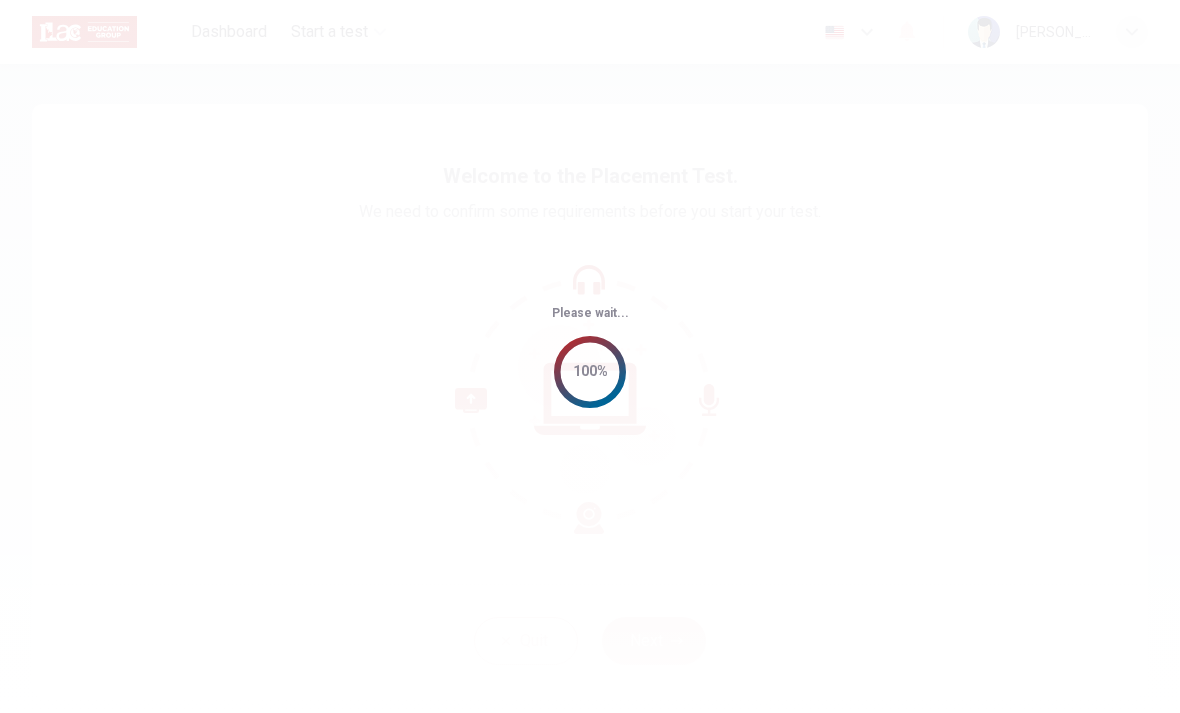 scroll, scrollTop: 0, scrollLeft: 0, axis: both 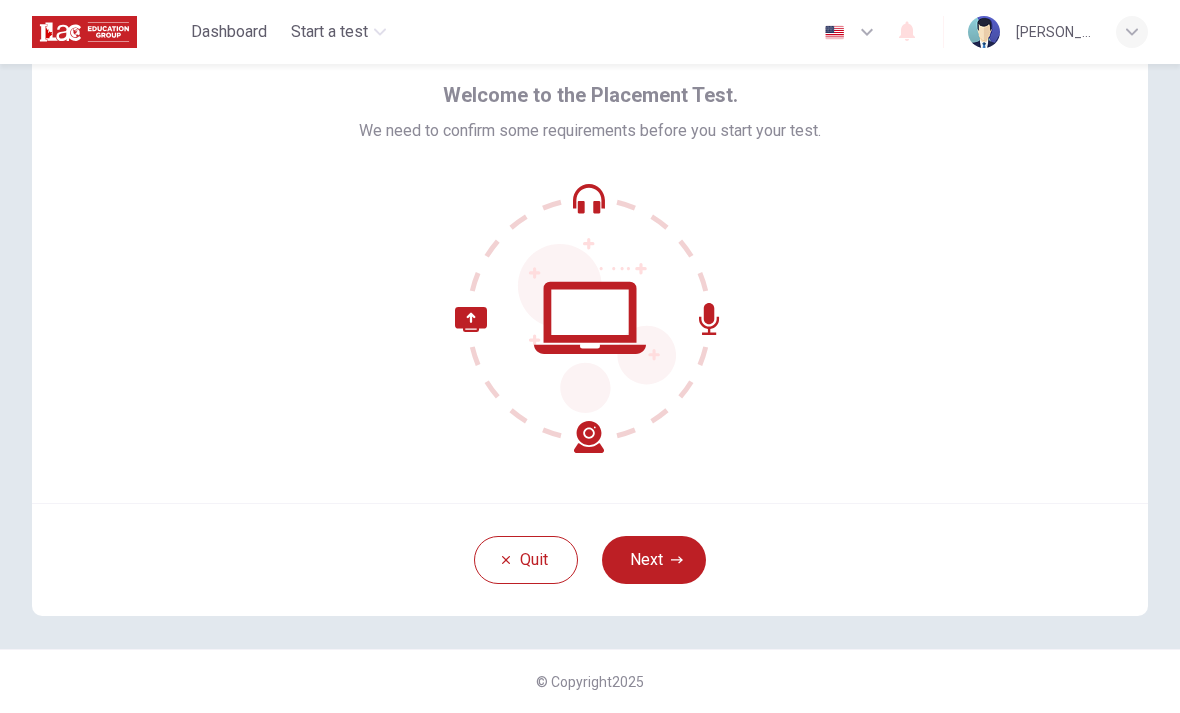 click on "Next" at bounding box center [654, 560] 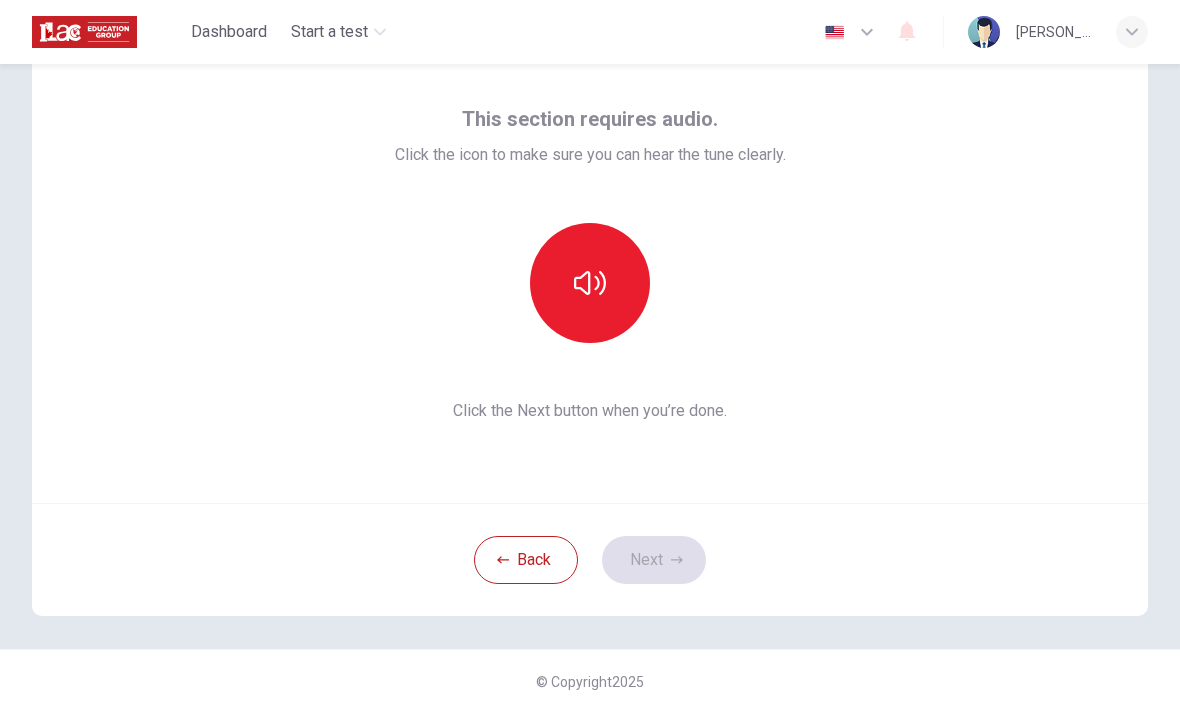 click 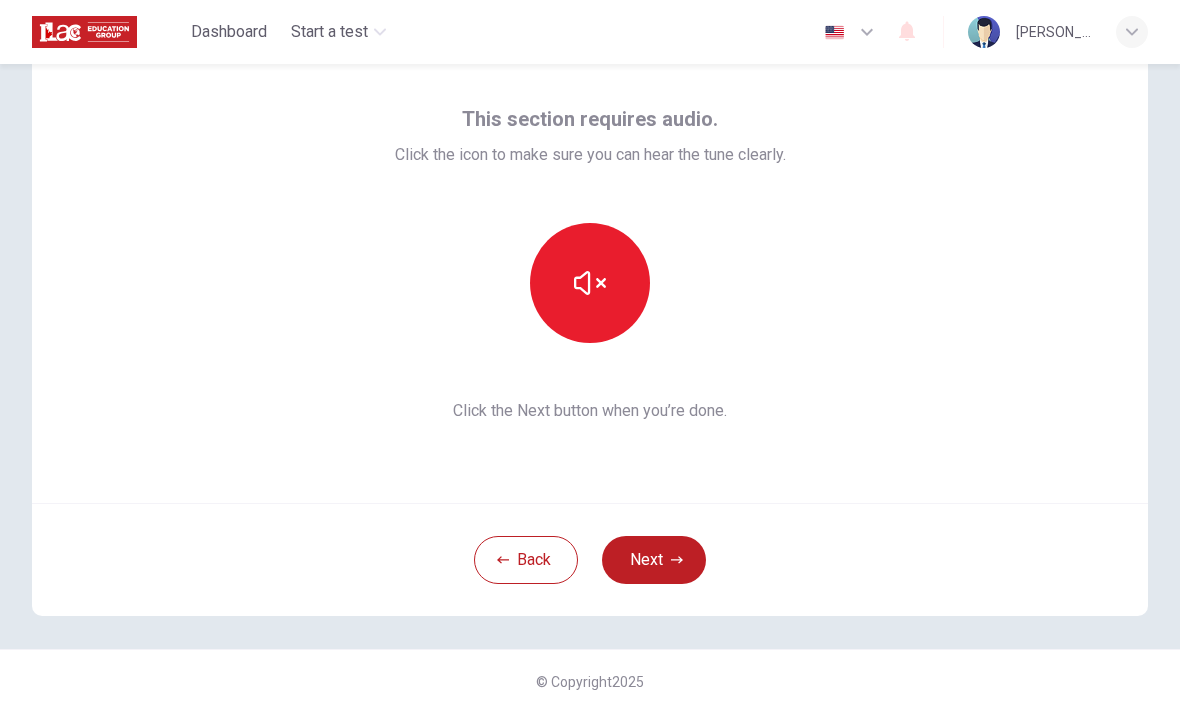 click on "Next" at bounding box center [654, 560] 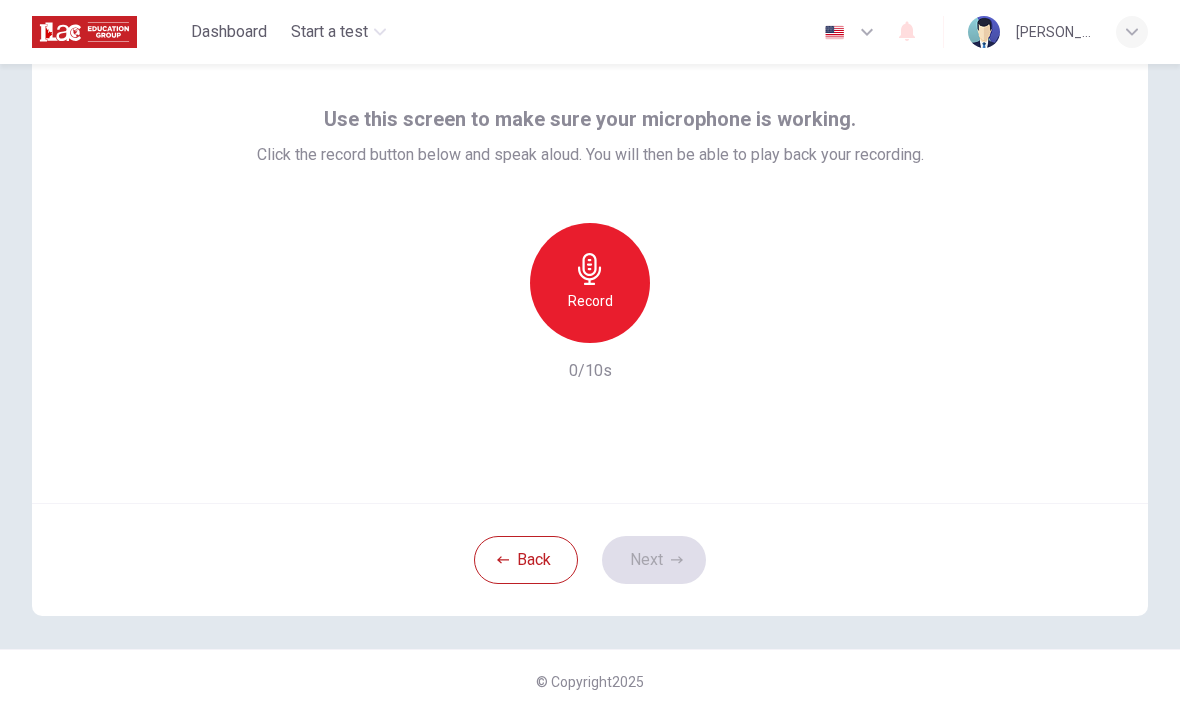 click on "Record" at bounding box center [590, 301] 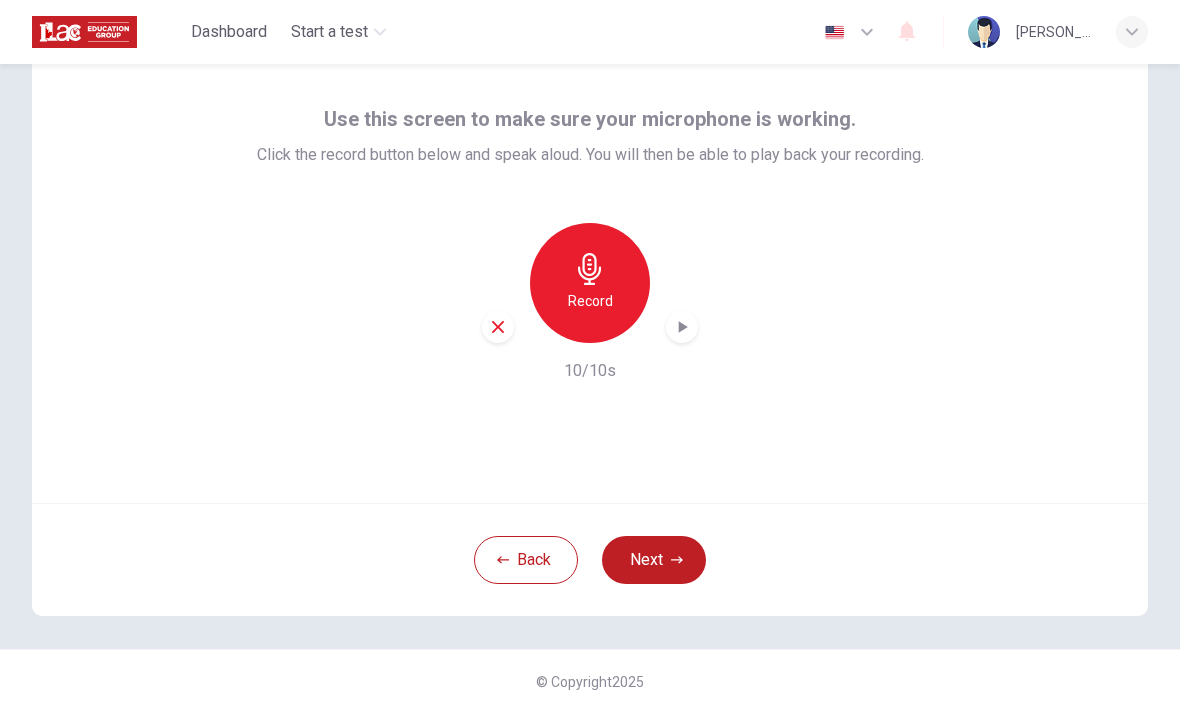click at bounding box center [682, 327] 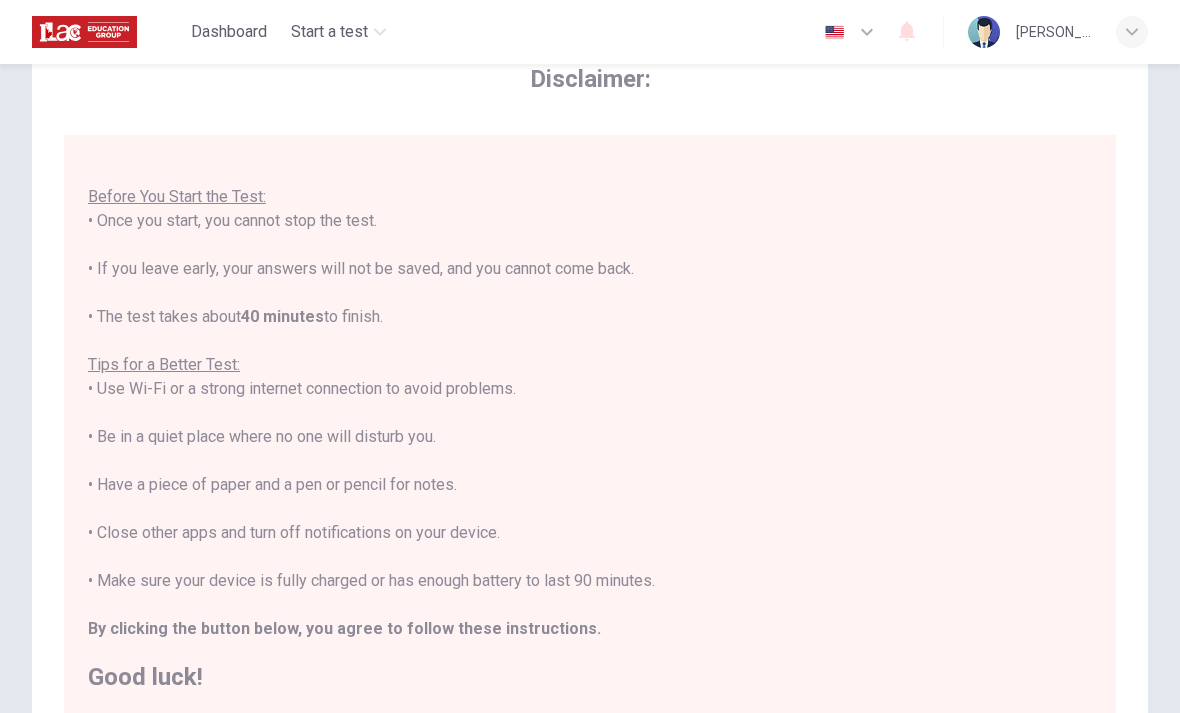 scroll, scrollTop: 21, scrollLeft: 0, axis: vertical 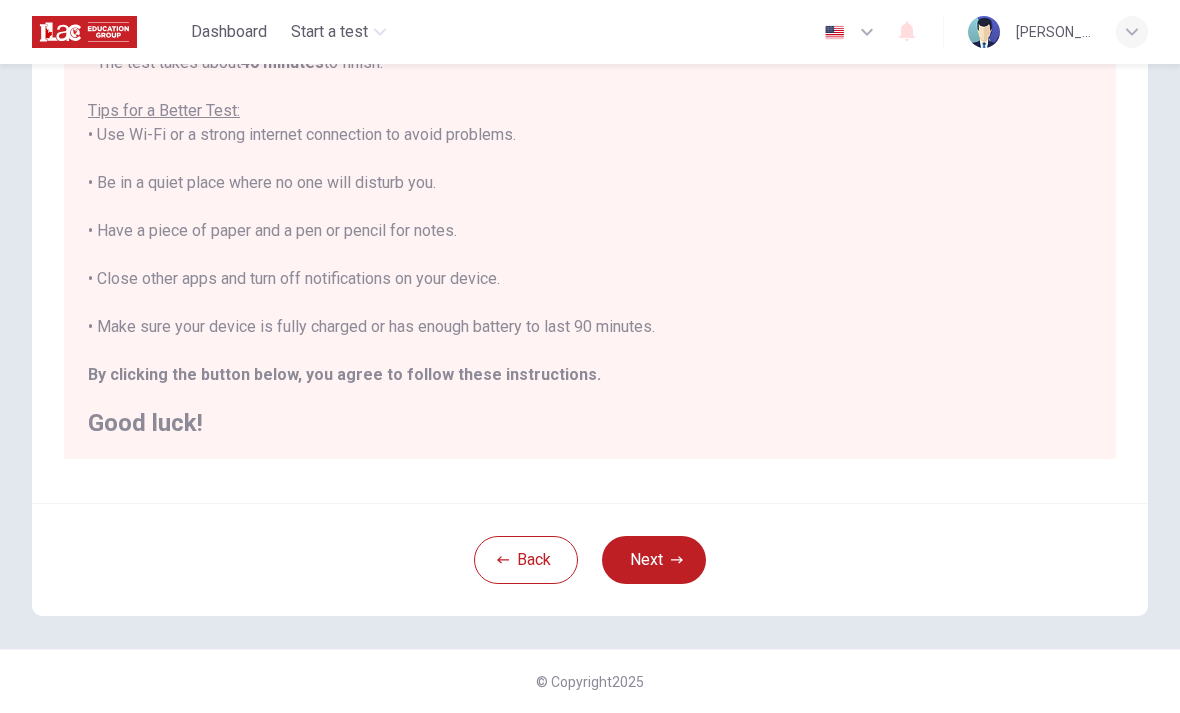 click on "Next" at bounding box center [654, 560] 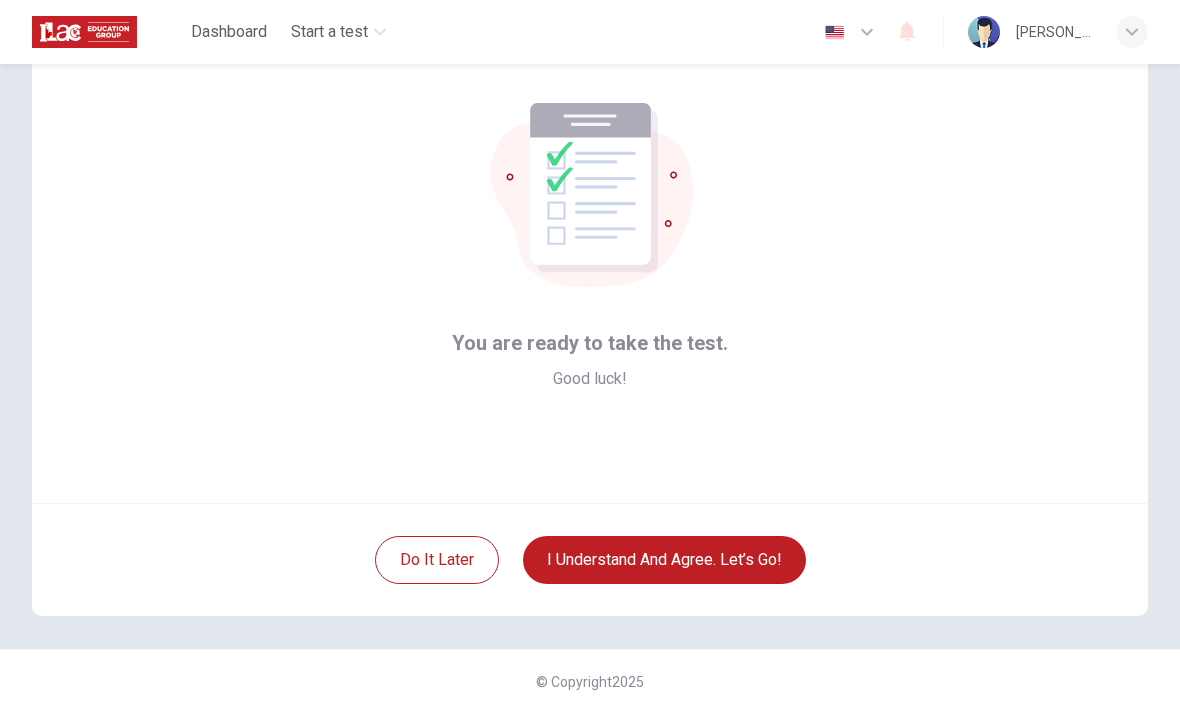 click on "I understand and agree. Let’s go!" at bounding box center (664, 560) 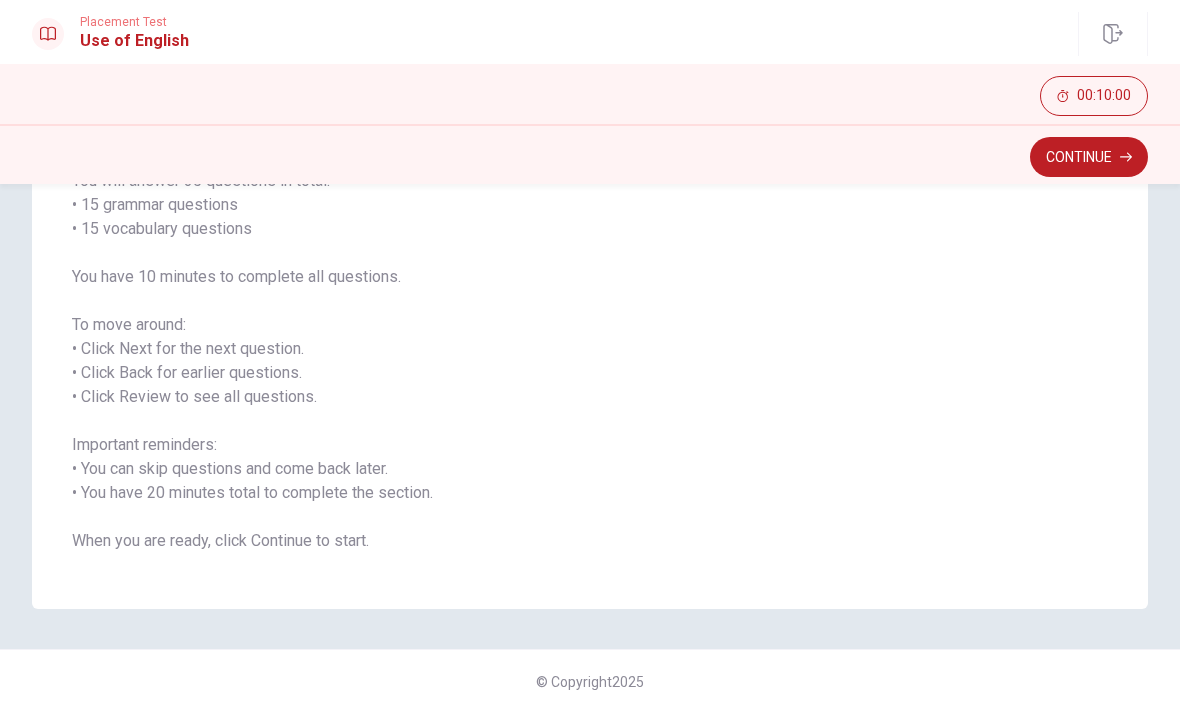 scroll, scrollTop: 183, scrollLeft: 0, axis: vertical 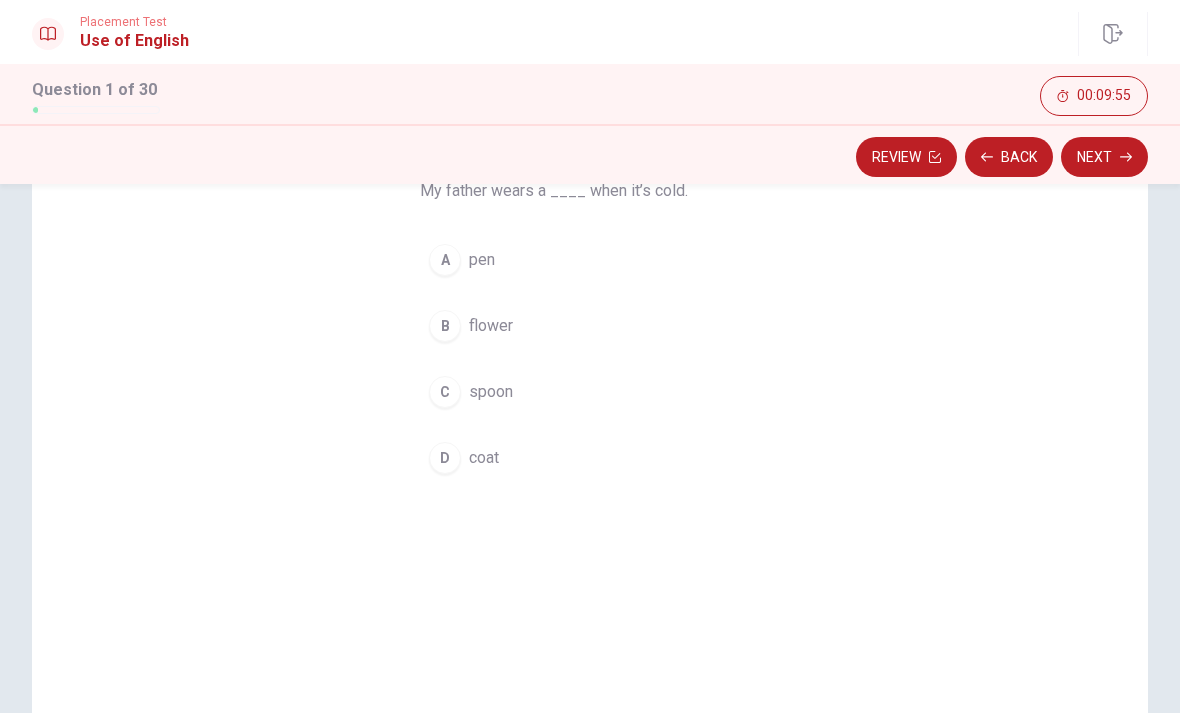 click on "D" at bounding box center [445, 458] 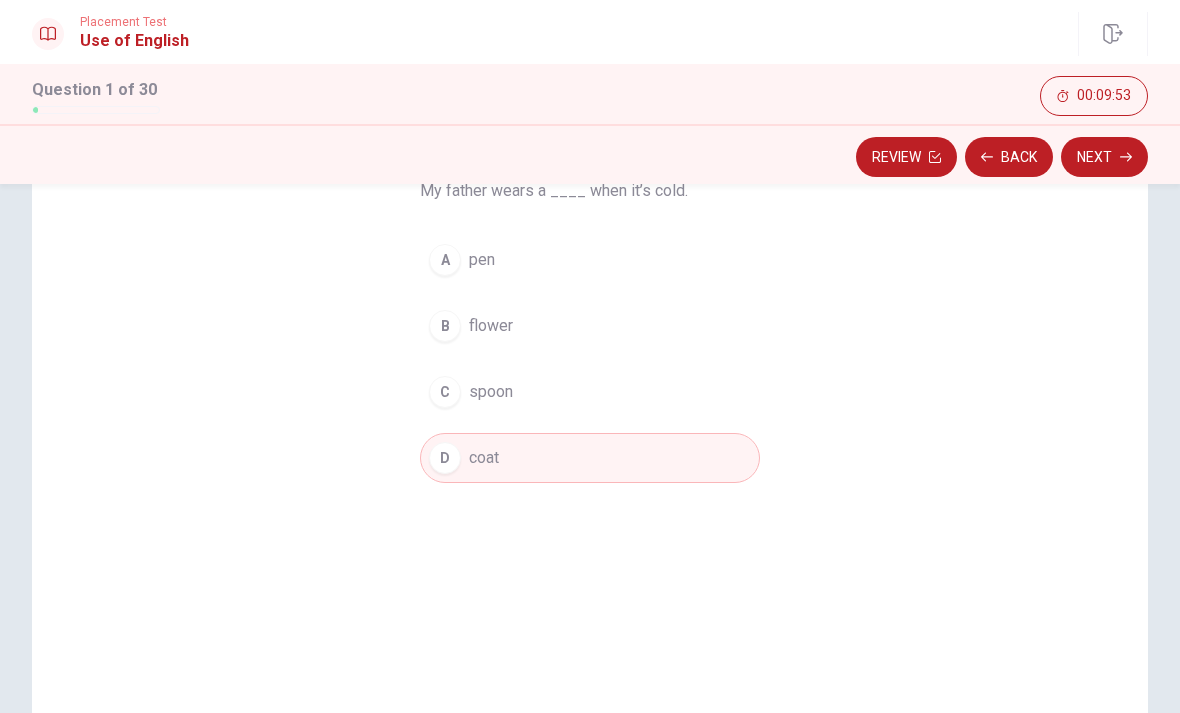 click 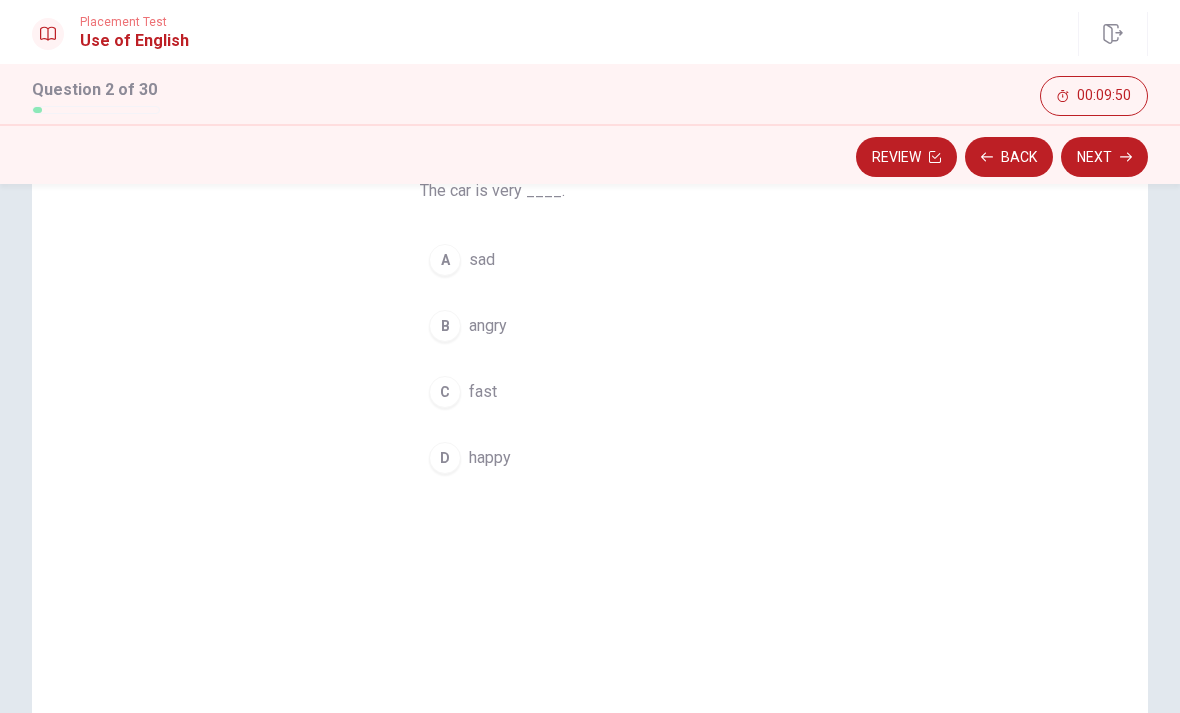 click on "C" at bounding box center (445, 392) 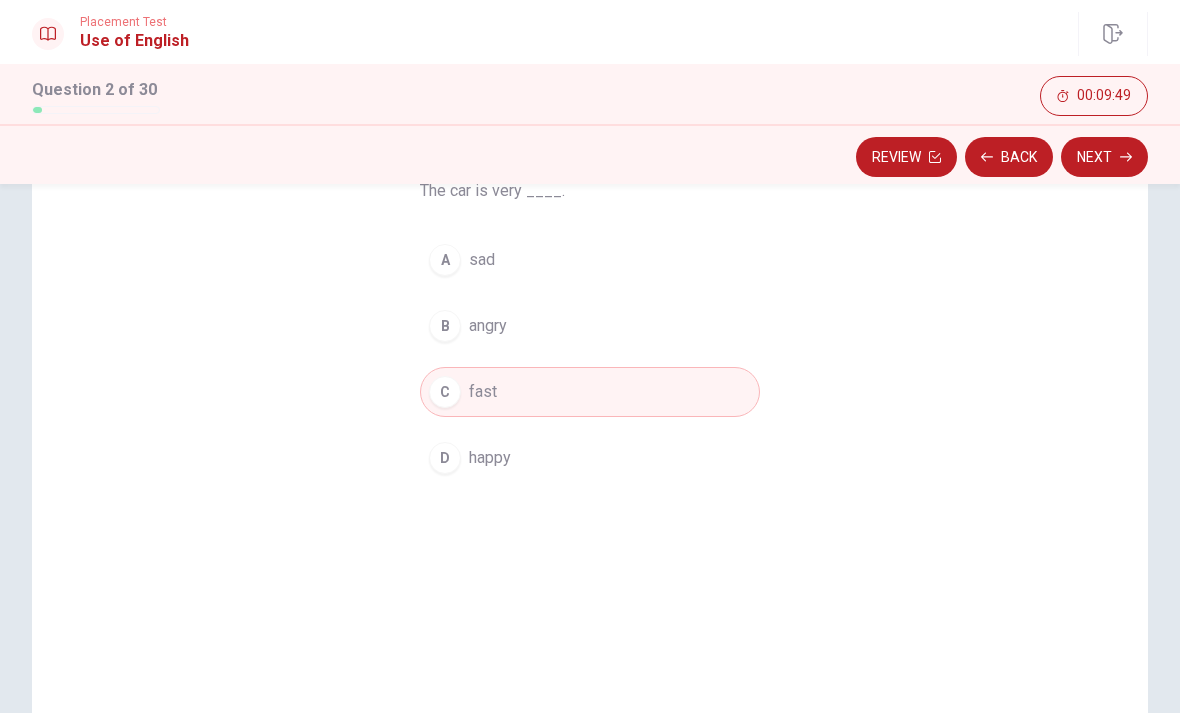 click on "Next" at bounding box center [1104, 157] 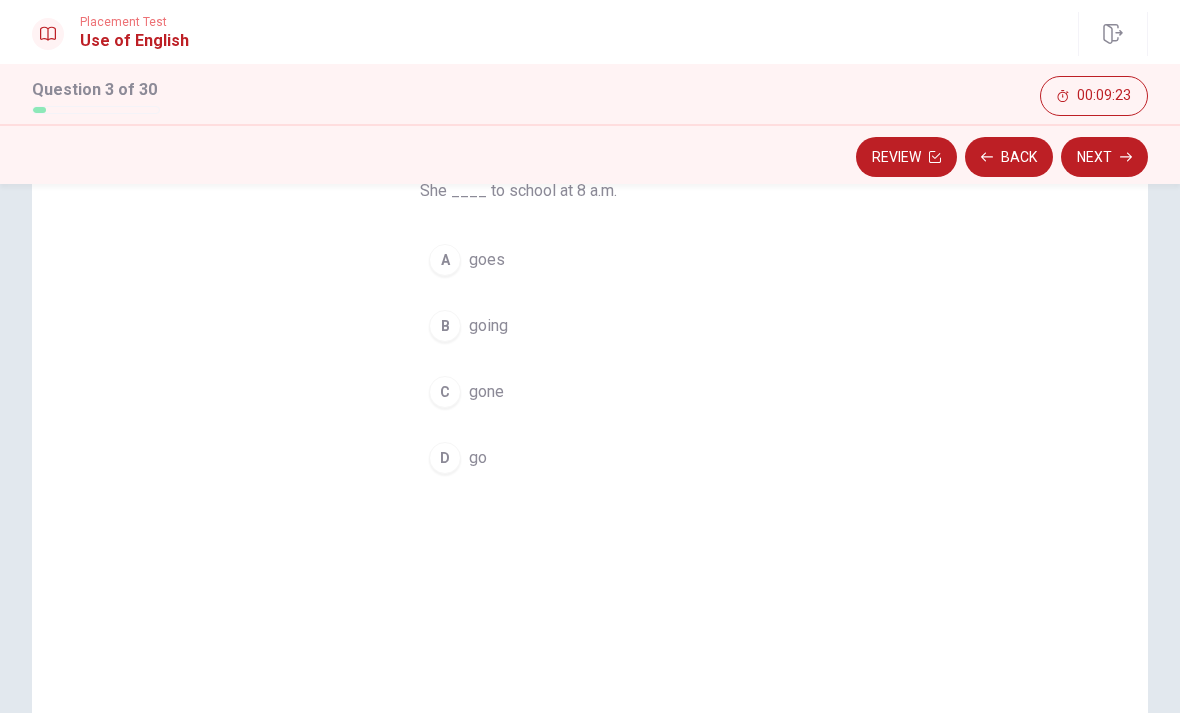 click on "A" at bounding box center (445, 260) 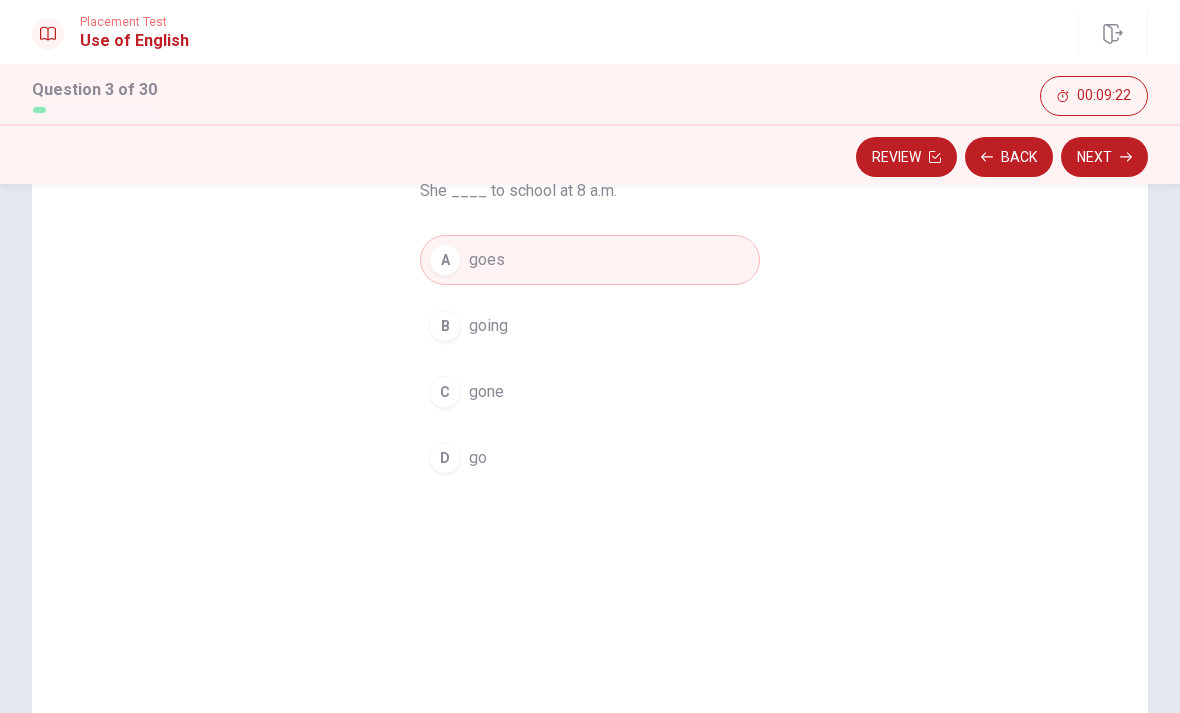 click 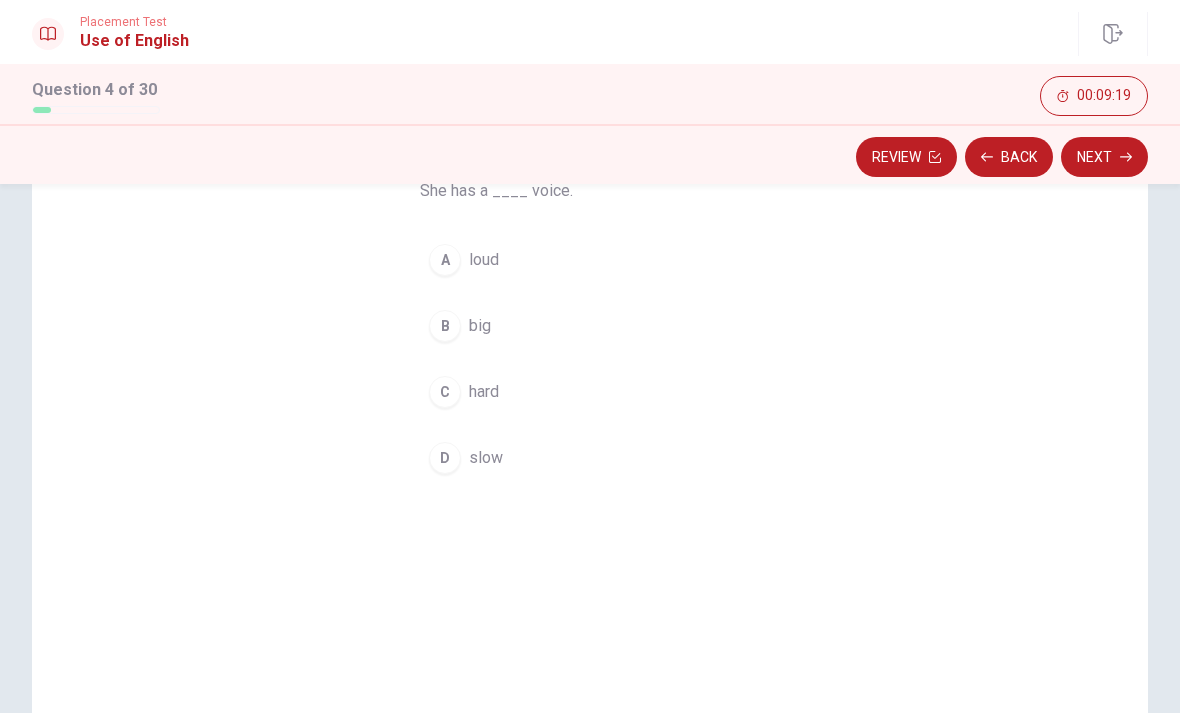 click on "loud" at bounding box center [484, 260] 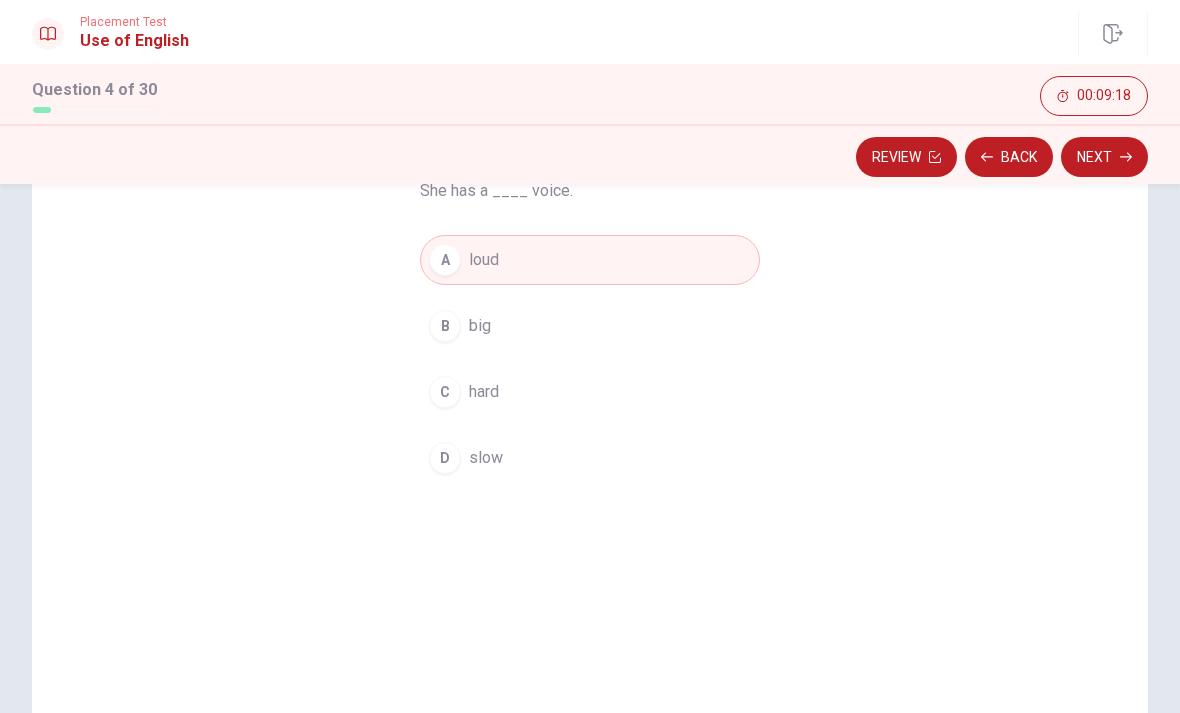 click on "Next" at bounding box center (1104, 157) 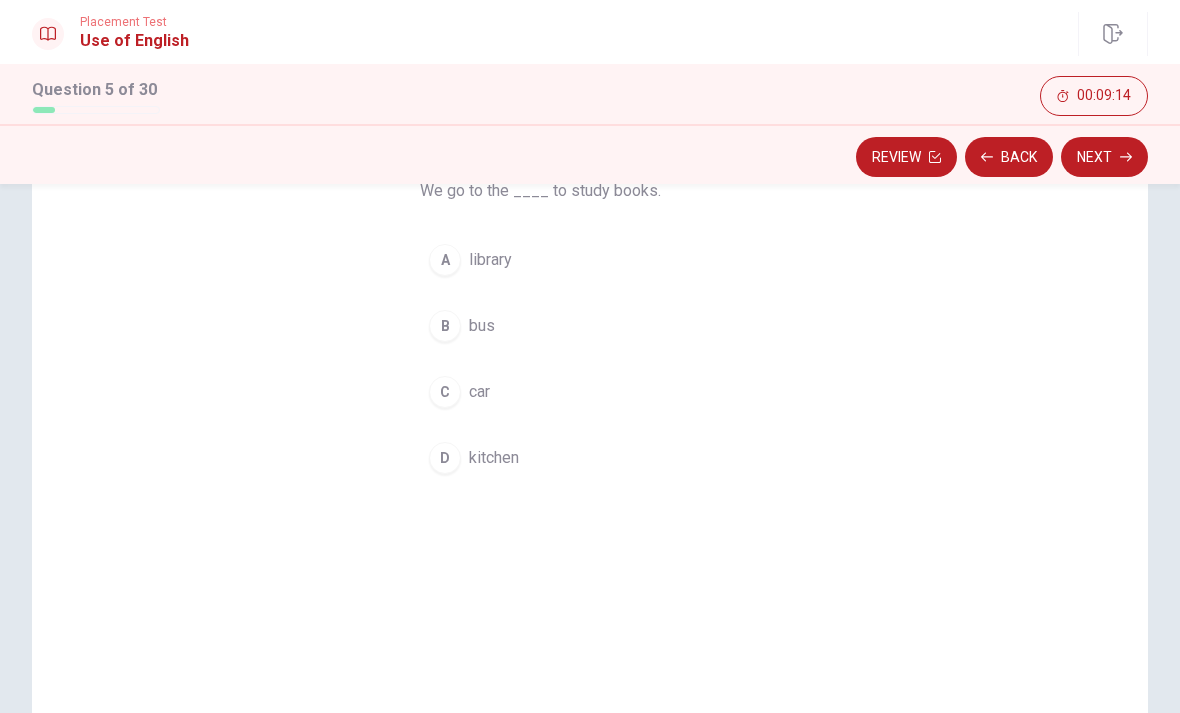 click on "A library" at bounding box center (590, 260) 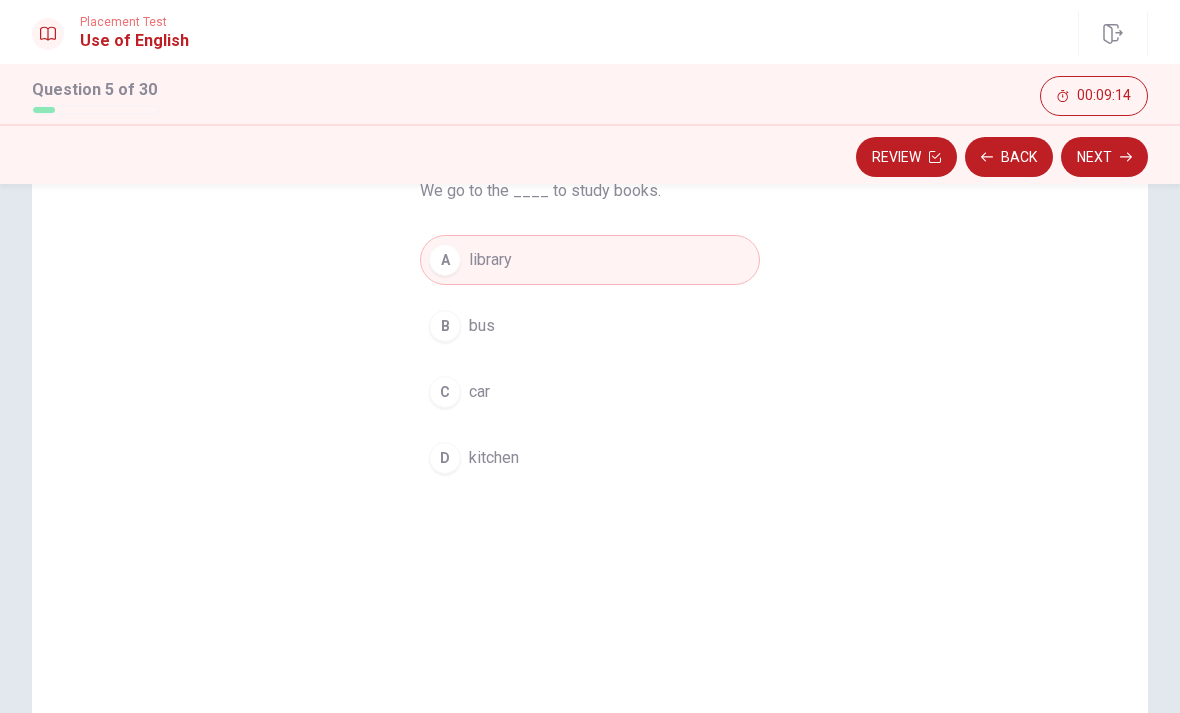 click on "Next" at bounding box center [1104, 157] 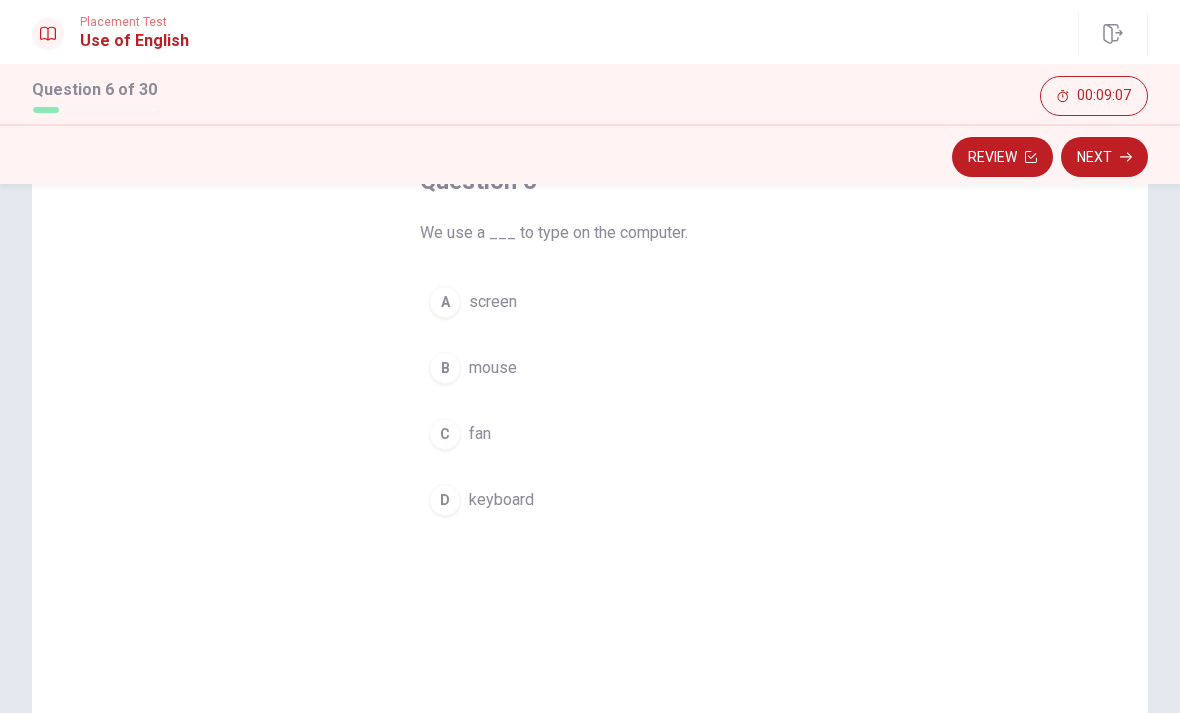 scroll, scrollTop: 138, scrollLeft: 0, axis: vertical 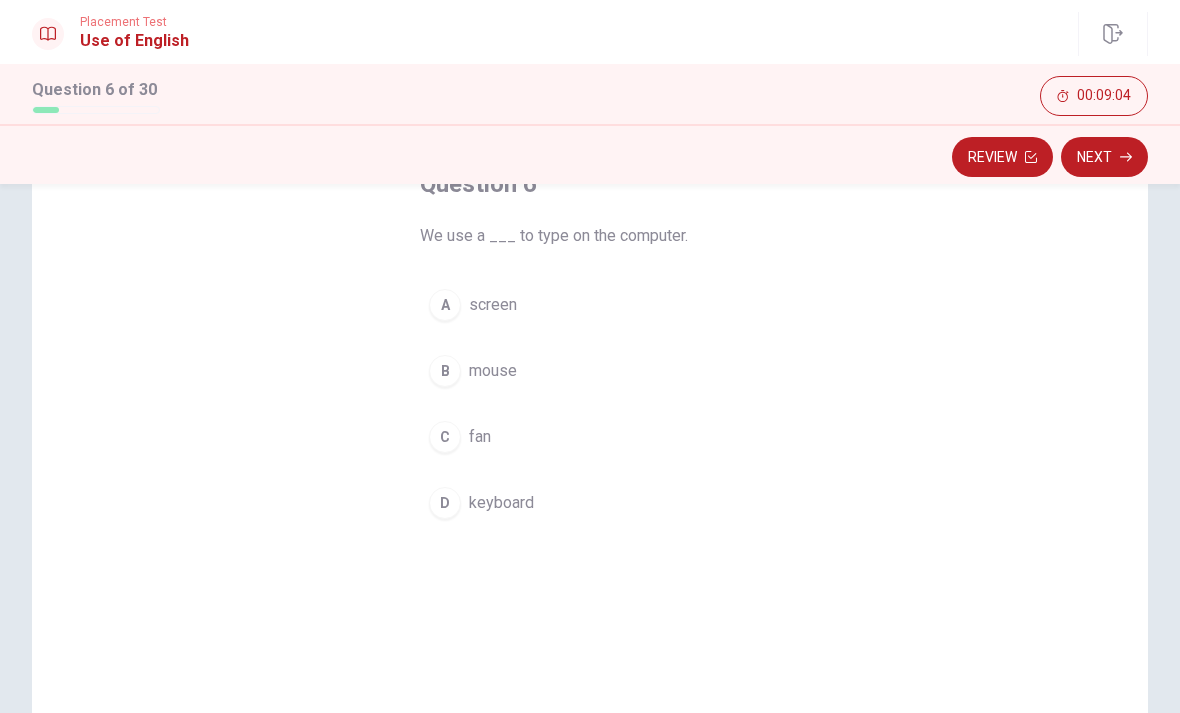 click on "D keyboard" at bounding box center [590, 503] 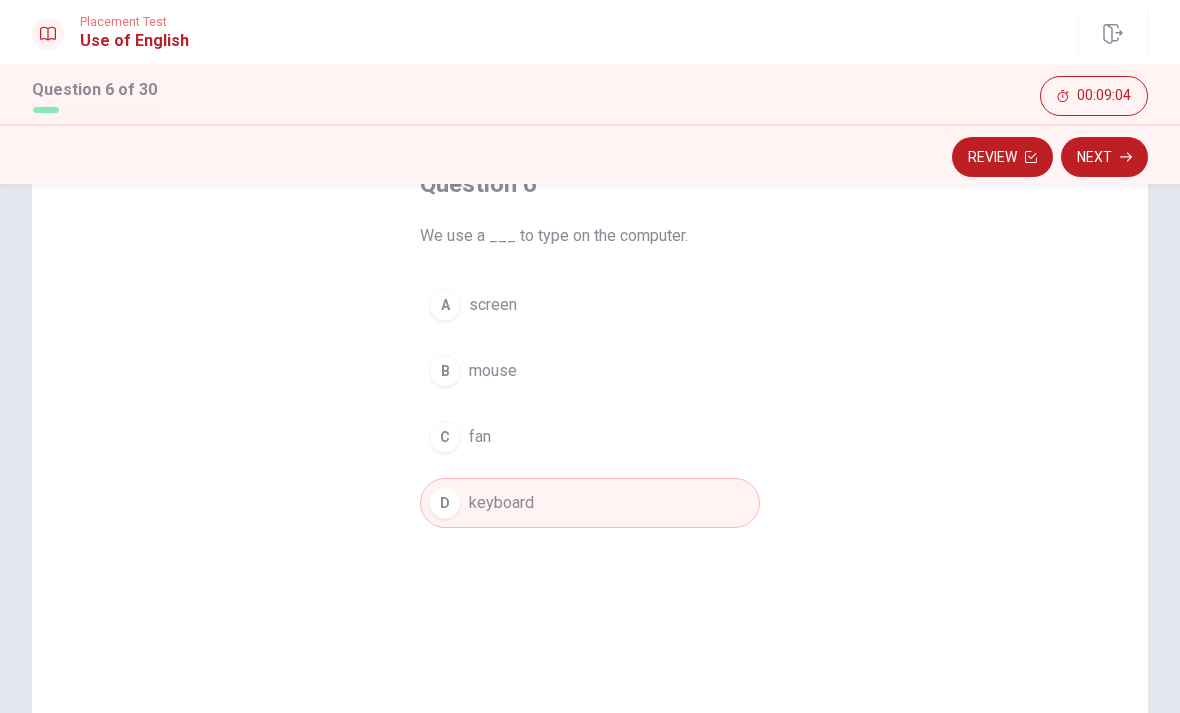 click on "Next" at bounding box center [1104, 157] 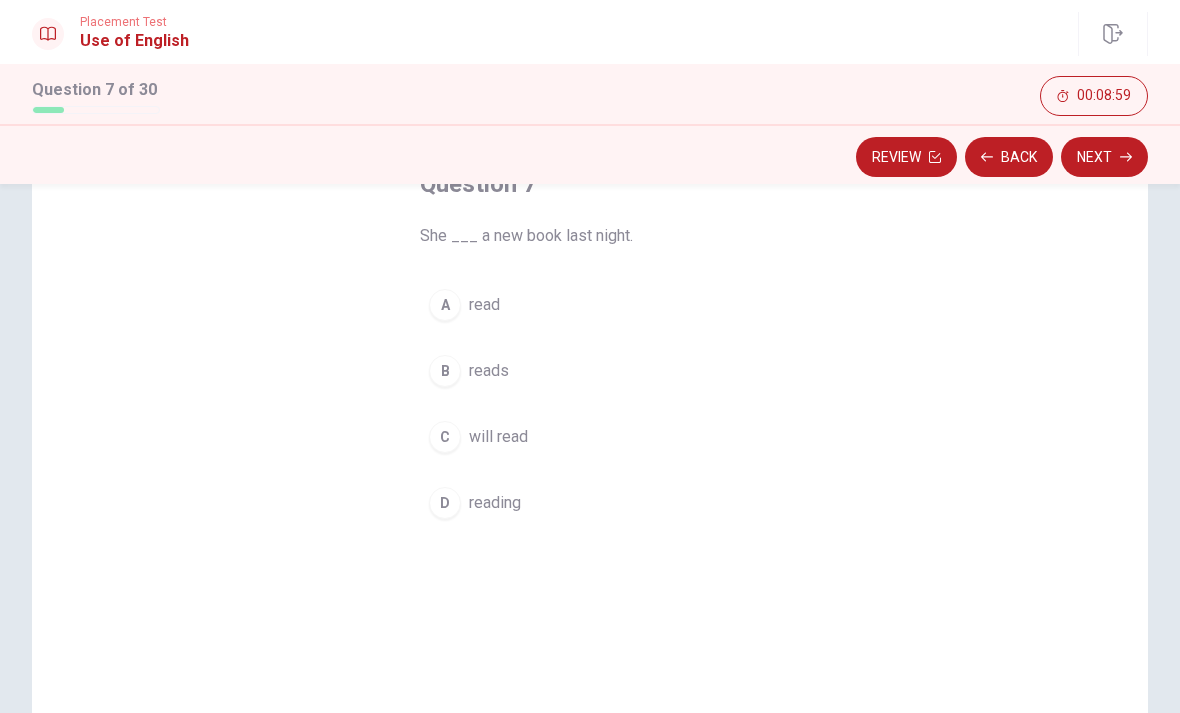 click on "read" at bounding box center [484, 305] 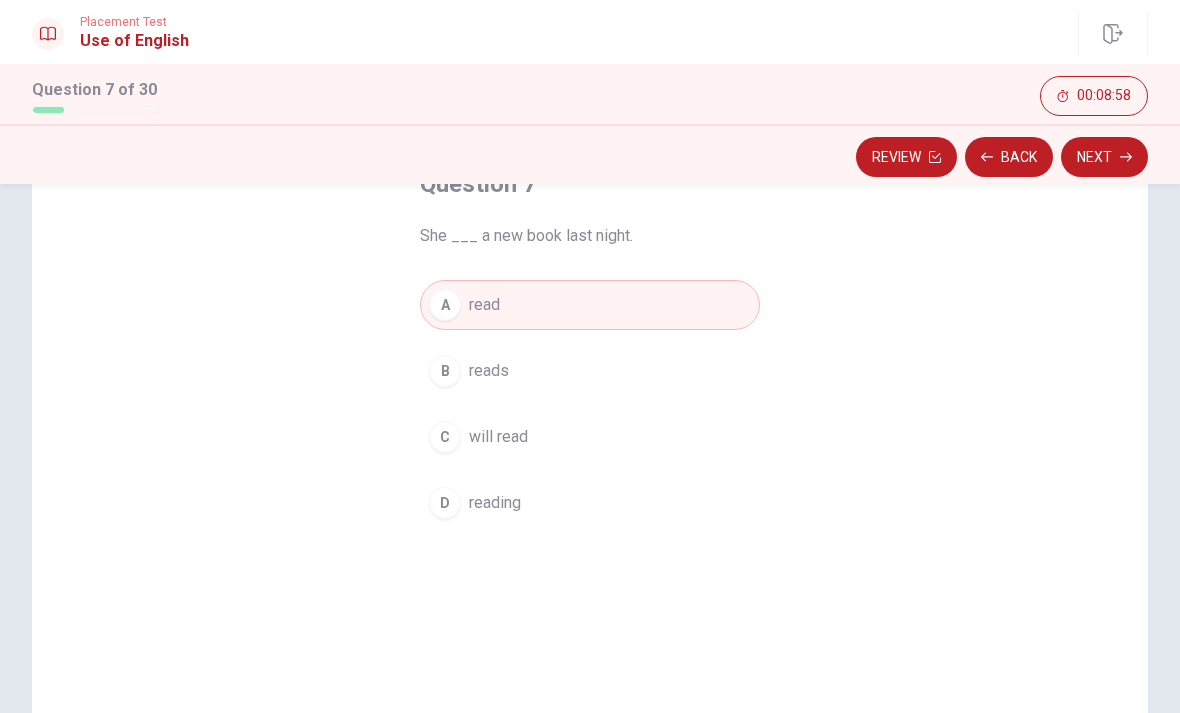 click on "Next" at bounding box center [1104, 157] 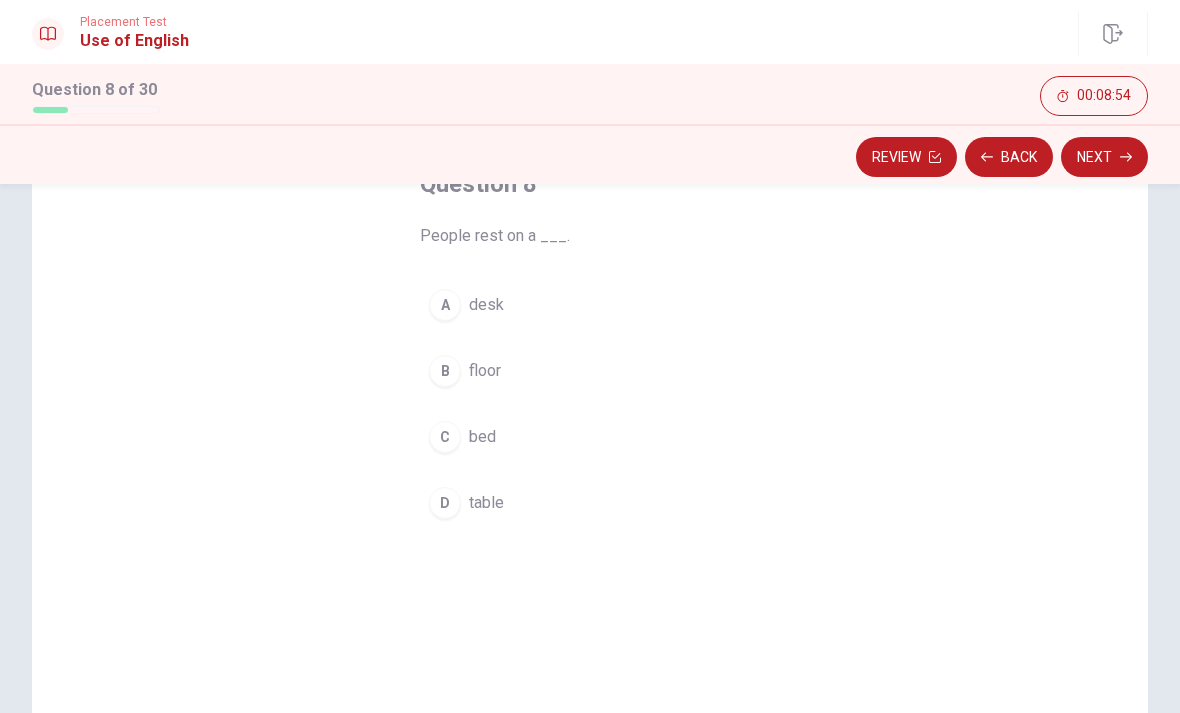 click on "C" at bounding box center [445, 437] 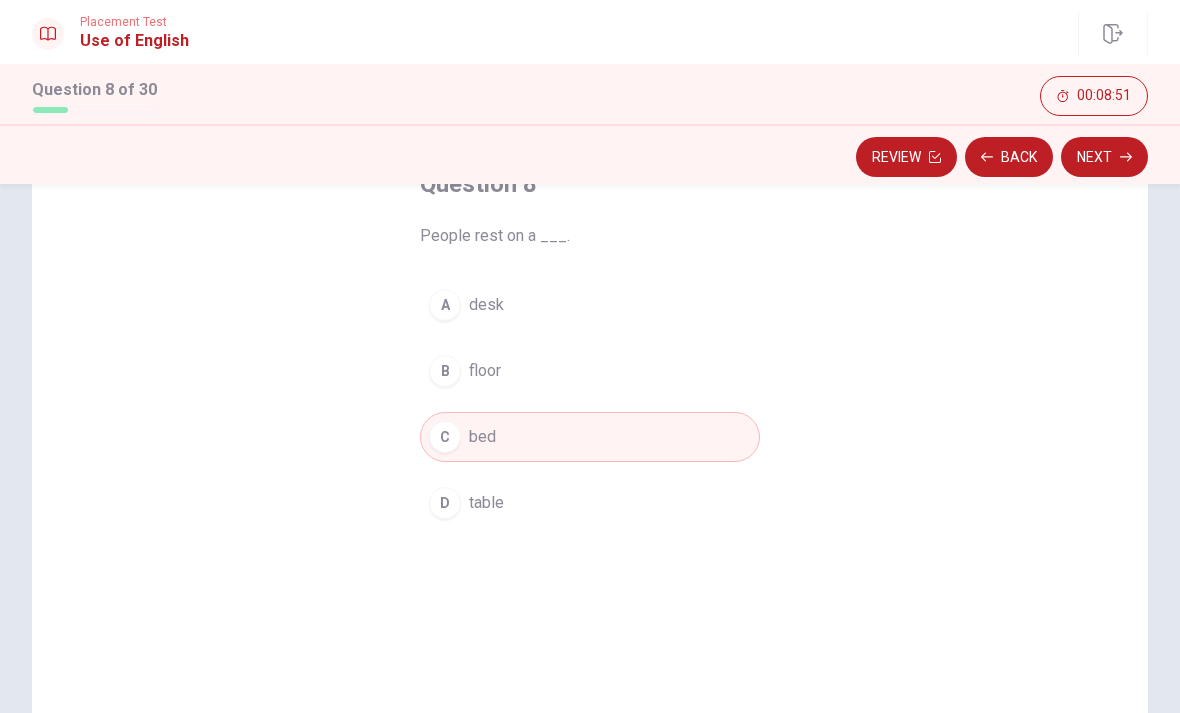 click on "Next" at bounding box center (1104, 157) 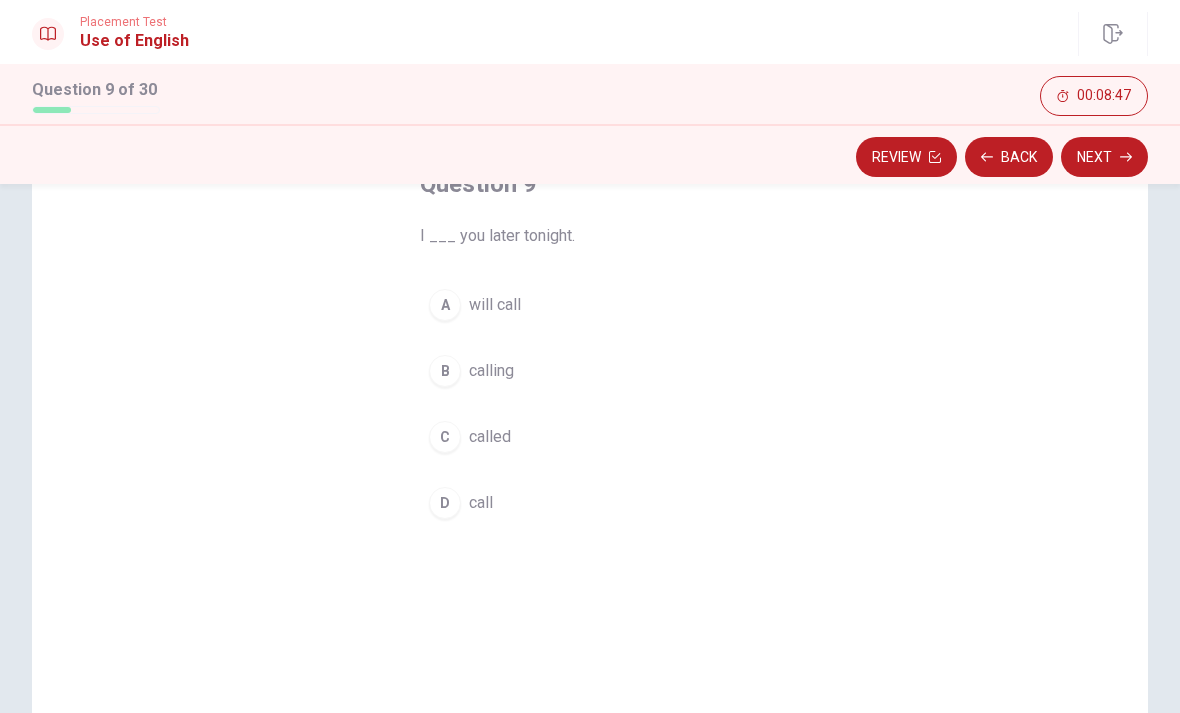 click on "will call" at bounding box center (495, 305) 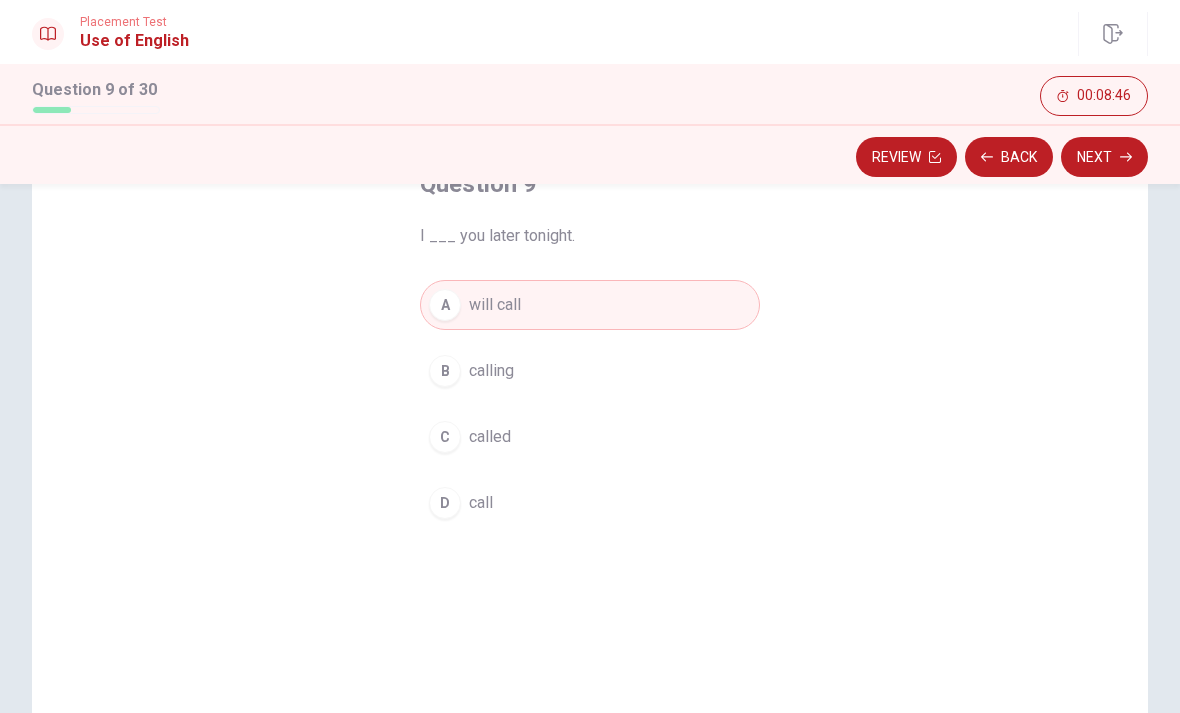 click on "Next" at bounding box center [1104, 157] 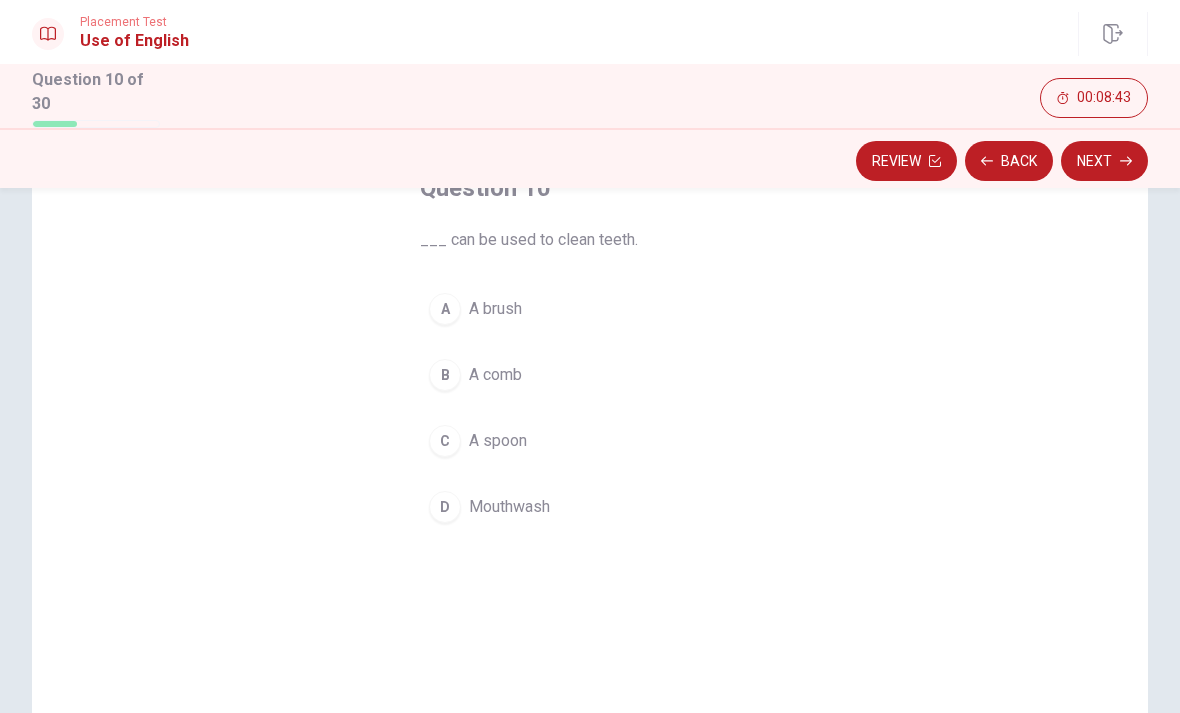 click on "A brush" at bounding box center [495, 309] 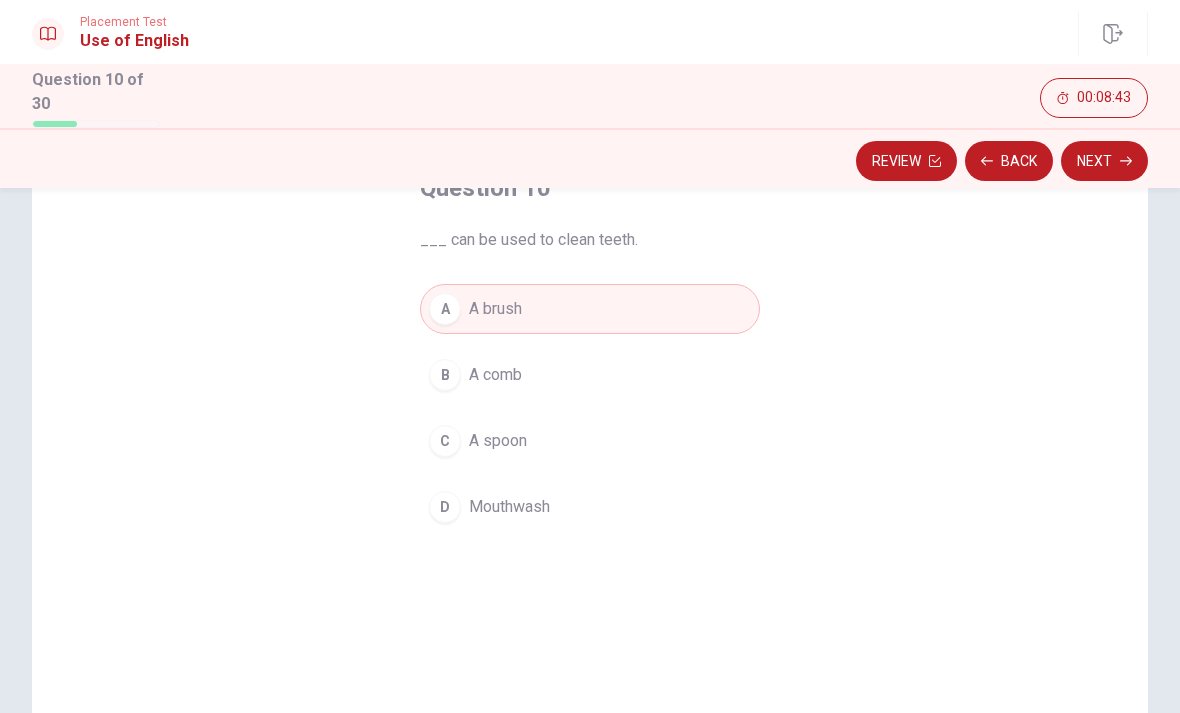 click on "Next" at bounding box center [1104, 161] 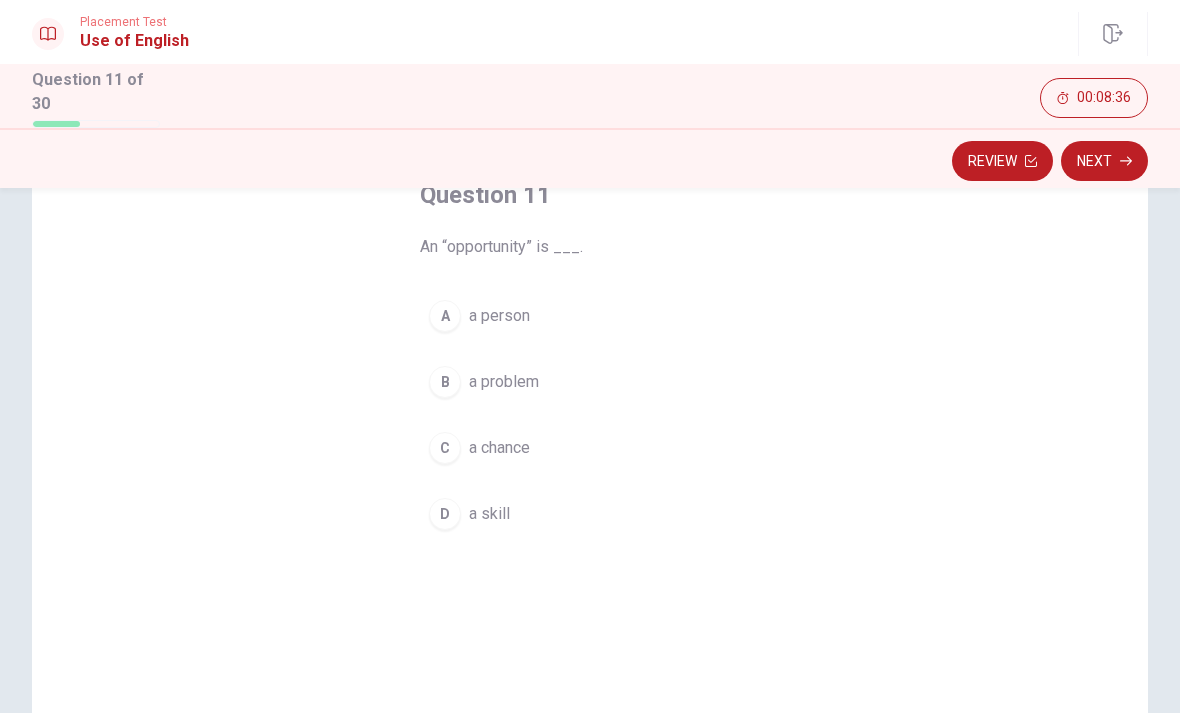 scroll, scrollTop: 122, scrollLeft: 0, axis: vertical 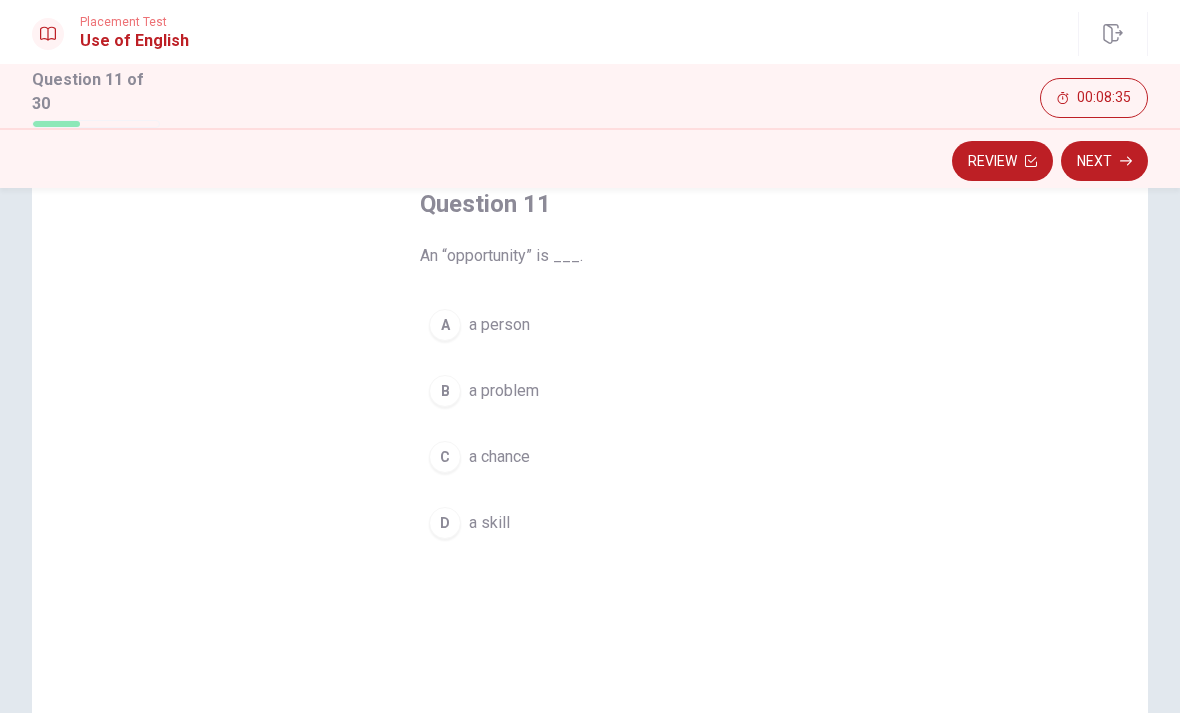 click on "a chance" at bounding box center (499, 457) 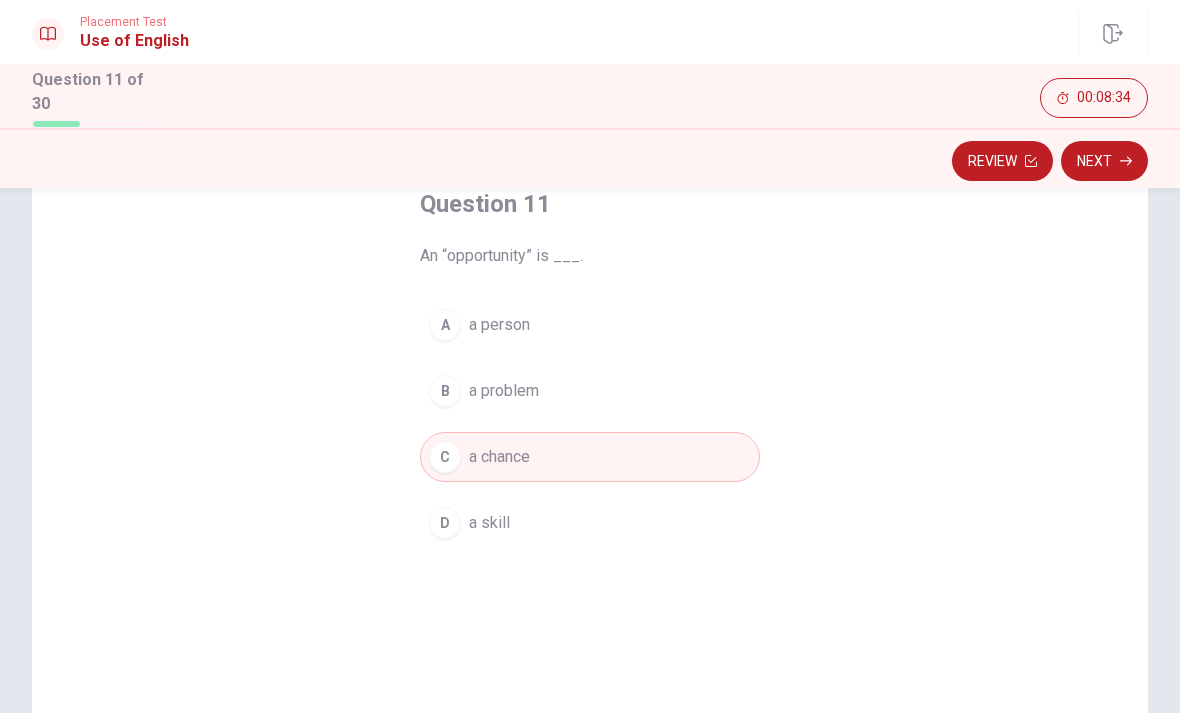 click 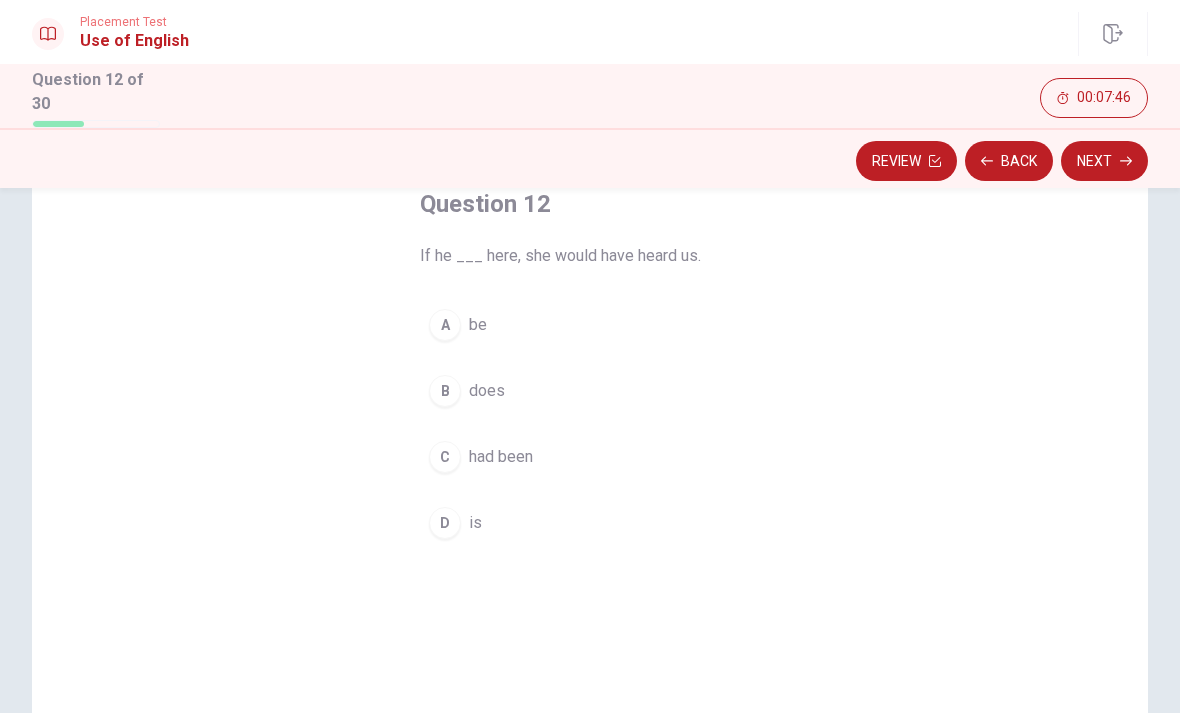 click on "had been" at bounding box center (501, 457) 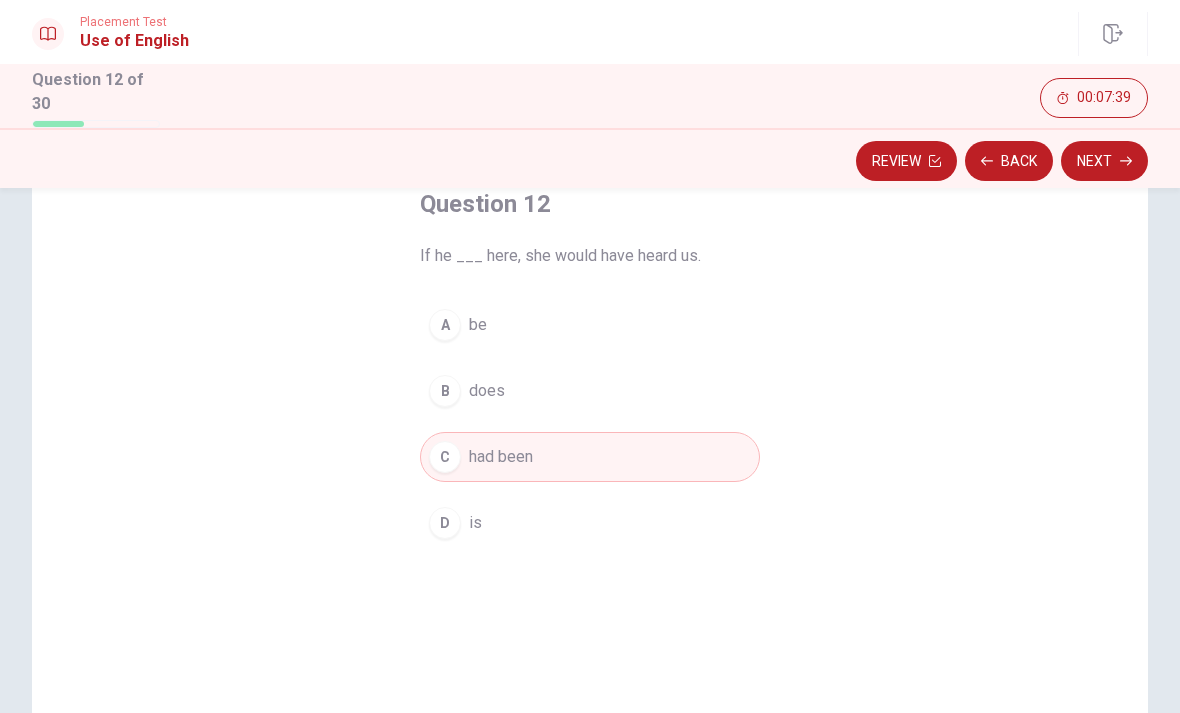 click on "Next" at bounding box center (1104, 161) 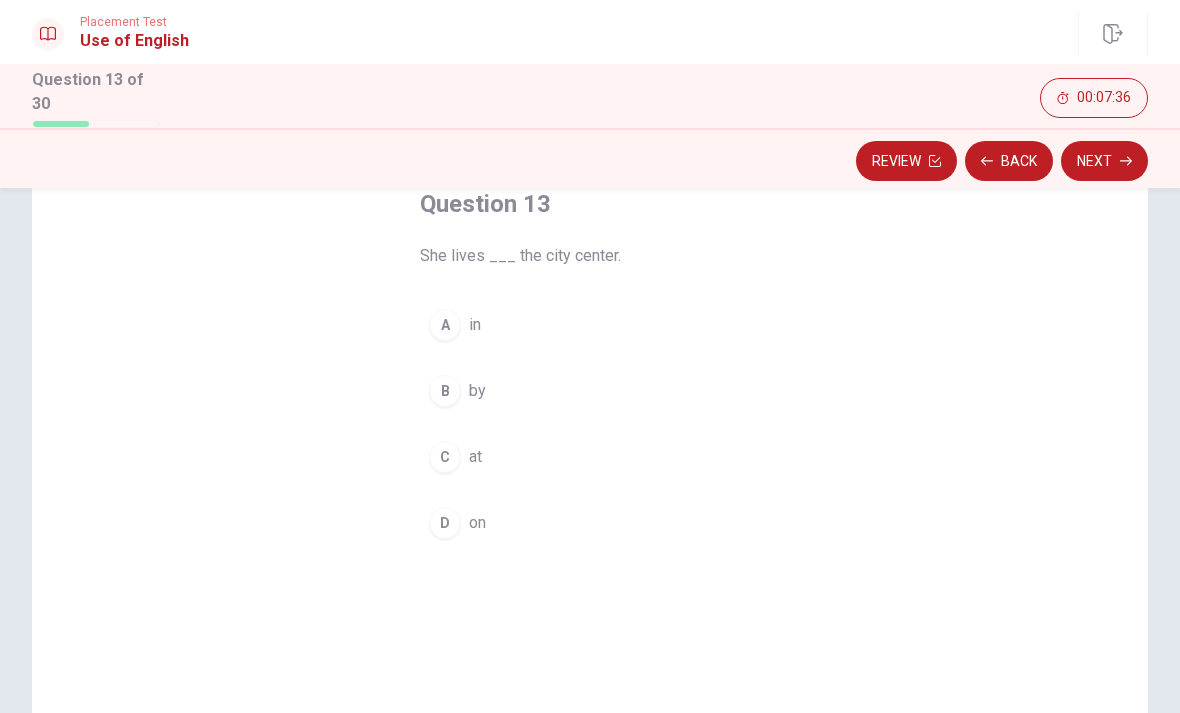 click on "A" at bounding box center [445, 325] 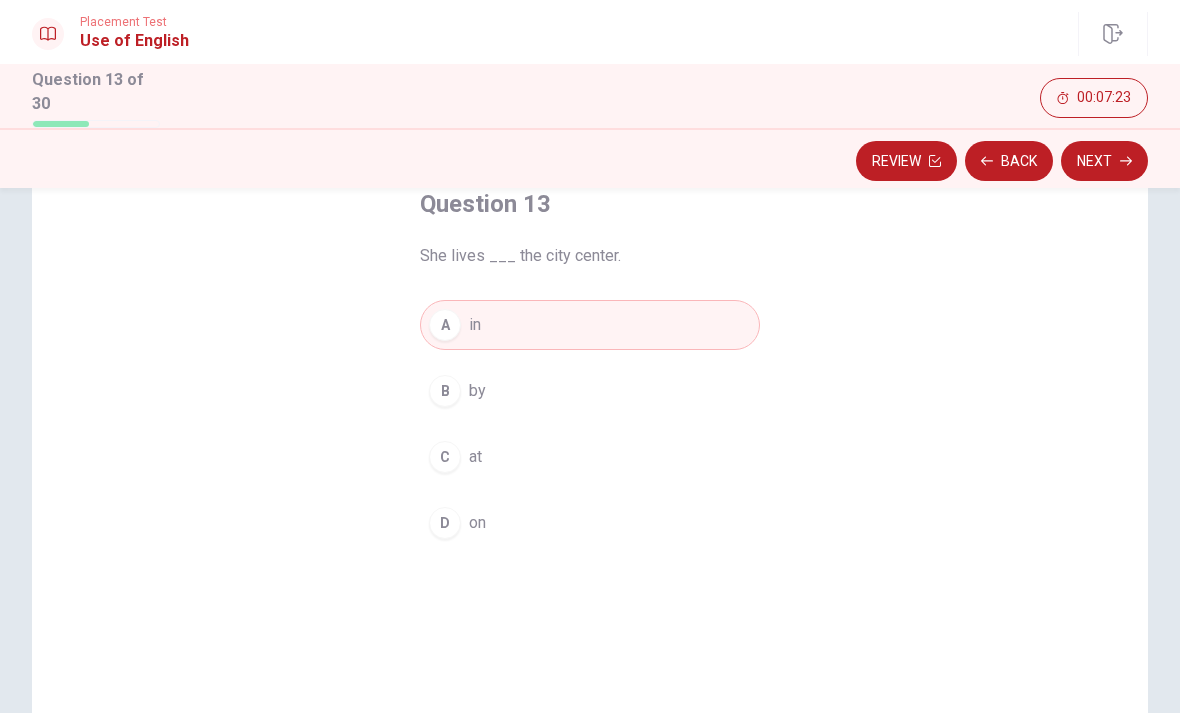 click on "Next" at bounding box center [1104, 161] 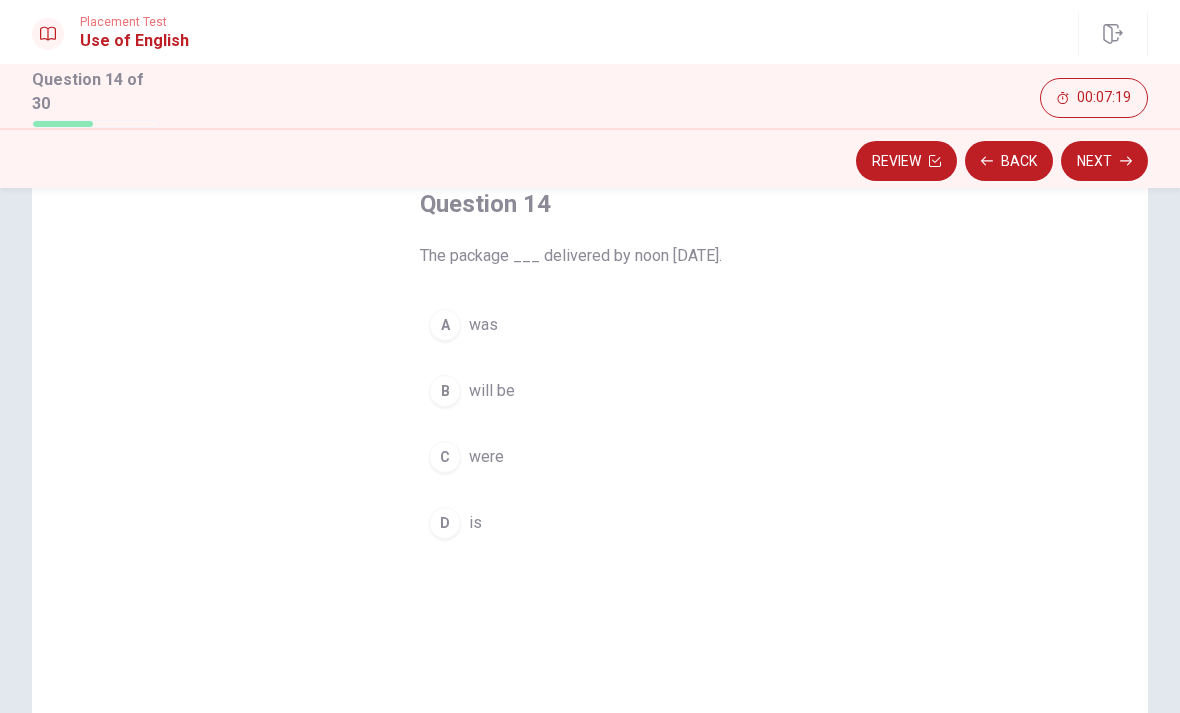 click on "B will be" at bounding box center [590, 391] 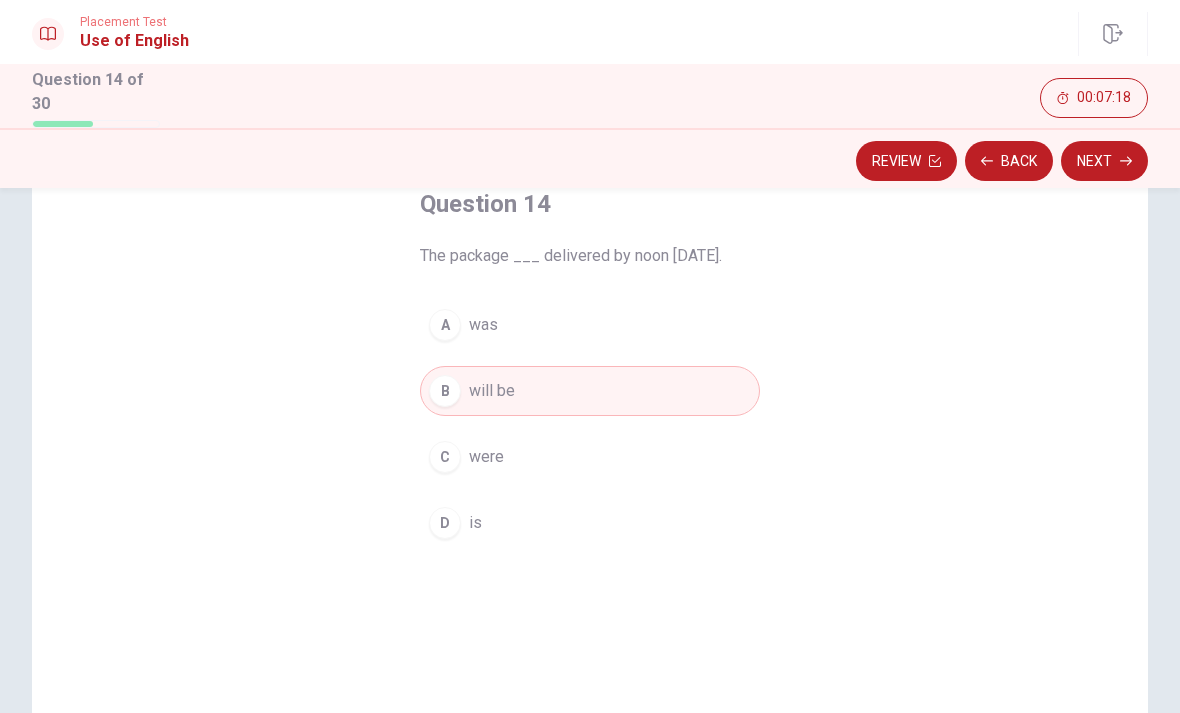 click on "Next" at bounding box center (1104, 161) 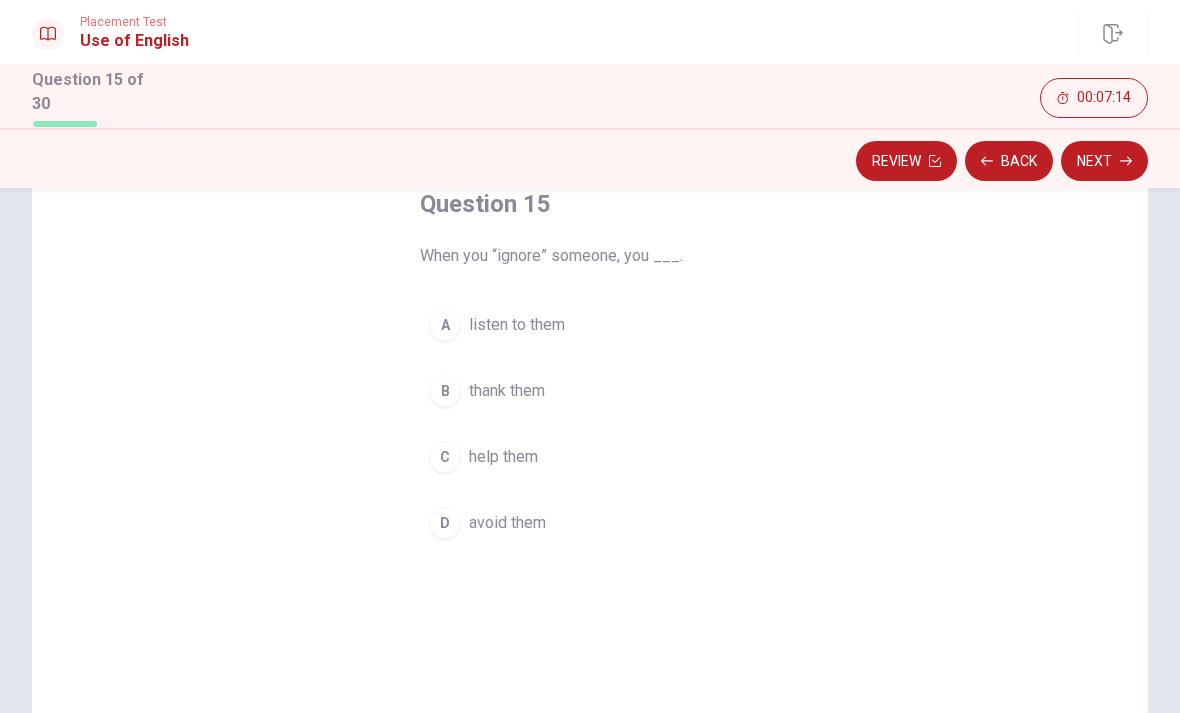 click on "avoid them" at bounding box center (507, 523) 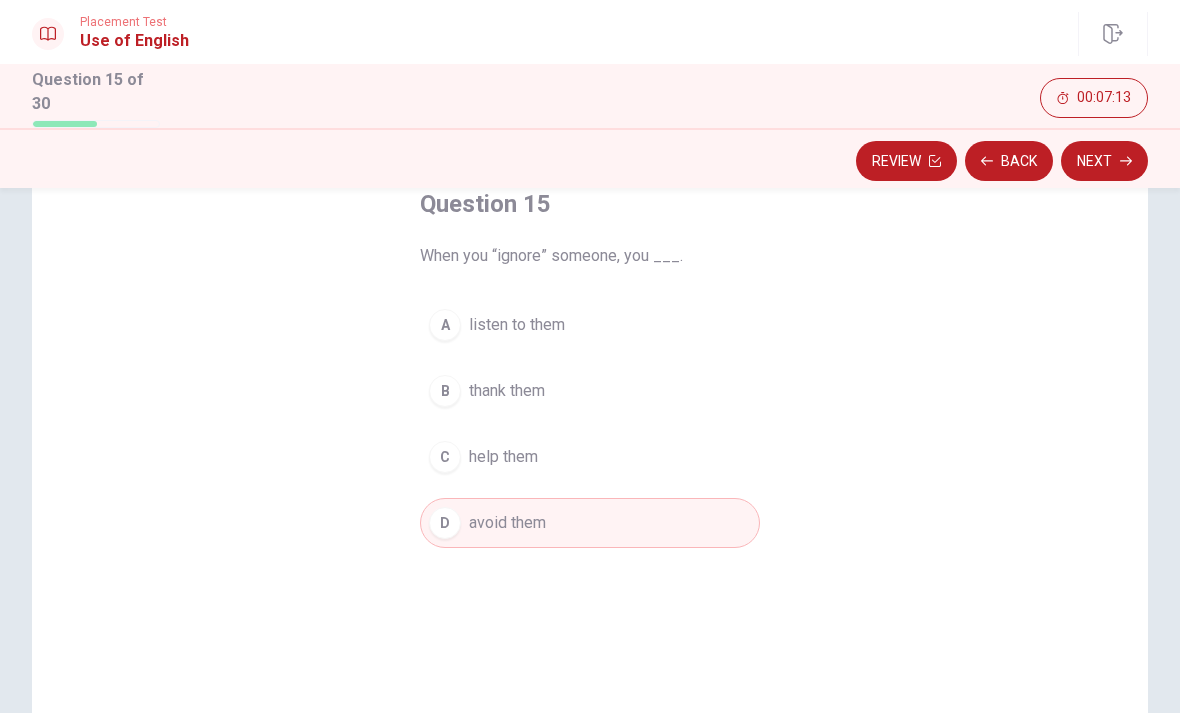 click 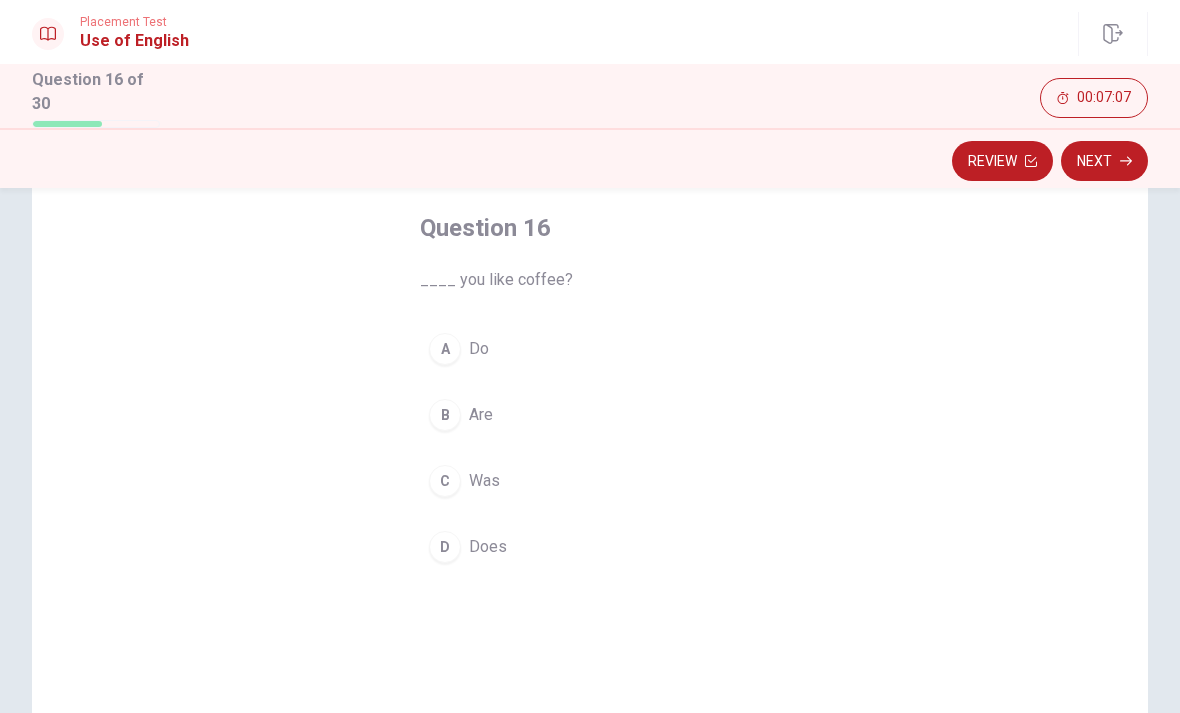scroll, scrollTop: 131, scrollLeft: 0, axis: vertical 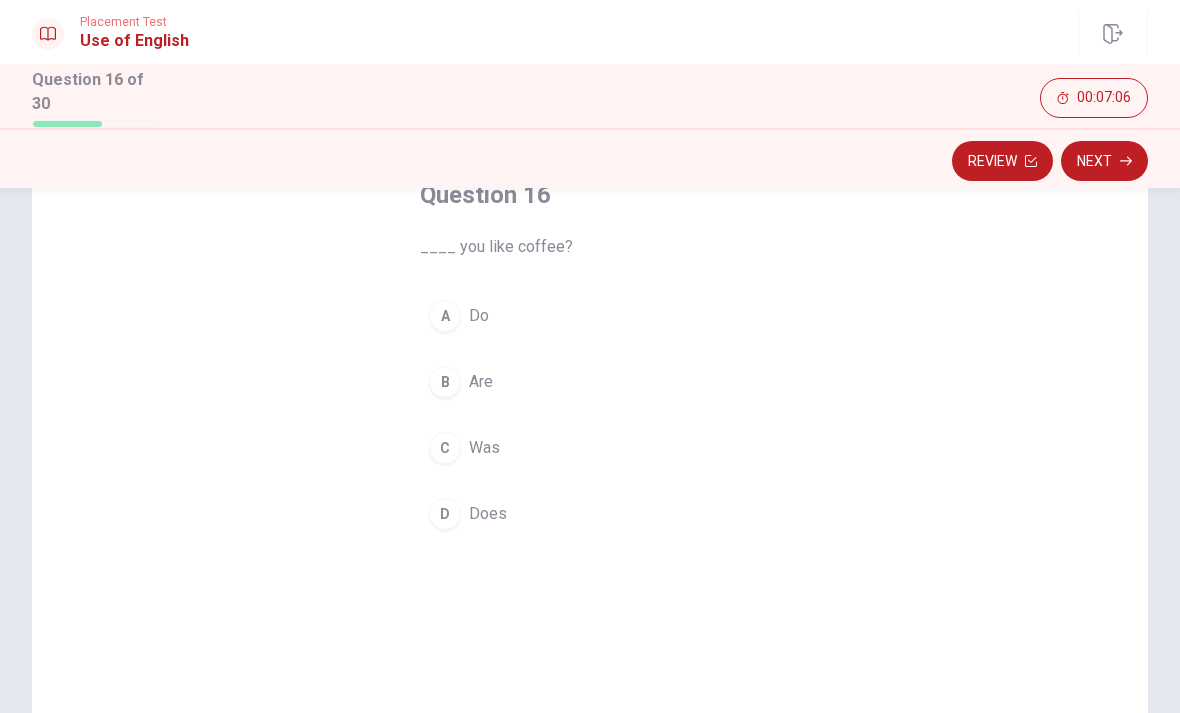 click on "Do" at bounding box center (479, 316) 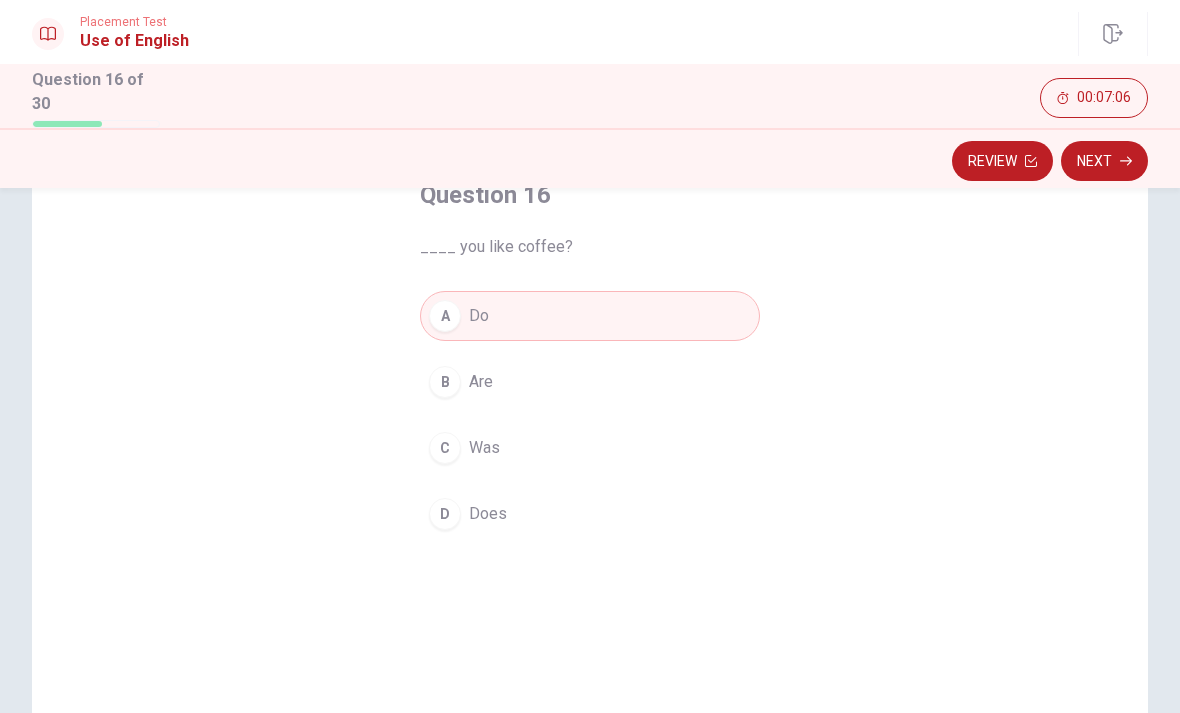 click on "Next" at bounding box center (1104, 161) 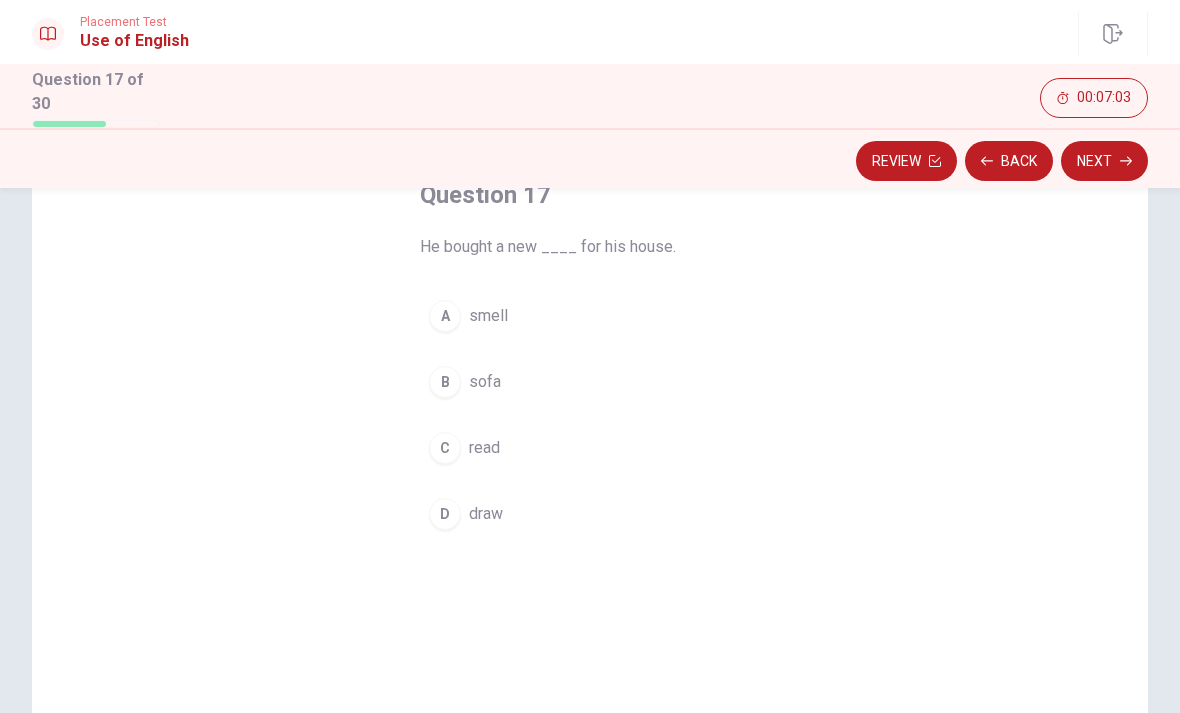 click on "sofa" at bounding box center (485, 382) 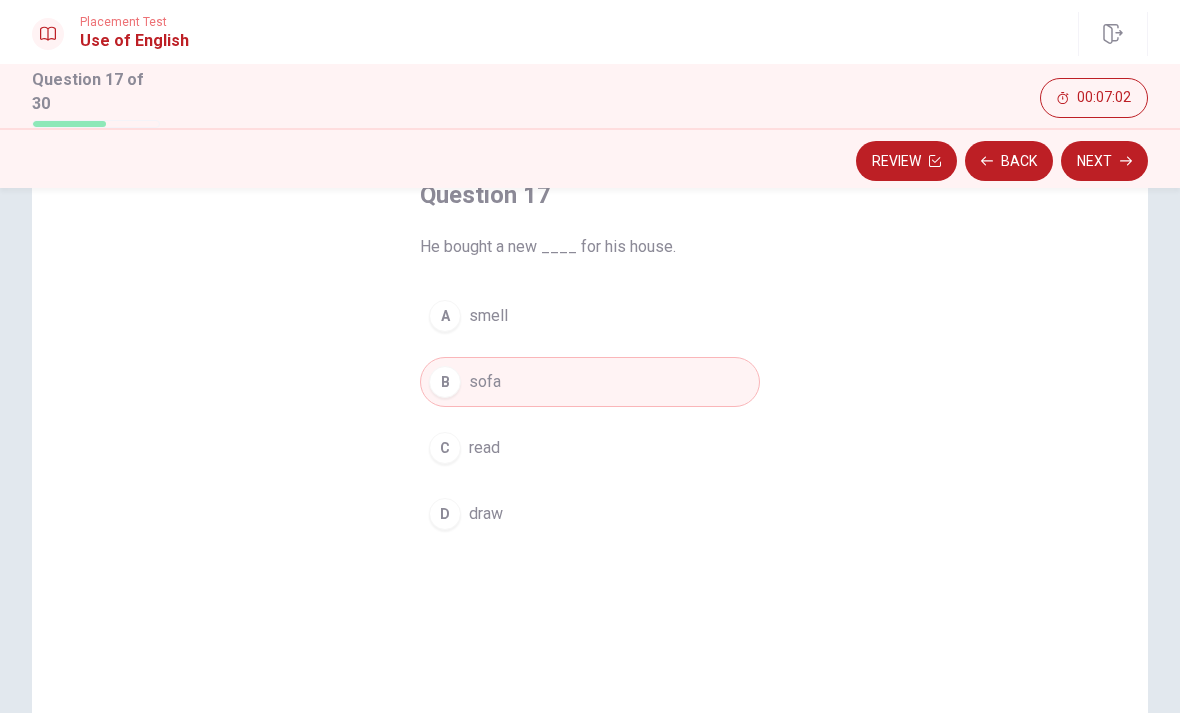 click on "Next" at bounding box center (1104, 161) 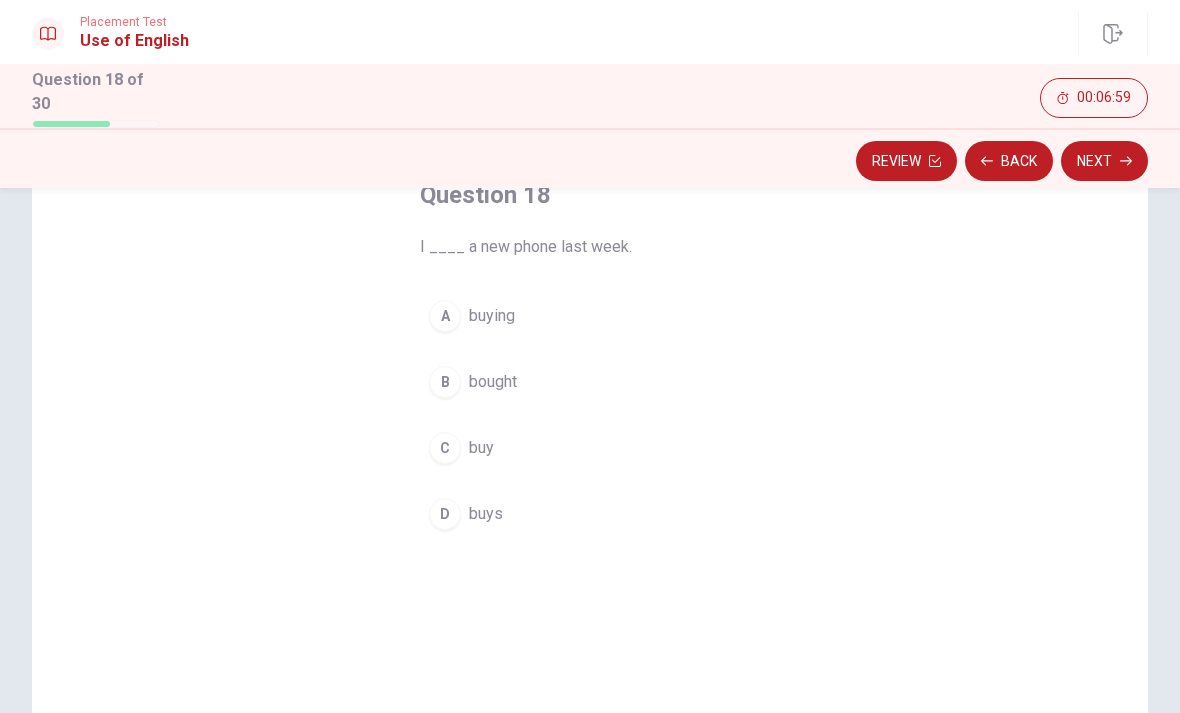 click on "bought" at bounding box center [493, 382] 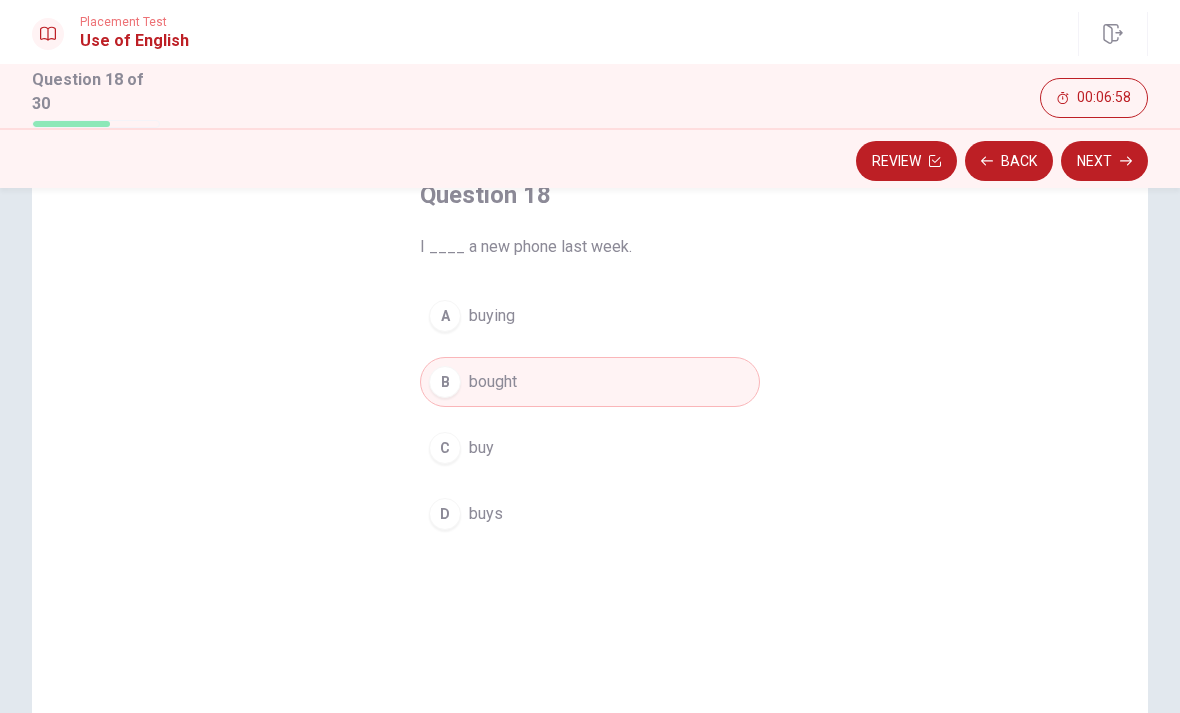 click on "Next" at bounding box center (1104, 161) 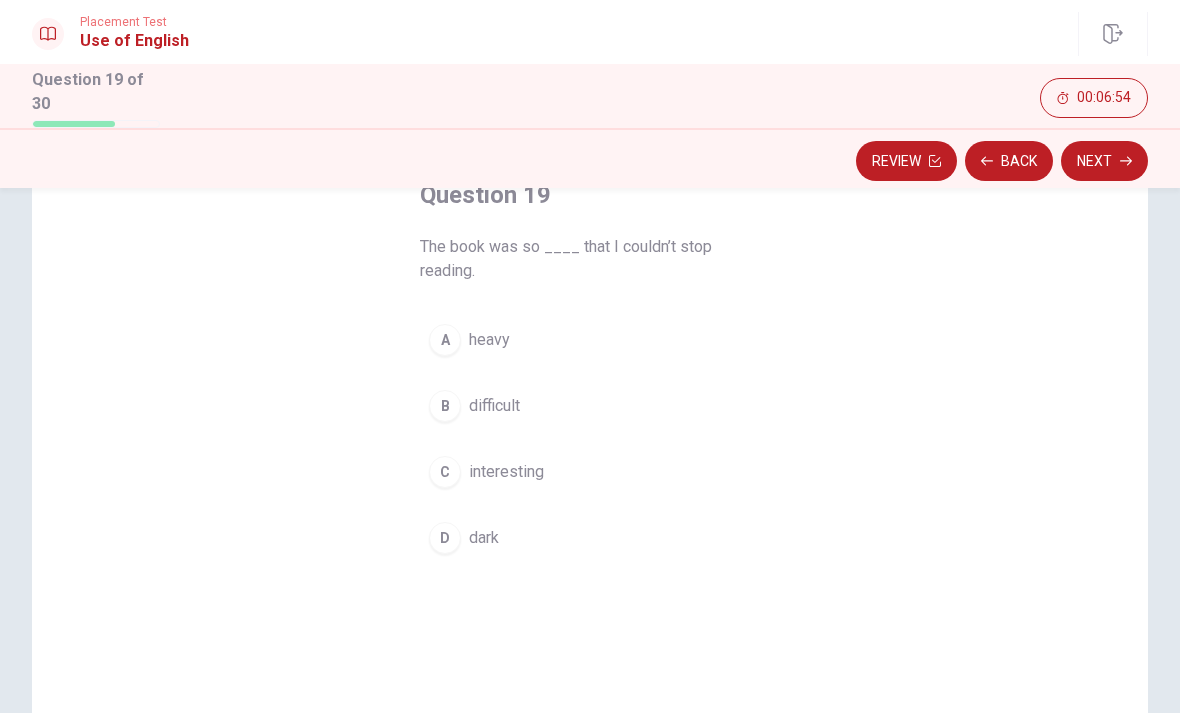 click on "interesting" at bounding box center (506, 472) 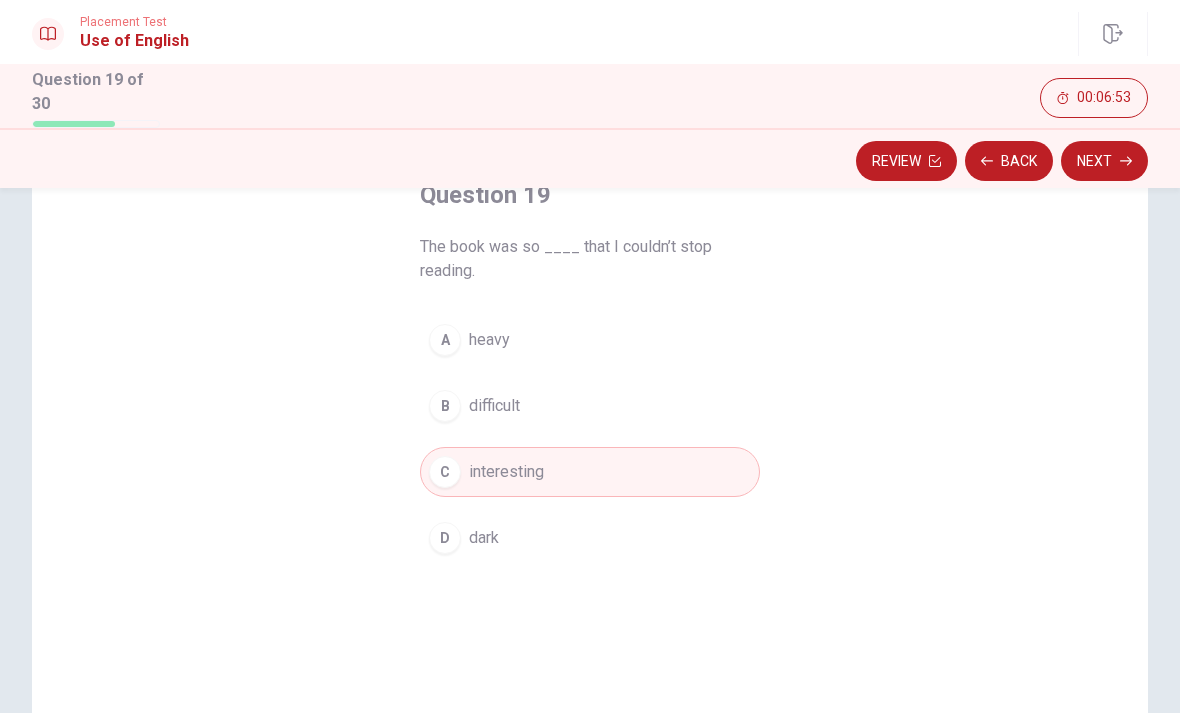 click on "Next" at bounding box center [1104, 161] 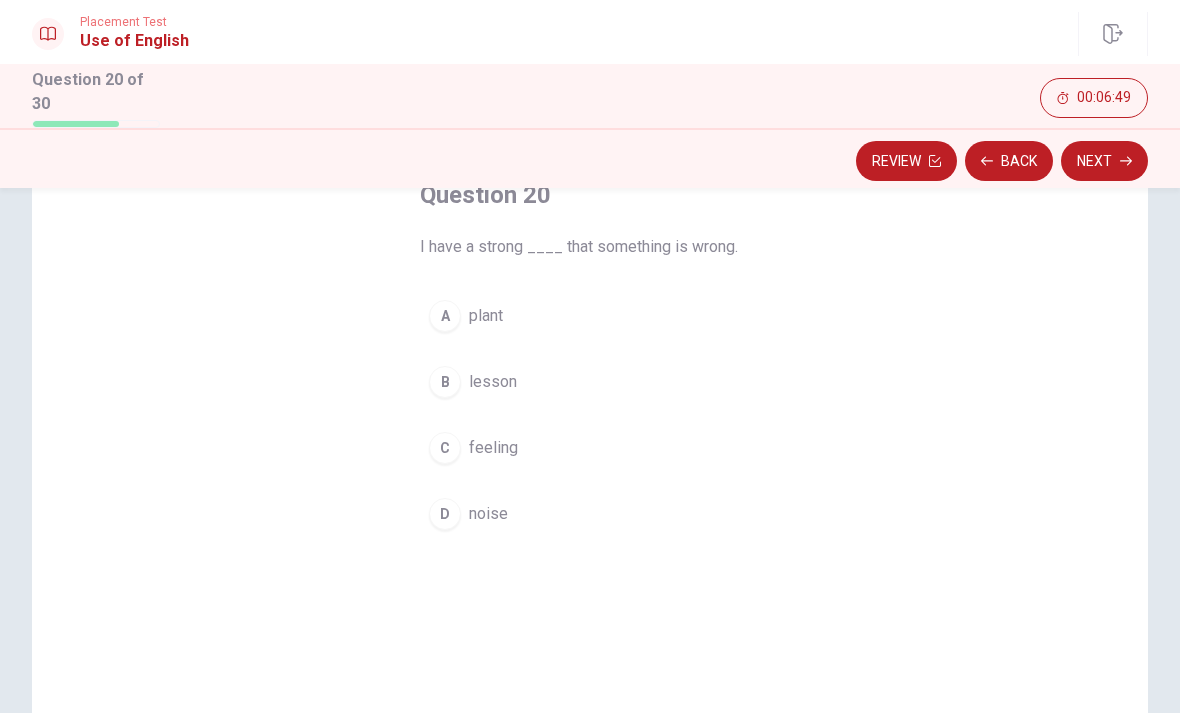 click on "C feeling" at bounding box center [590, 448] 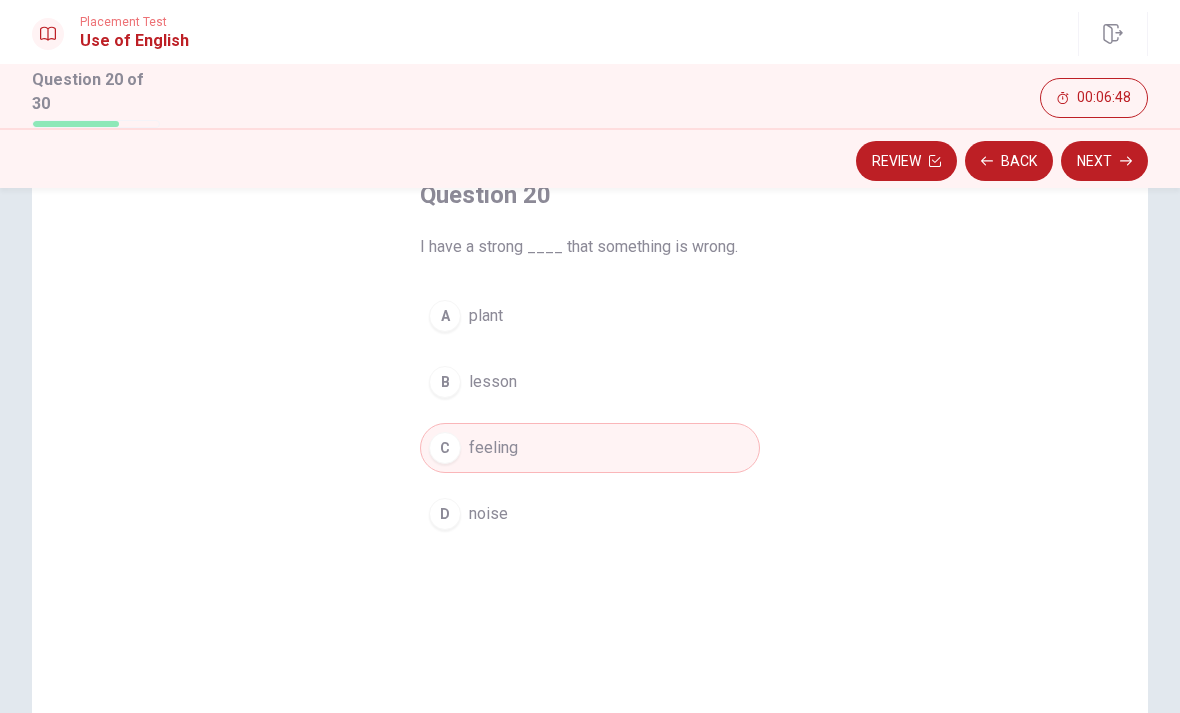 click on "Next" at bounding box center (1104, 161) 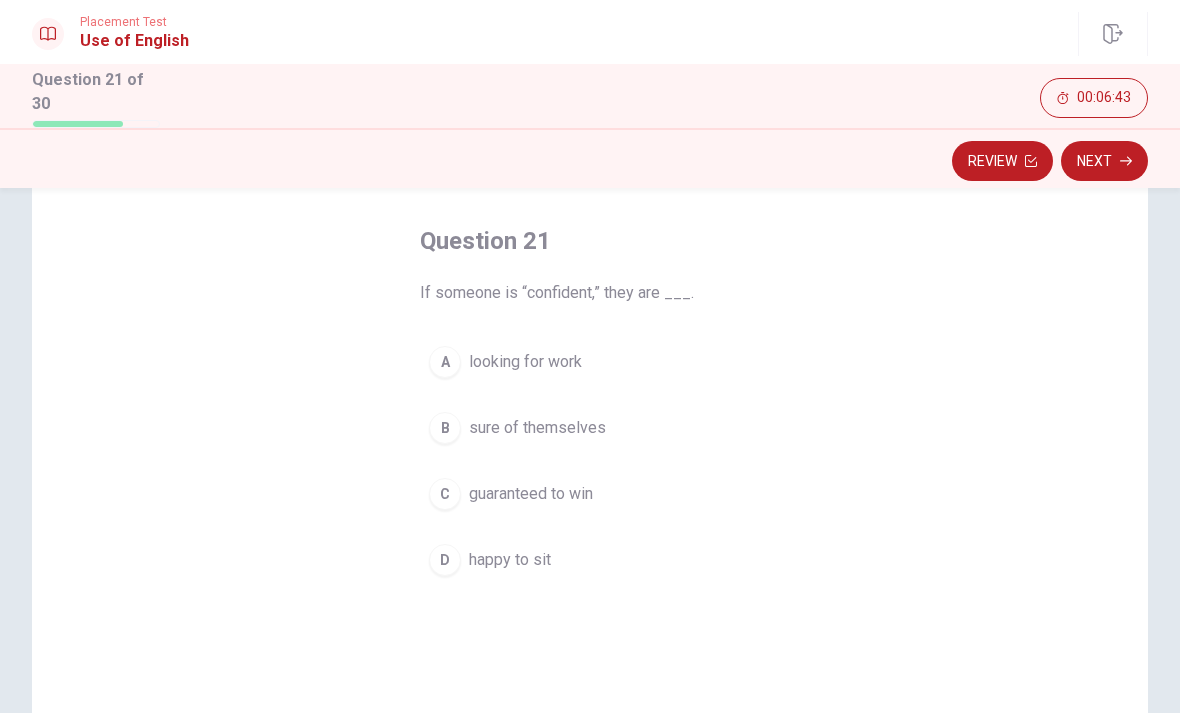 scroll, scrollTop: 95, scrollLeft: 0, axis: vertical 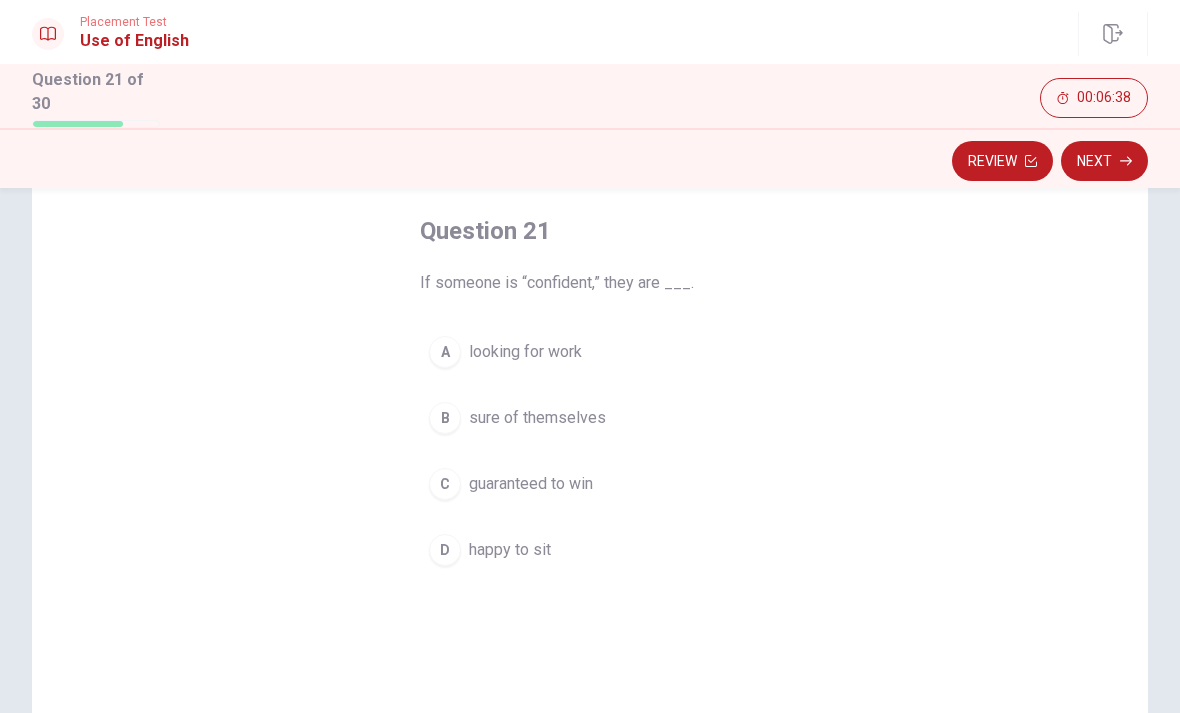 click on "sure of themselves" at bounding box center (537, 418) 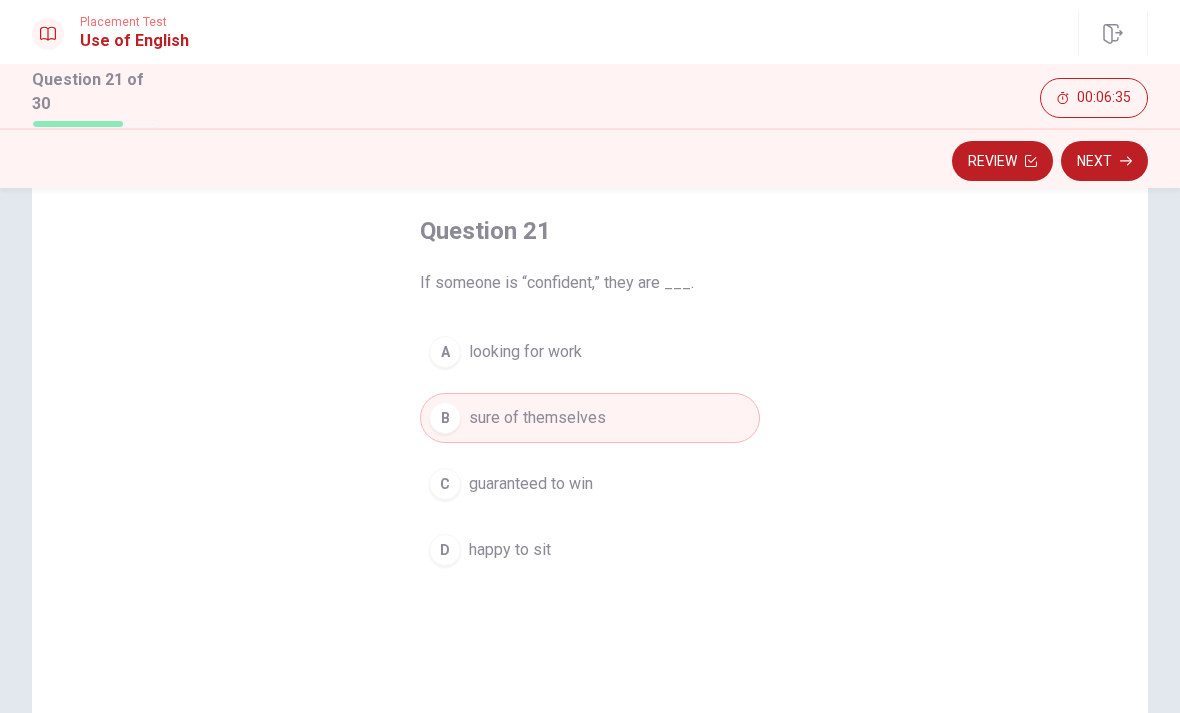 click 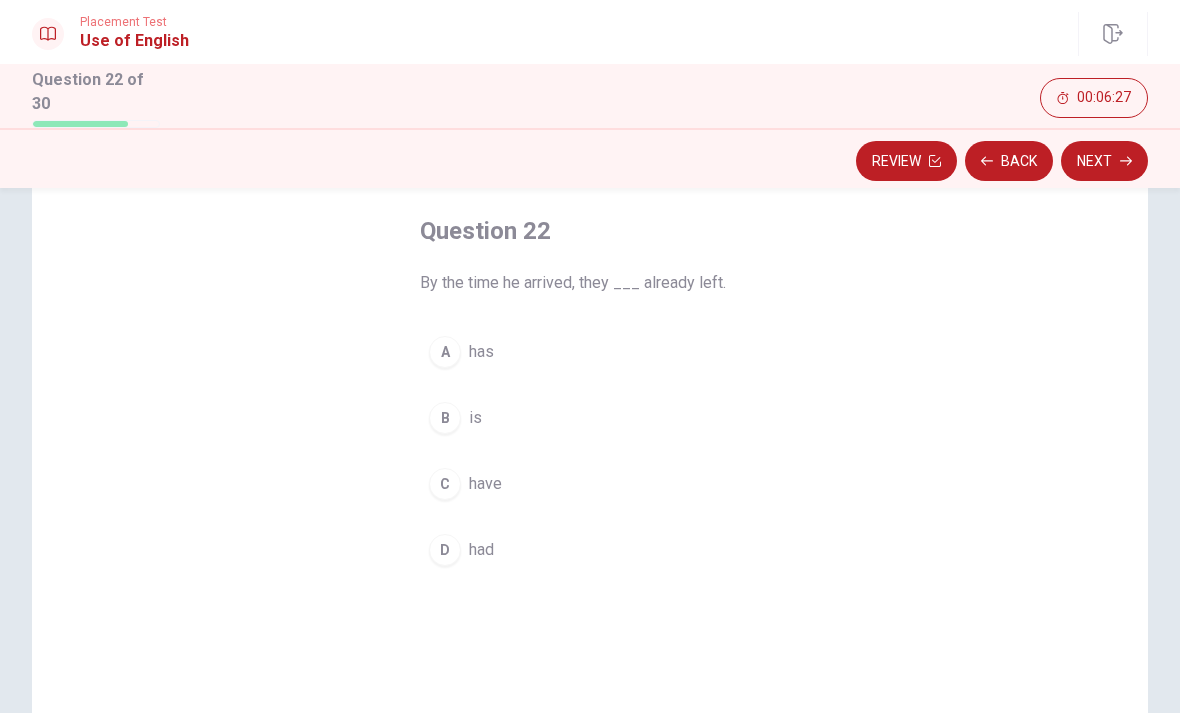 click on "had" at bounding box center (481, 550) 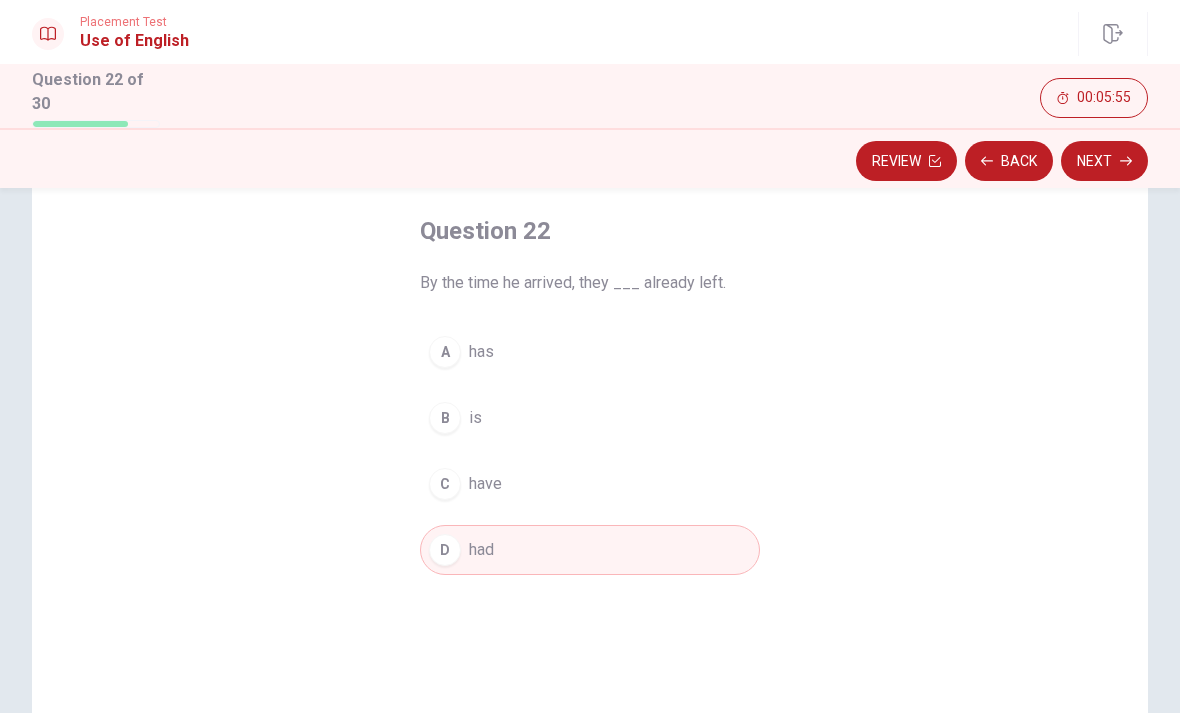 click on "Next" at bounding box center [1104, 161] 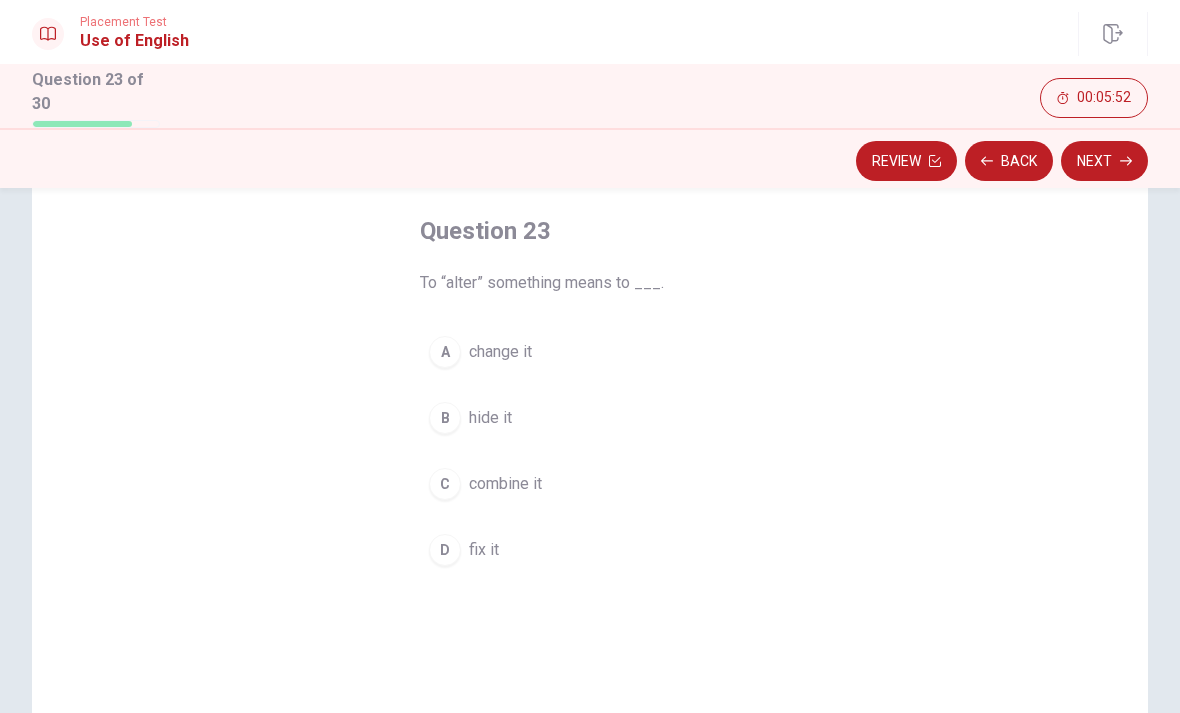 click on "change it" at bounding box center [500, 352] 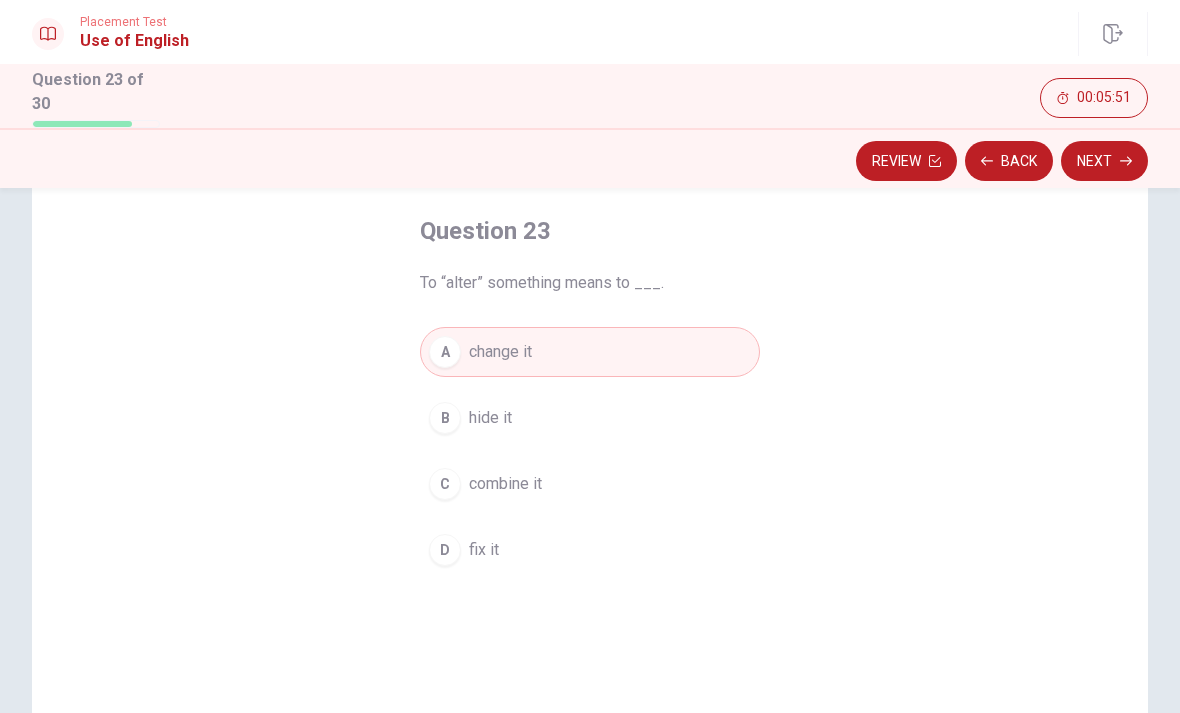 click on "Next" at bounding box center [1104, 161] 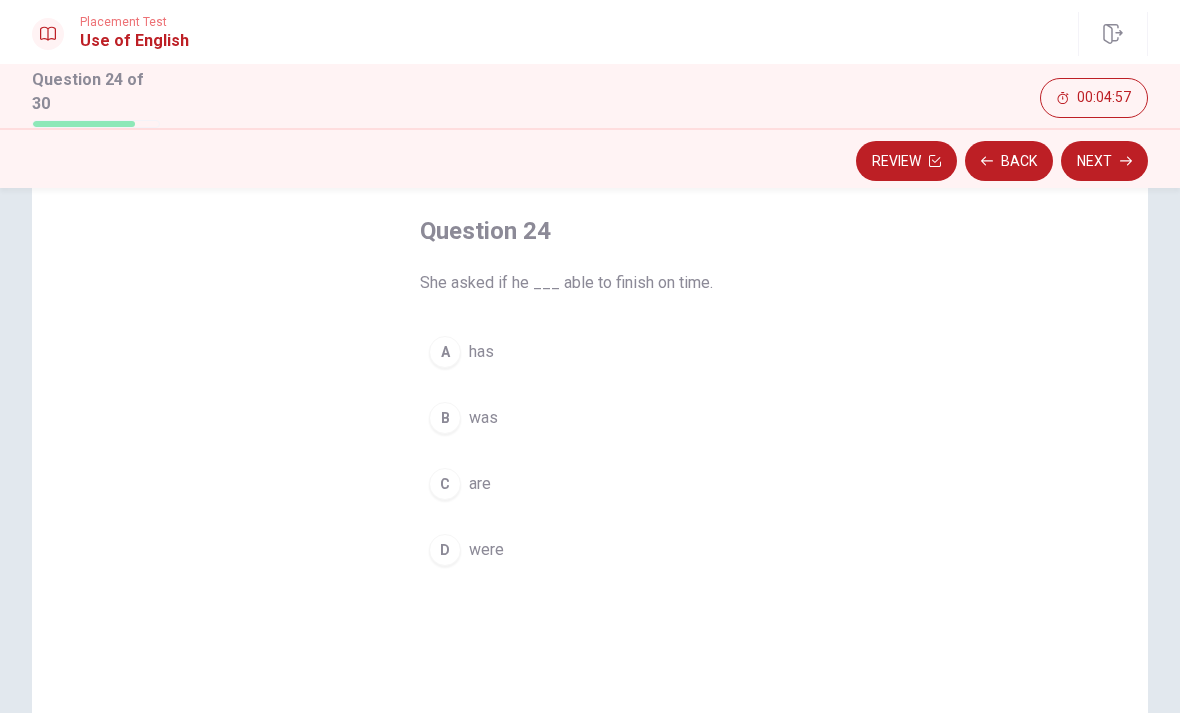 click on "B was" at bounding box center [590, 418] 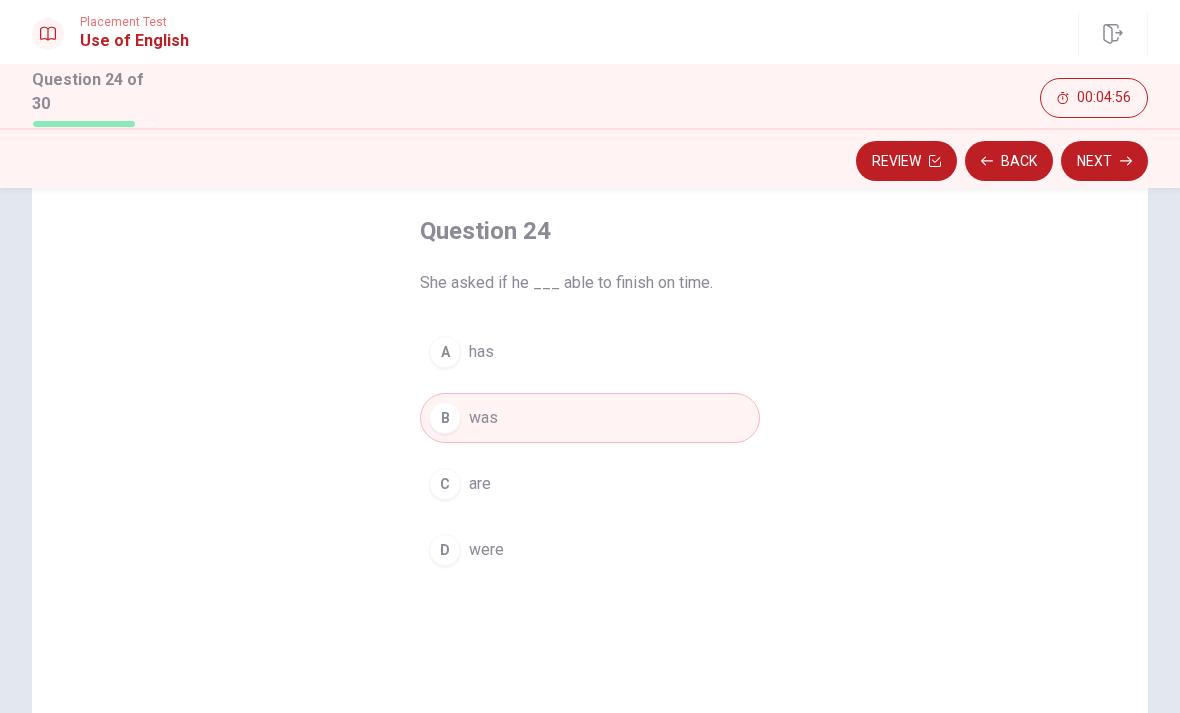 click 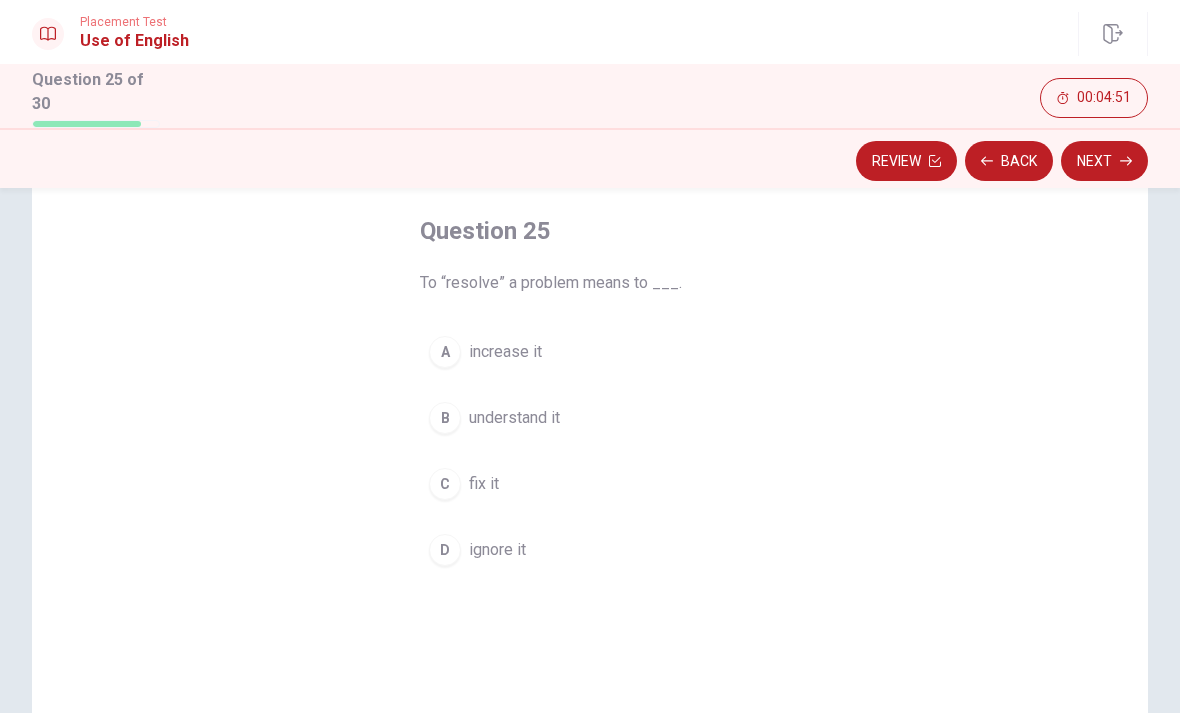click on "fix it" at bounding box center [484, 484] 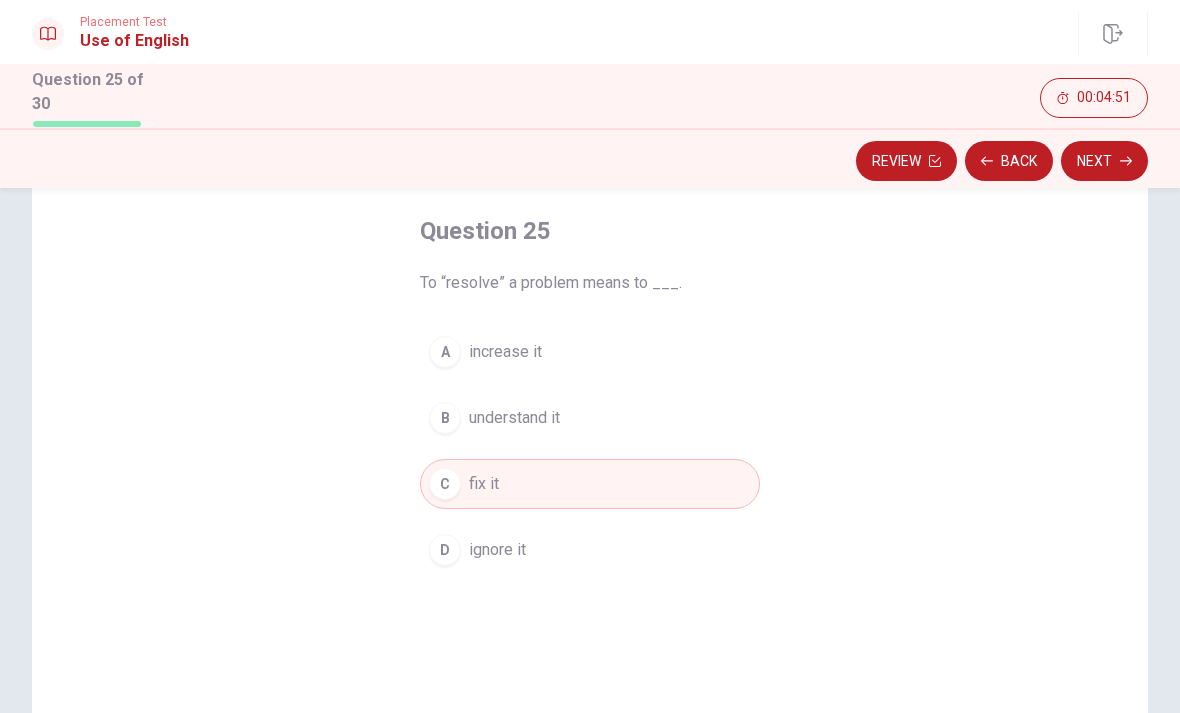 click on "Next" at bounding box center (1104, 161) 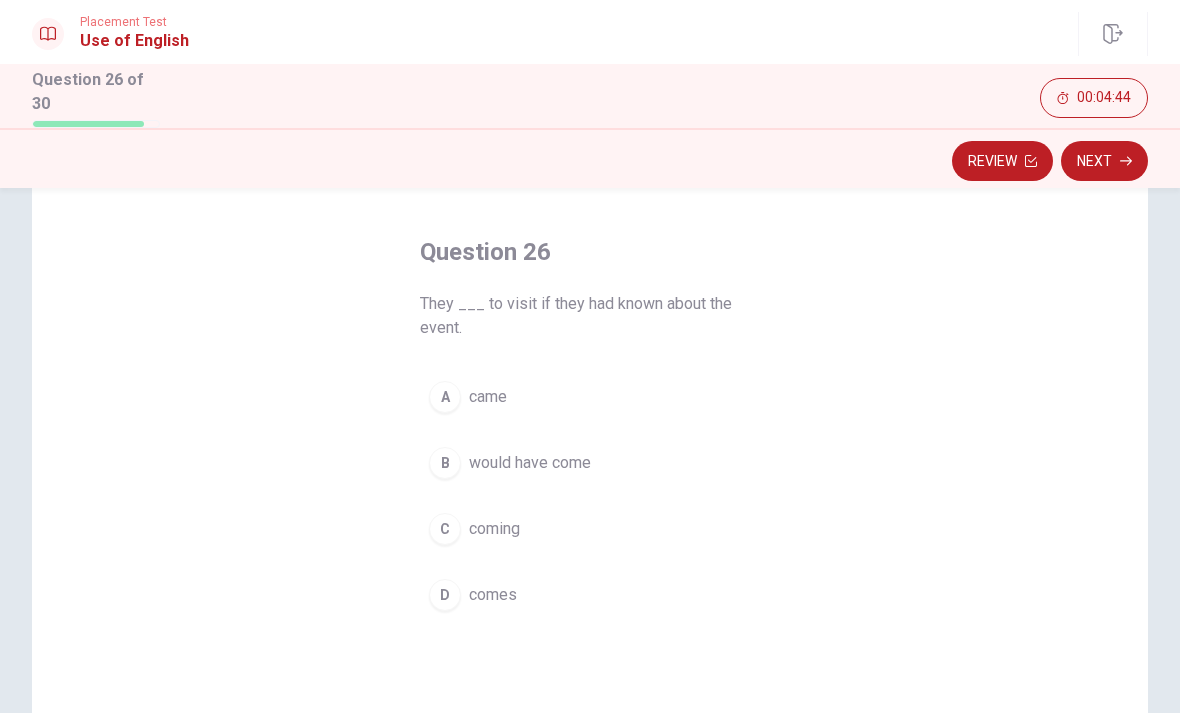 scroll, scrollTop: 77, scrollLeft: 0, axis: vertical 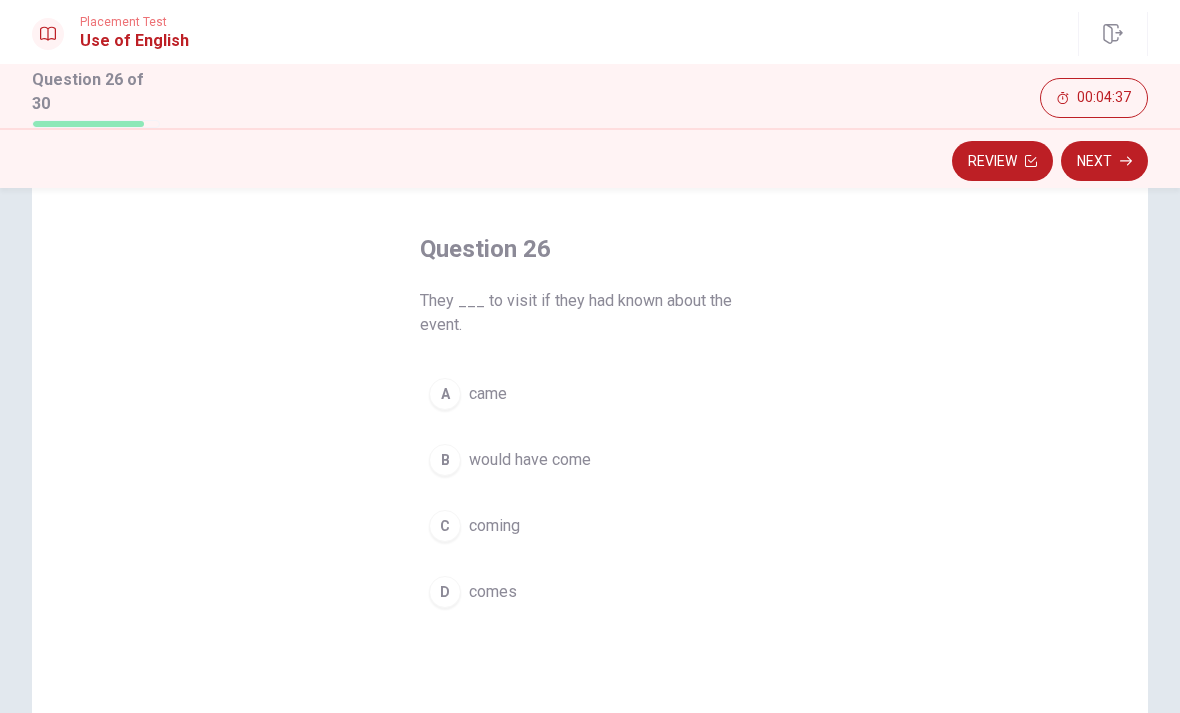 click on "would have come" at bounding box center (530, 460) 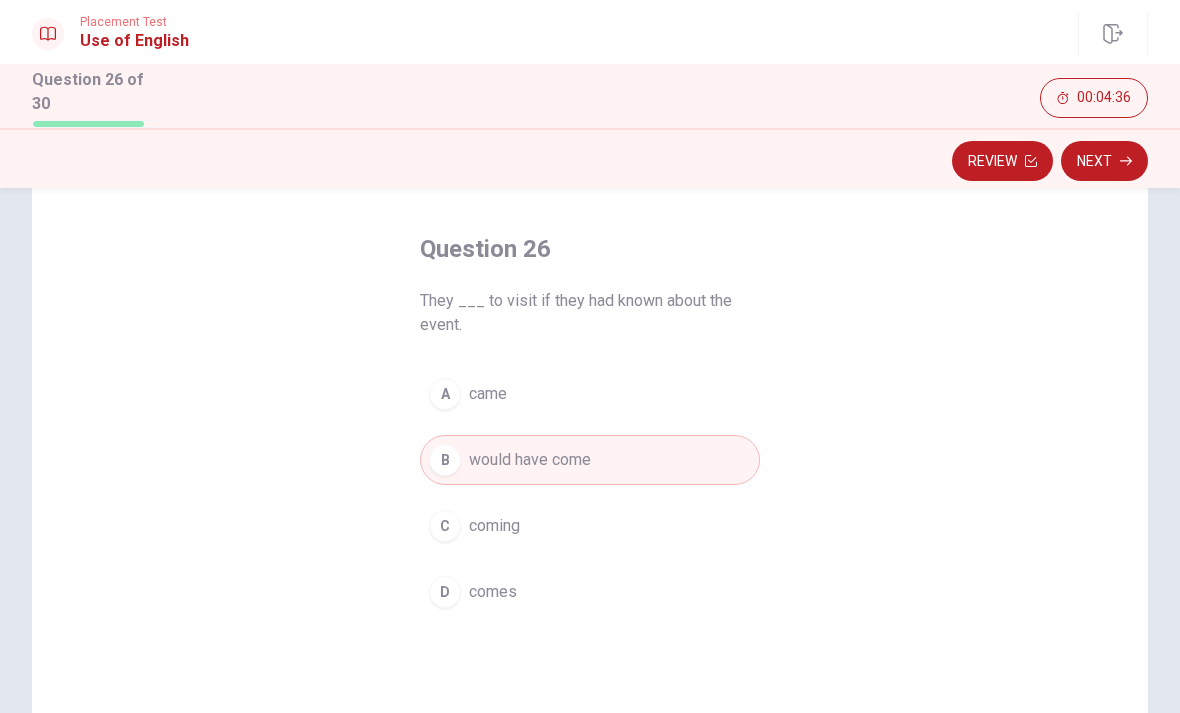 click on "Next" at bounding box center (1104, 161) 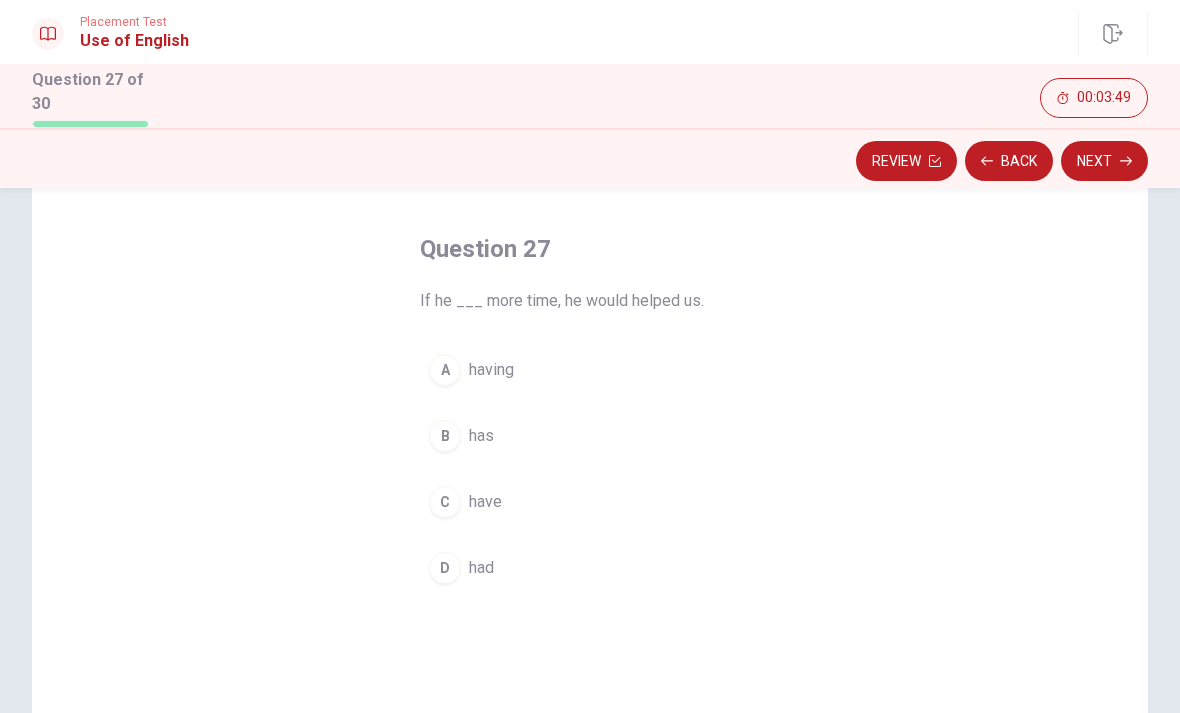 click on "D had" at bounding box center [590, 568] 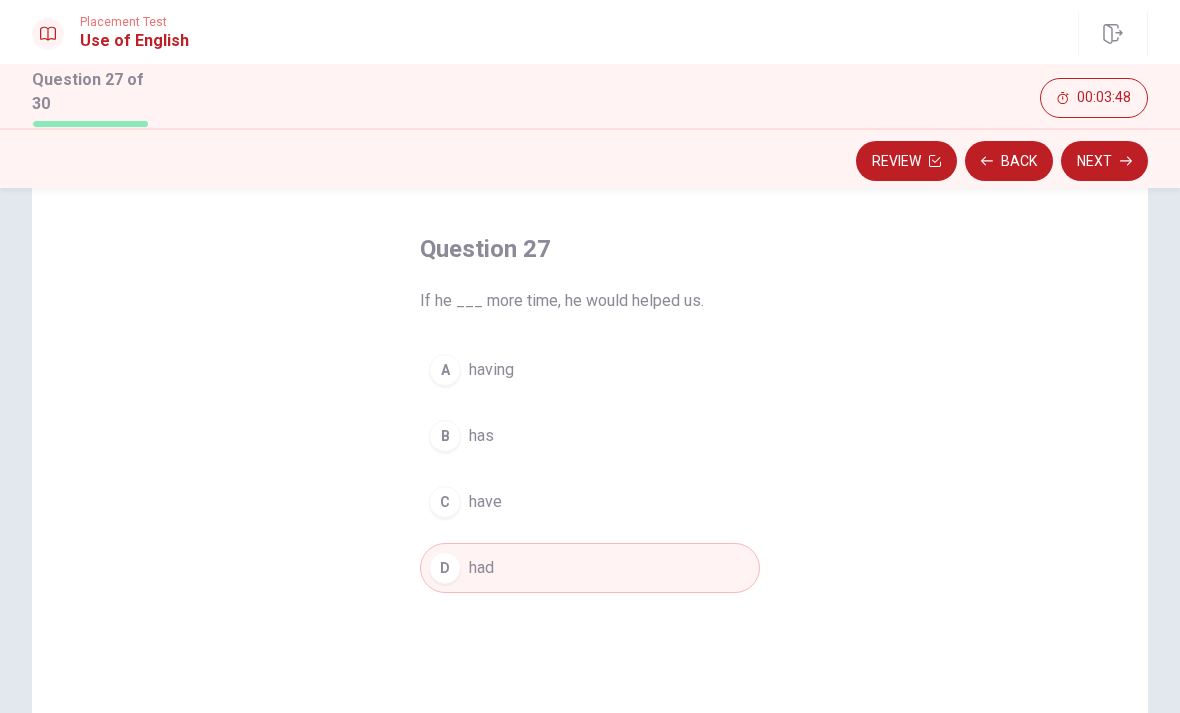 click on "Next" at bounding box center [1104, 161] 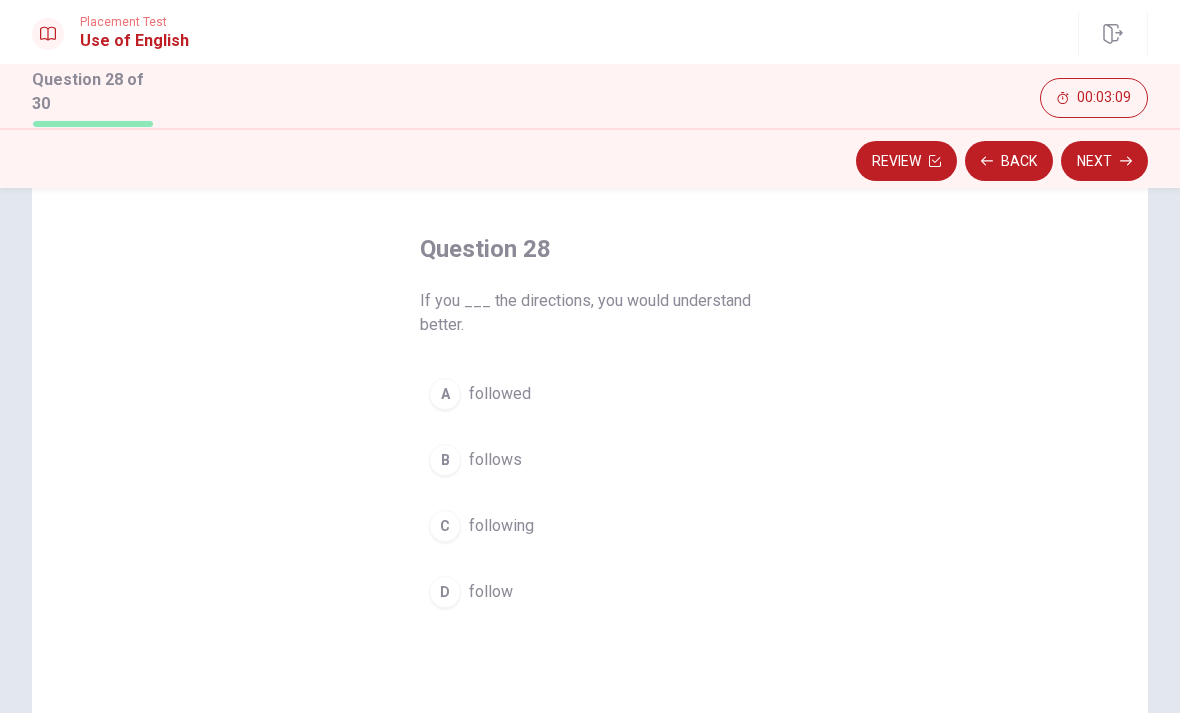 click on "followed" at bounding box center [500, 394] 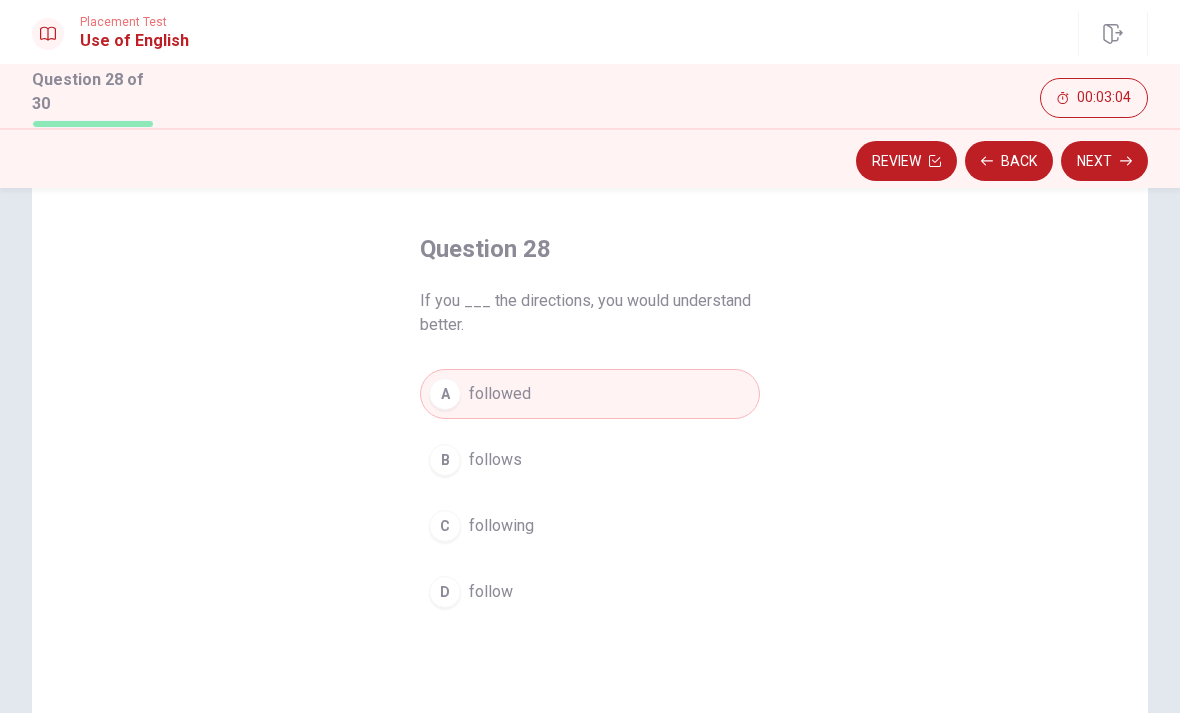 click on "Next" at bounding box center (1104, 161) 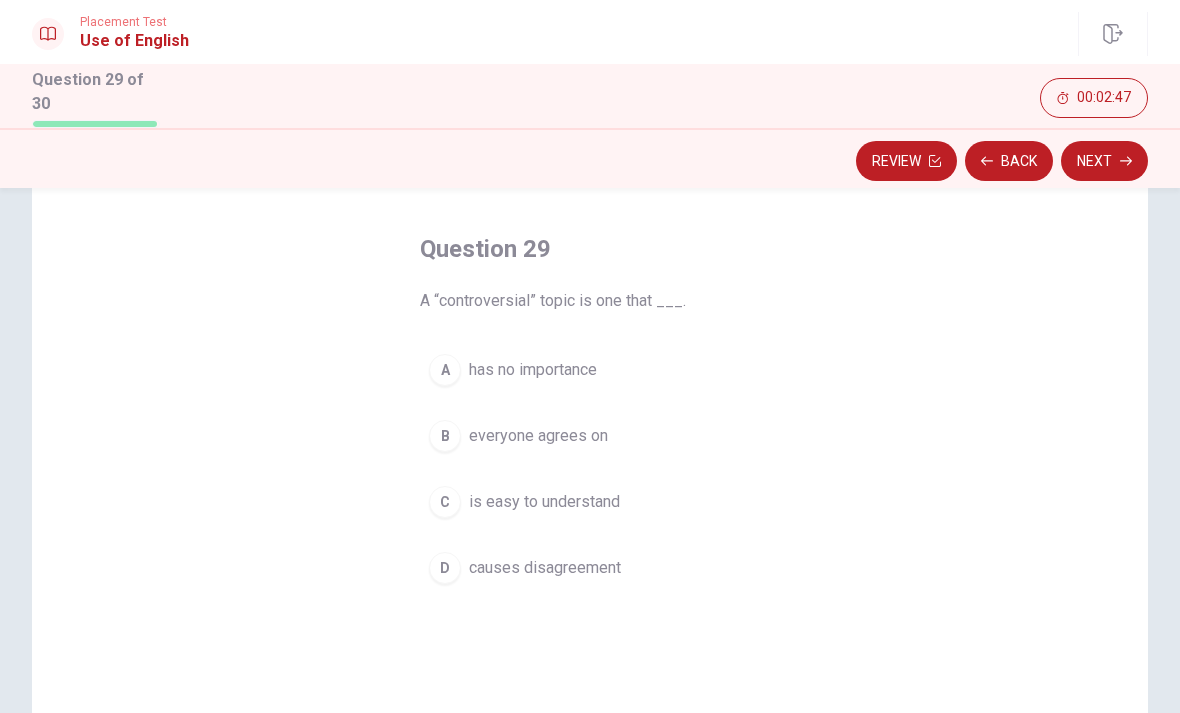 click on "causes disagreement" at bounding box center [545, 568] 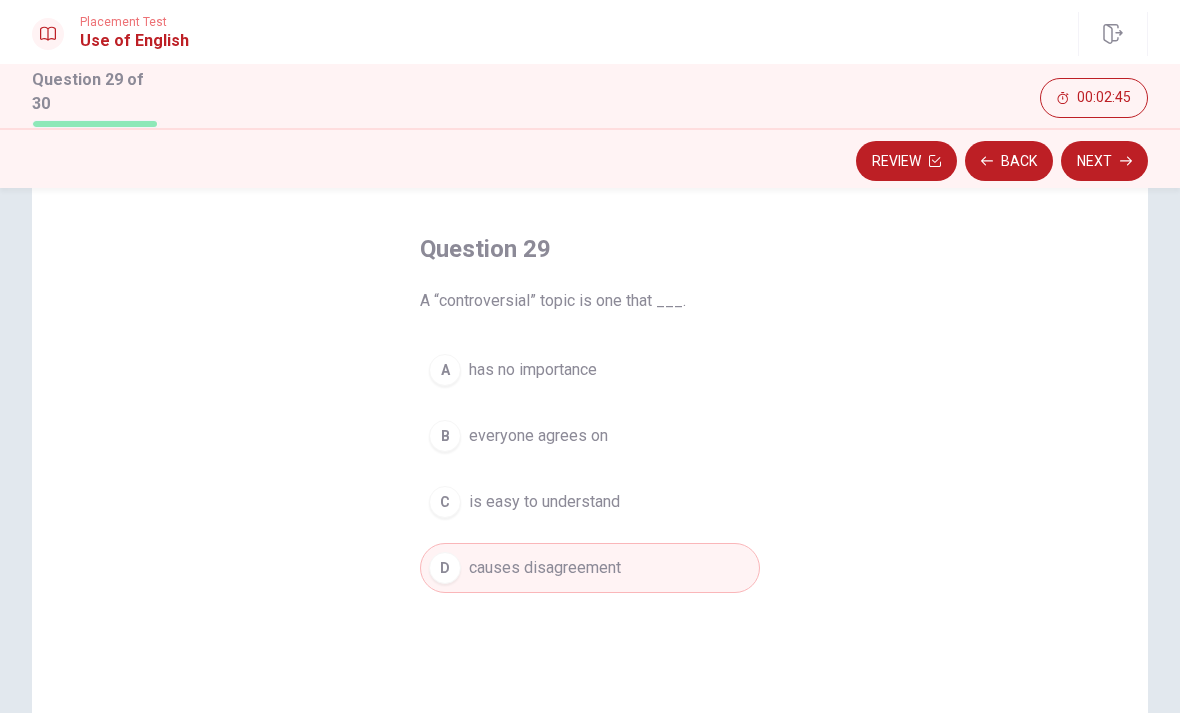 click on "Next" at bounding box center [1104, 161] 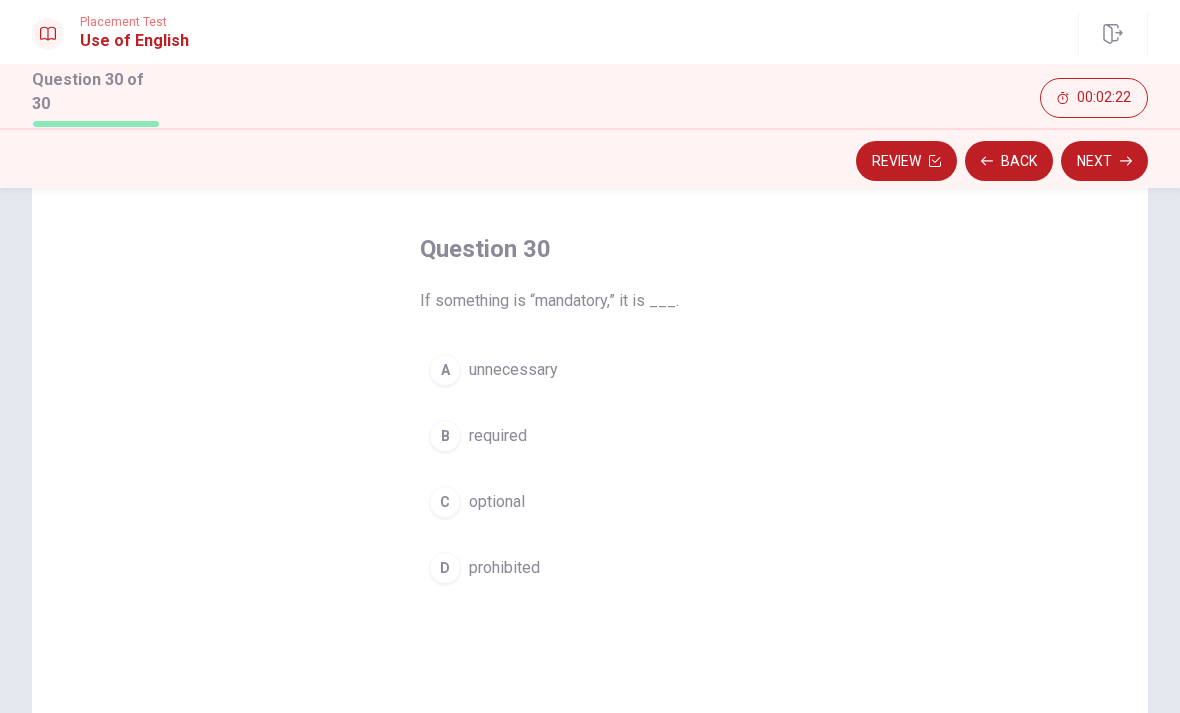click on "required" at bounding box center [498, 436] 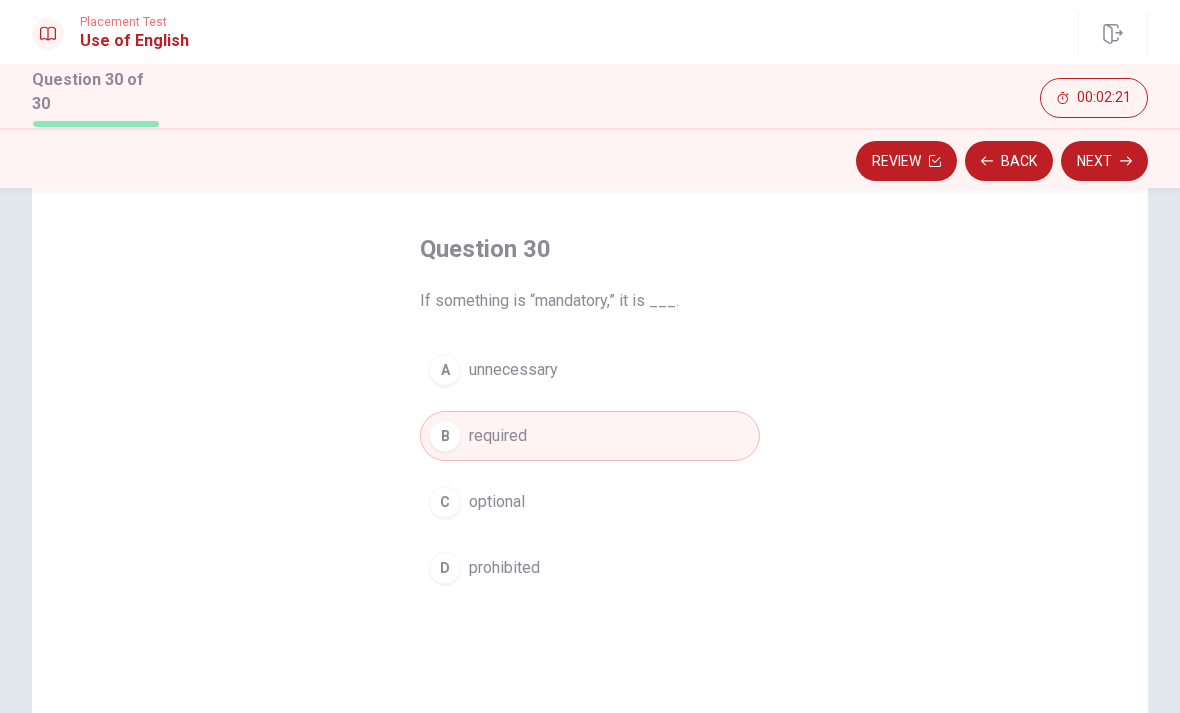 click on "Next" at bounding box center (1104, 161) 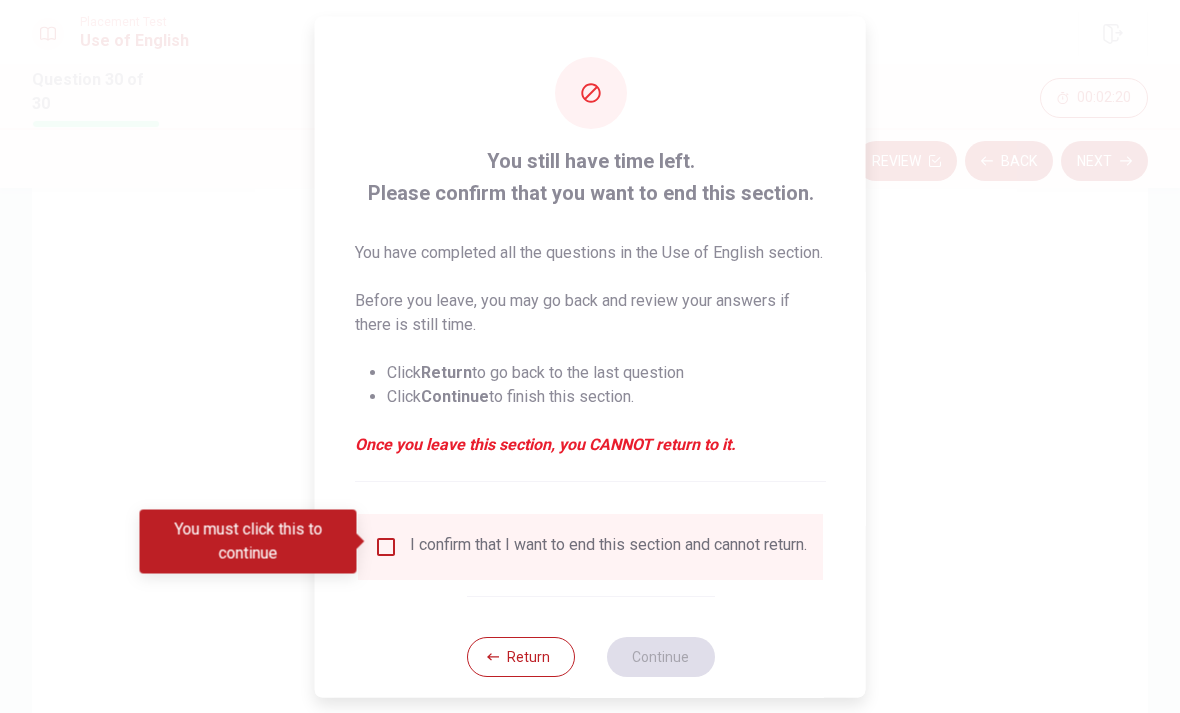 click at bounding box center (386, 546) 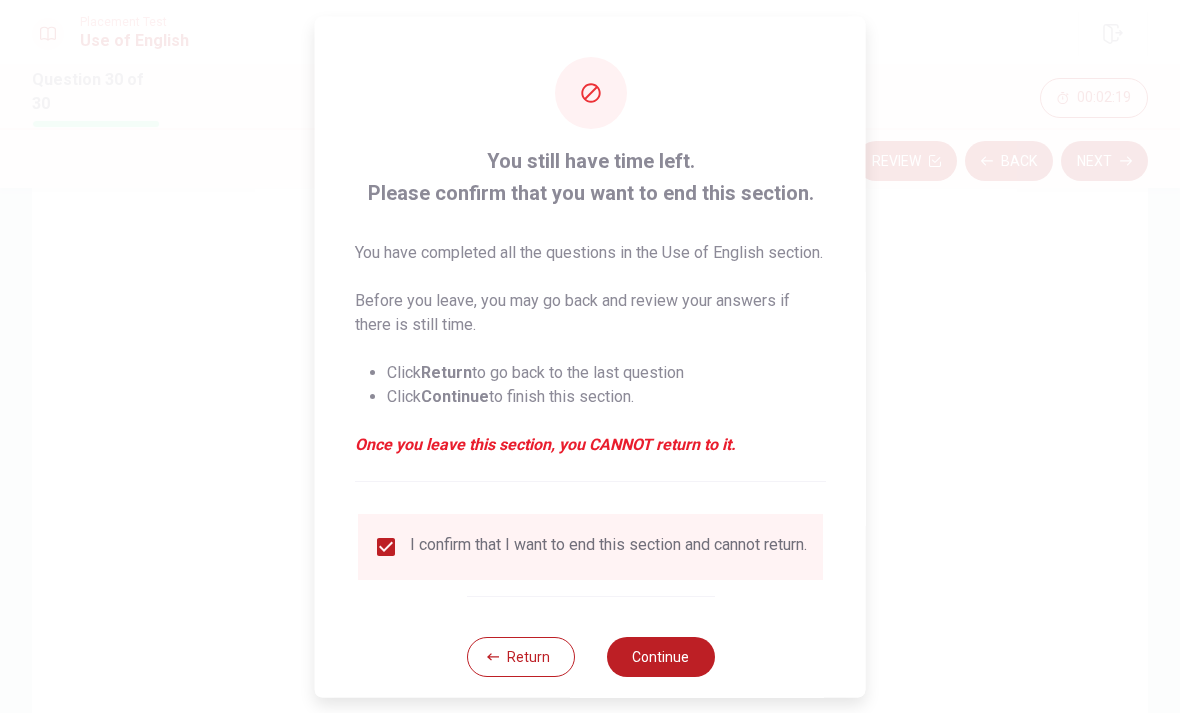 click on "Continue" at bounding box center [660, 656] 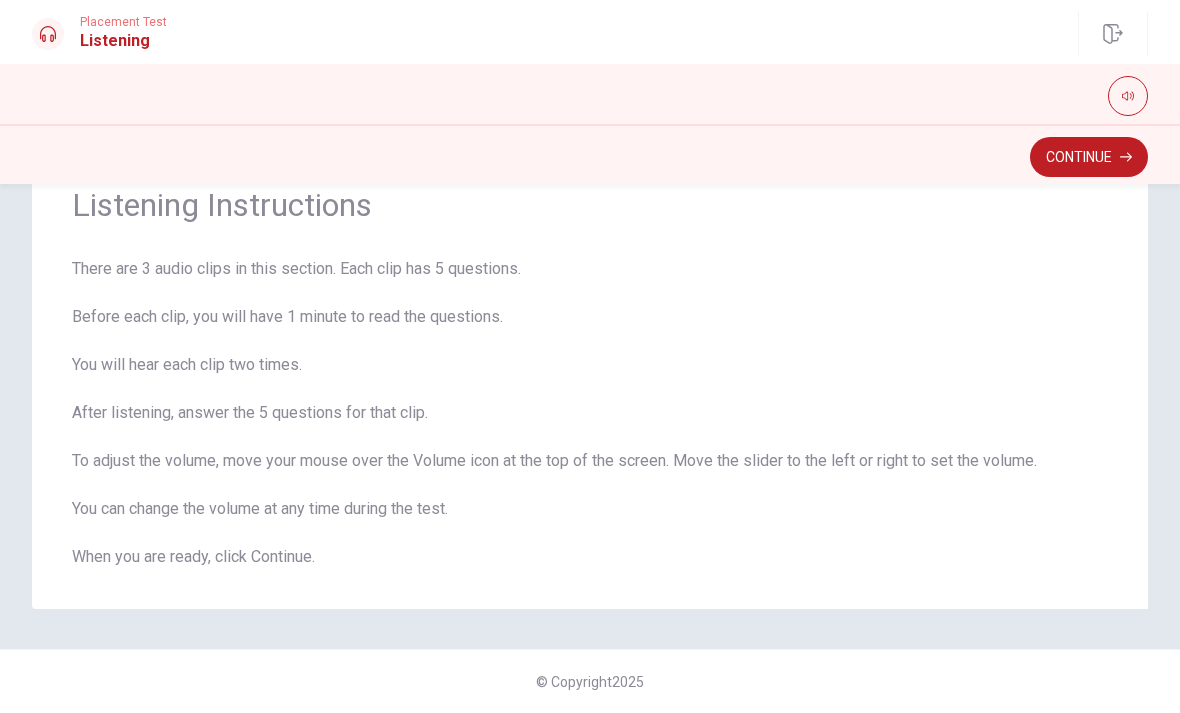 scroll, scrollTop: 79, scrollLeft: 0, axis: vertical 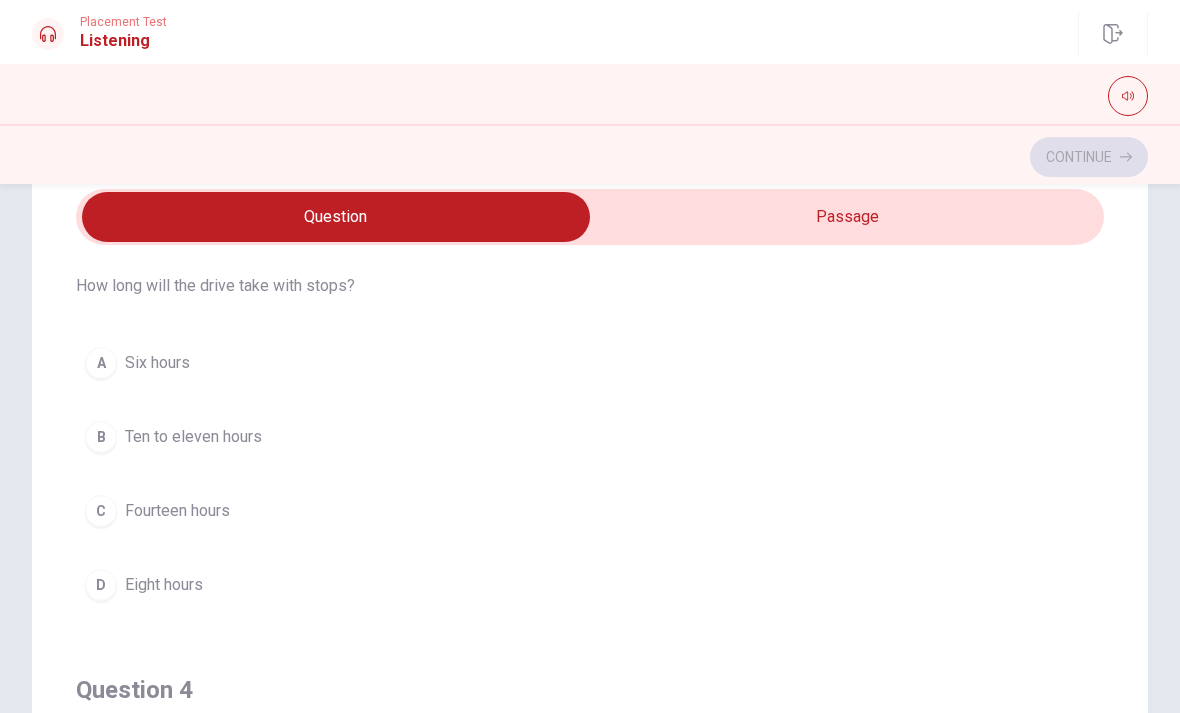 click on "Eight hours" at bounding box center (164, 585) 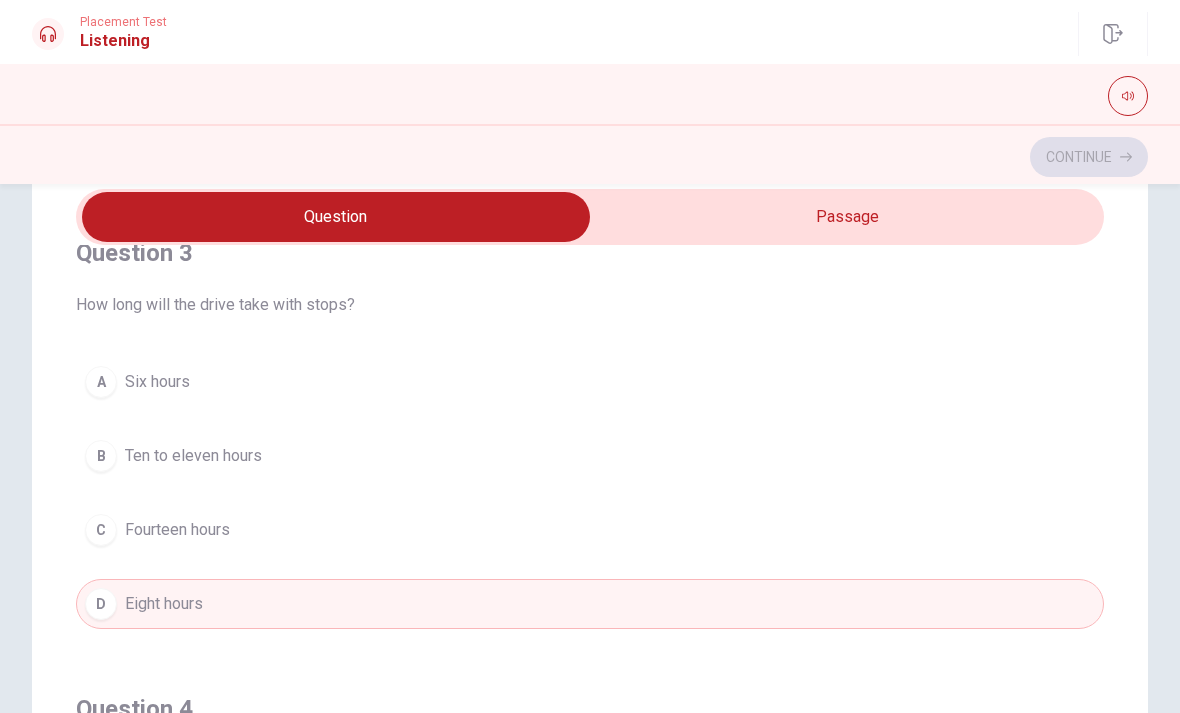 scroll, scrollTop: 951, scrollLeft: 0, axis: vertical 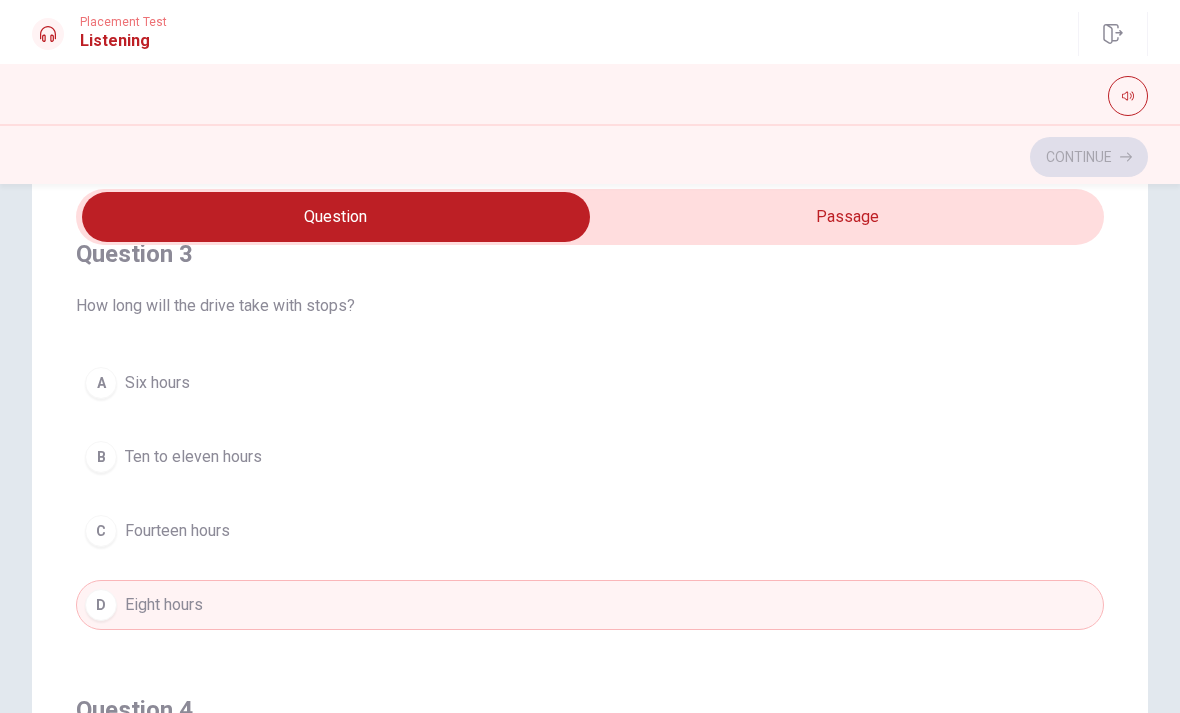 click on "Ten to eleven hours" at bounding box center [193, 457] 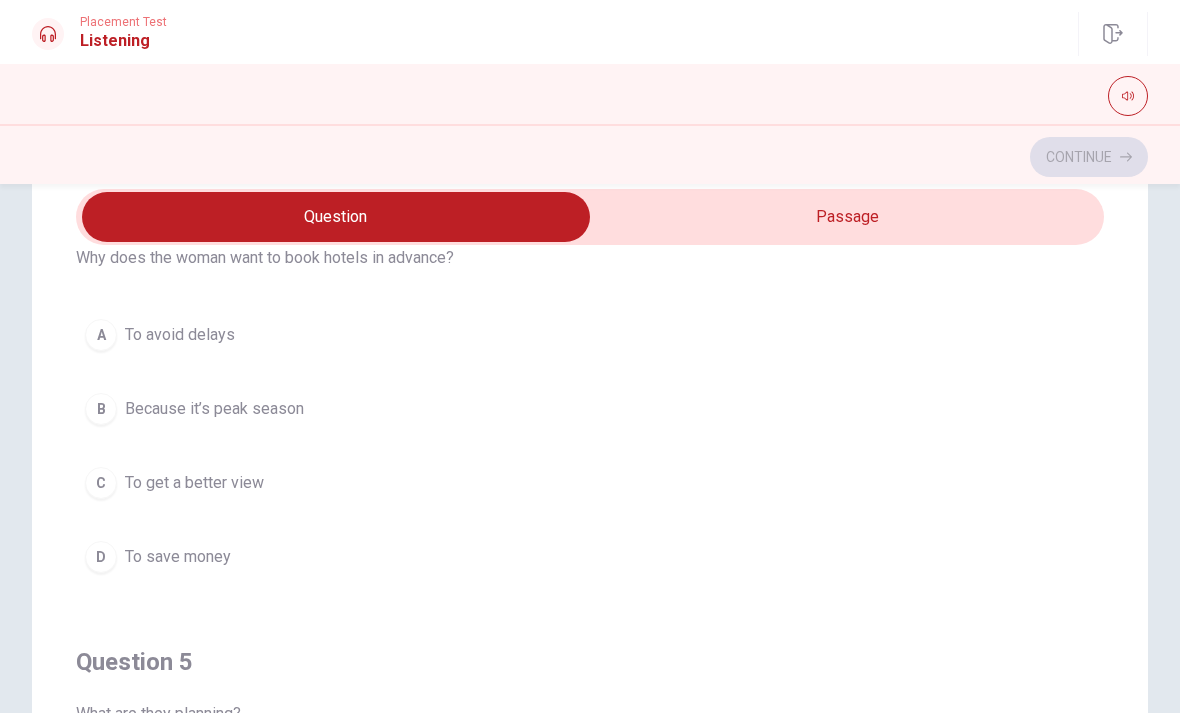 scroll, scrollTop: 1452, scrollLeft: 0, axis: vertical 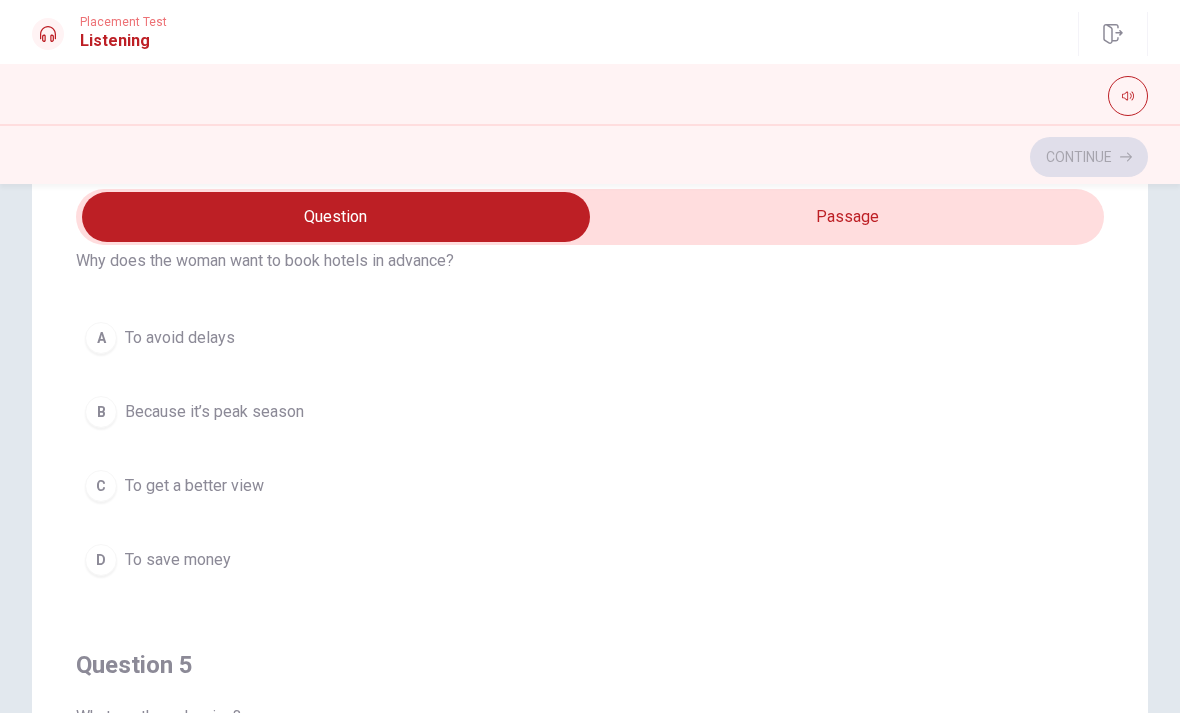 click on "Because it’s peak season" at bounding box center (214, 412) 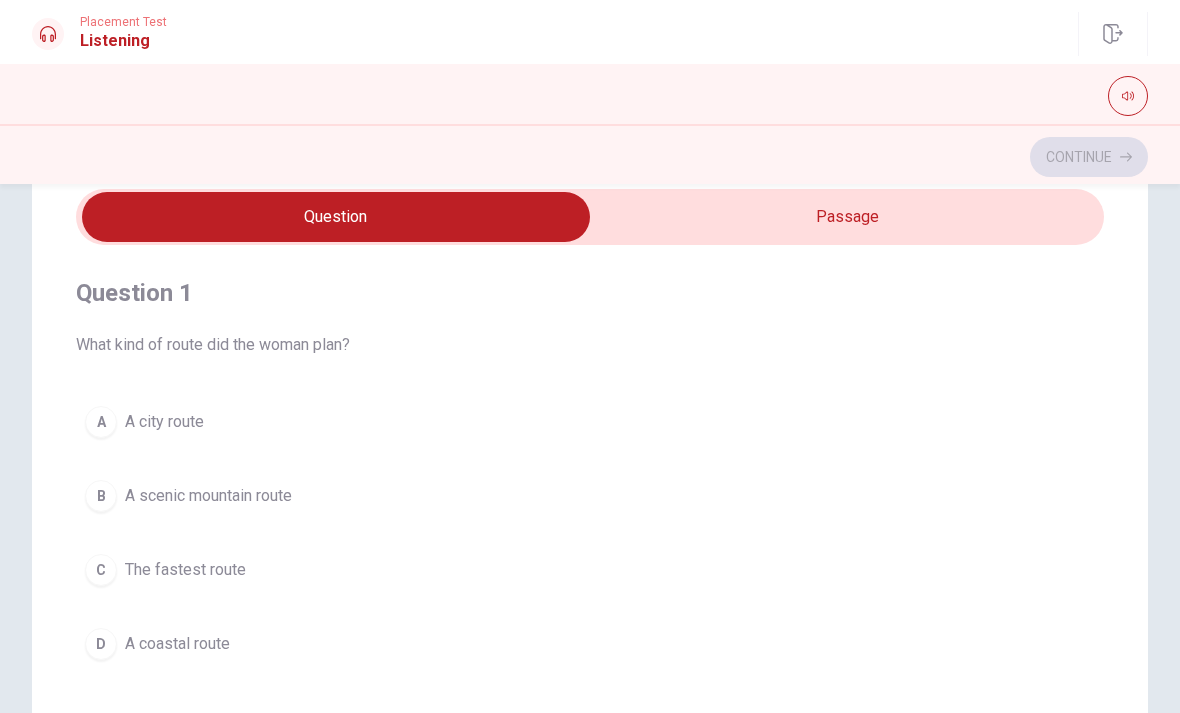 scroll, scrollTop: 0, scrollLeft: 0, axis: both 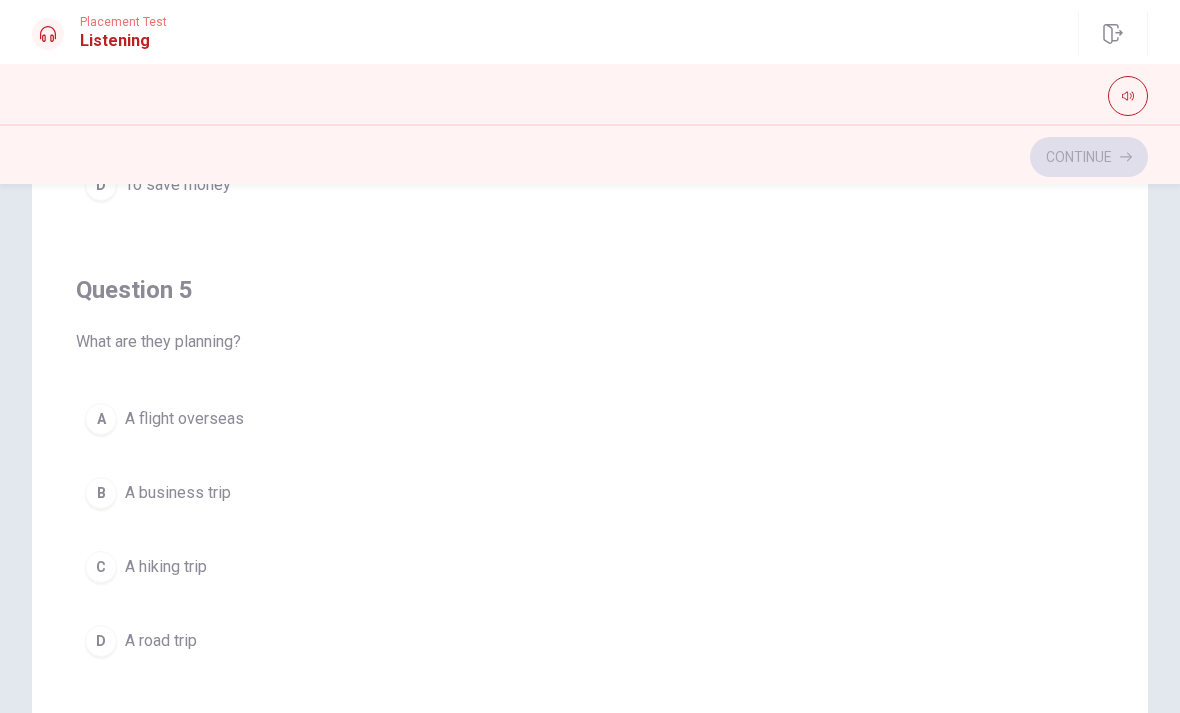 click on "D A road trip" at bounding box center [590, 641] 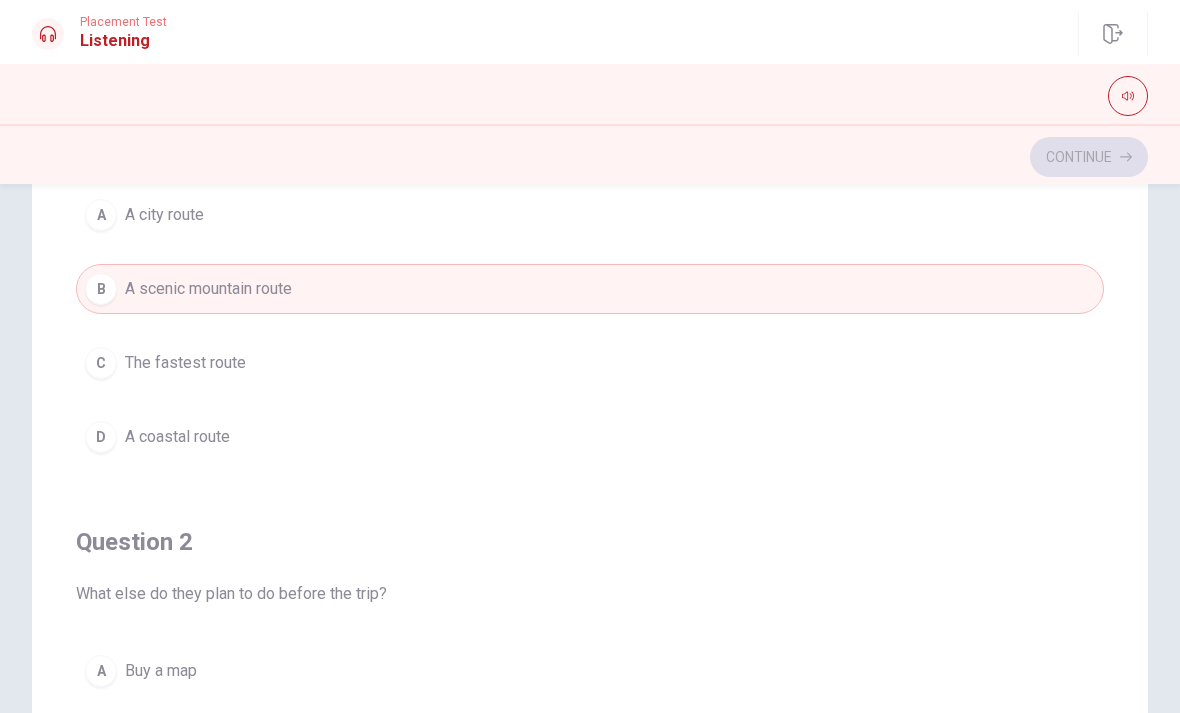 scroll, scrollTop: 0, scrollLeft: 0, axis: both 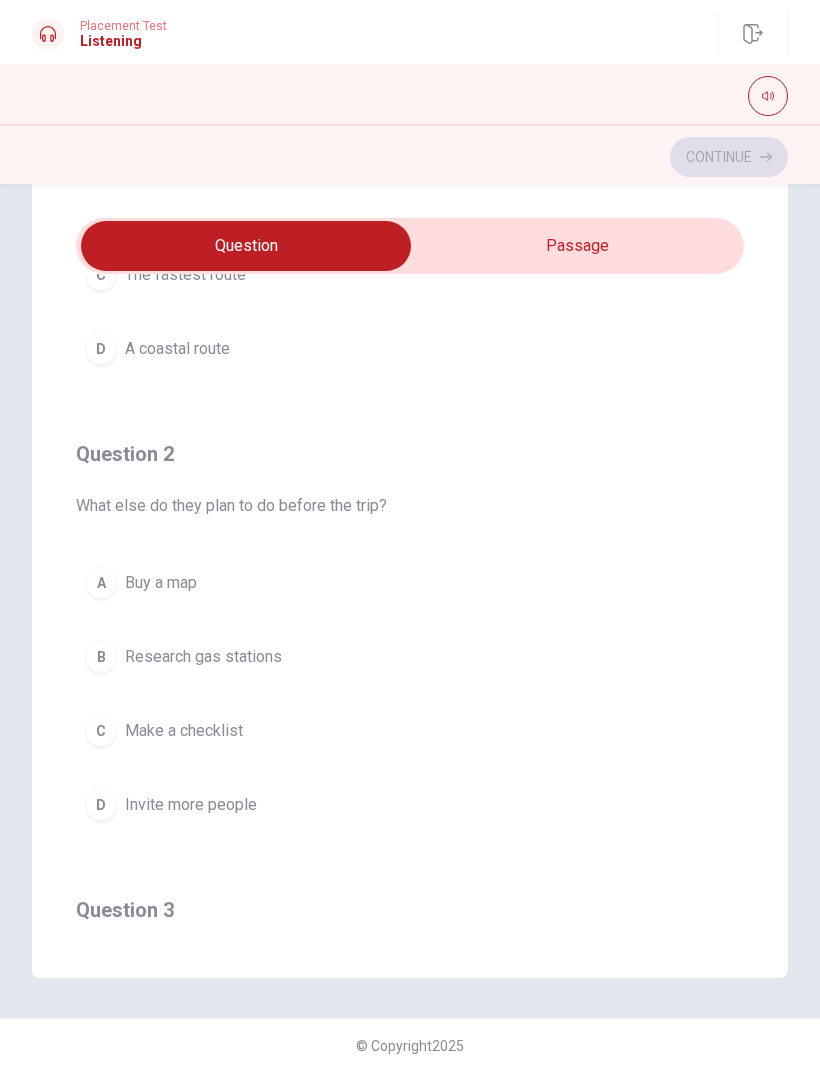 click on "Make a checklist" at bounding box center [184, 731] 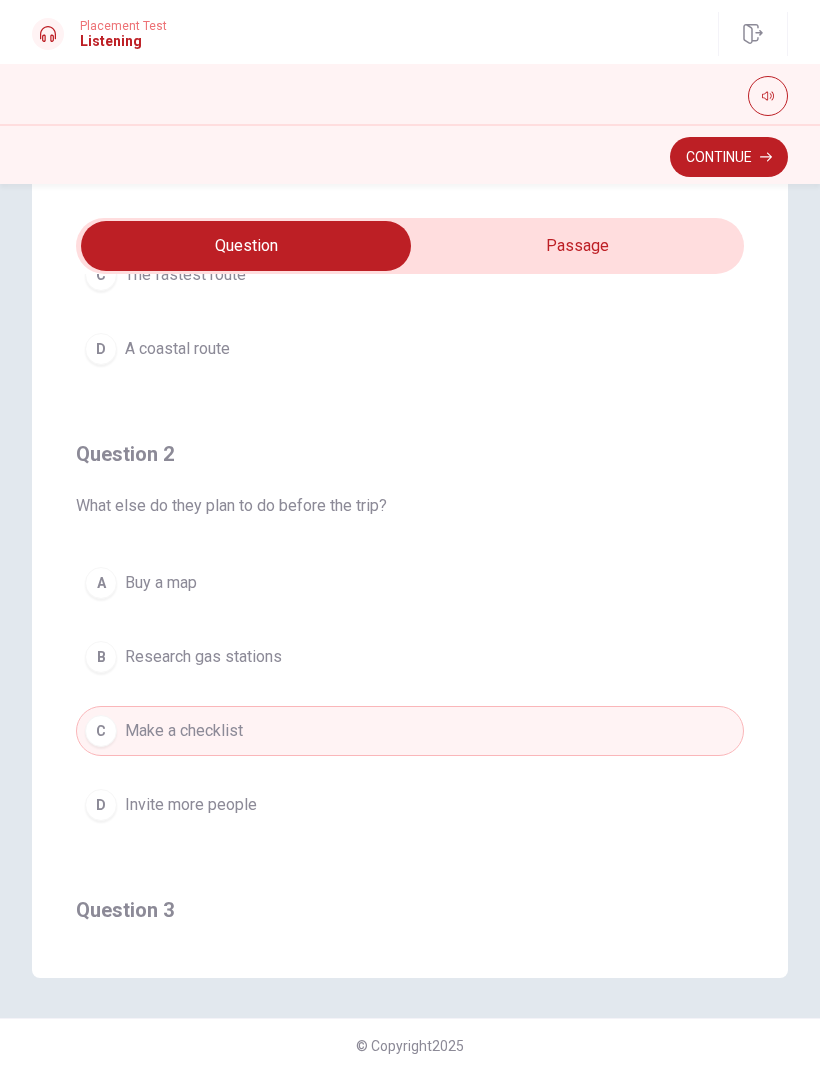 click on "Continue" at bounding box center (729, 157) 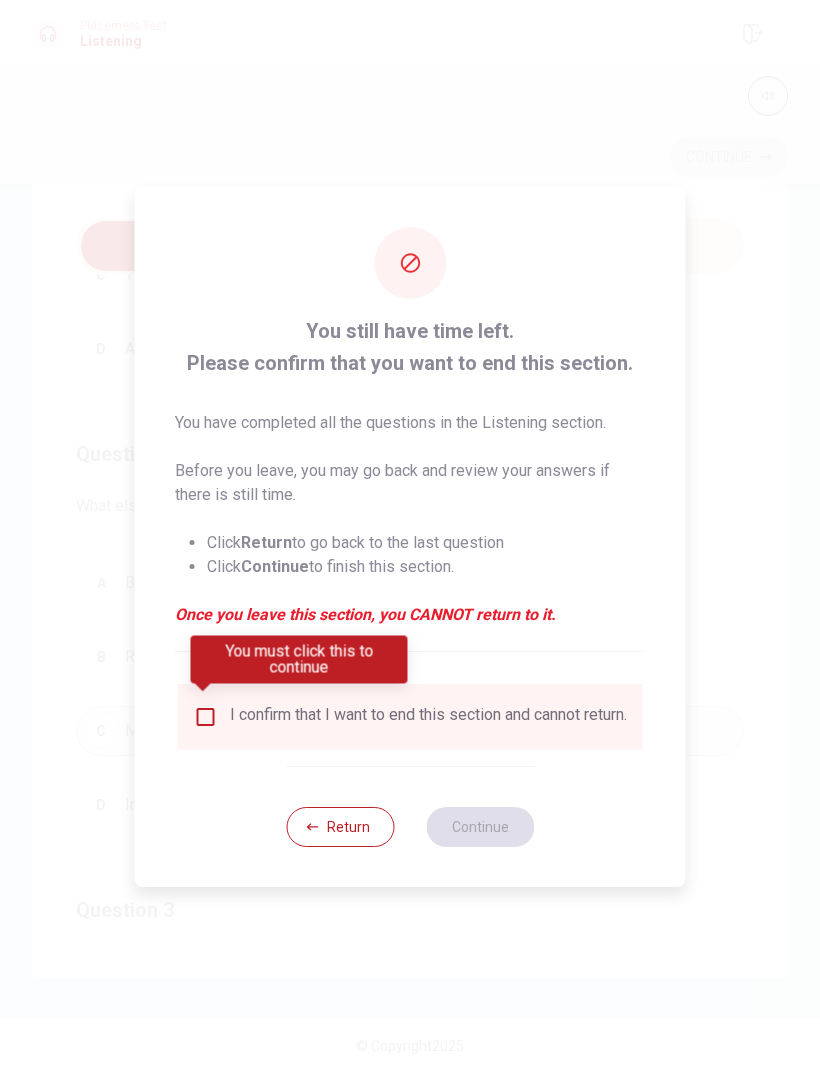 click at bounding box center (206, 717) 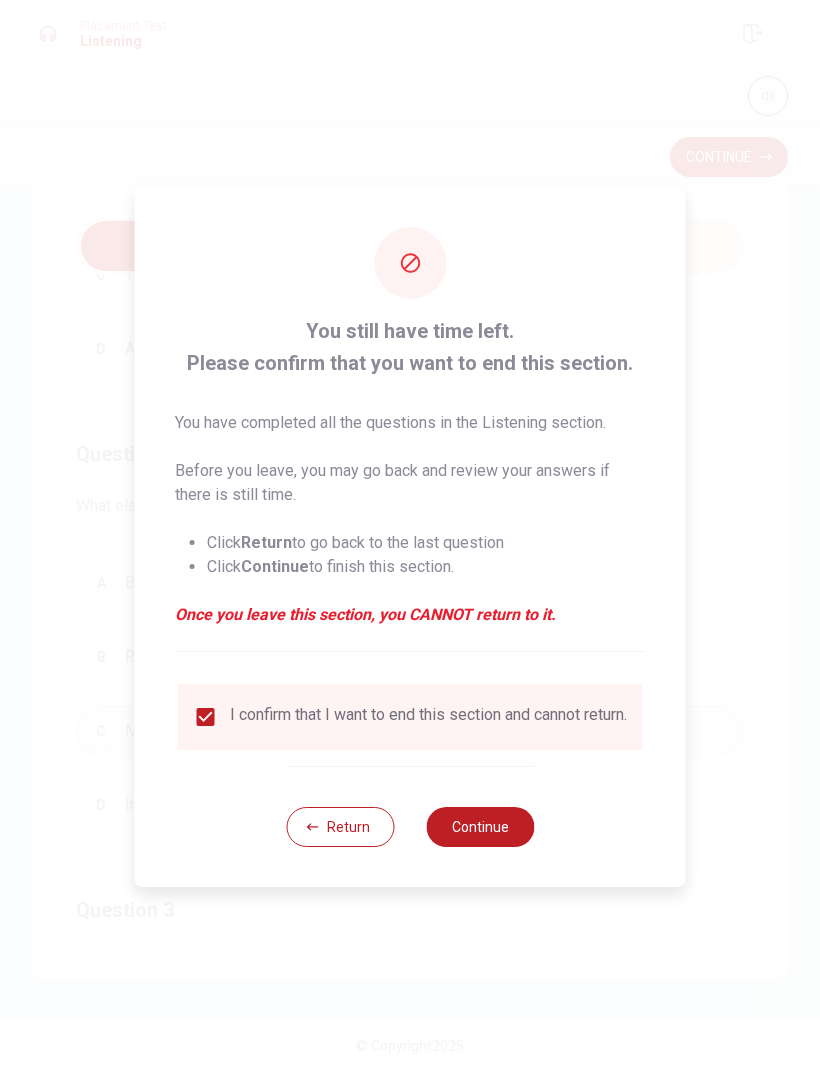 click on "Continue" at bounding box center [480, 827] 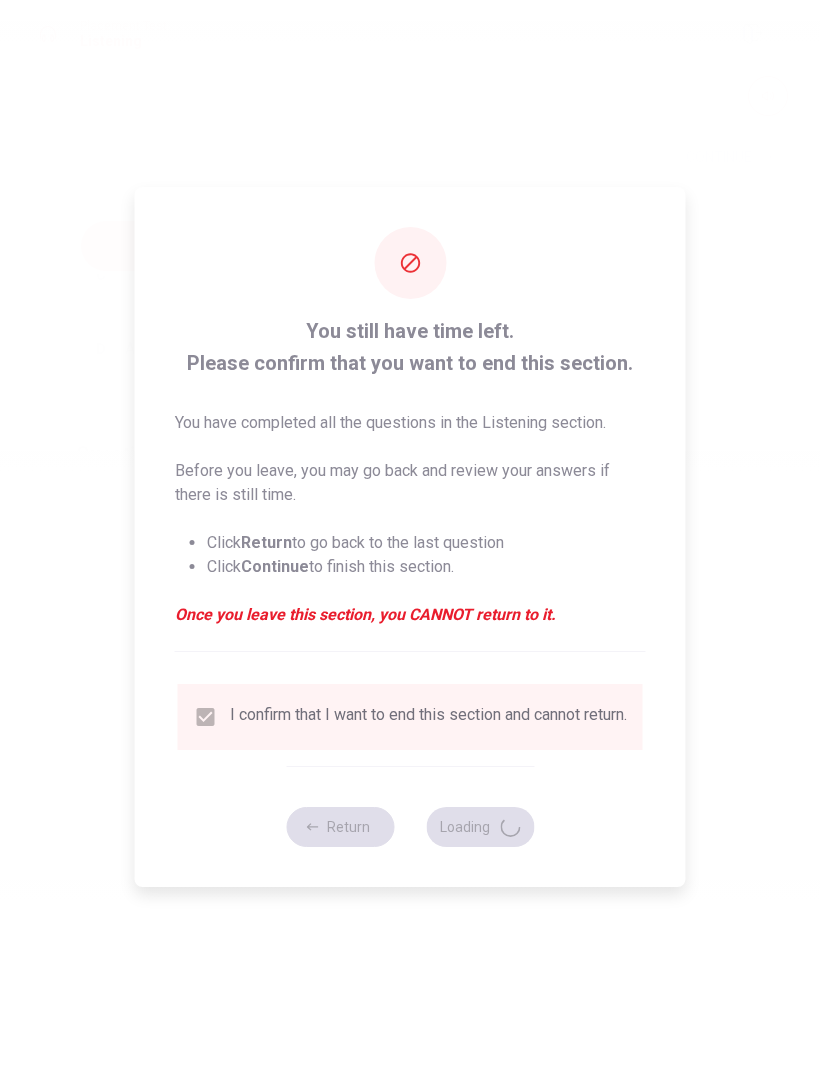 scroll, scrollTop: 0, scrollLeft: 0, axis: both 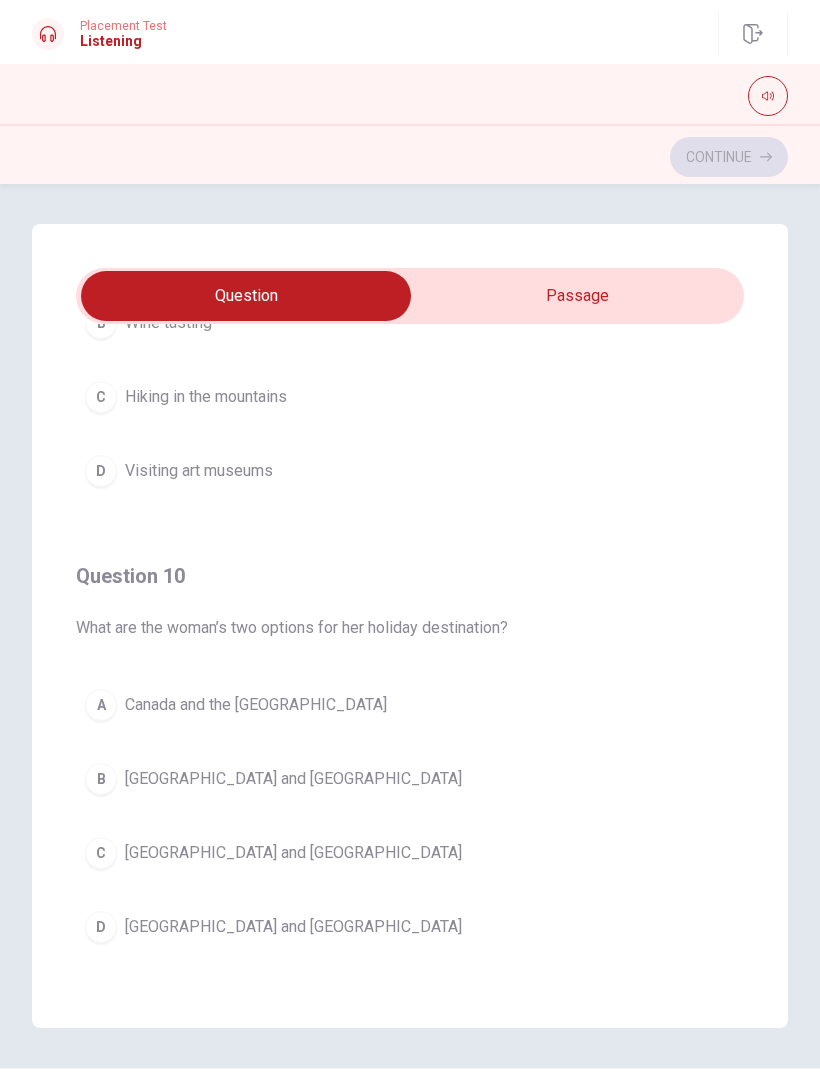 click on "[GEOGRAPHIC_DATA] and [GEOGRAPHIC_DATA]" at bounding box center (293, 779) 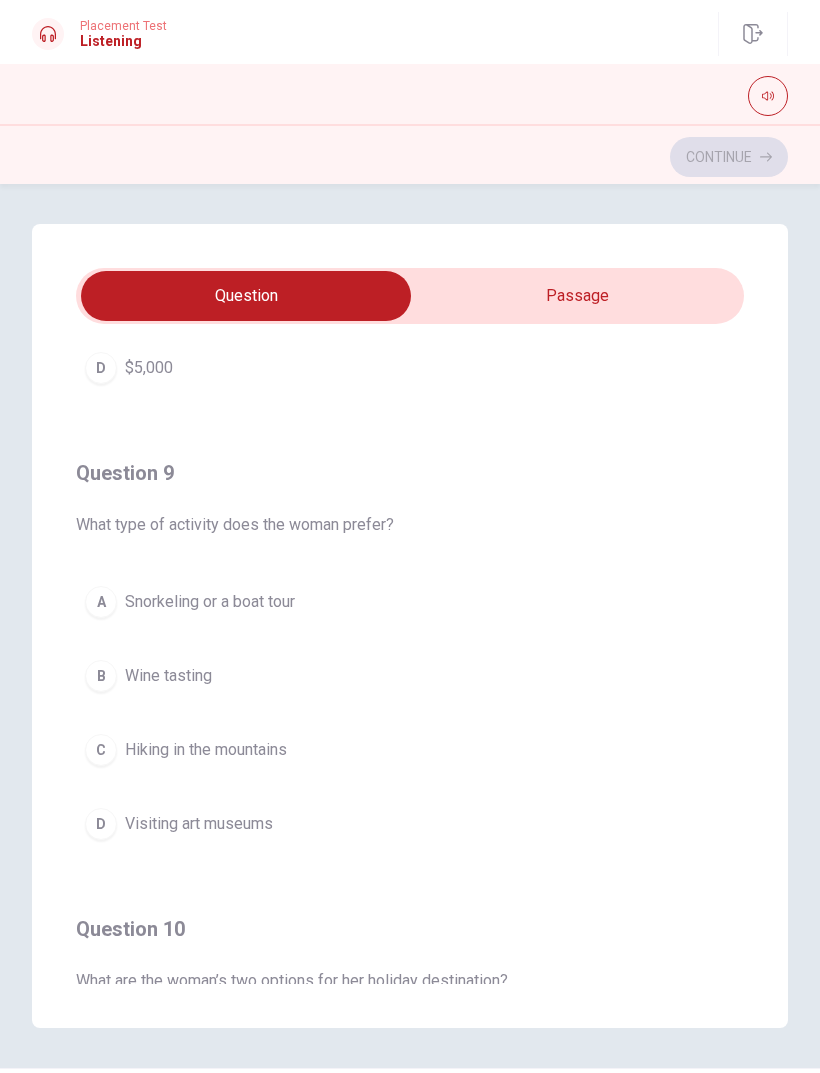 scroll, scrollTop: 1266, scrollLeft: 0, axis: vertical 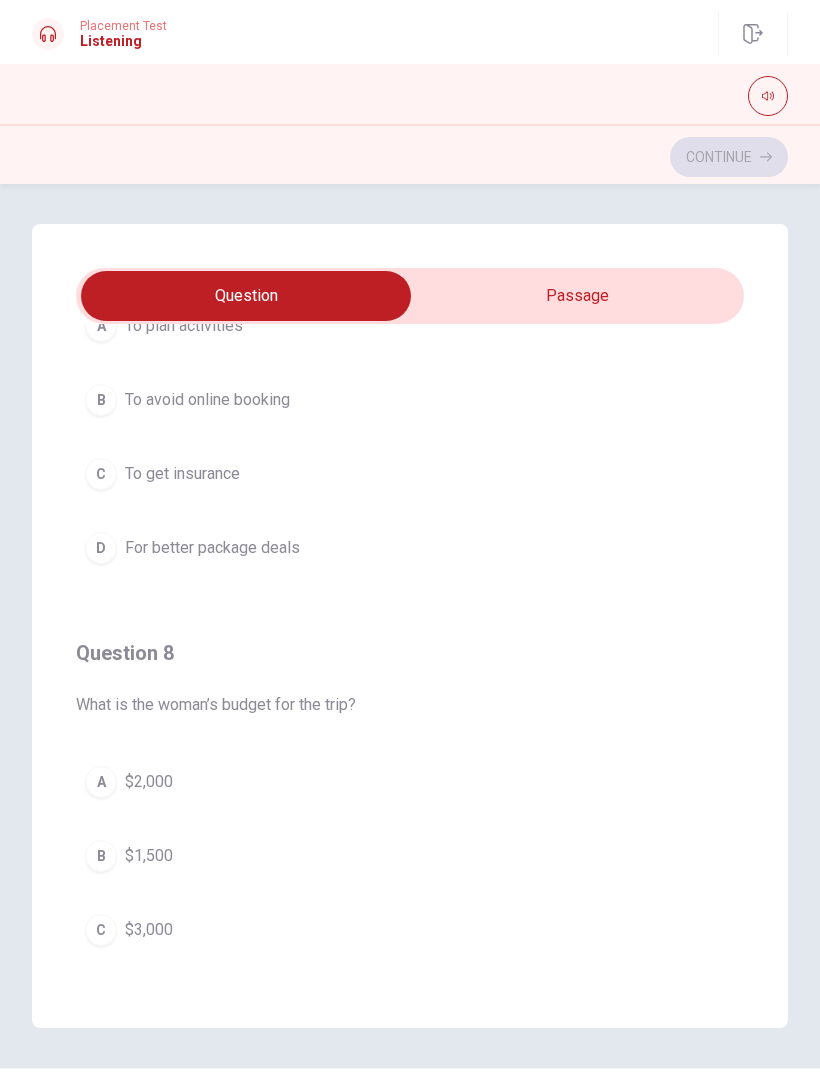 click on "Question Passage Question 6 What does the man suggest about the destinations? A Italy has fewer options for adventure B Greece is more budget-friendly C Italy is ideal for snorkeling D [GEOGRAPHIC_DATA] is better for water activities Question 7 Why is the woman considering a travel agency? A To plan activities B To avoid online booking C To get insurance D For better package deals Question 8 What is the woman’s budget for the trip? A $2,000 B $1,500 C $3,000 D $5,000 Question 9 What type of activity does the woman prefer? A Snorkeling or a boat tour B Wine tasting C Hiking in the mountains D Visiting art museums Question 10 What are the woman’s two options for her holiday destination? A [GEOGRAPHIC_DATA] and the US B Greece and [GEOGRAPHIC_DATA] C [GEOGRAPHIC_DATA] and [GEOGRAPHIC_DATA] D [GEOGRAPHIC_DATA] and [GEOGRAPHIC_DATA] Booking a Holiday 03m 07s" at bounding box center [410, 626] 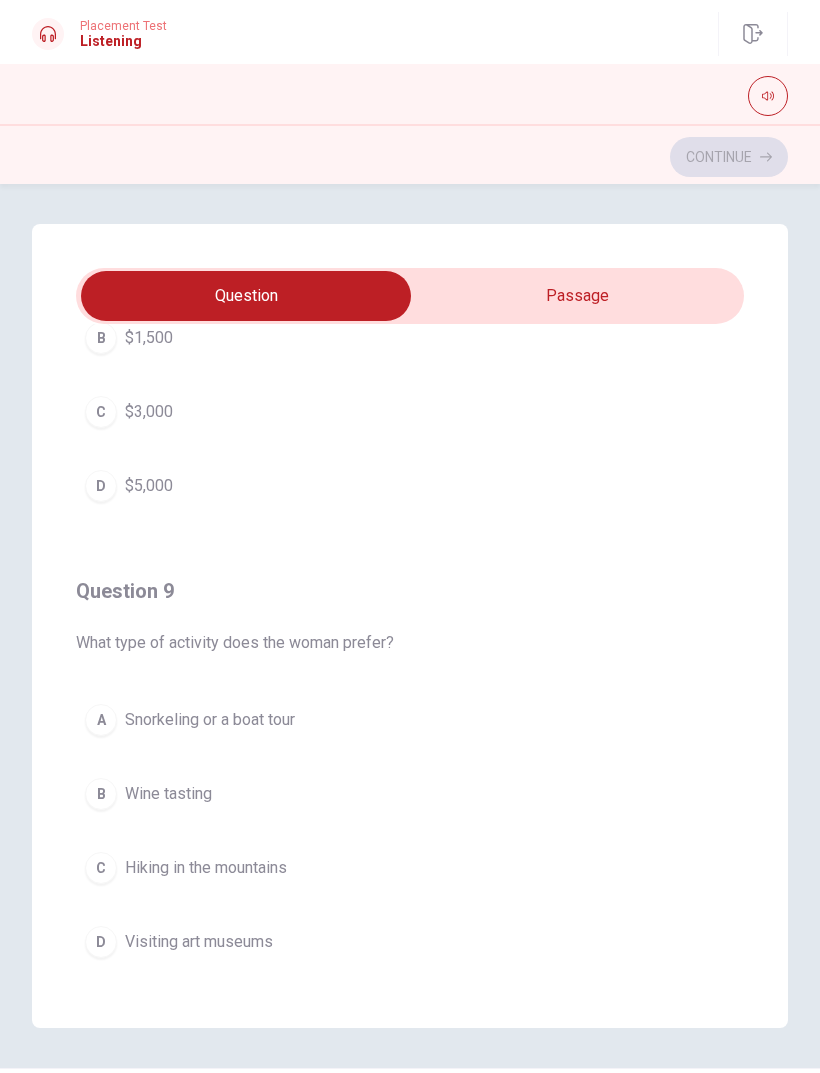 scroll, scrollTop: 1239, scrollLeft: 0, axis: vertical 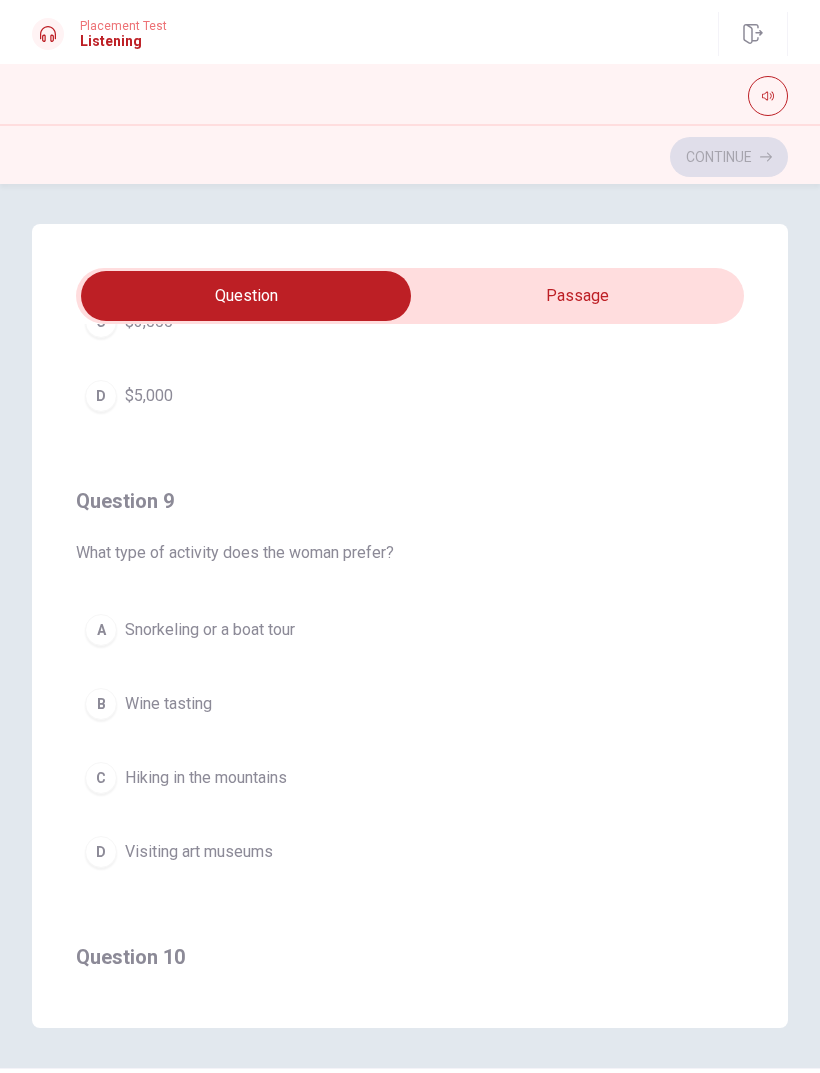 click on "Snorkeling or a boat tour" at bounding box center (210, 630) 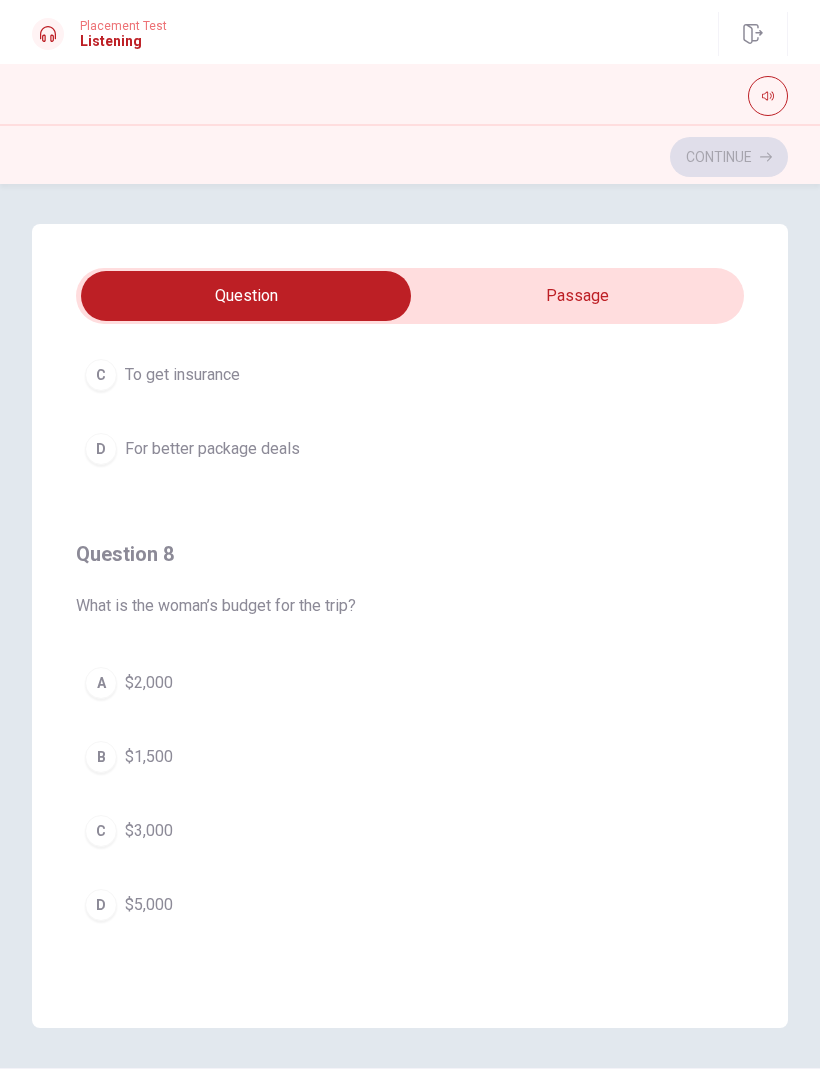 scroll, scrollTop: 836, scrollLeft: 0, axis: vertical 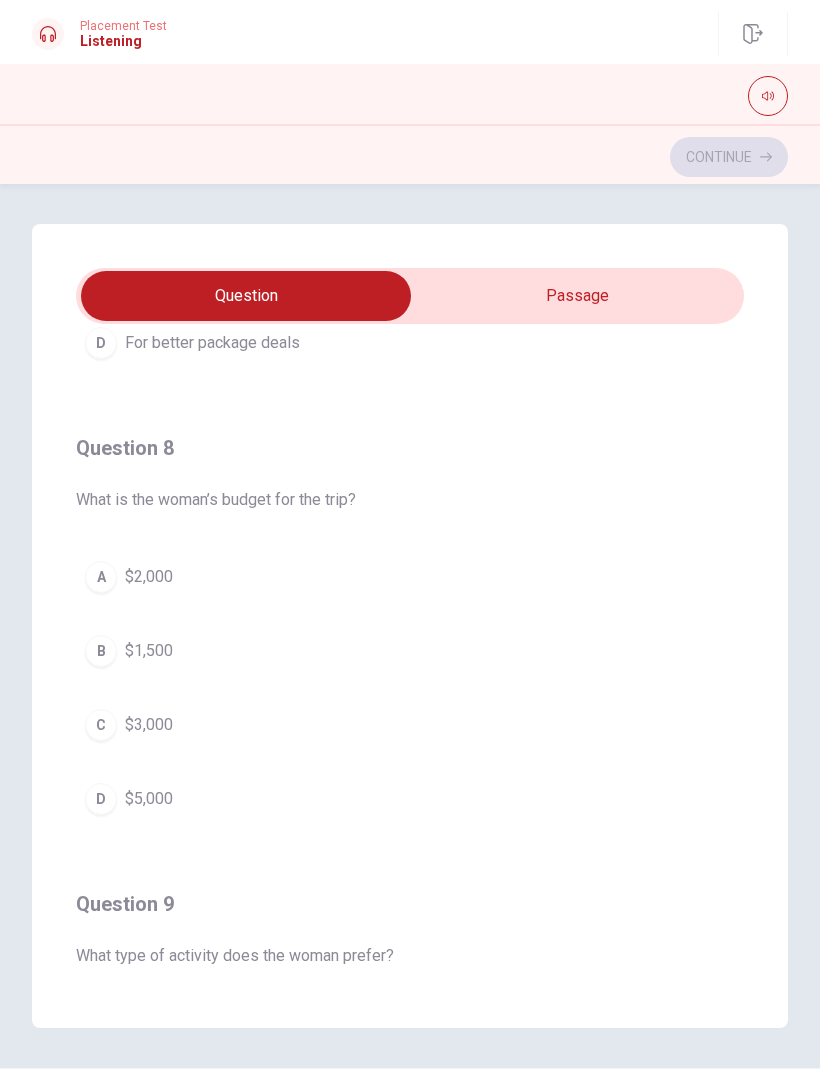 click on "$2,000" at bounding box center [149, 577] 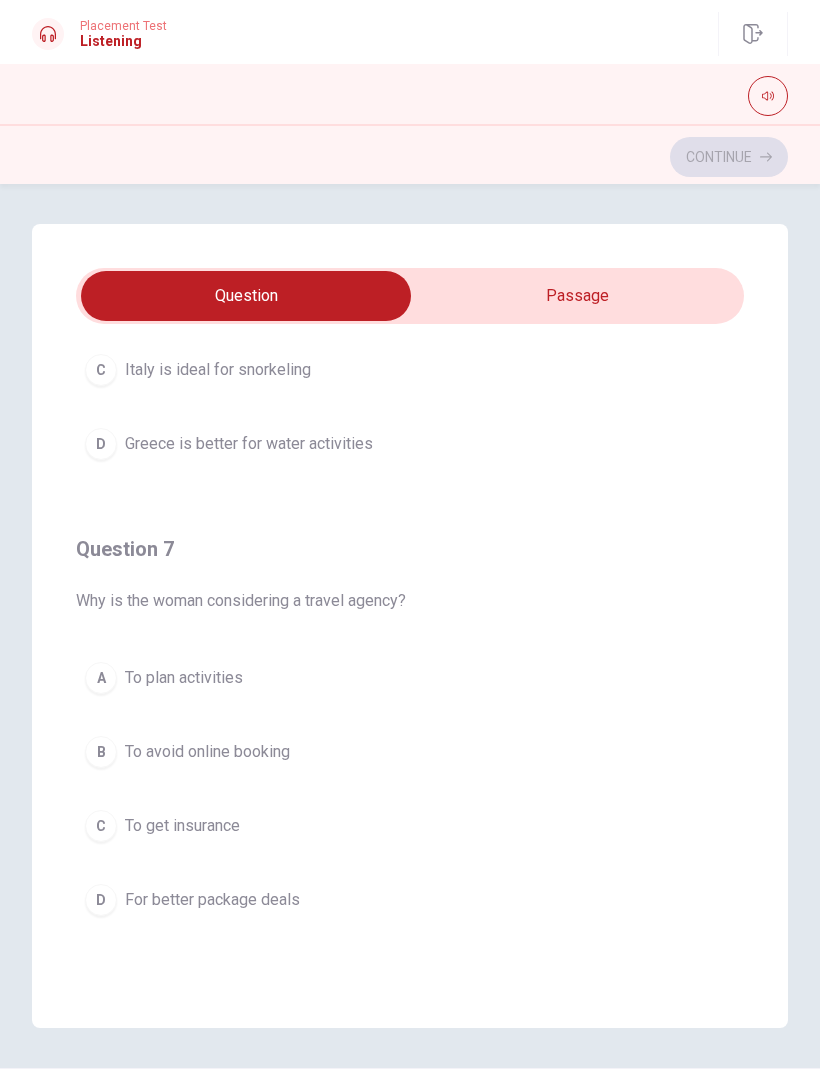 scroll, scrollTop: 276, scrollLeft: 0, axis: vertical 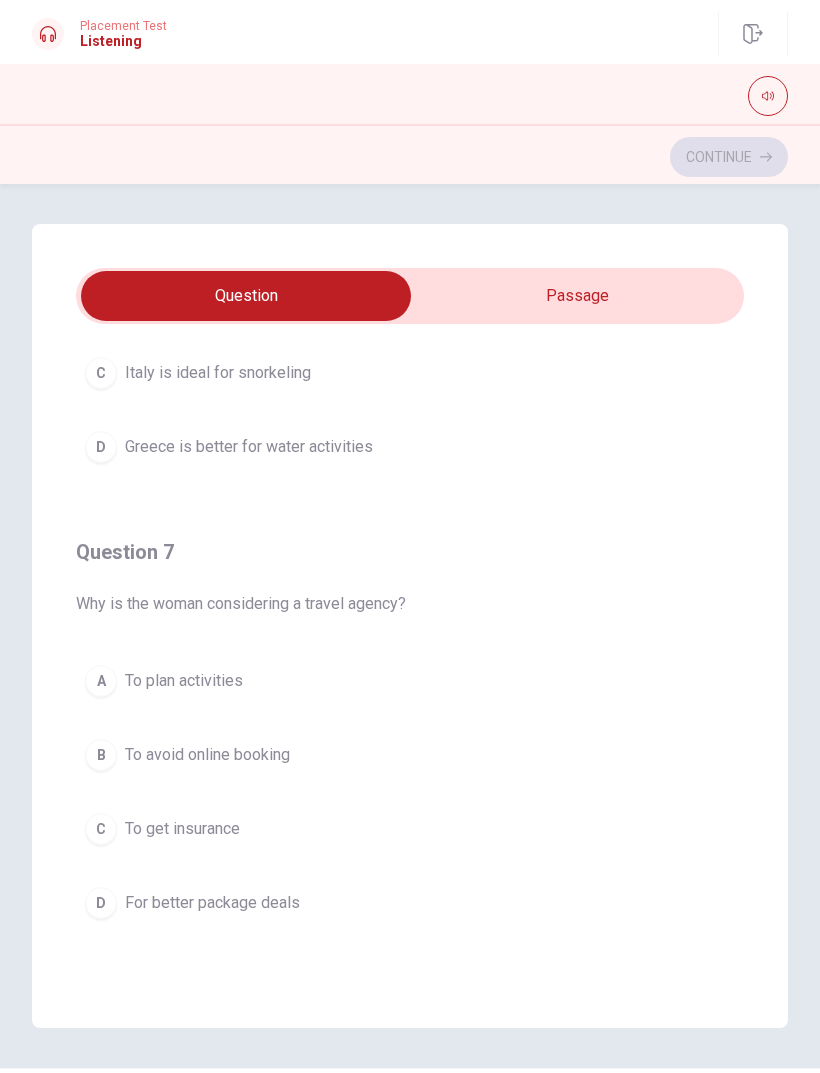 click on "For better package deals" at bounding box center [212, 903] 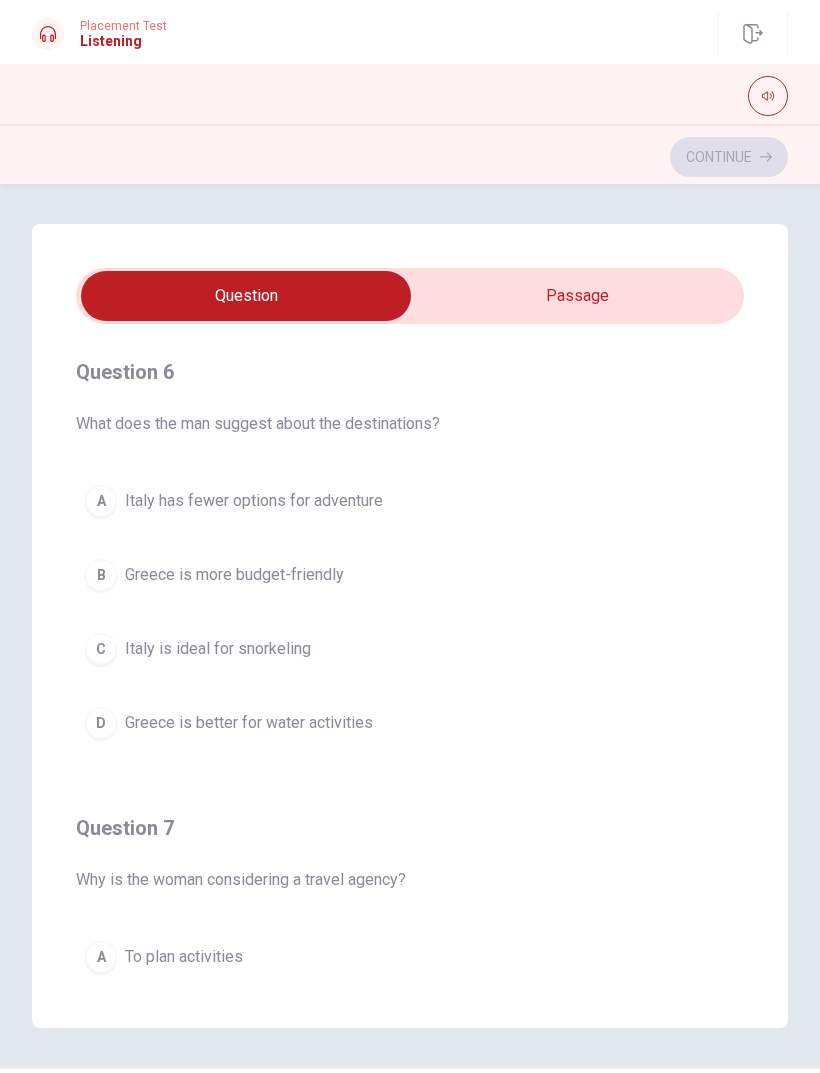 scroll, scrollTop: 0, scrollLeft: 0, axis: both 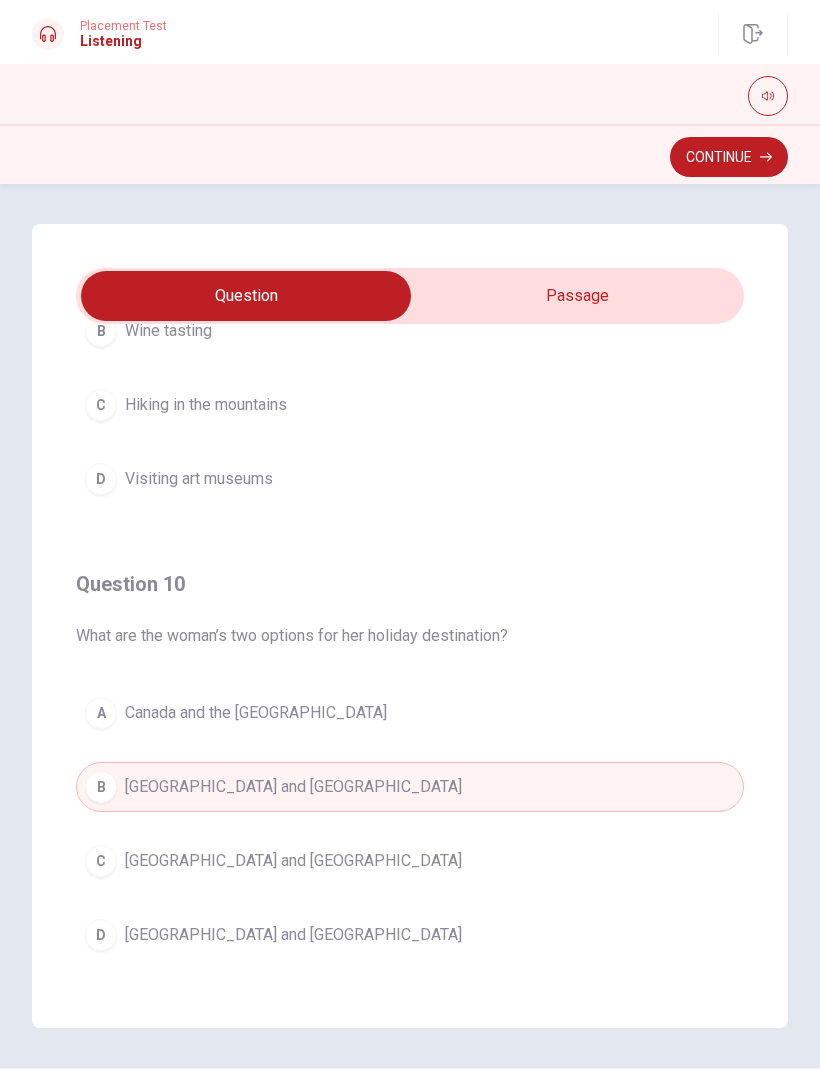click on "Continue" at bounding box center [729, 157] 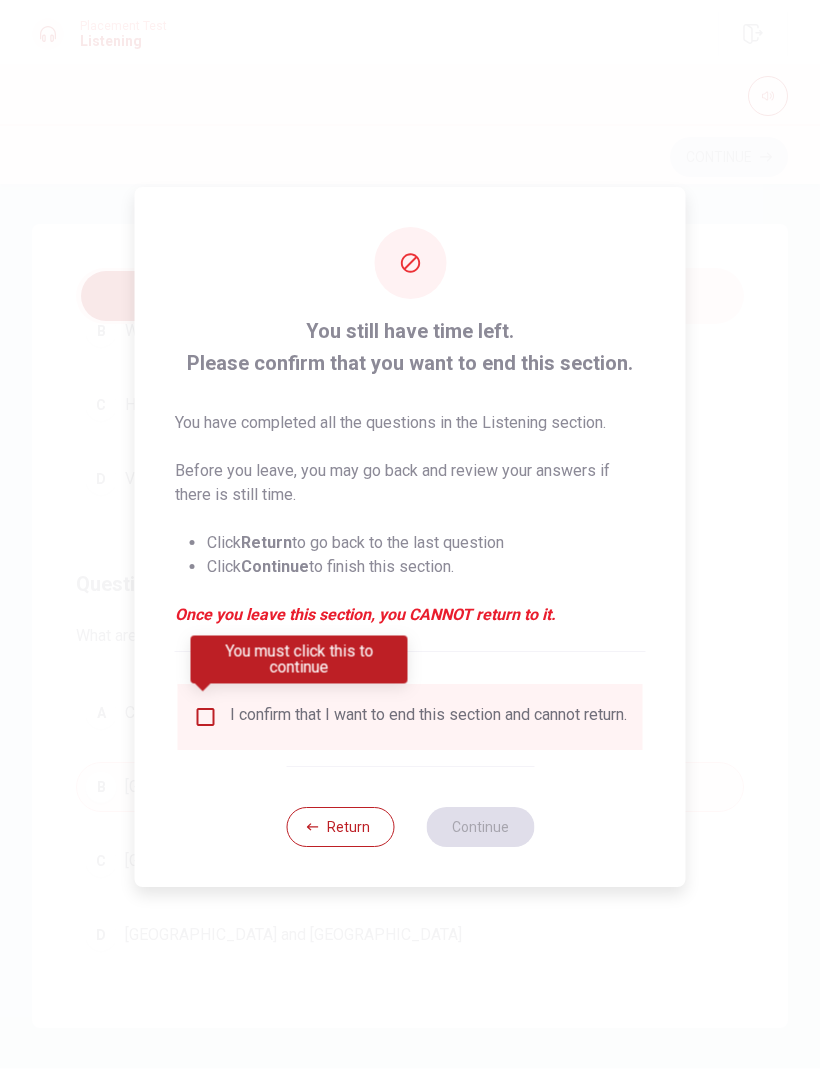 click at bounding box center (206, 717) 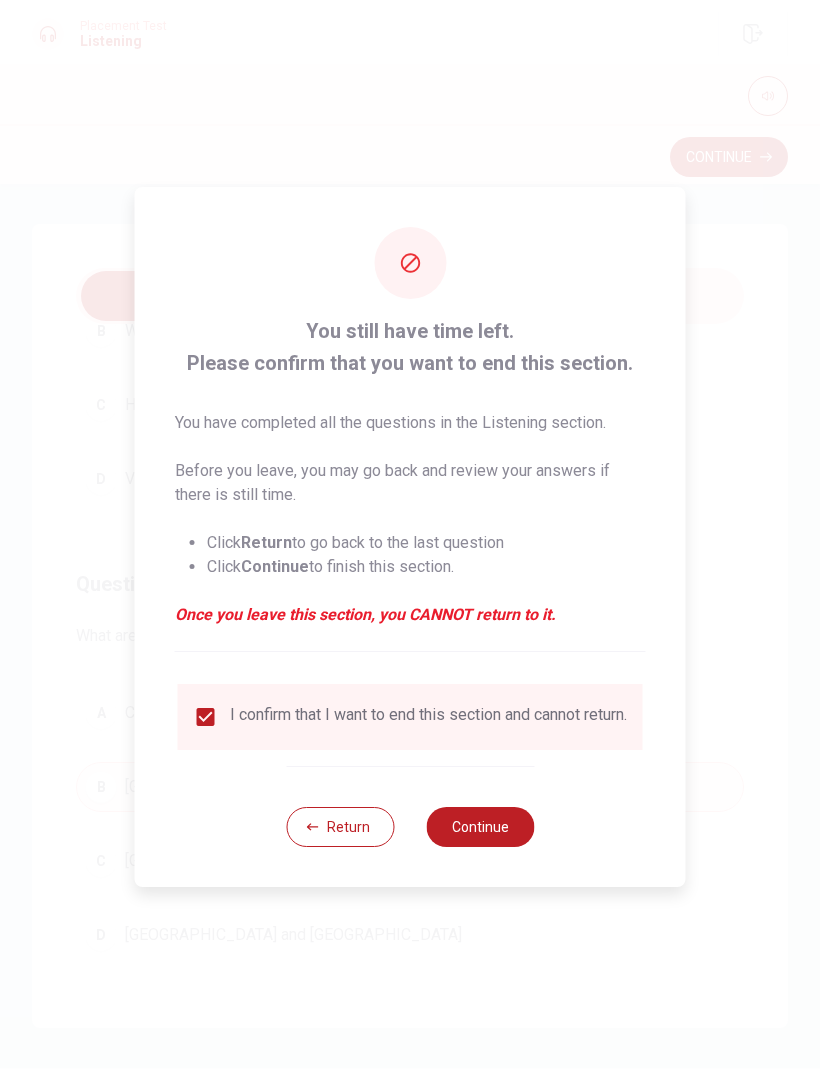 click on "Continue" at bounding box center (480, 827) 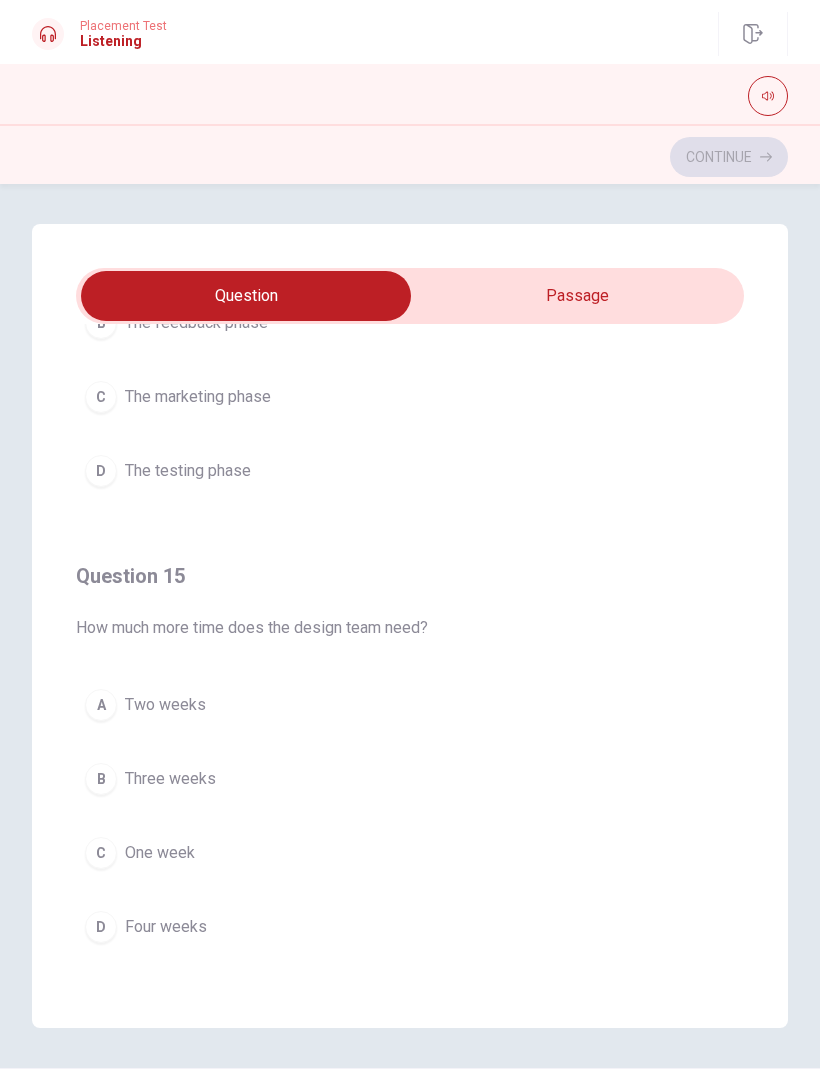 scroll, scrollTop: 1620, scrollLeft: 0, axis: vertical 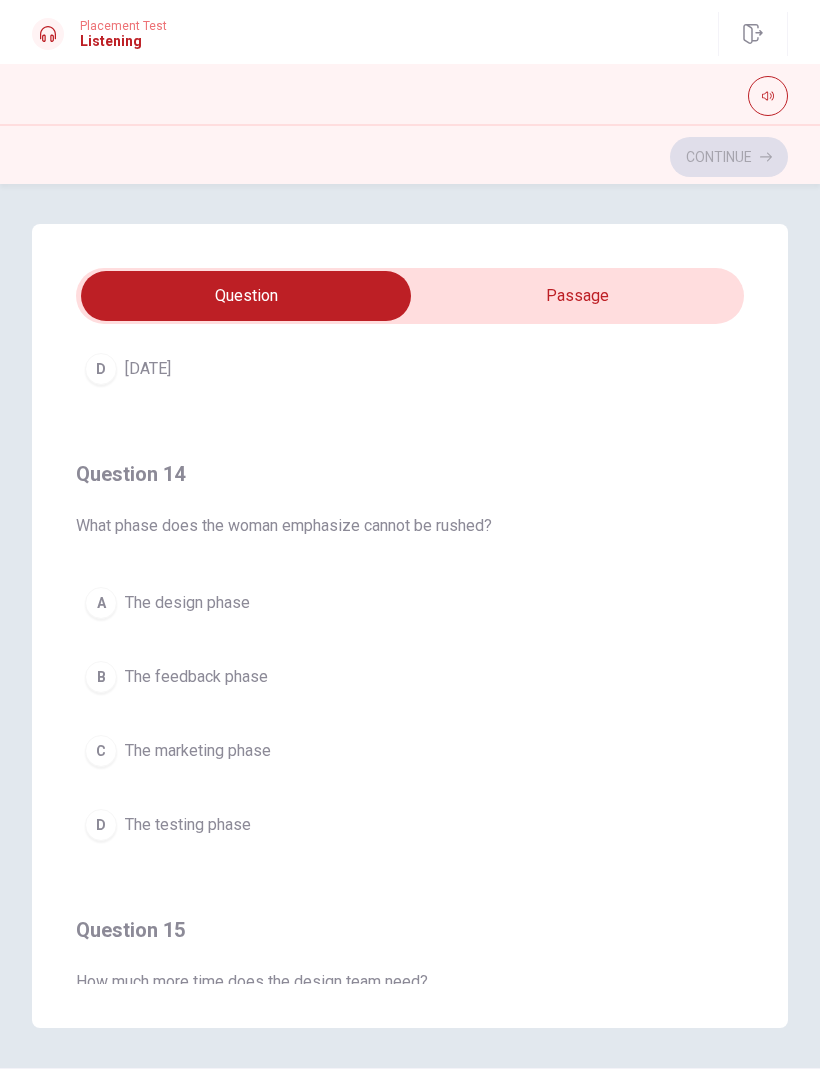 click on "A The design phase" at bounding box center (410, 603) 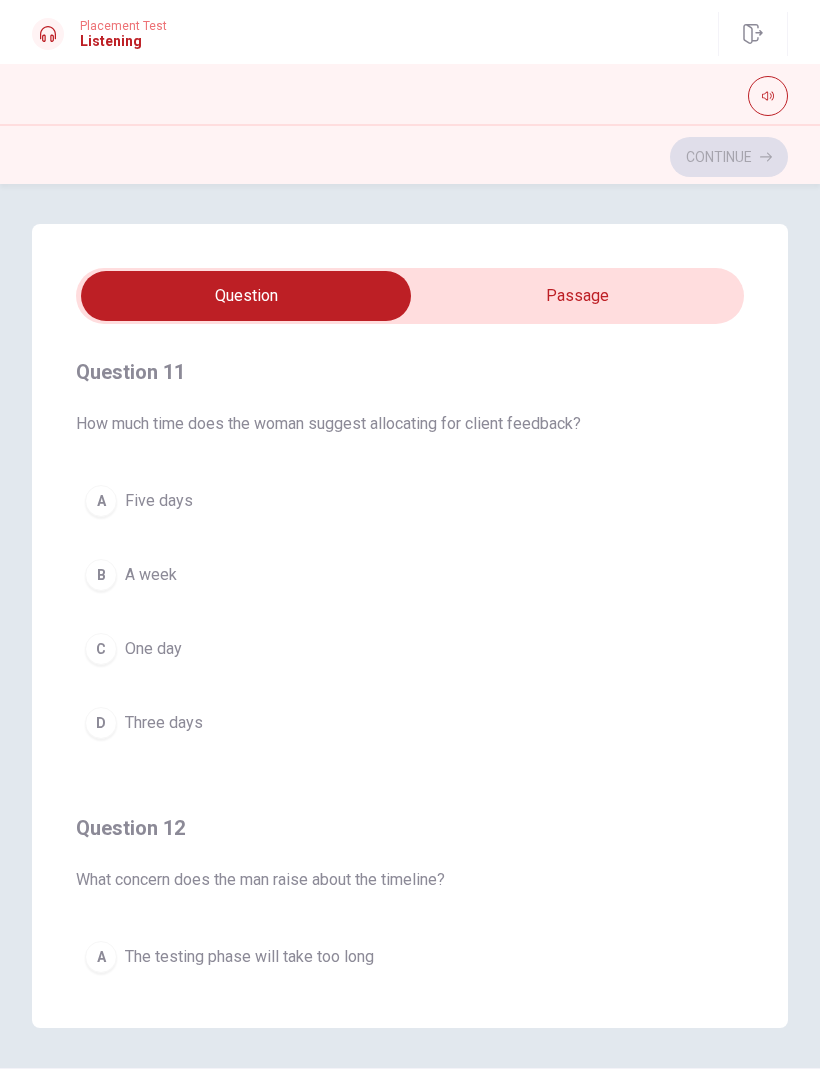 scroll, scrollTop: 0, scrollLeft: 0, axis: both 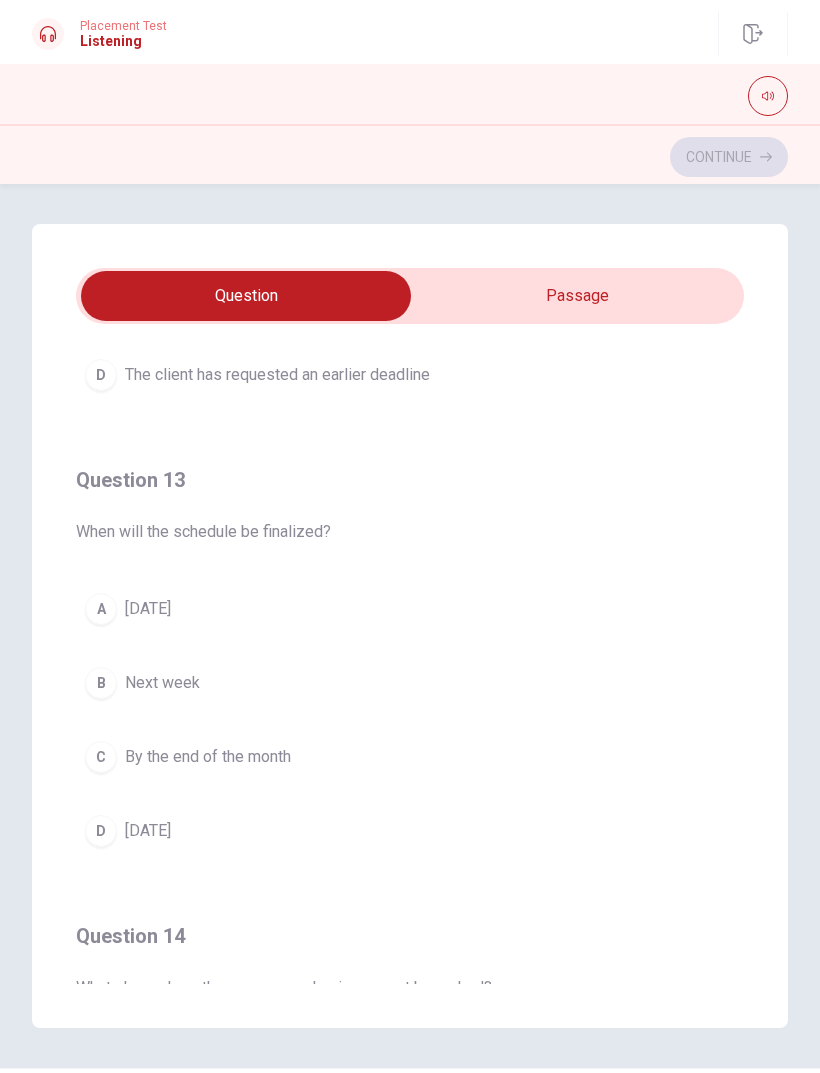 click on "A" at bounding box center [101, 609] 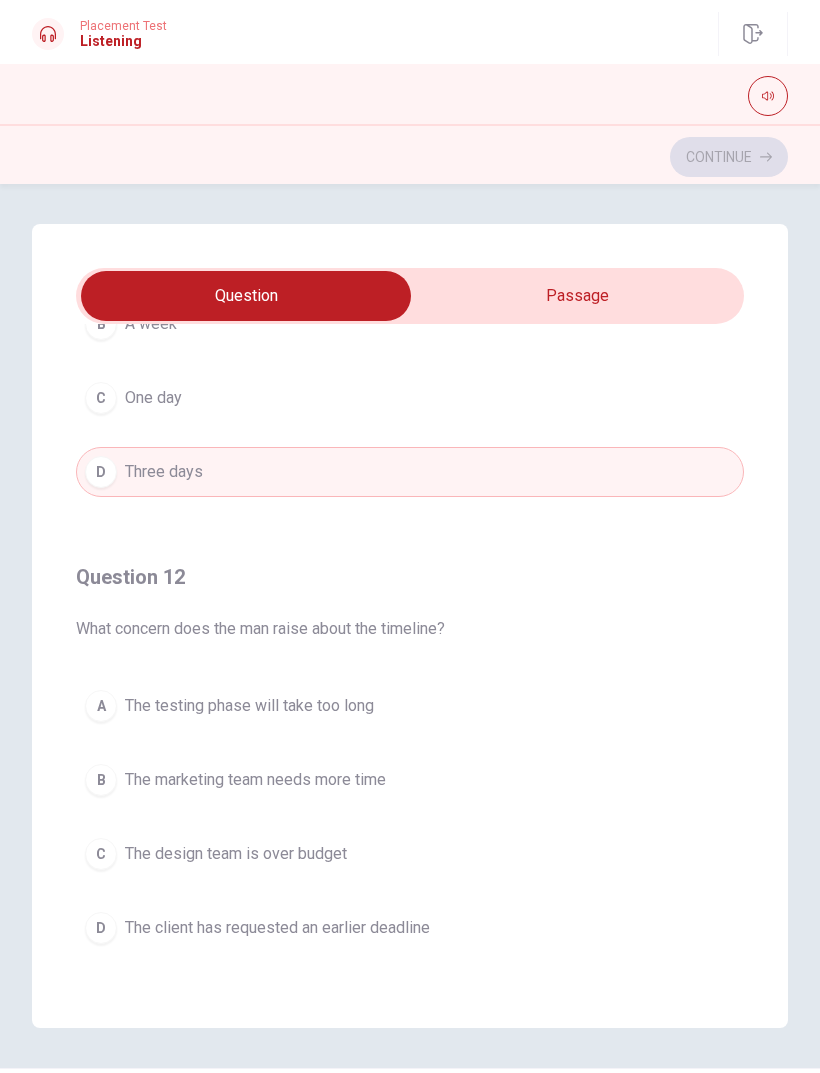 scroll, scrollTop: 260, scrollLeft: 0, axis: vertical 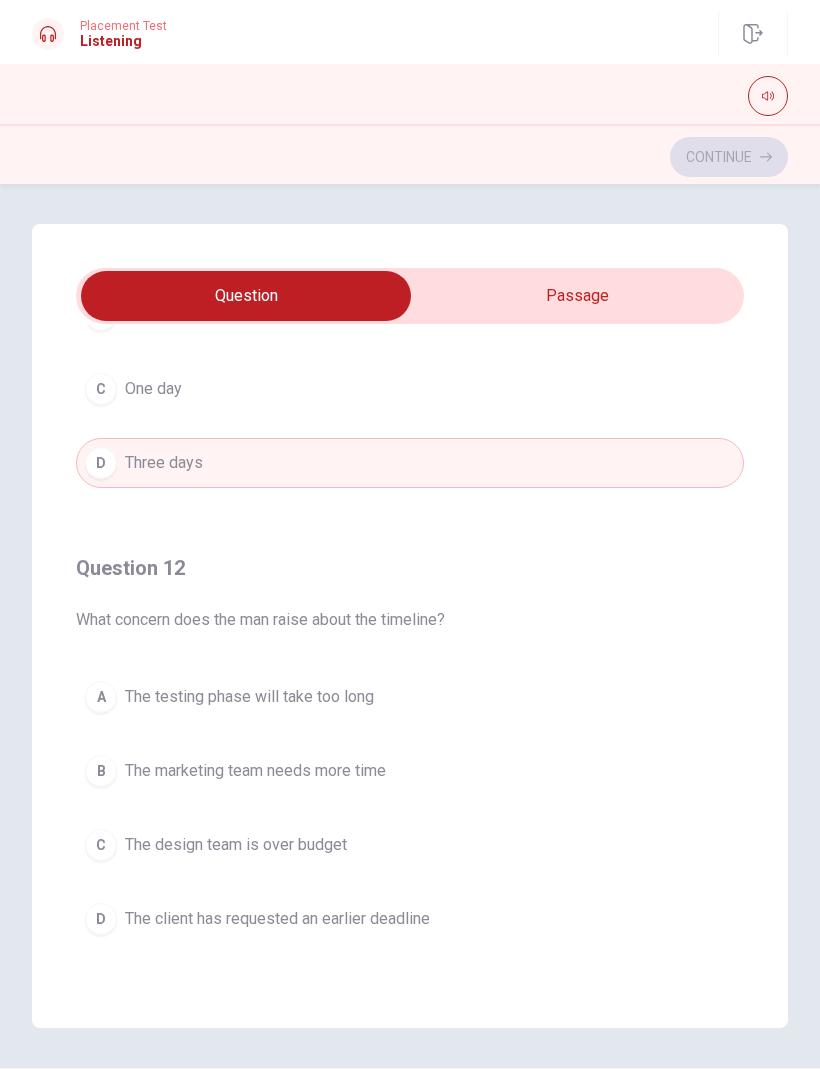 click on "C" at bounding box center (101, 845) 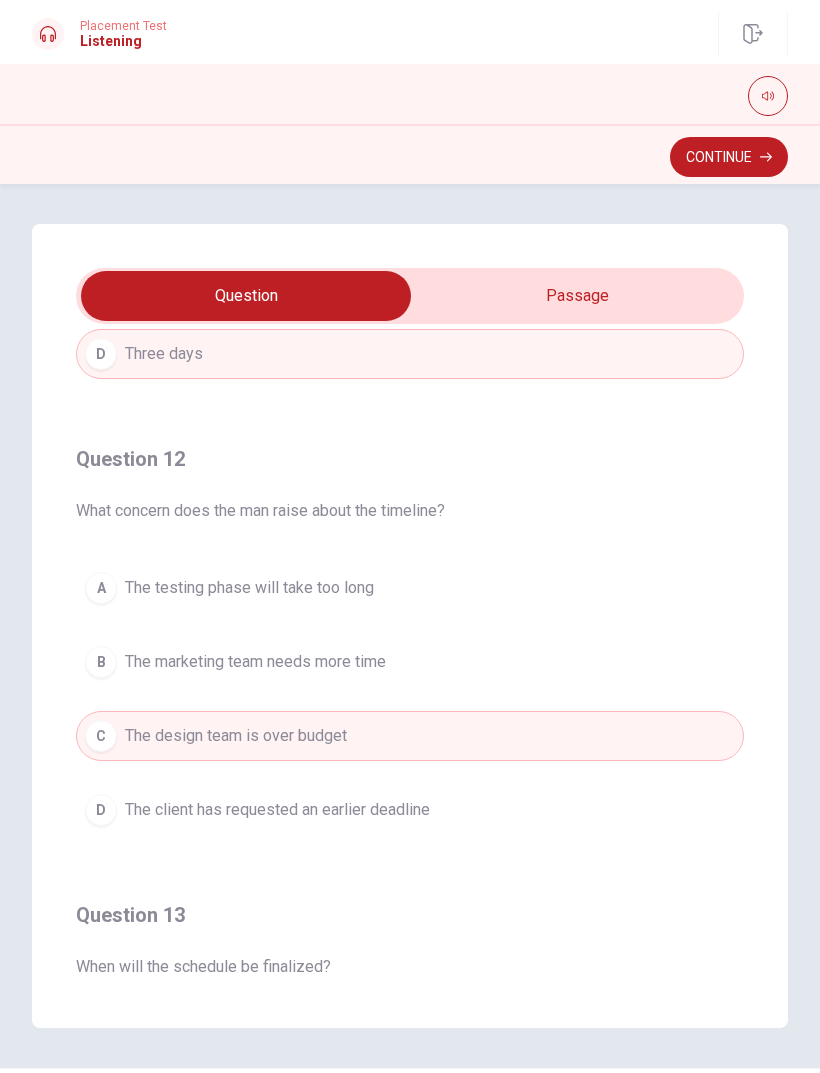 scroll, scrollTop: 378, scrollLeft: 0, axis: vertical 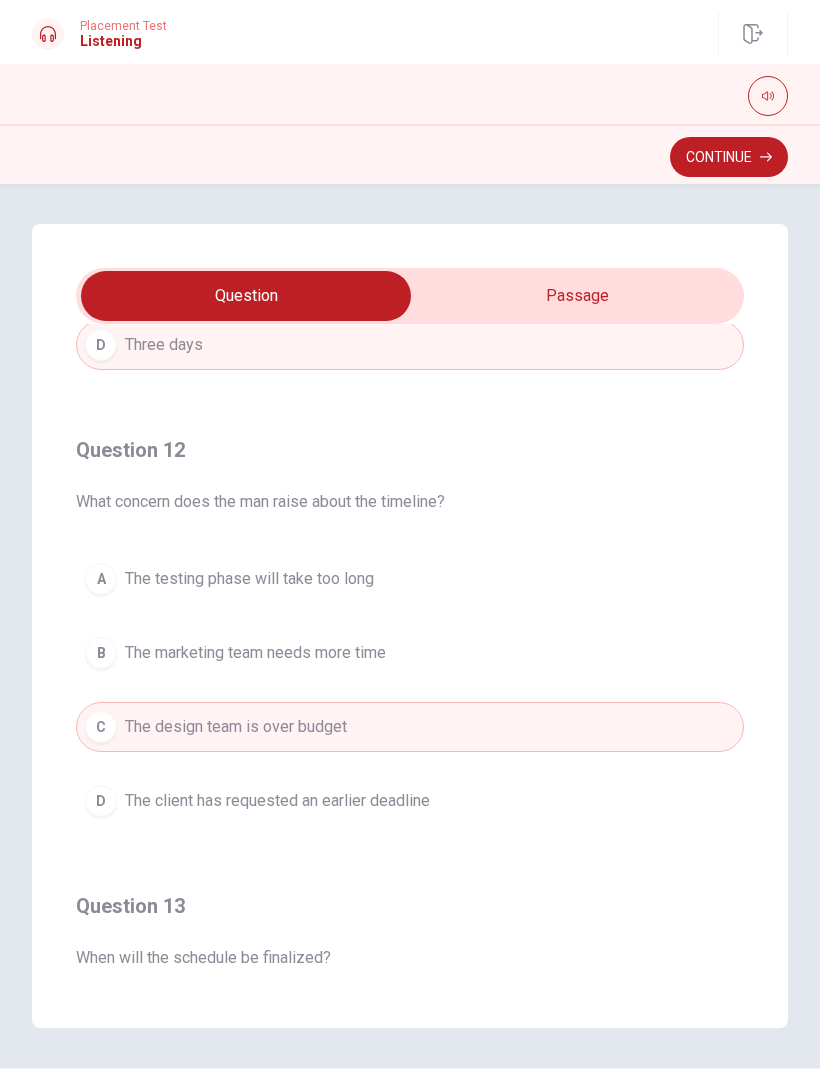 click on "B The marketing team needs more time" at bounding box center (410, 653) 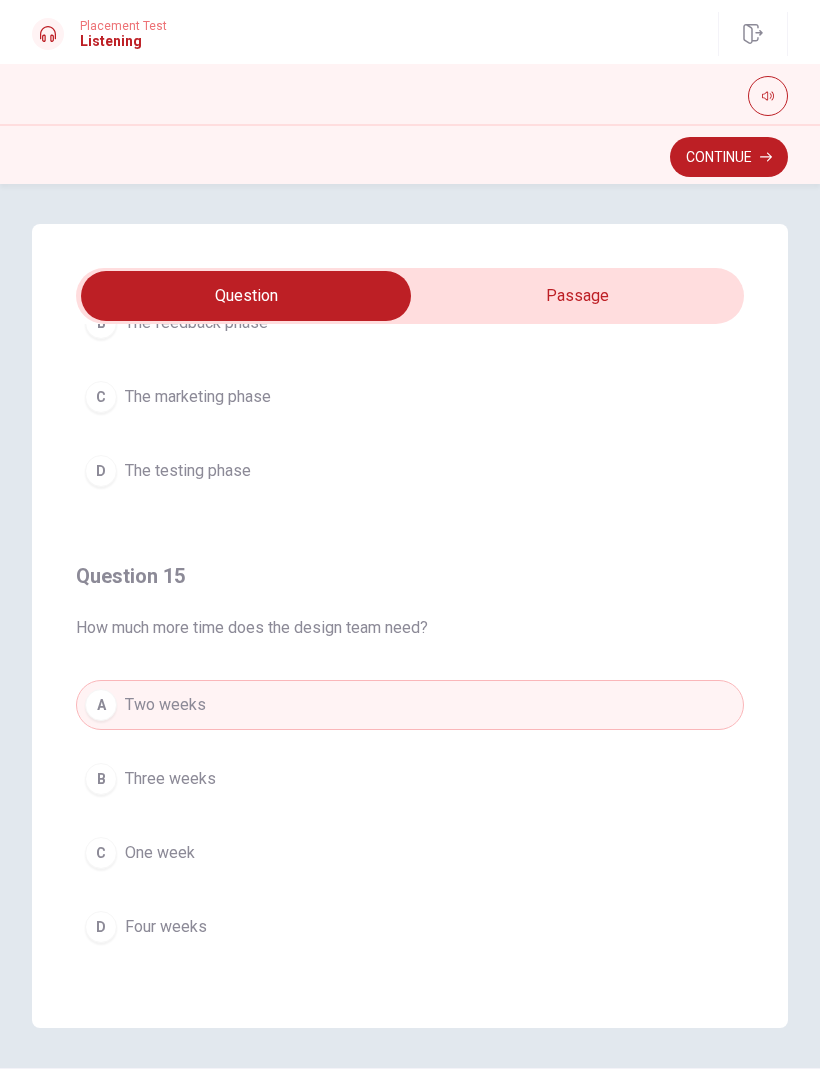 scroll, scrollTop: 1620, scrollLeft: 0, axis: vertical 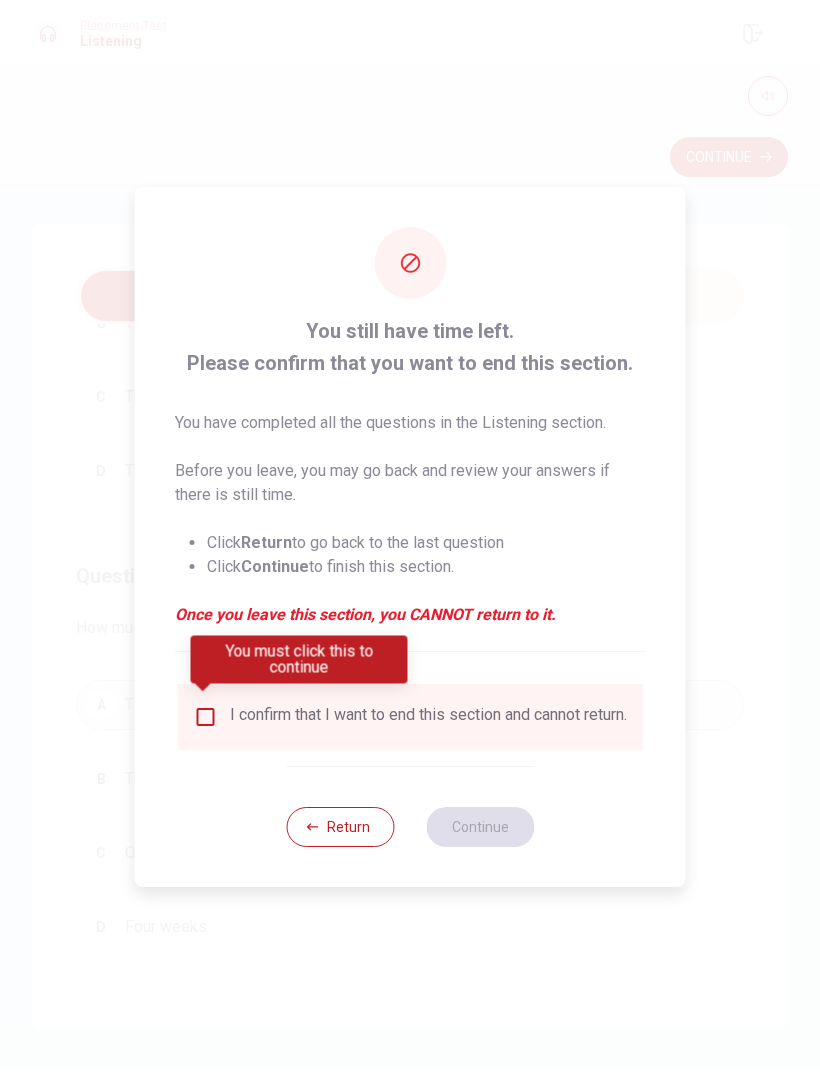 click at bounding box center (206, 717) 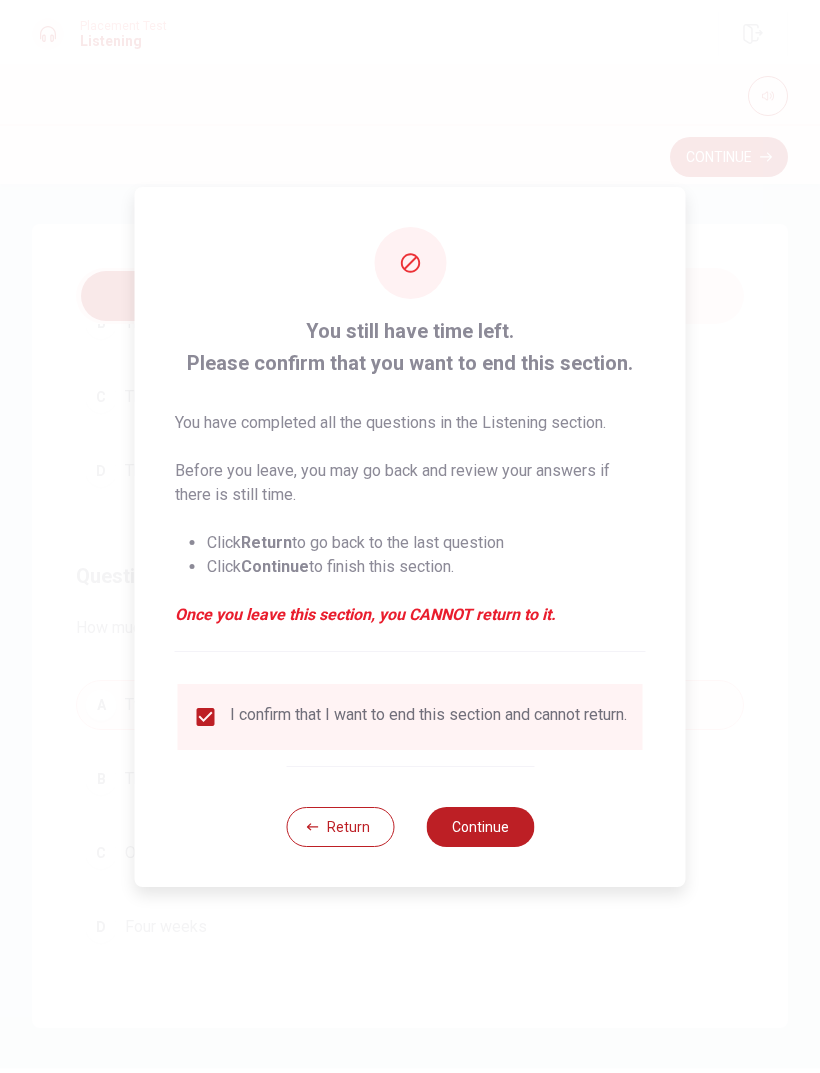 click on "Continue" at bounding box center (480, 827) 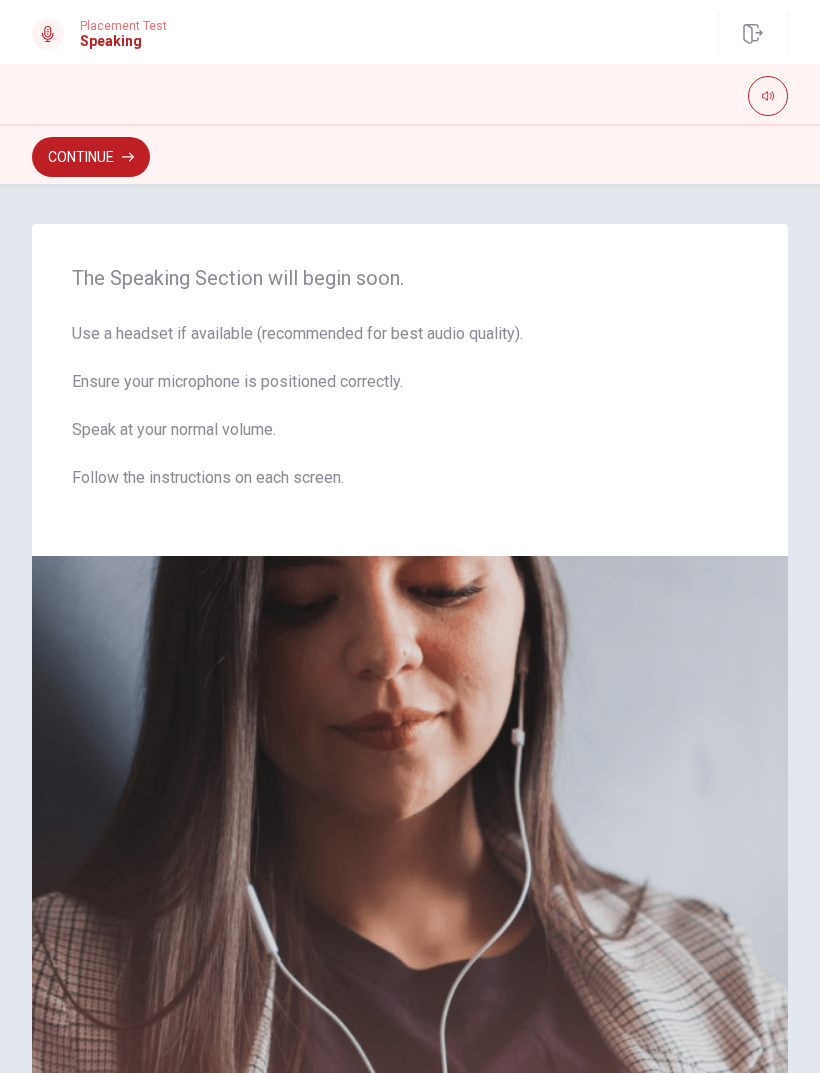 scroll, scrollTop: 0, scrollLeft: 0, axis: both 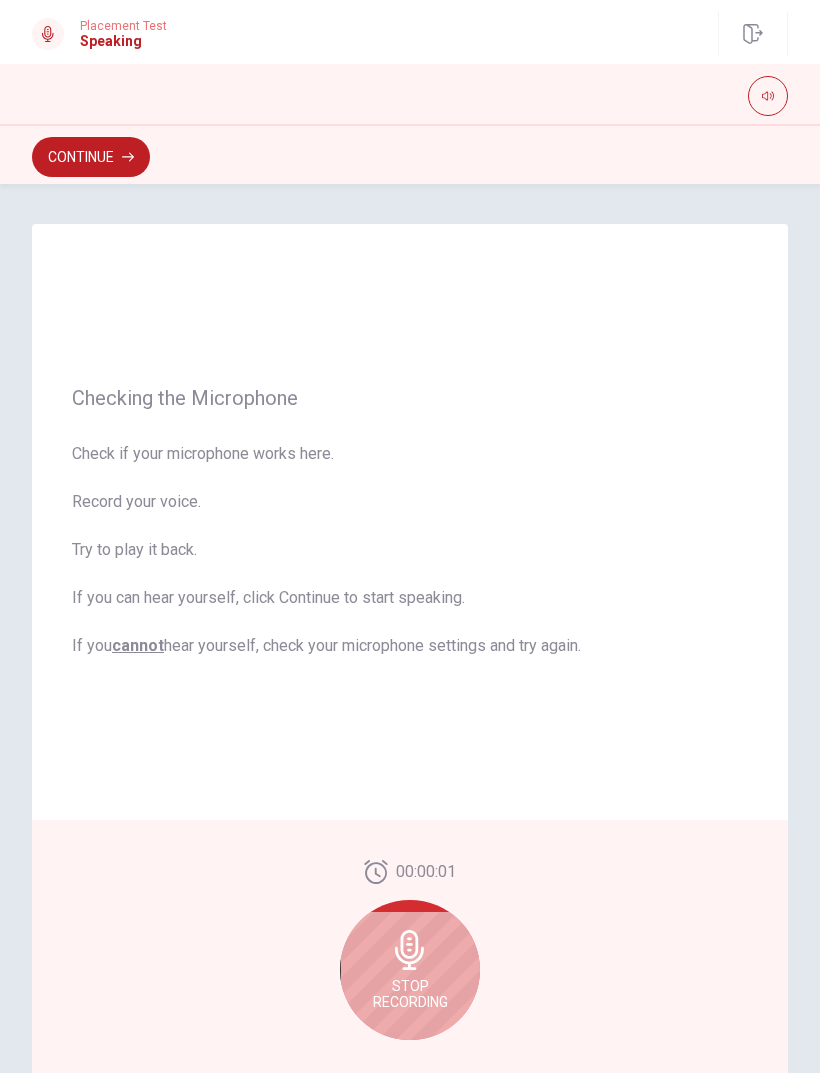 click on "Stop   Recording" at bounding box center (410, 970) 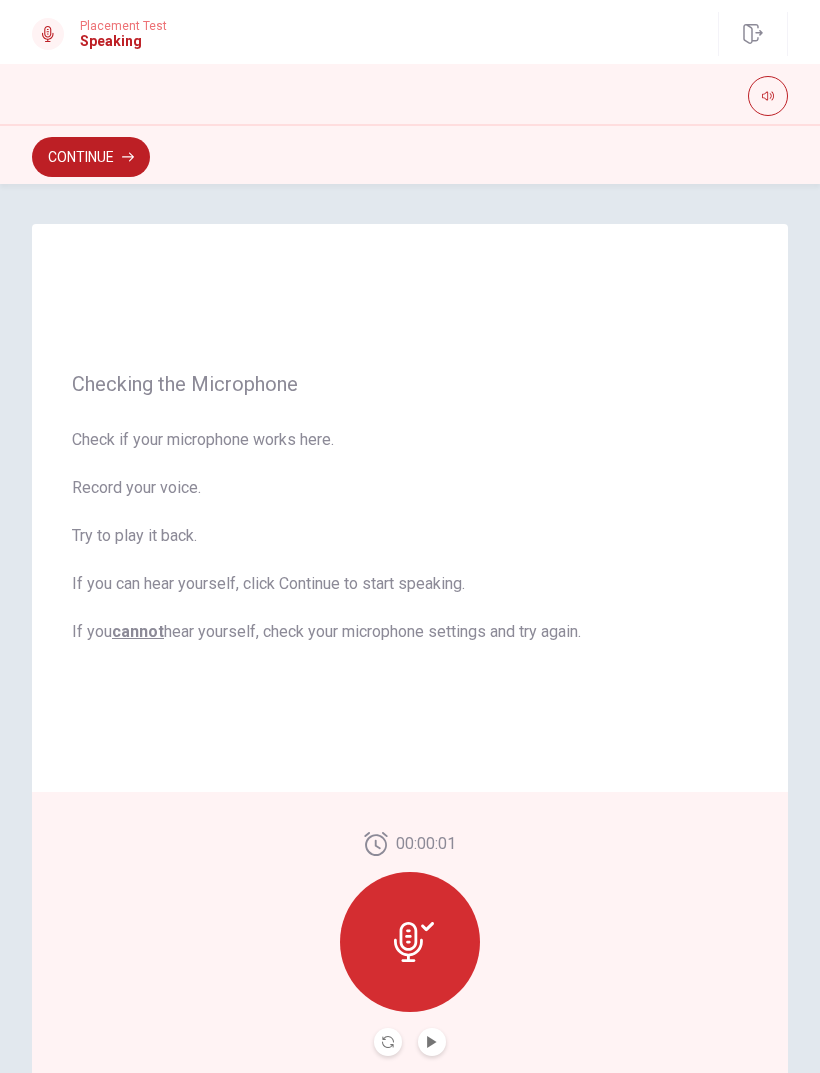 click at bounding box center (432, 1042) 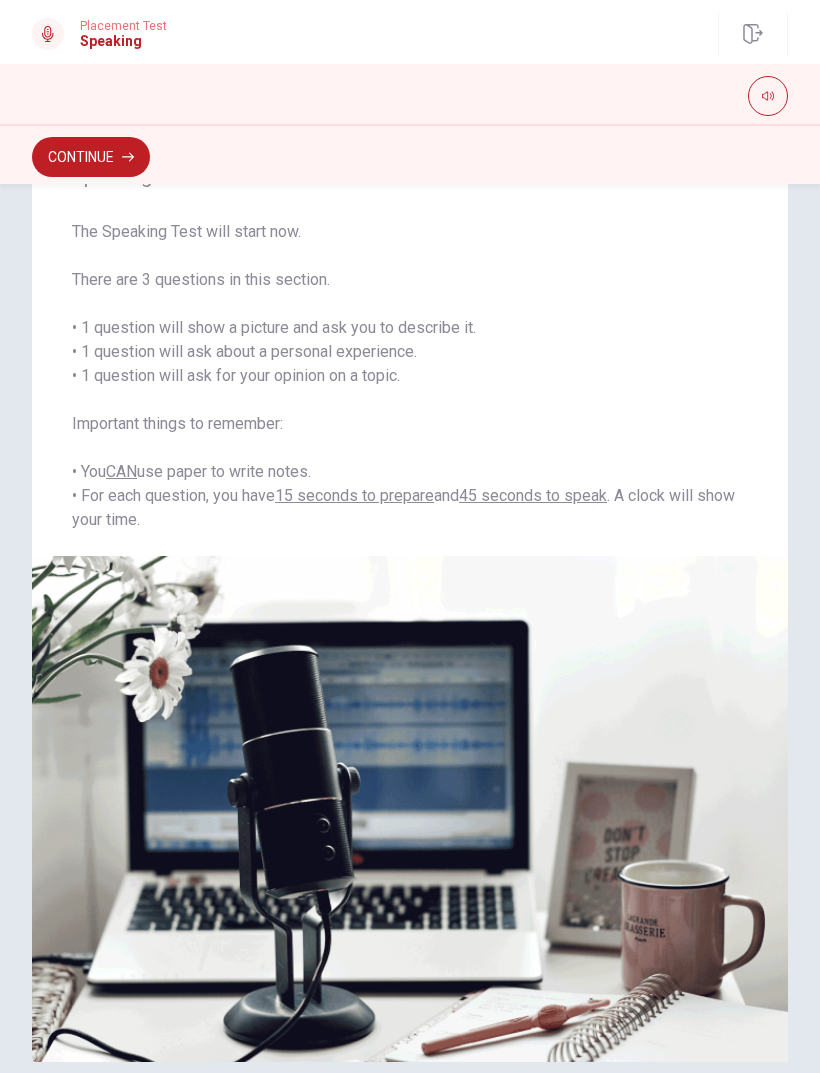 scroll, scrollTop: 106, scrollLeft: 0, axis: vertical 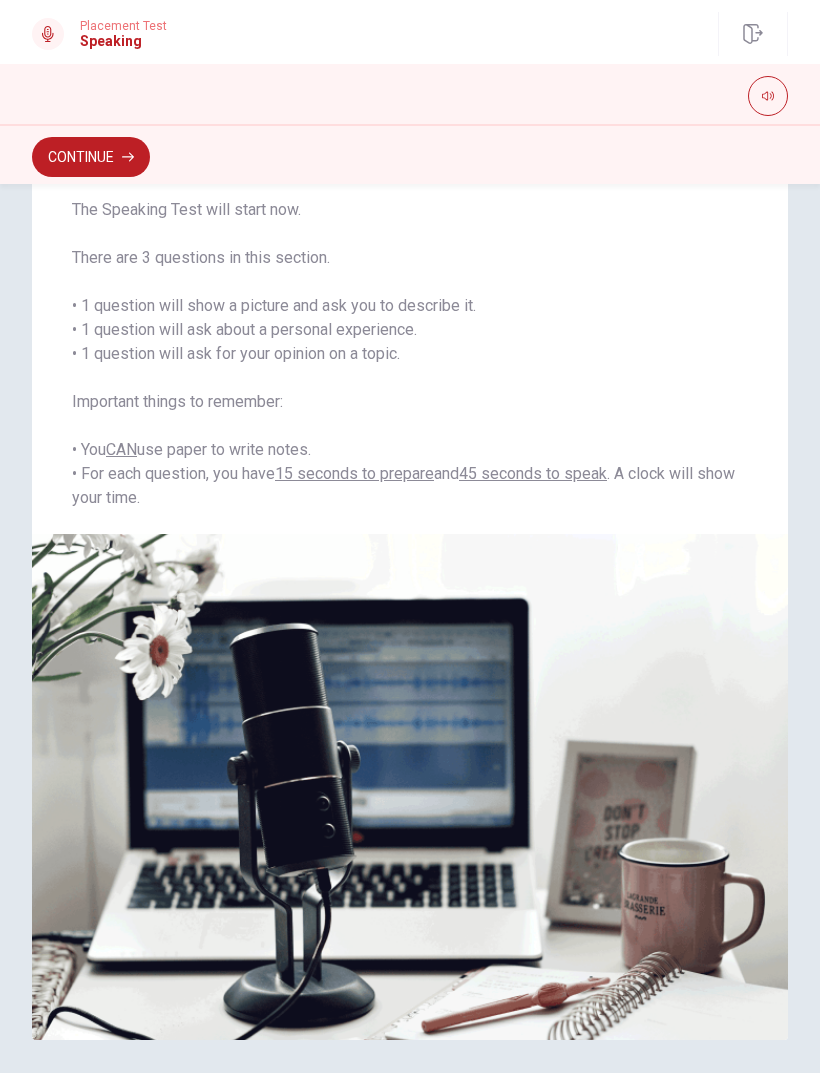 click 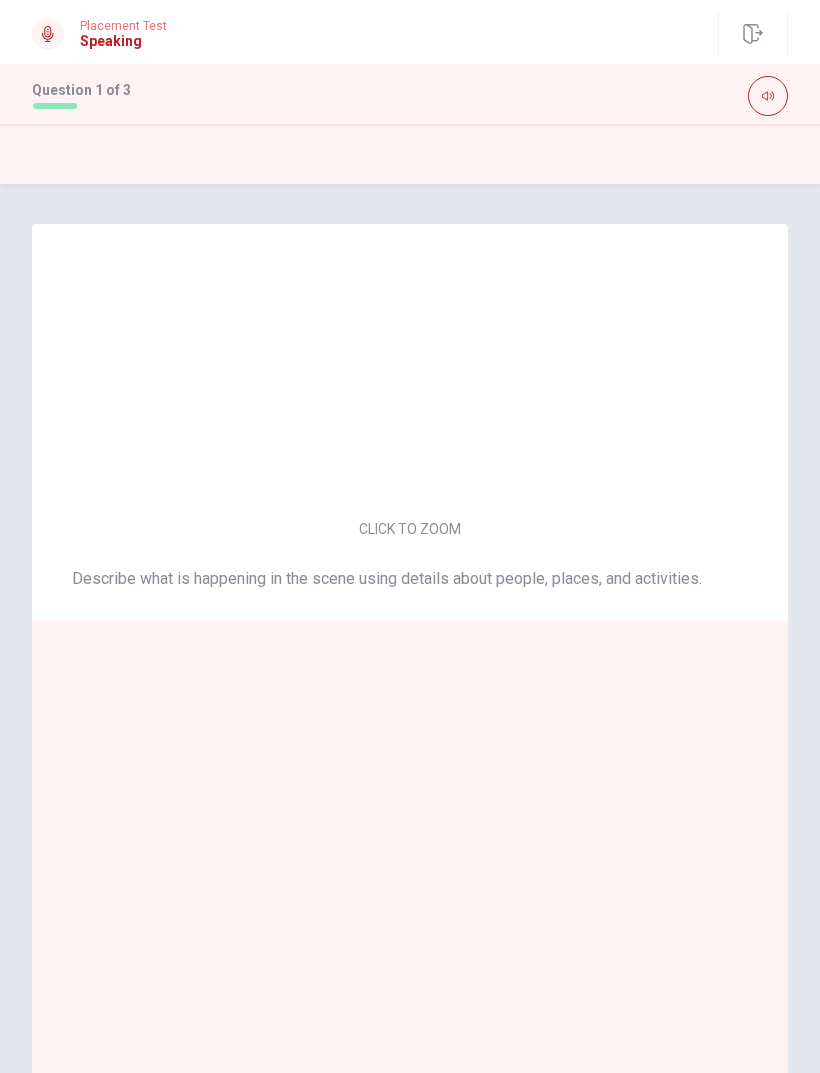 scroll, scrollTop: 0, scrollLeft: 0, axis: both 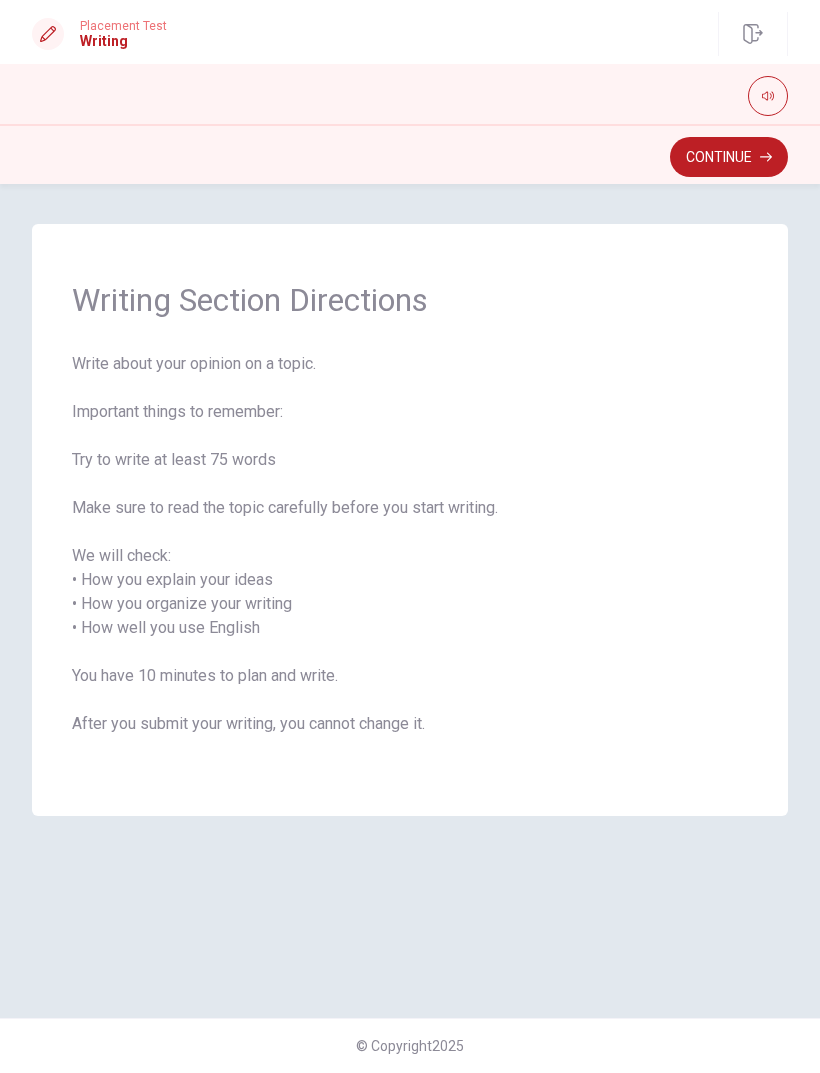 click 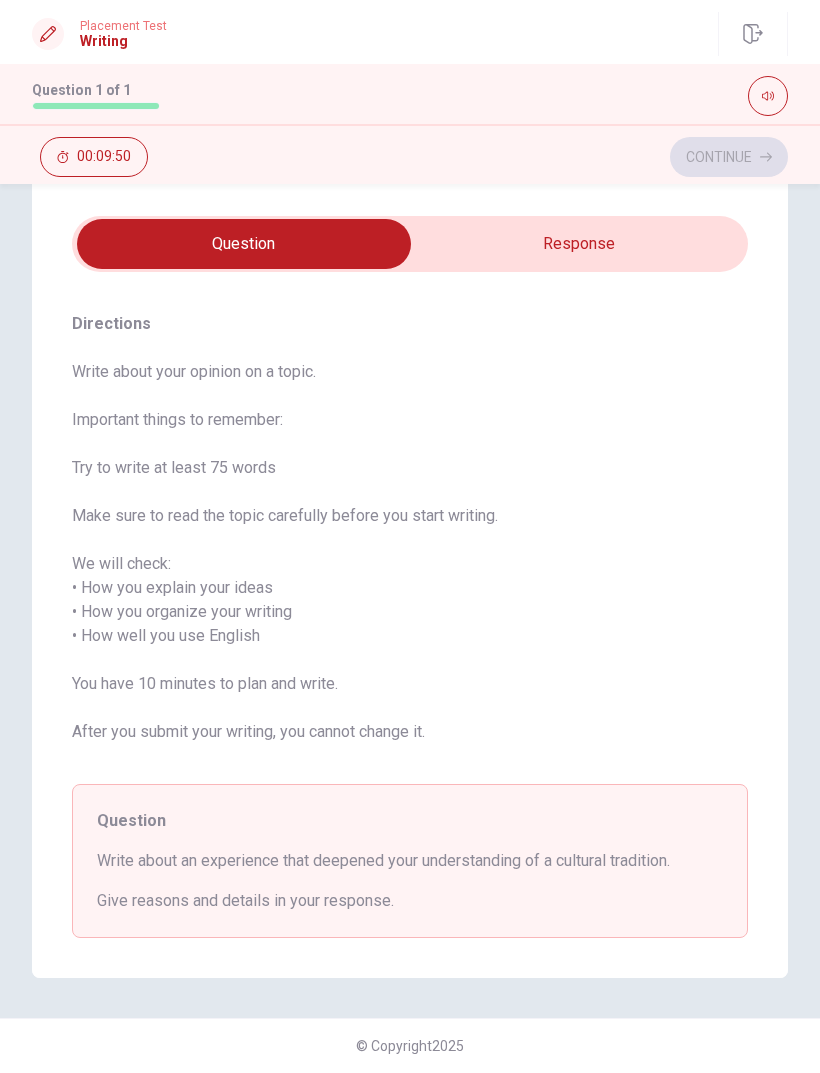 scroll, scrollTop: 48, scrollLeft: 0, axis: vertical 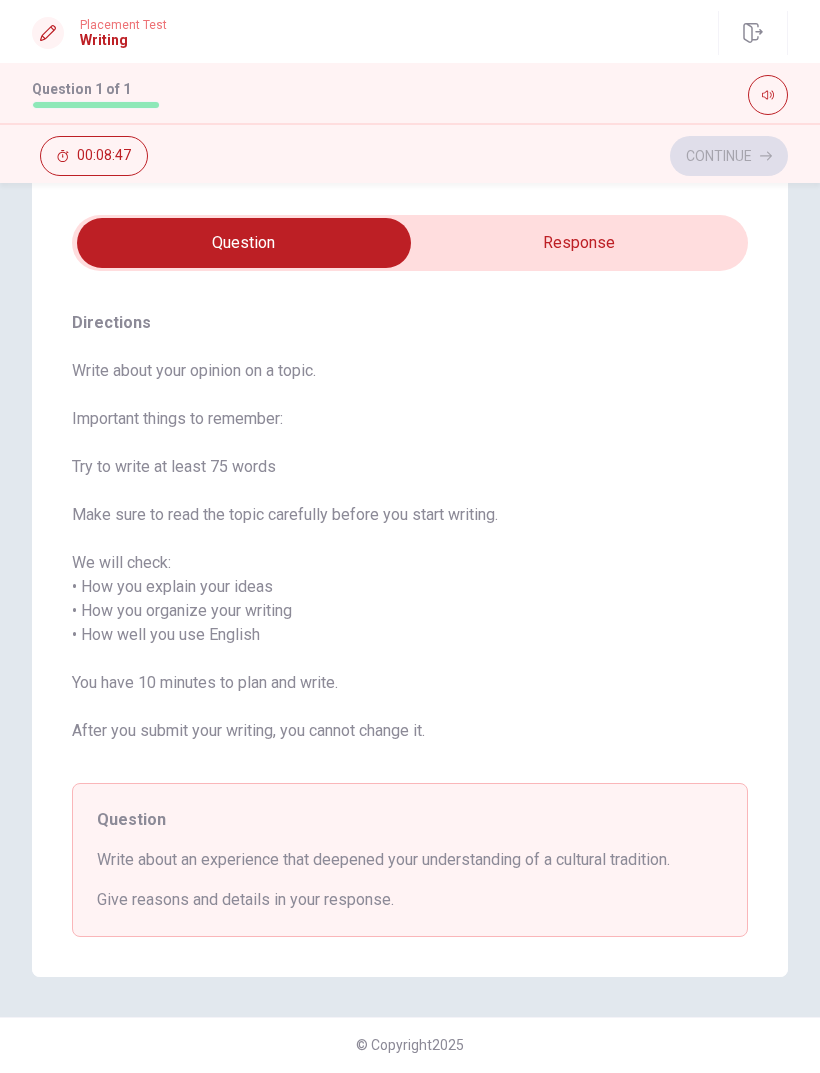 click at bounding box center [244, 244] 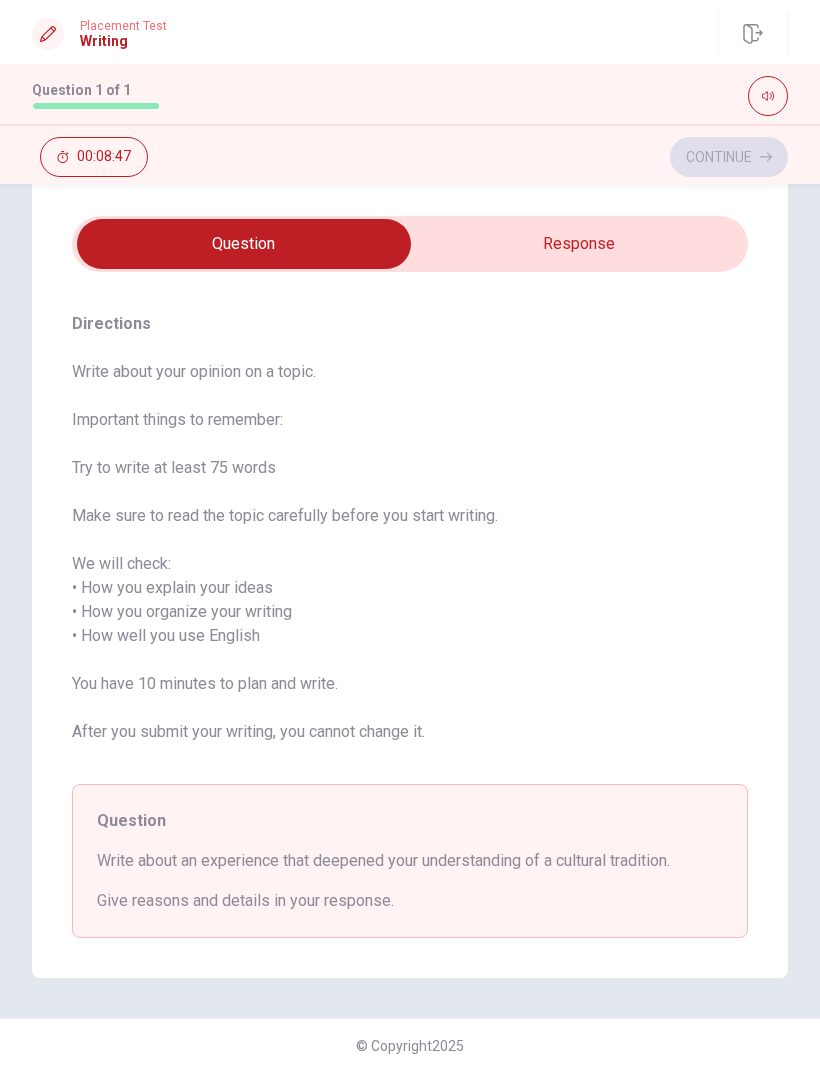 scroll, scrollTop: 0, scrollLeft: 0, axis: both 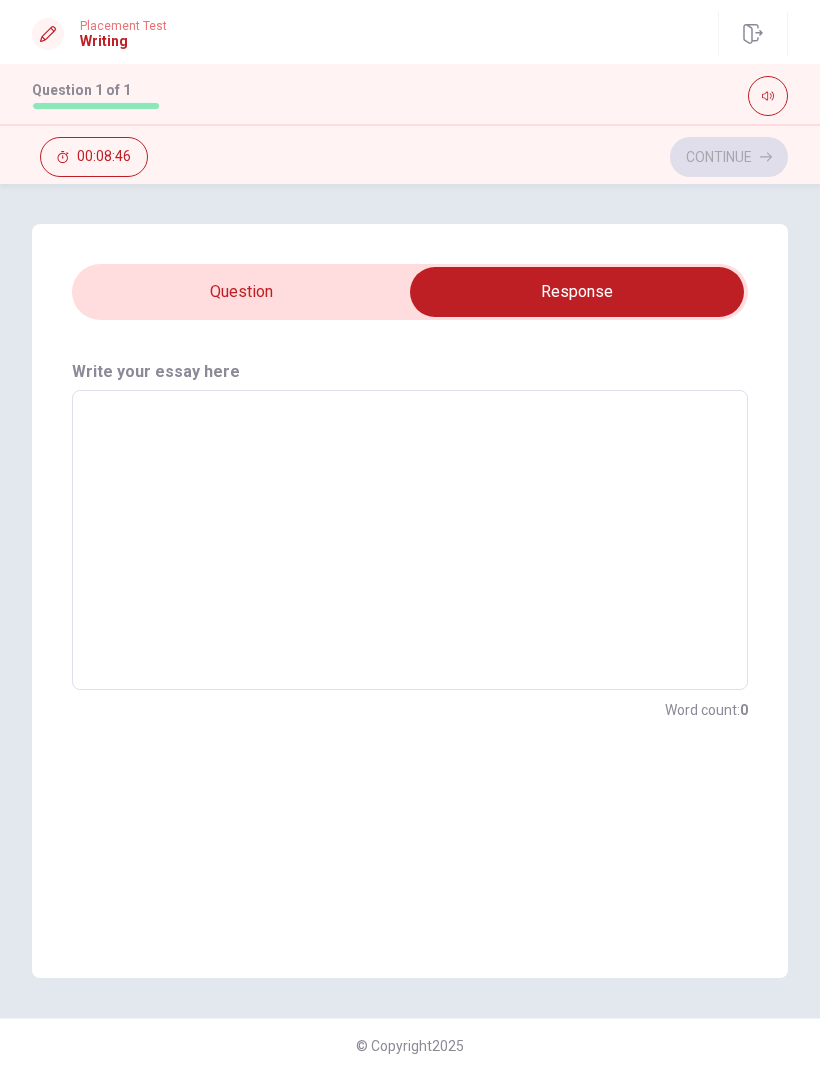 click at bounding box center (410, 540) 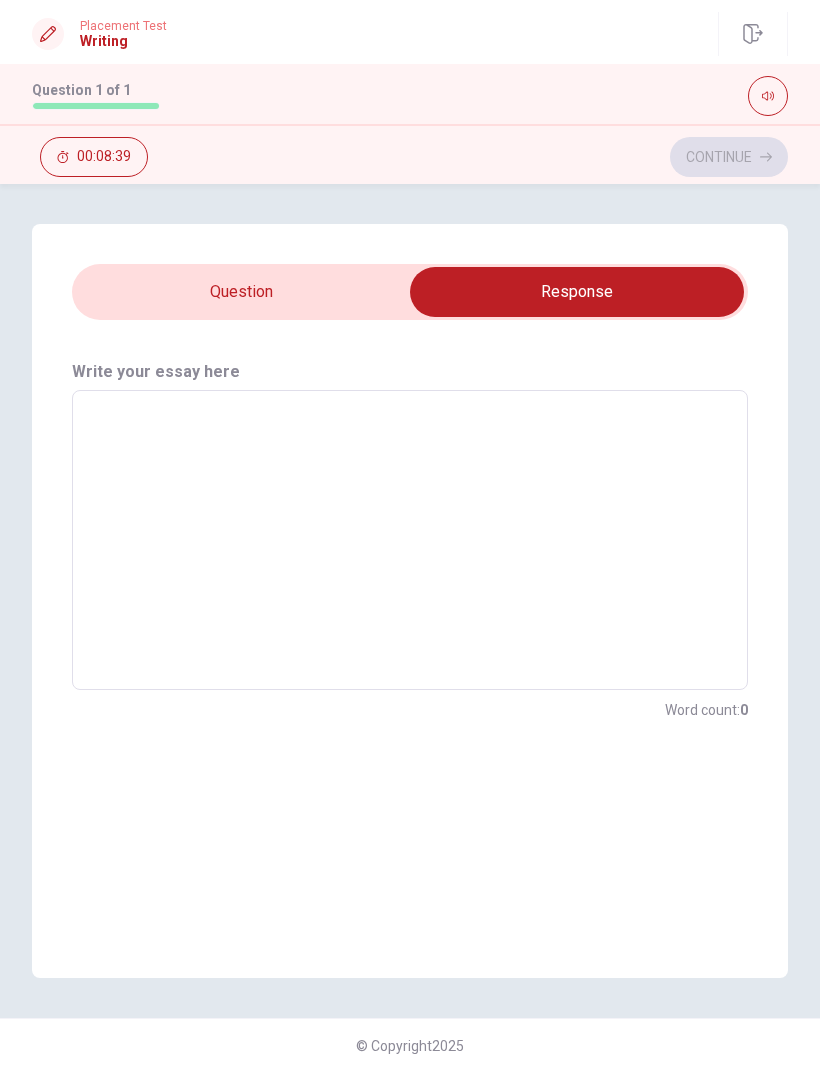 click at bounding box center [577, 292] 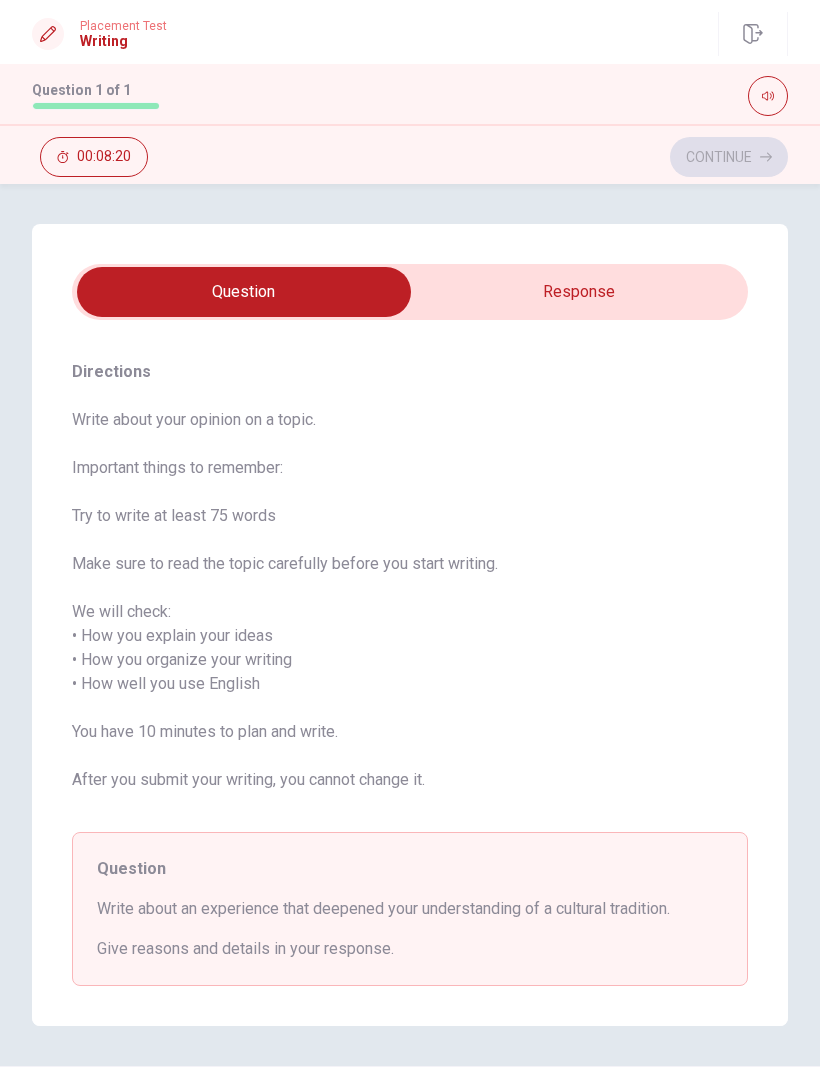 click at bounding box center (244, 292) 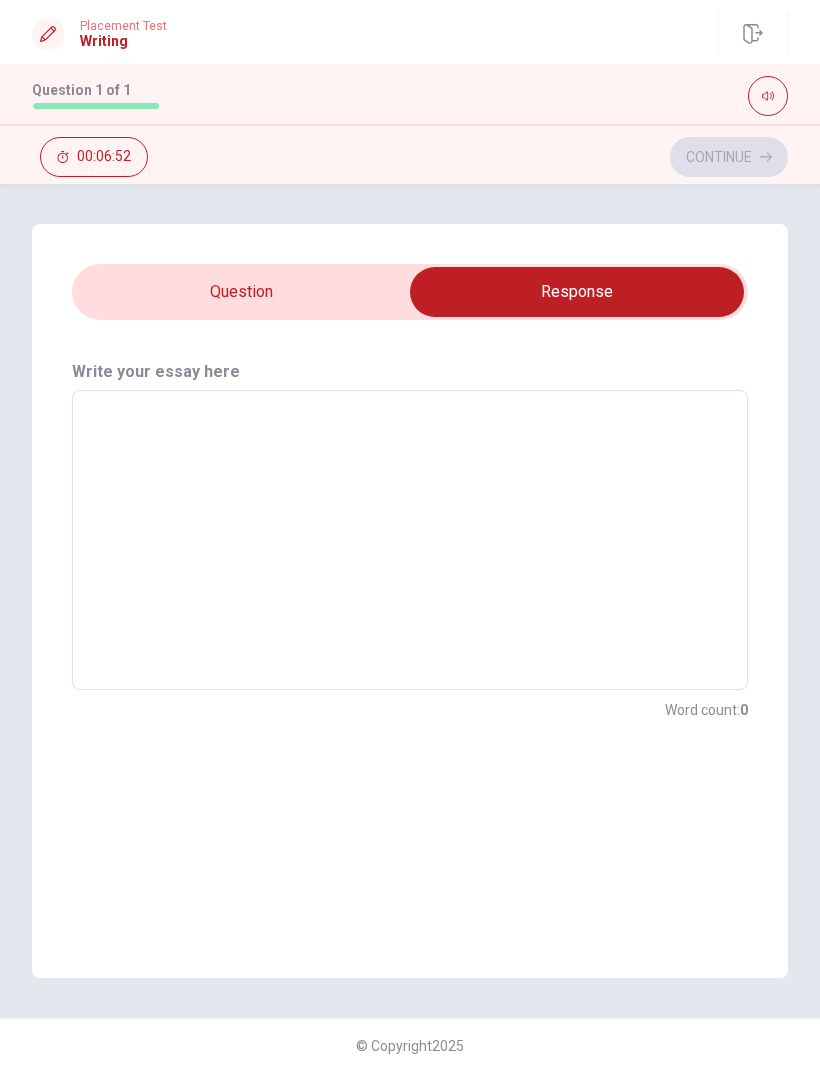 click at bounding box center [410, 540] 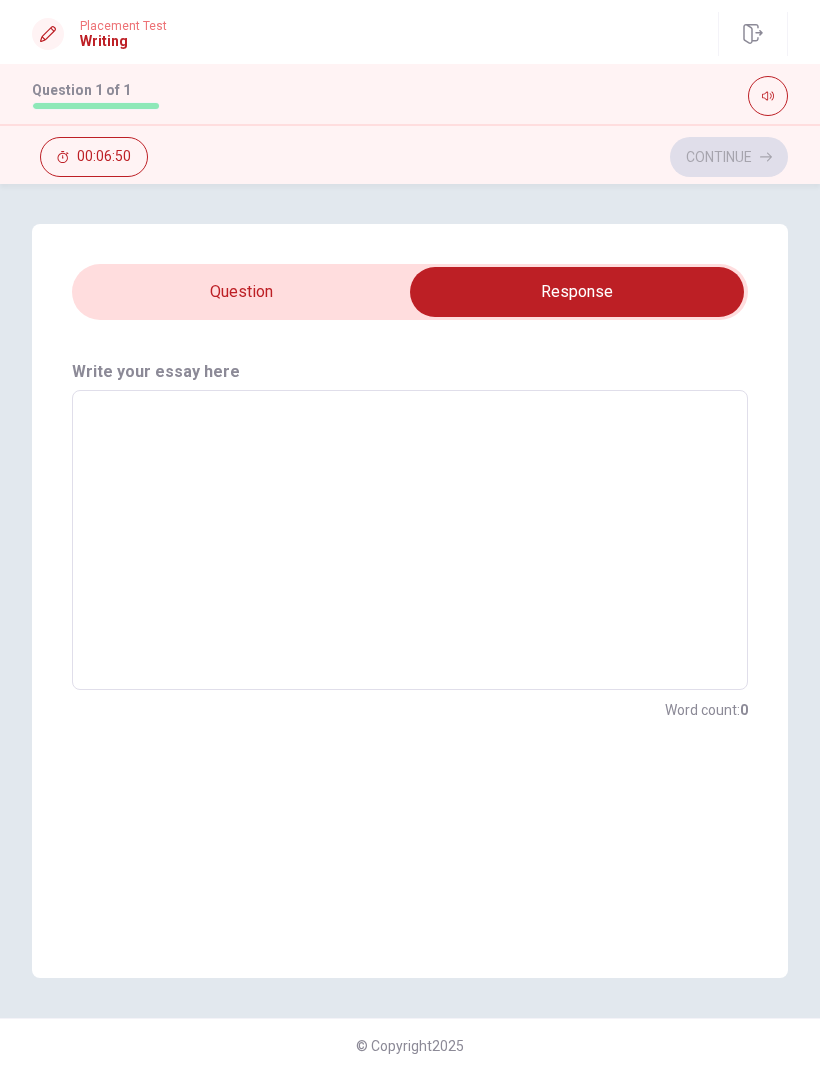 type on "I" 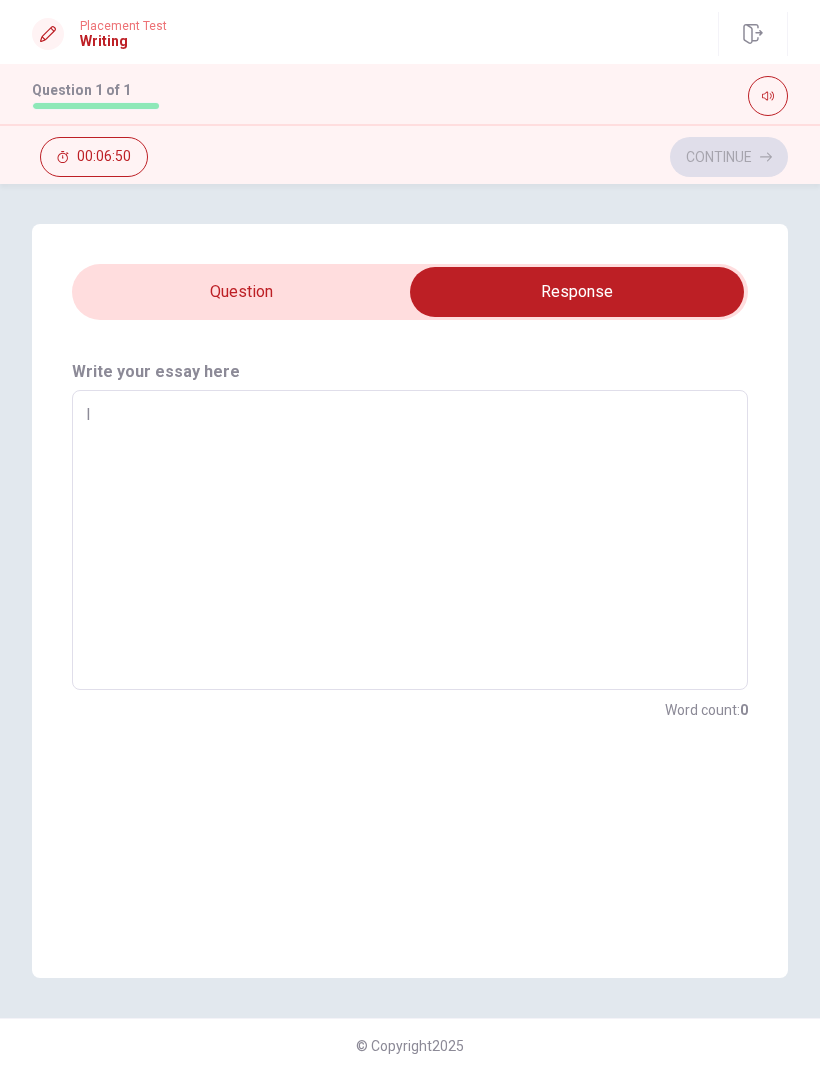 type on "x" 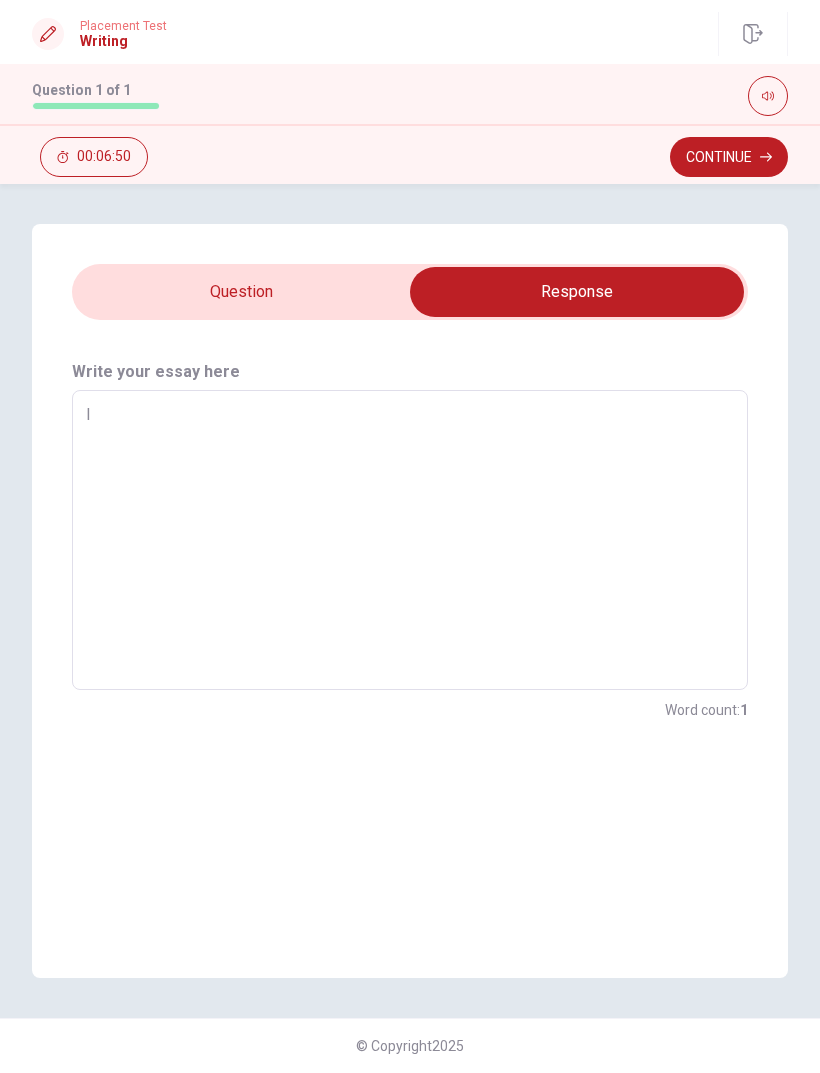 type on "In" 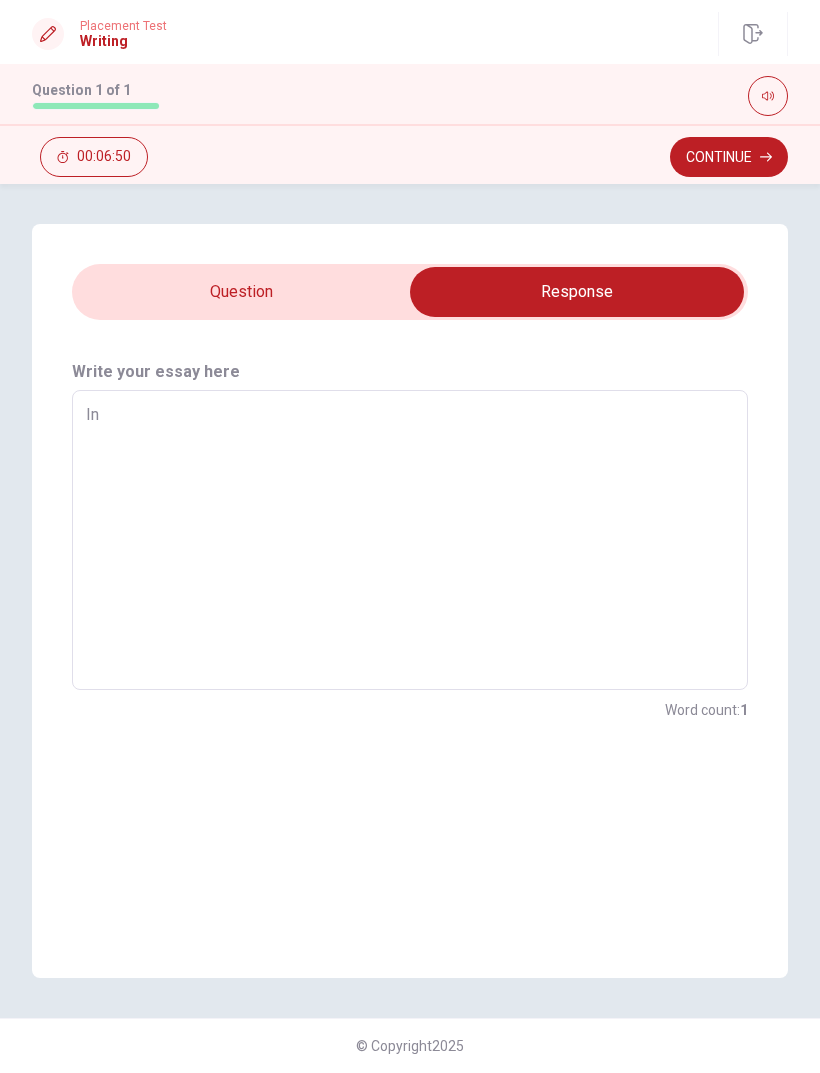 type on "x" 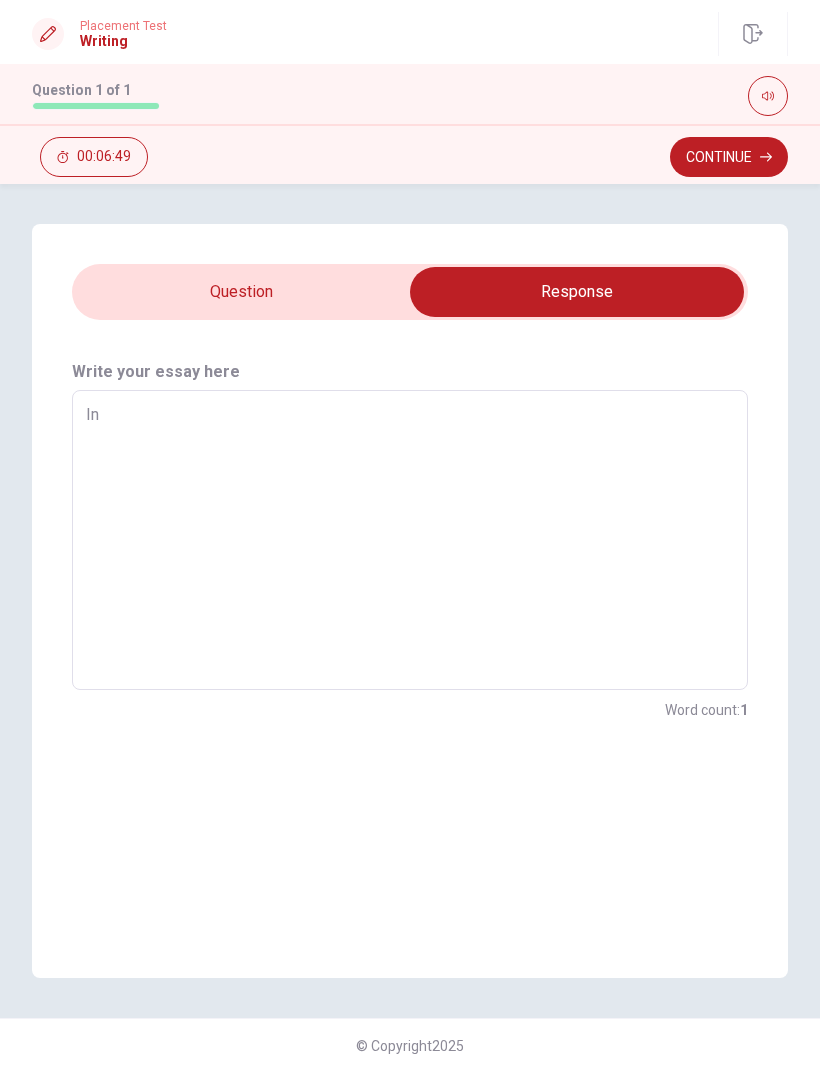 type on "I" 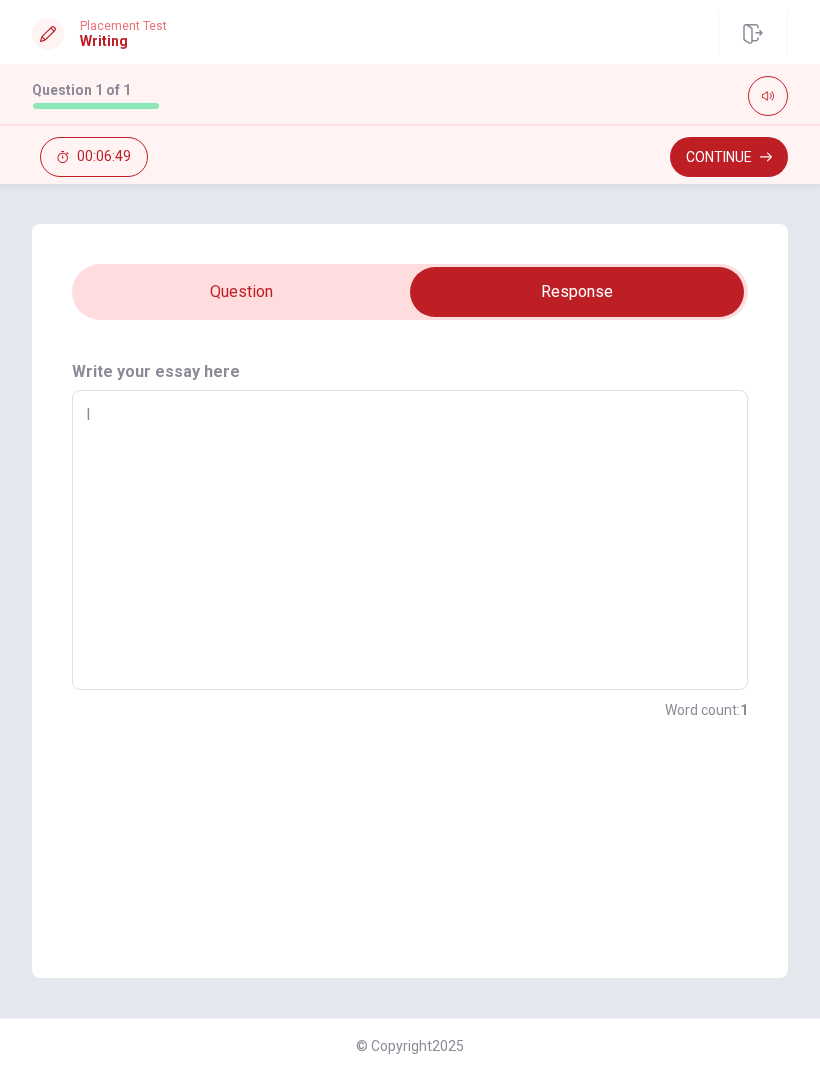 type on "x" 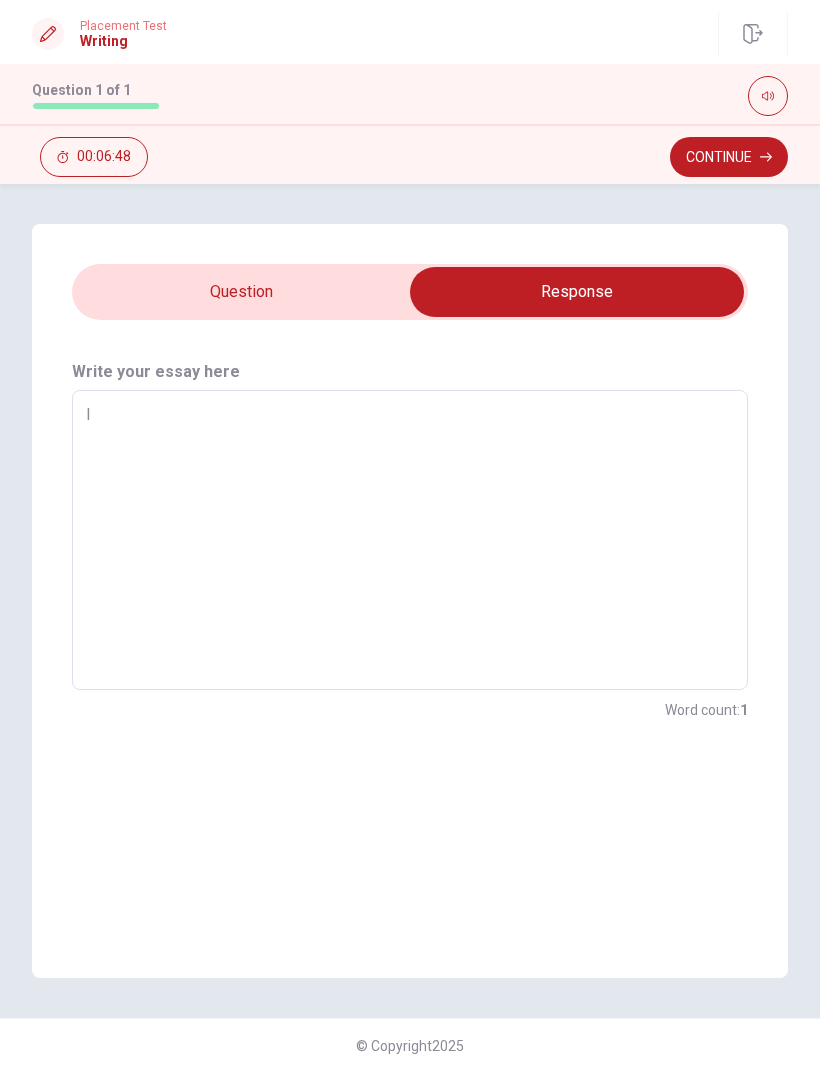 type on "I" 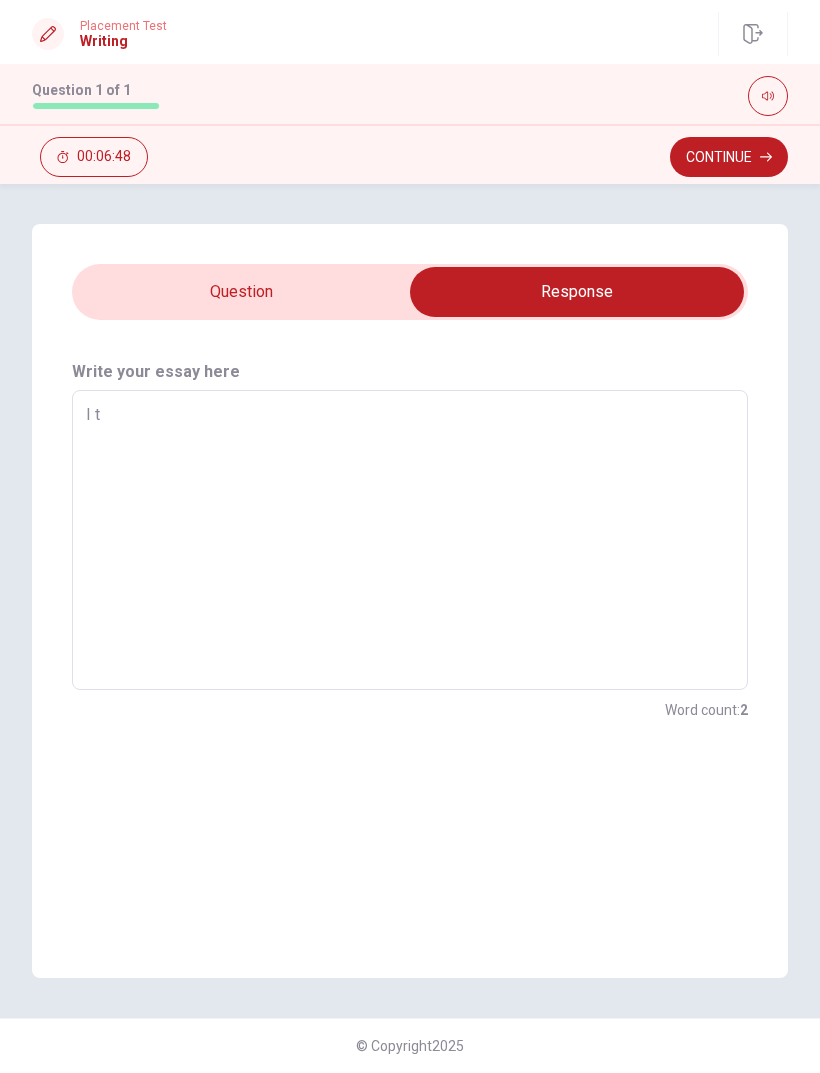 type on "x" 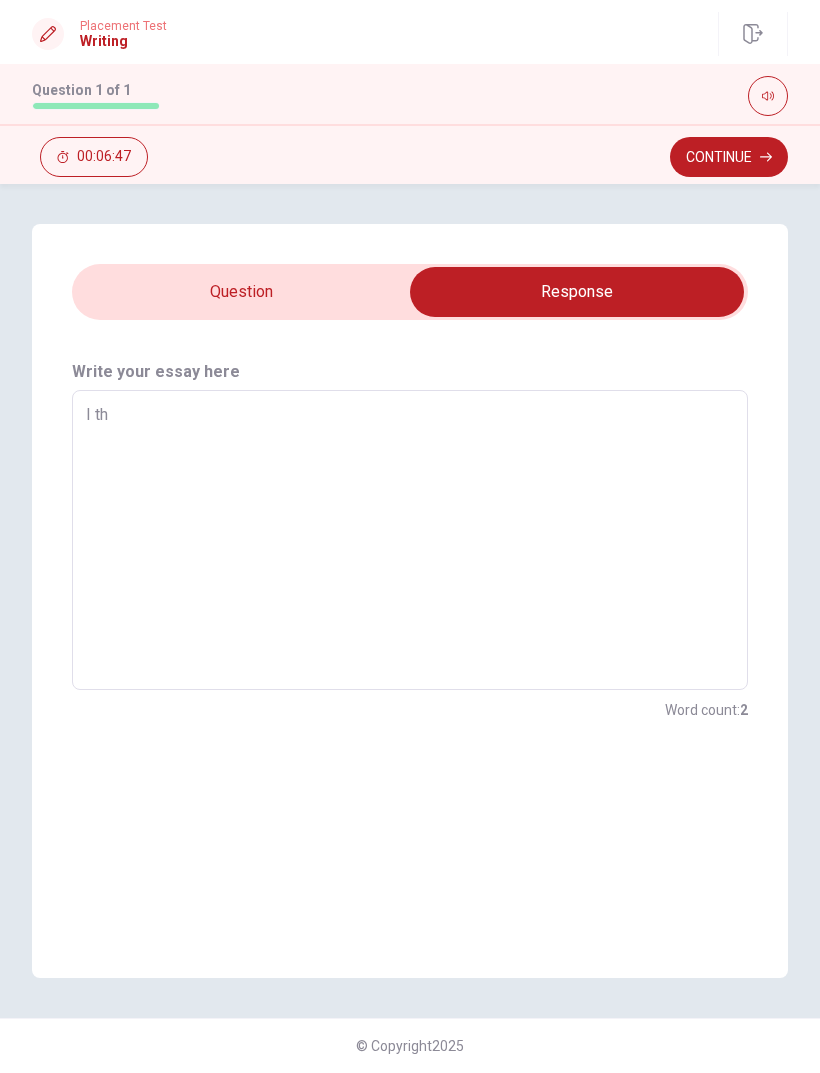 type on "x" 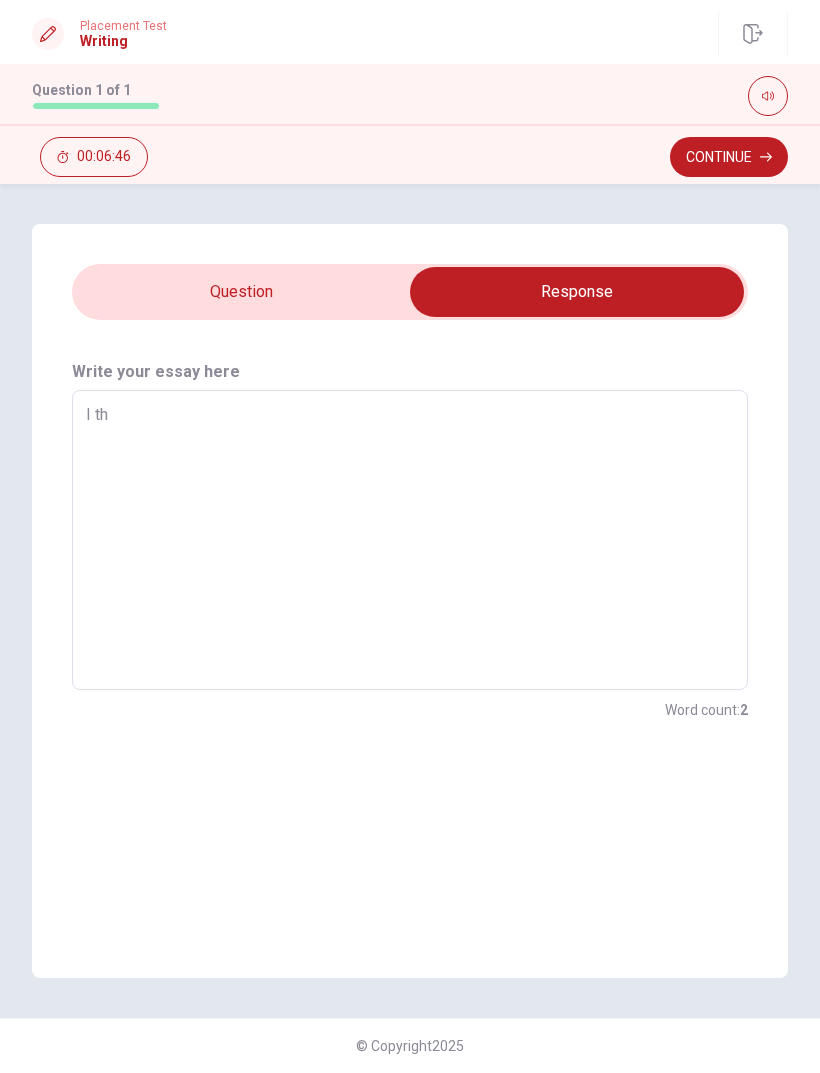 type on "I thi" 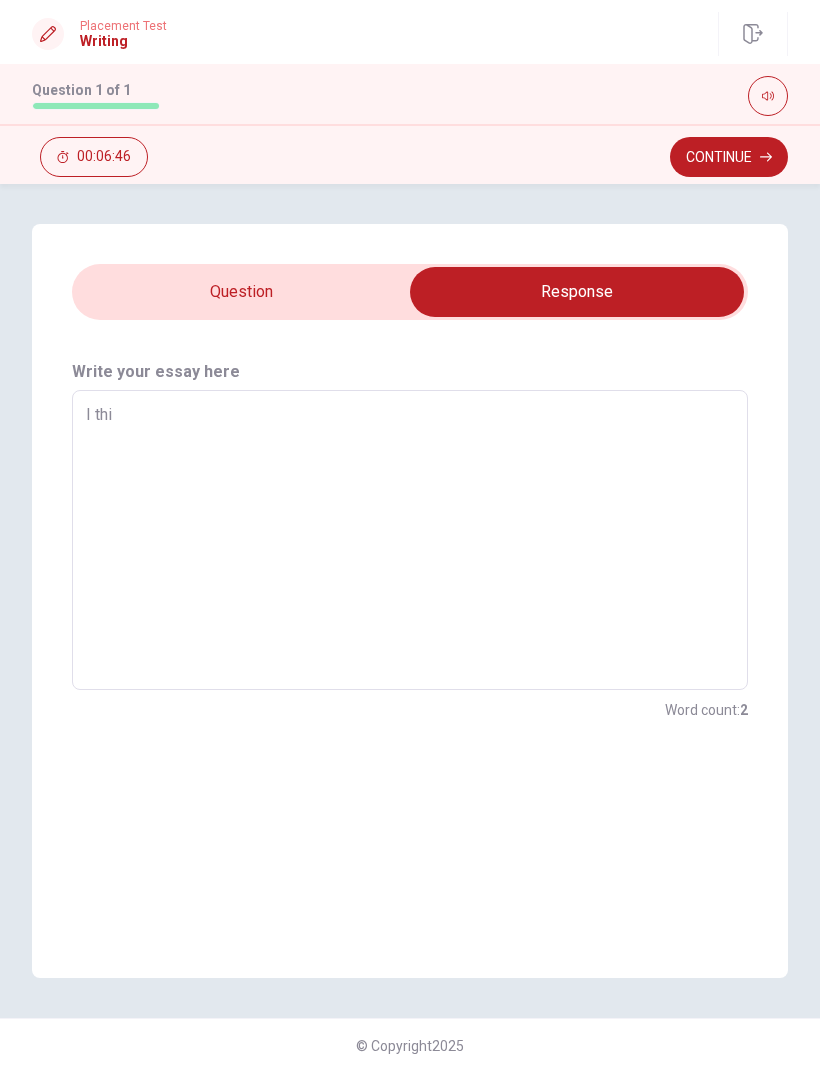 type on "x" 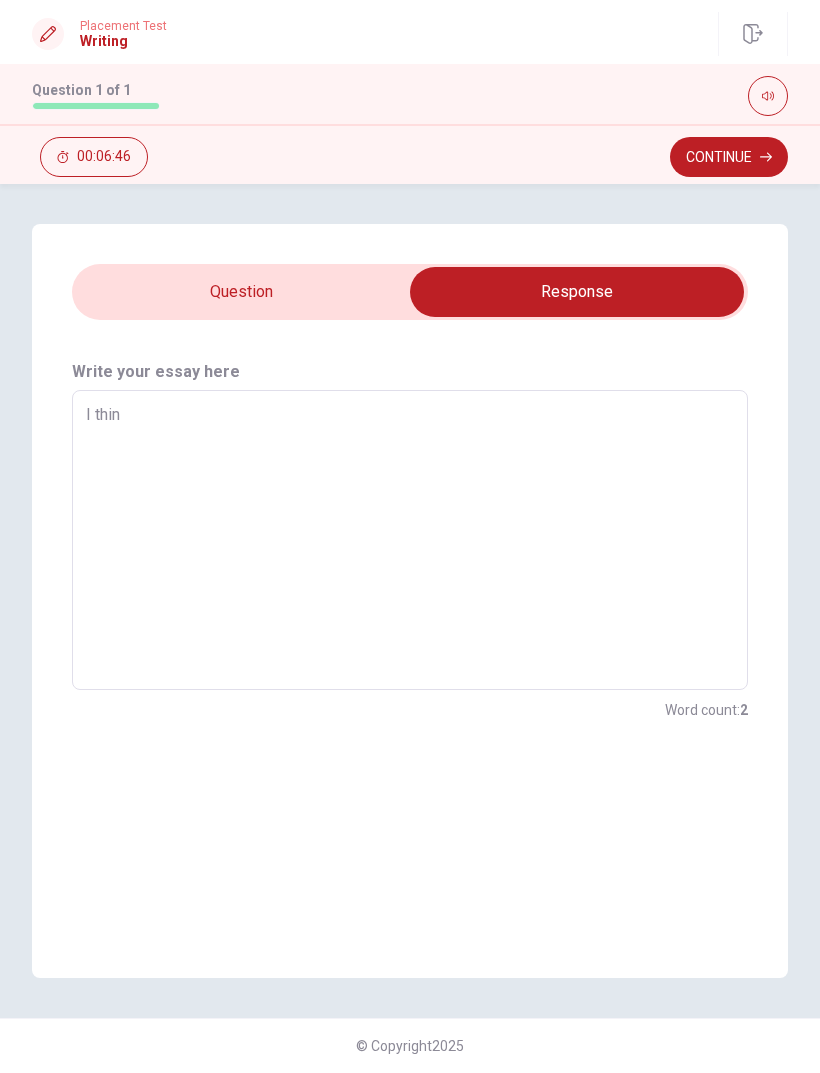 type on "x" 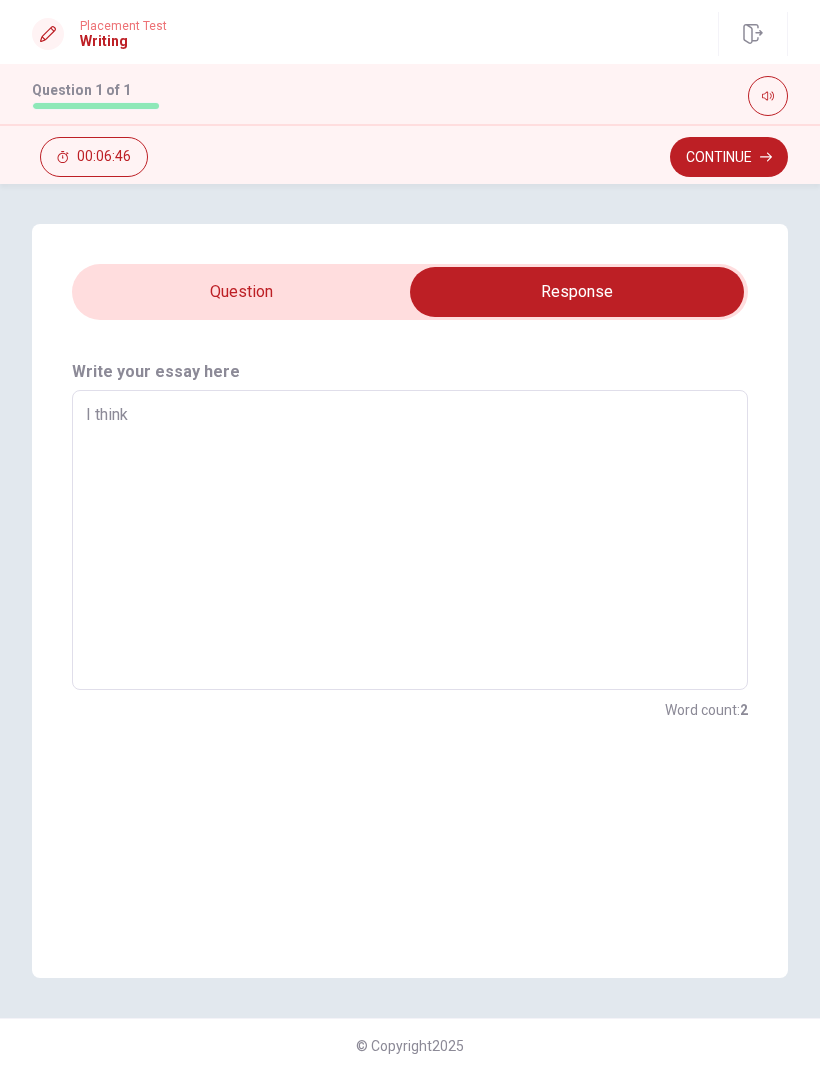 type on "x" 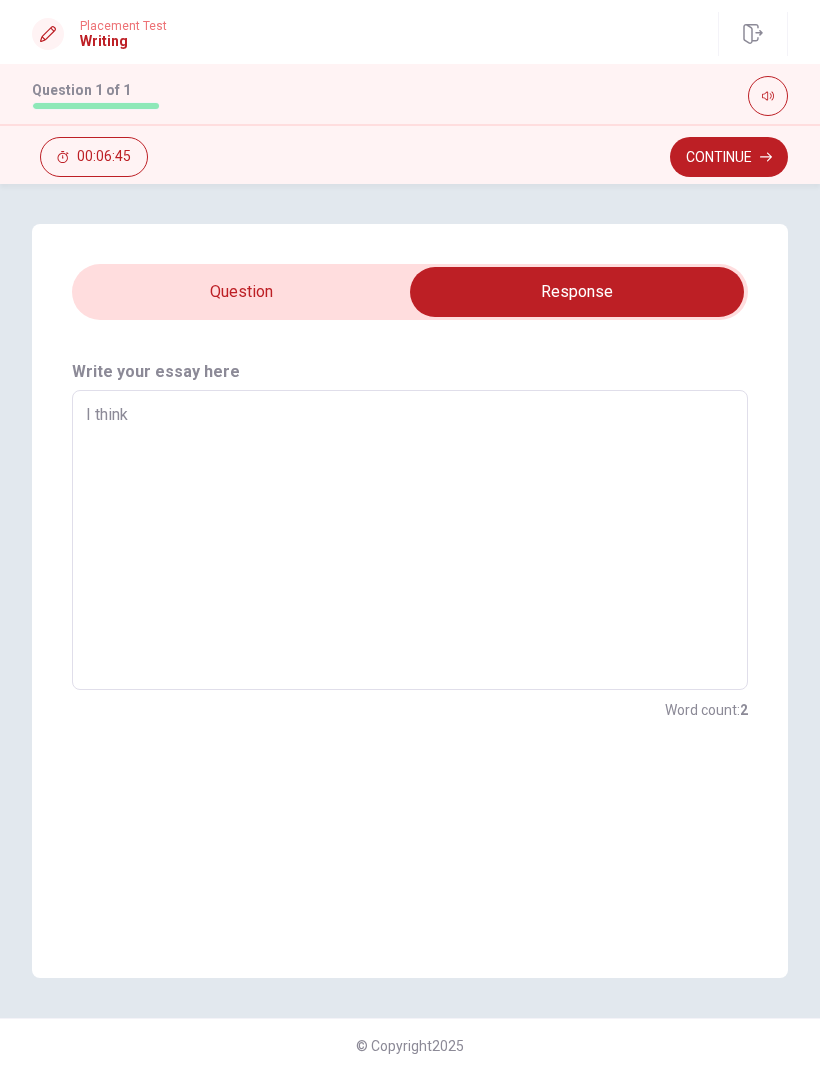 type on "I think" 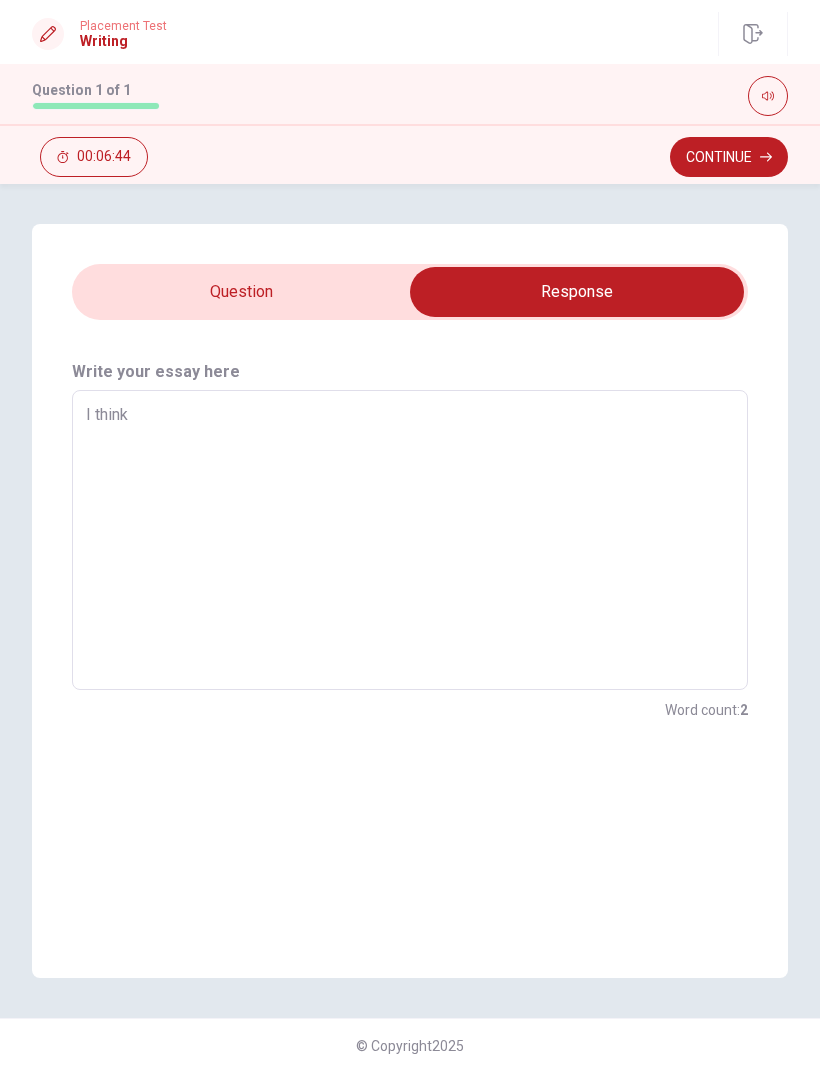 type on "I think i" 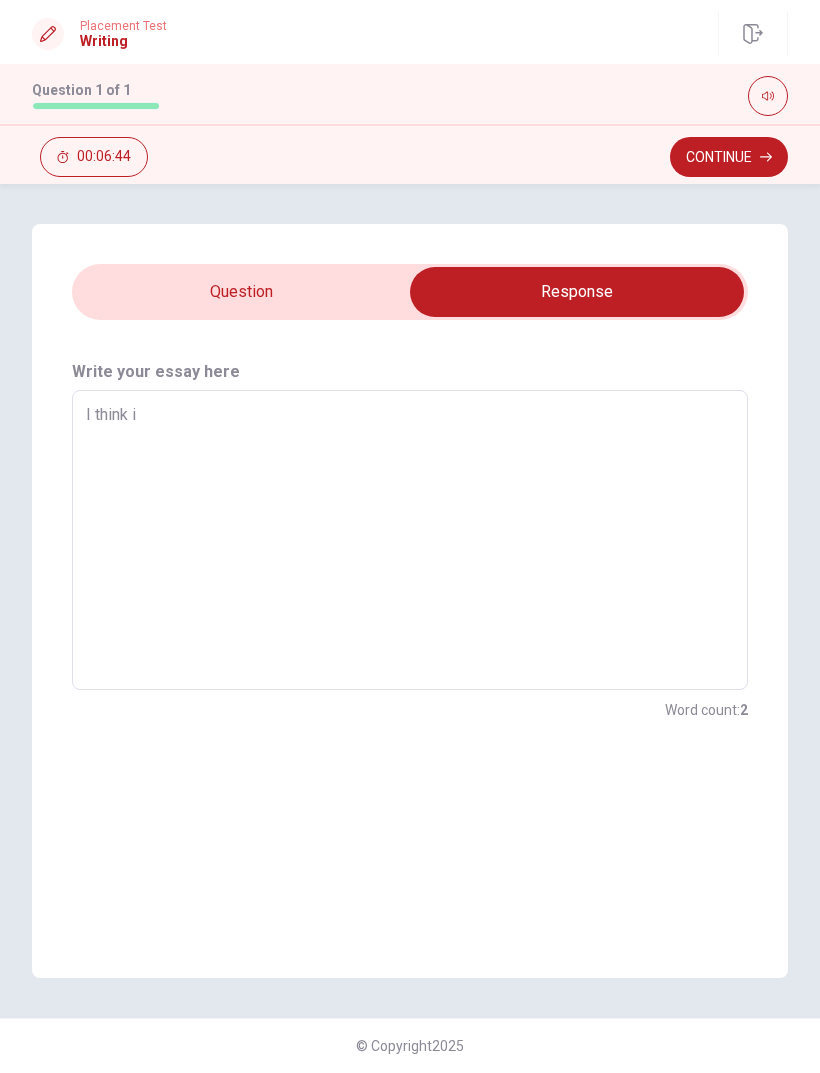 type on "x" 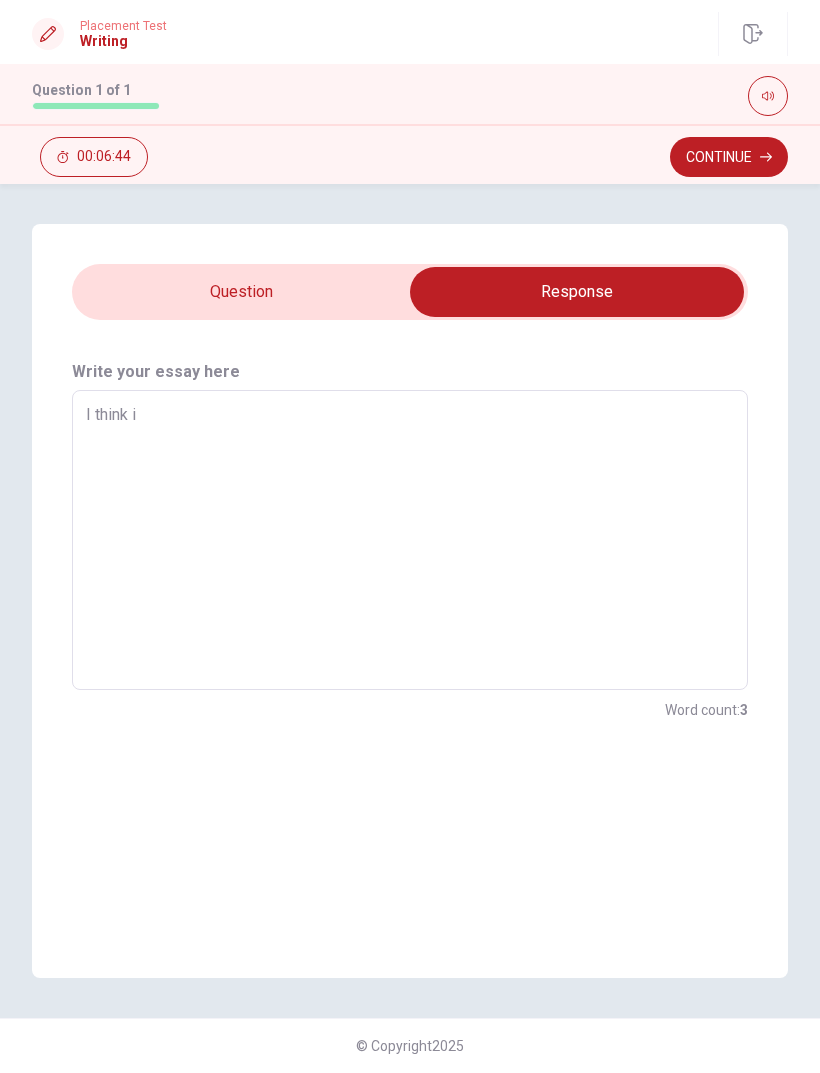 type on "I think it" 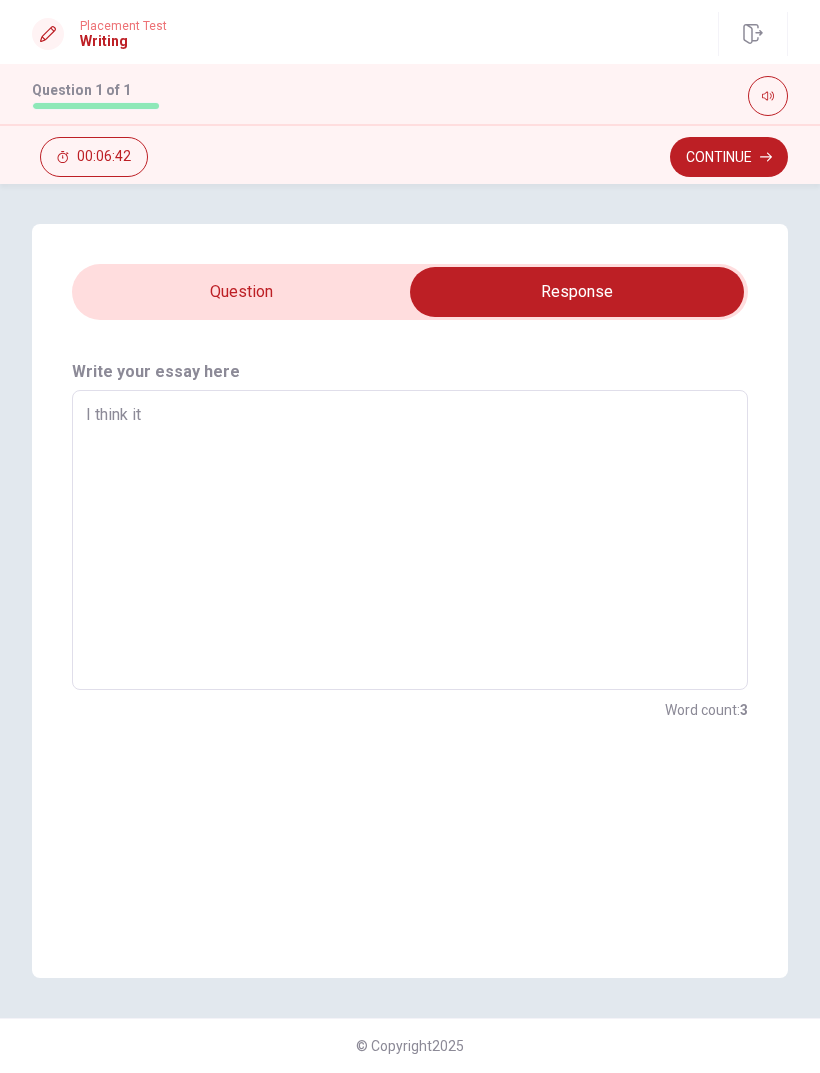 type on "x" 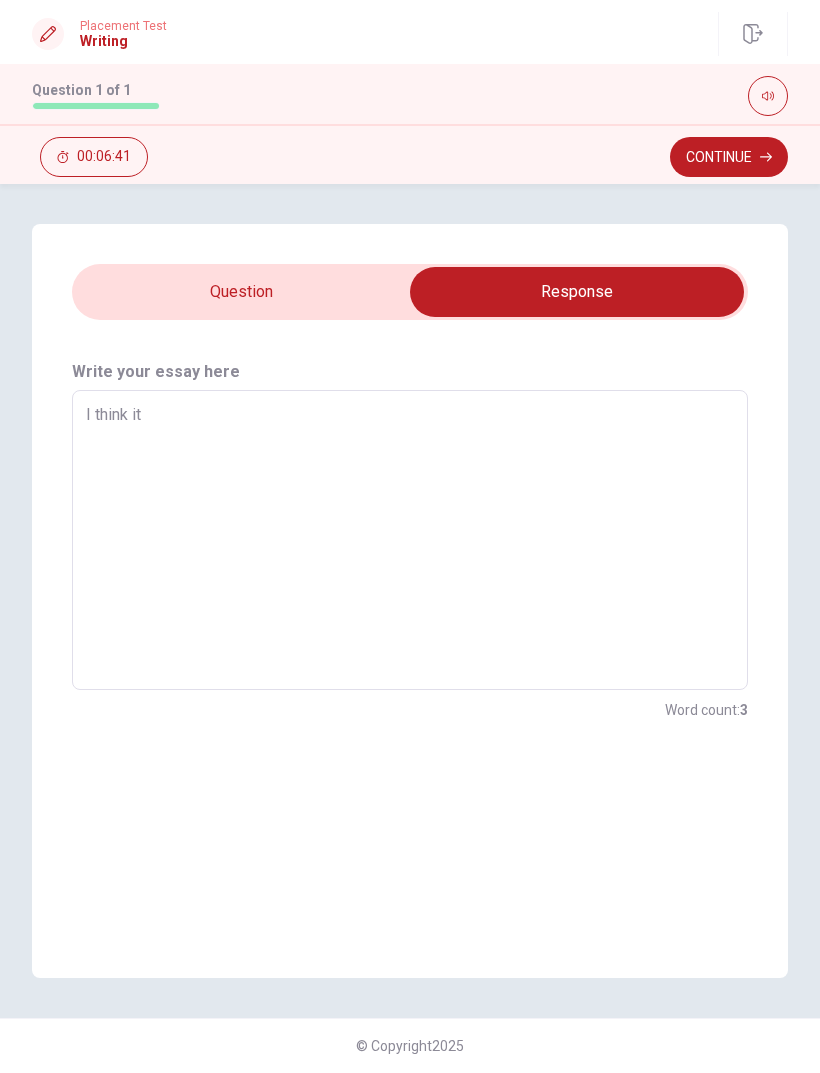 type on "I think it" 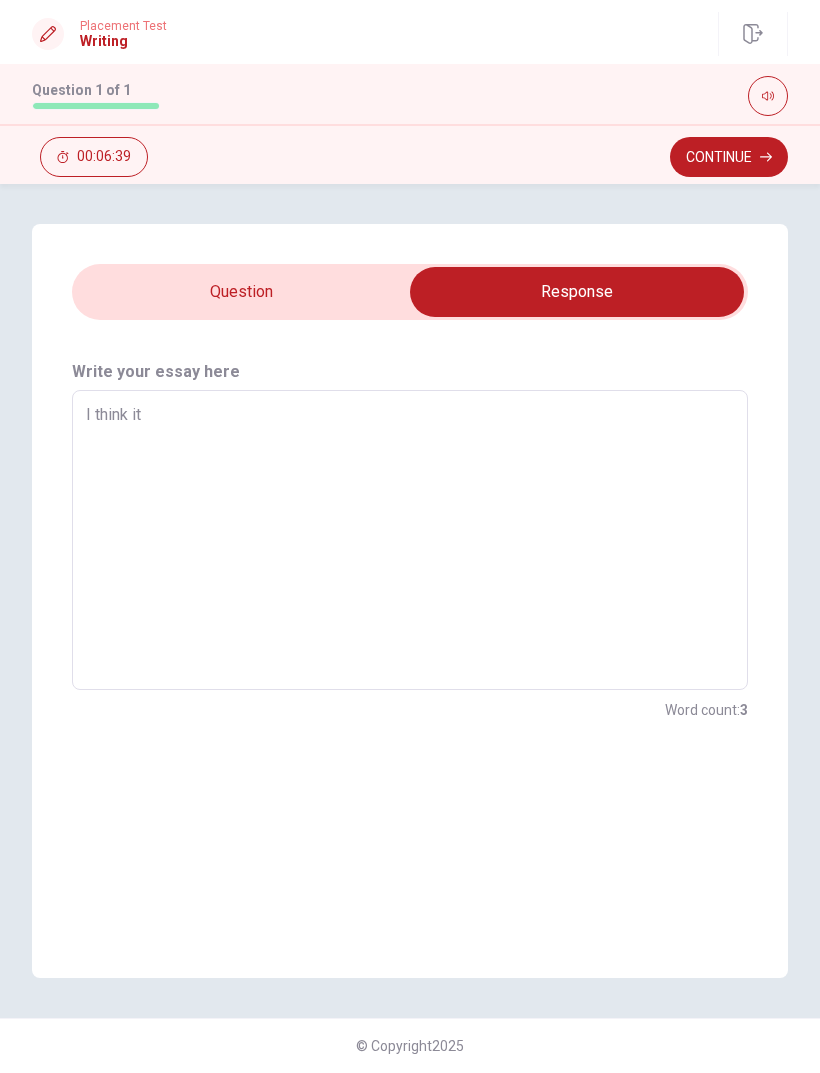 type on "x" 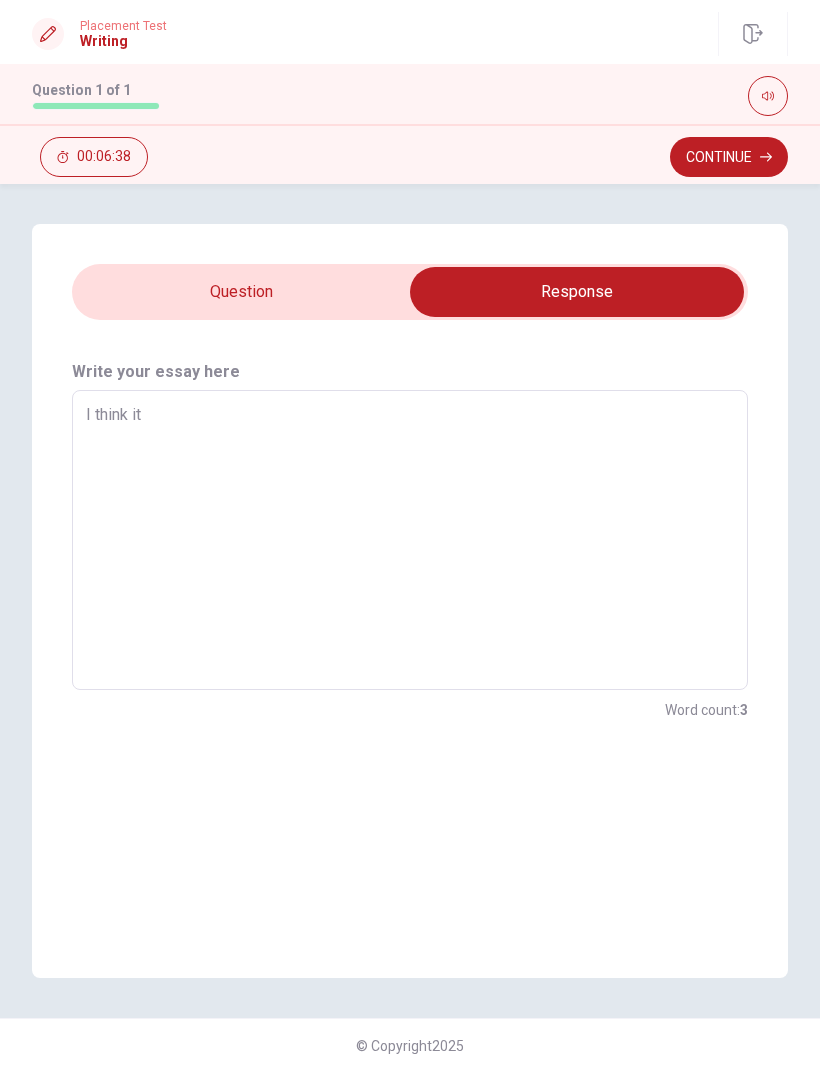 type on "I think it i" 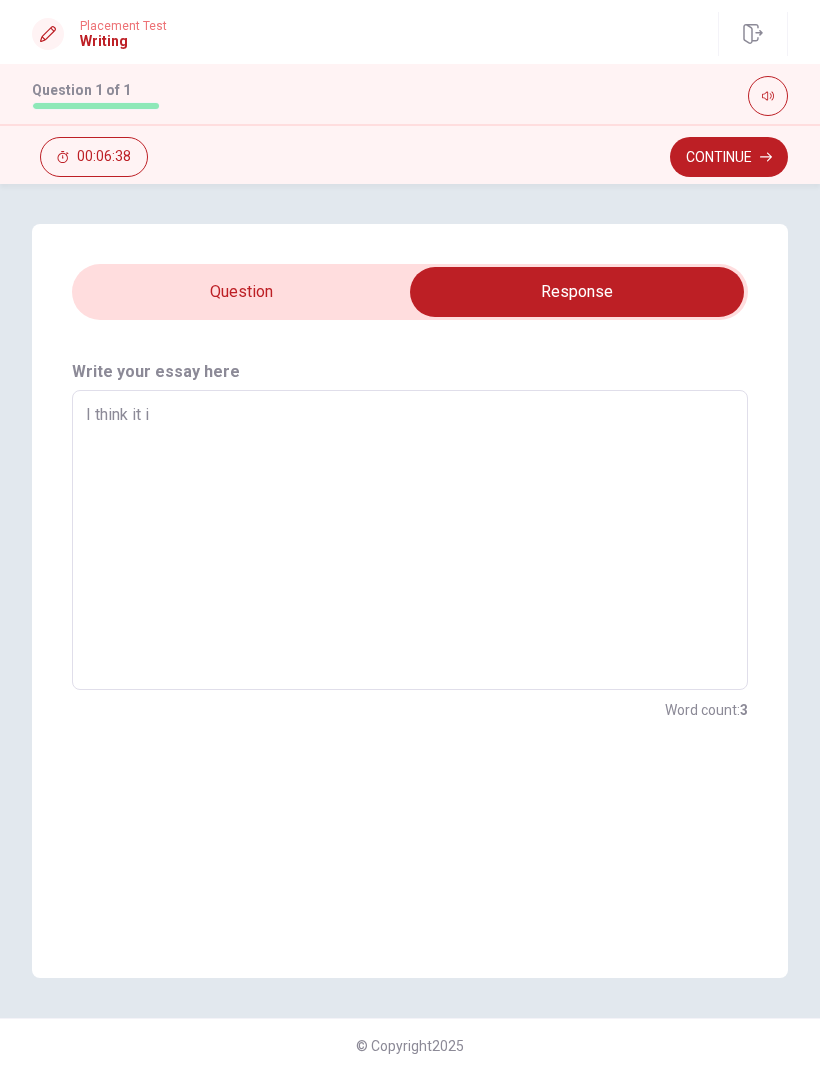 type on "x" 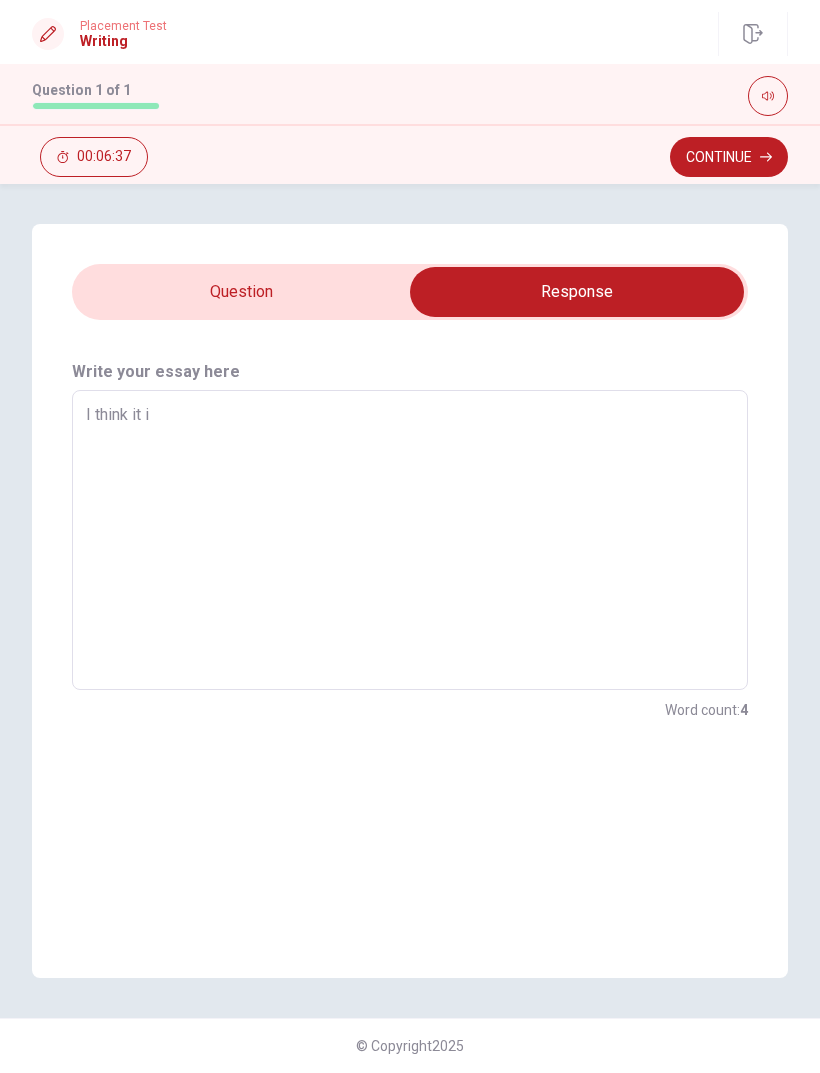 type on "I think it is" 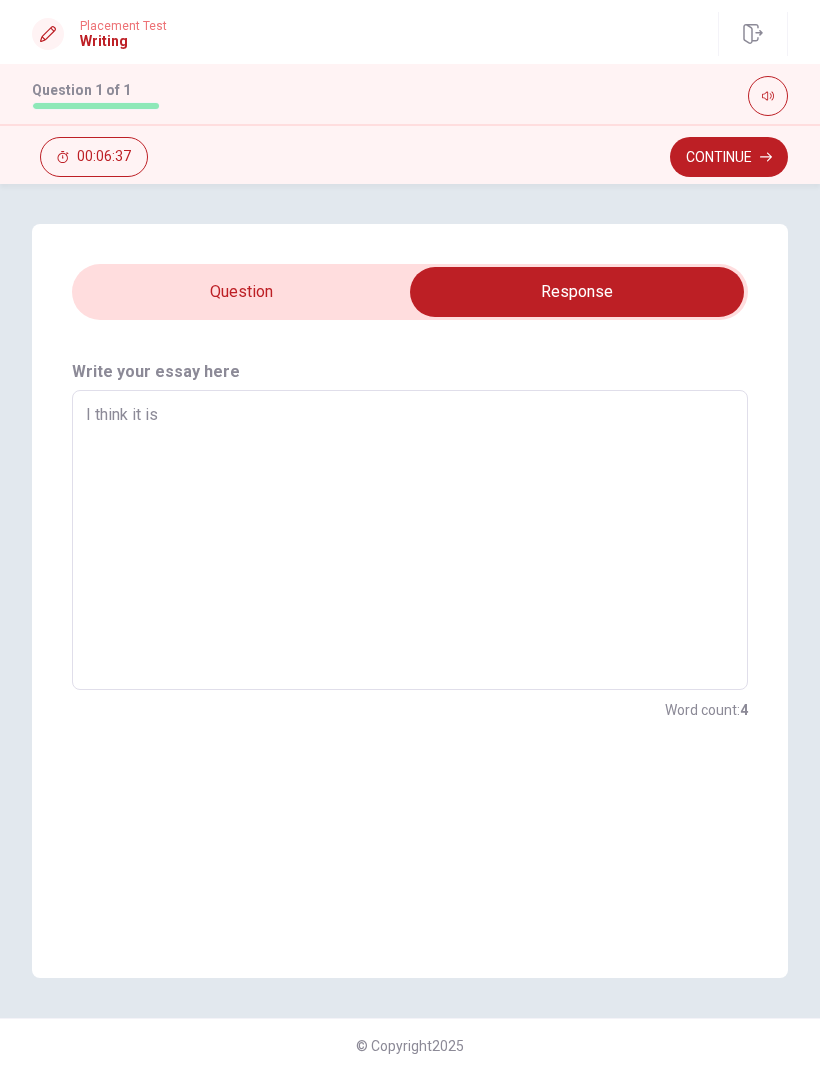 type on "x" 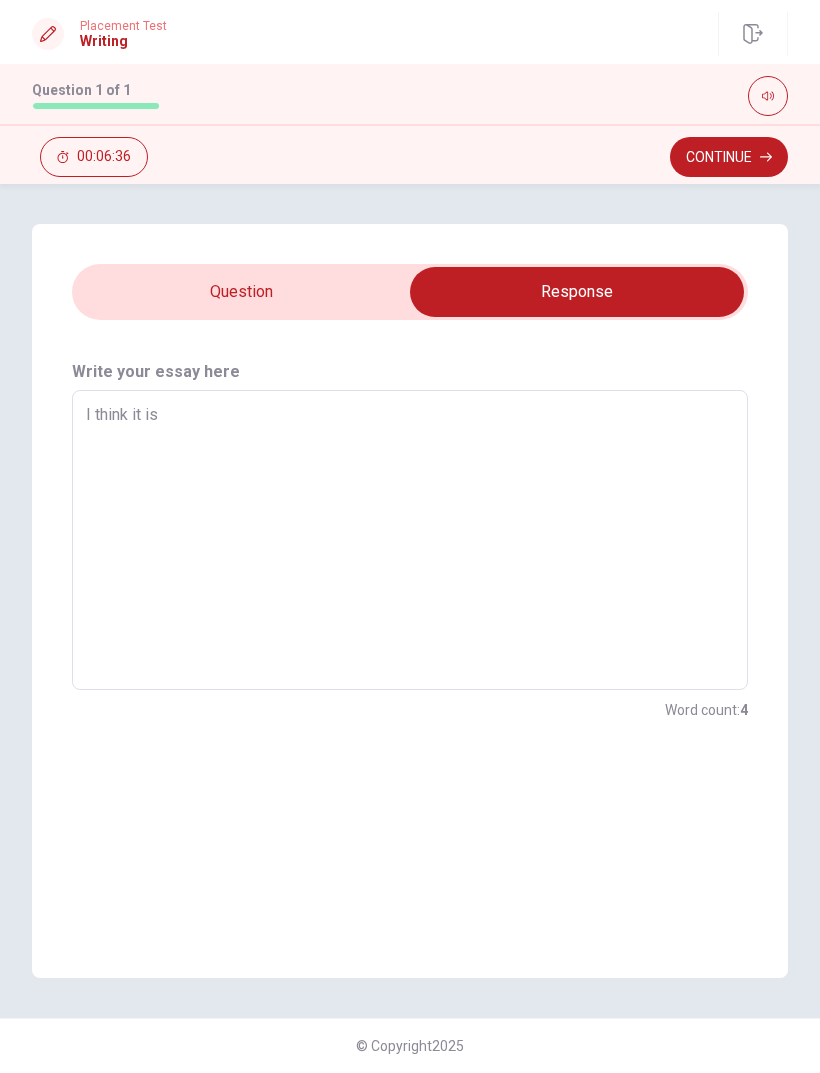 type on "x" 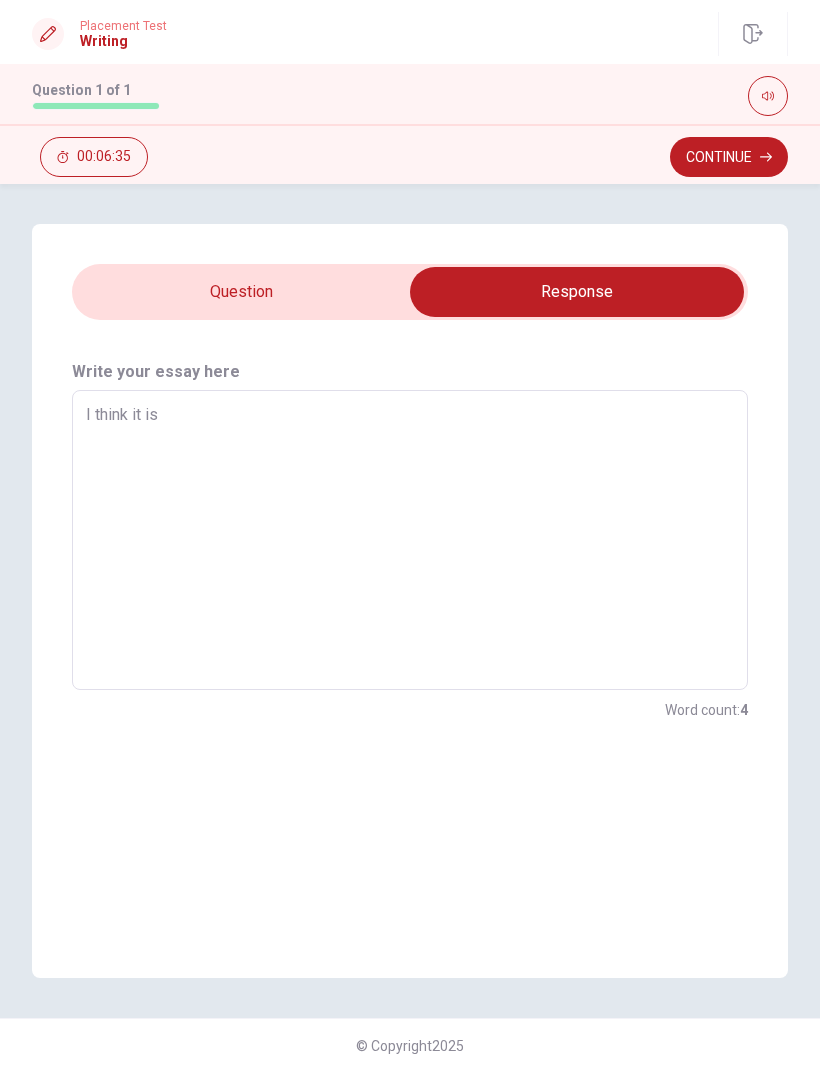 type on "I think it is t" 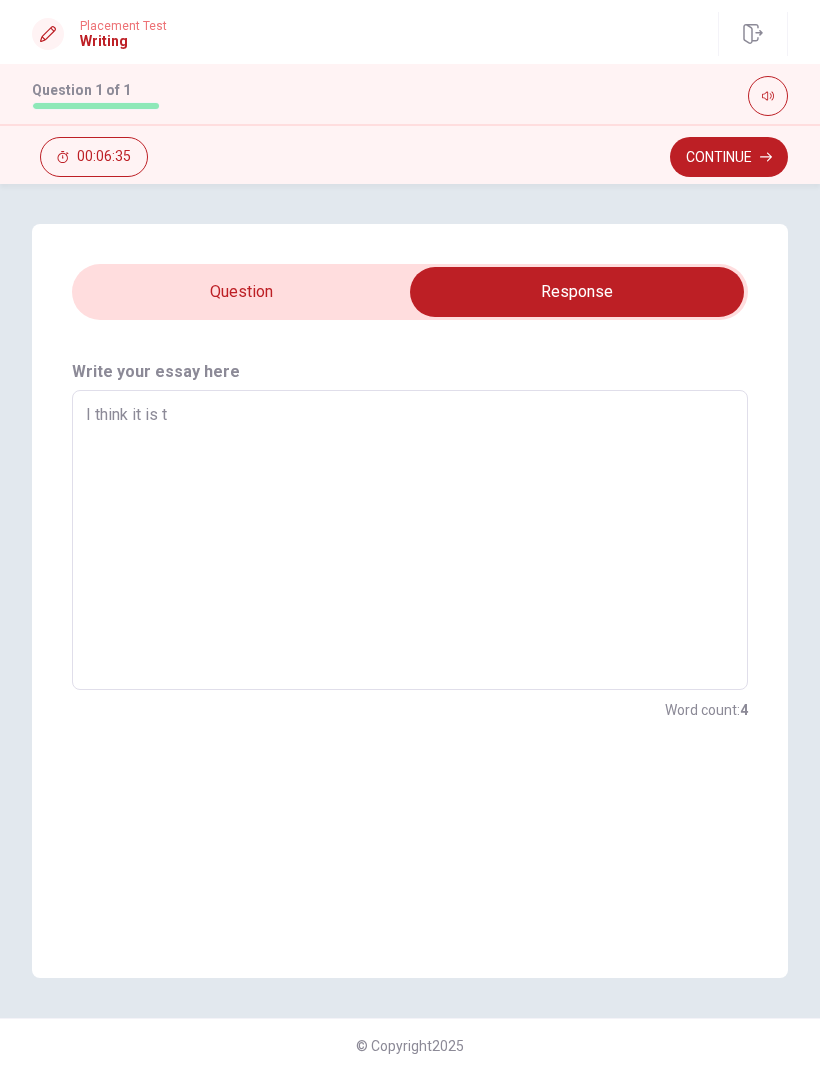 type on "x" 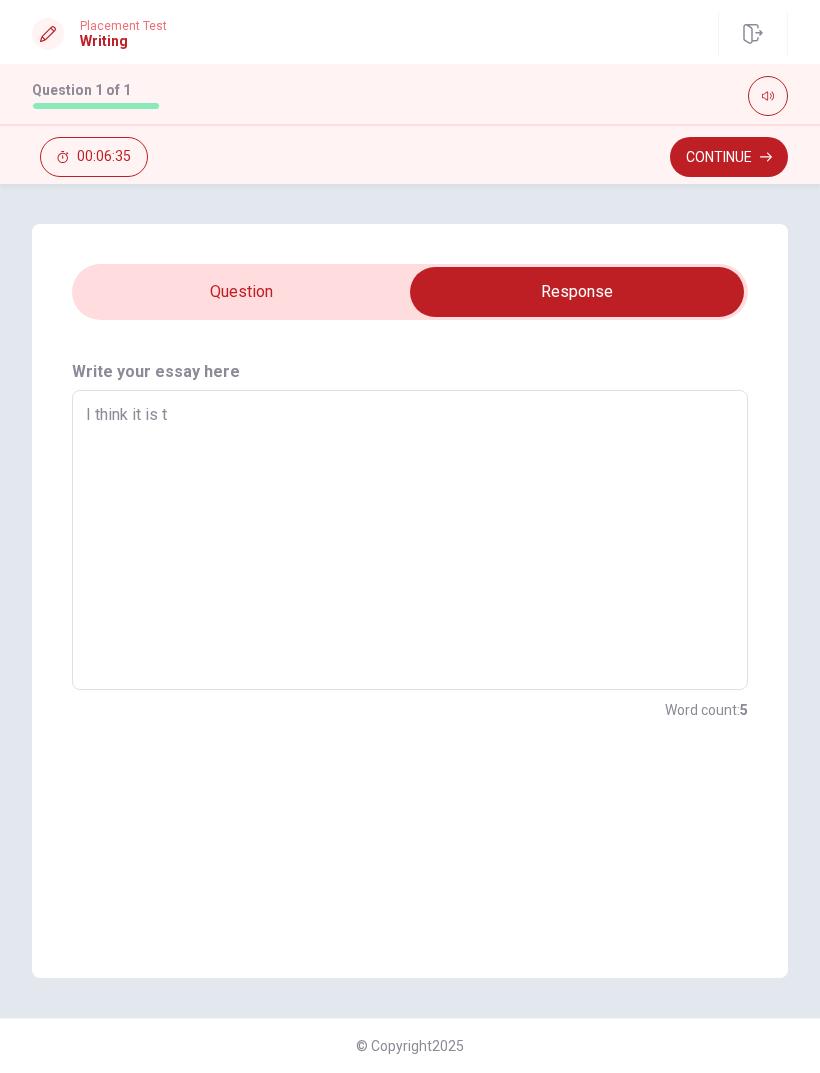type on "I think it is th" 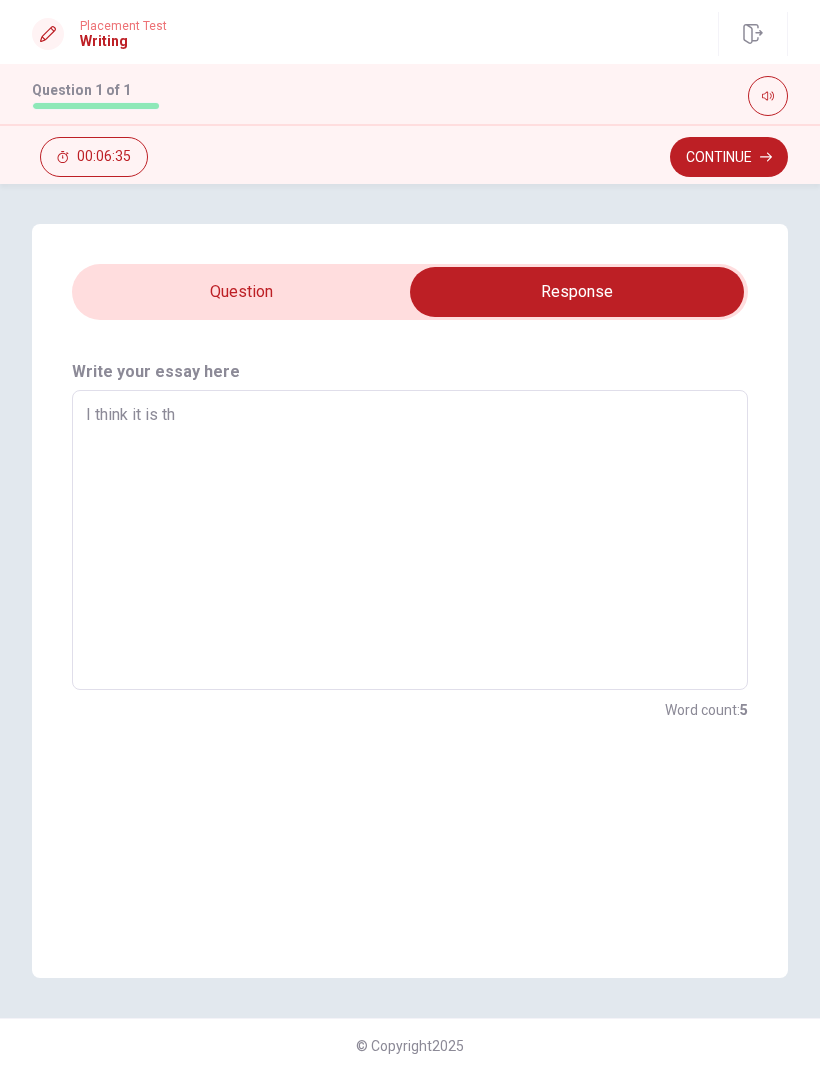 type on "x" 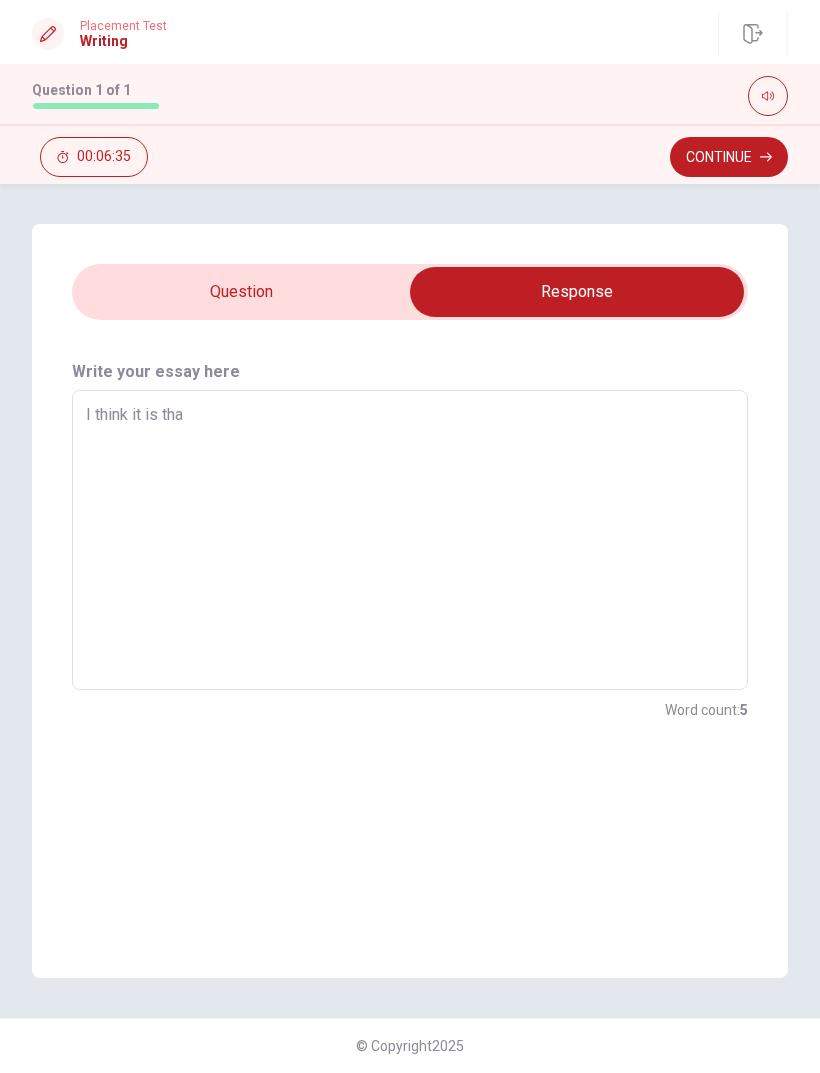 type on "x" 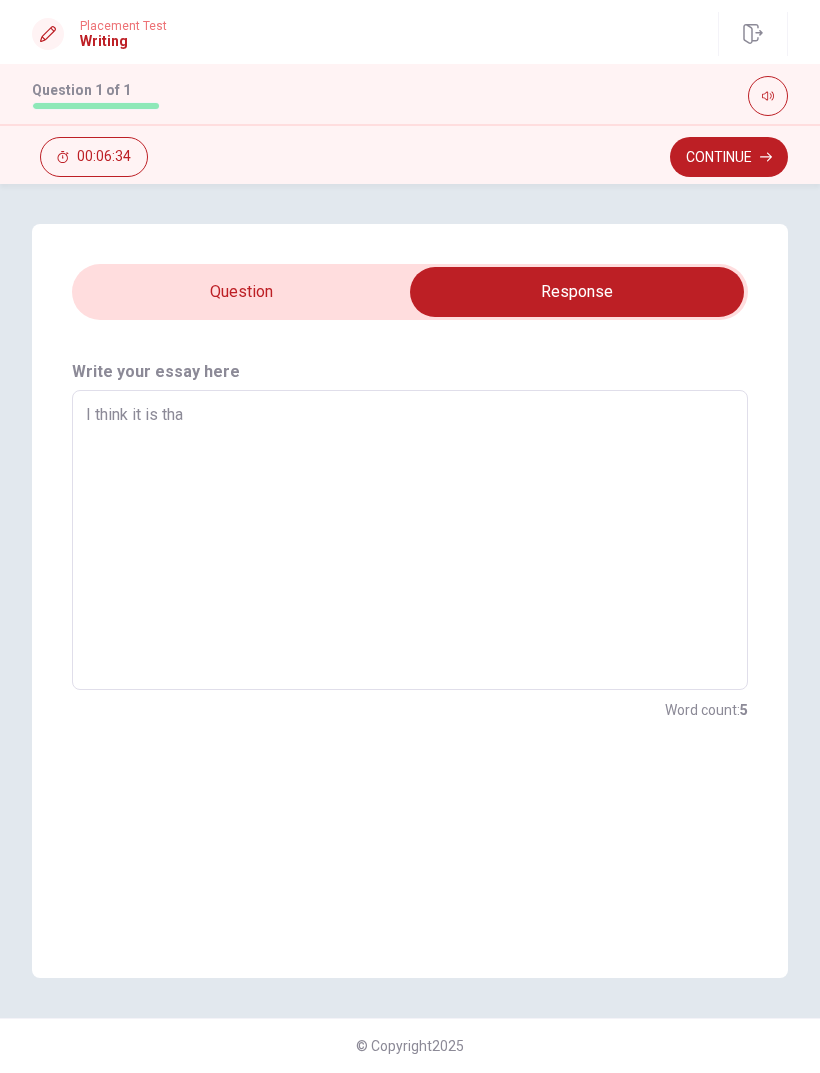 type on "I think it is that" 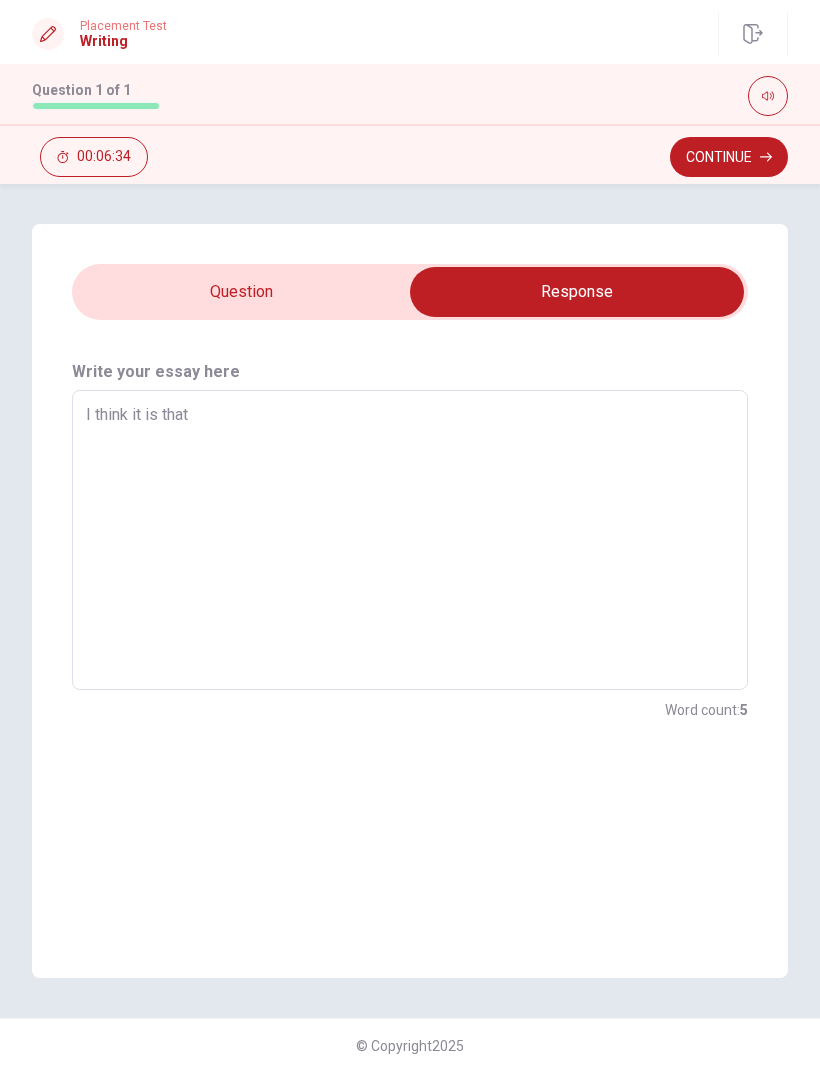 type on "x" 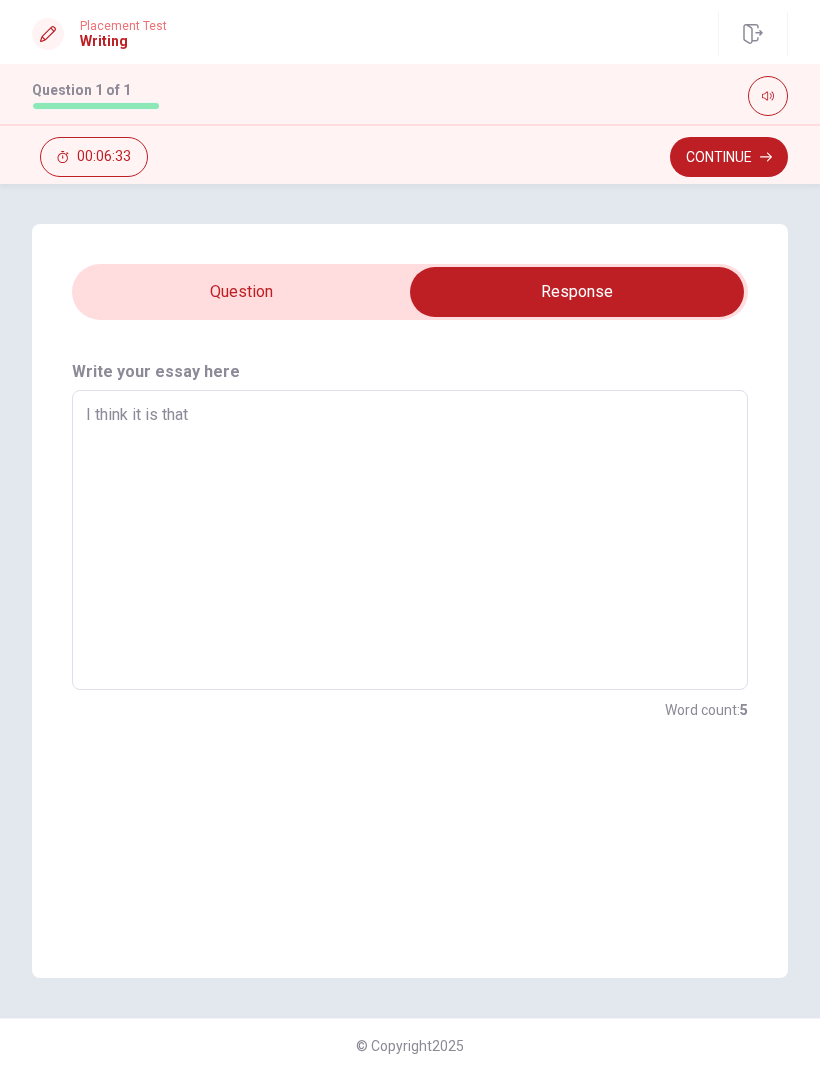 type on "x" 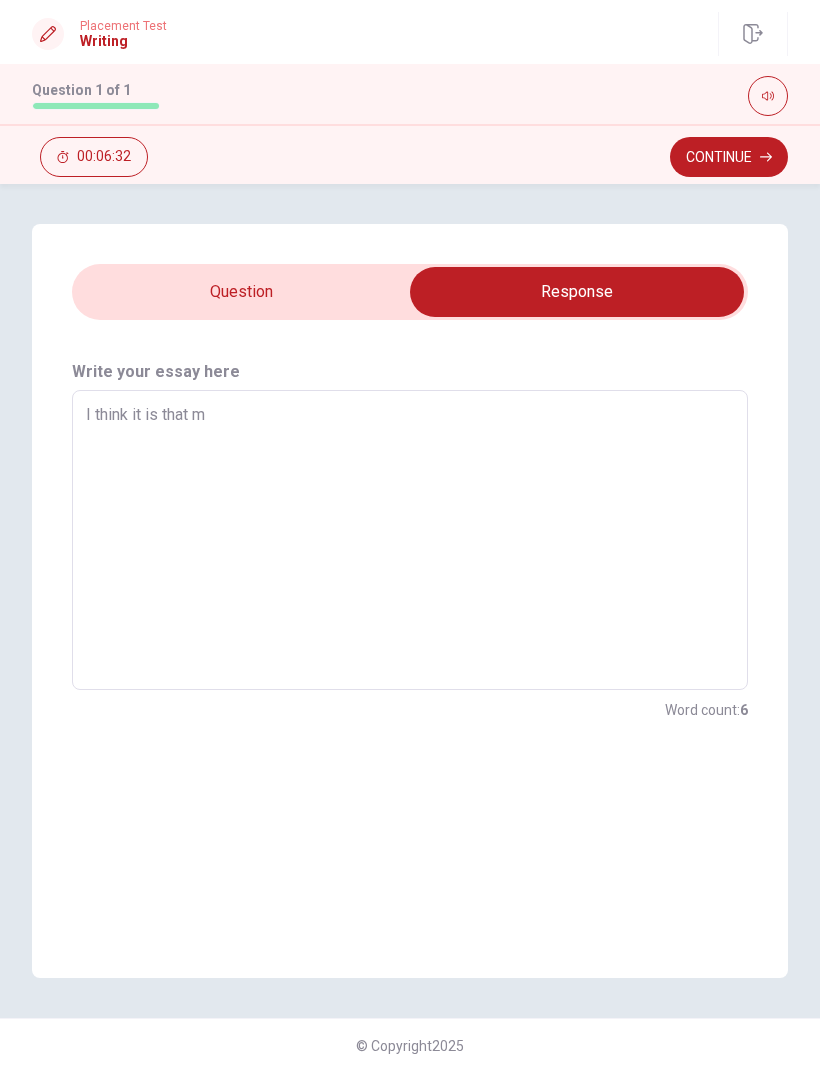 type on "x" 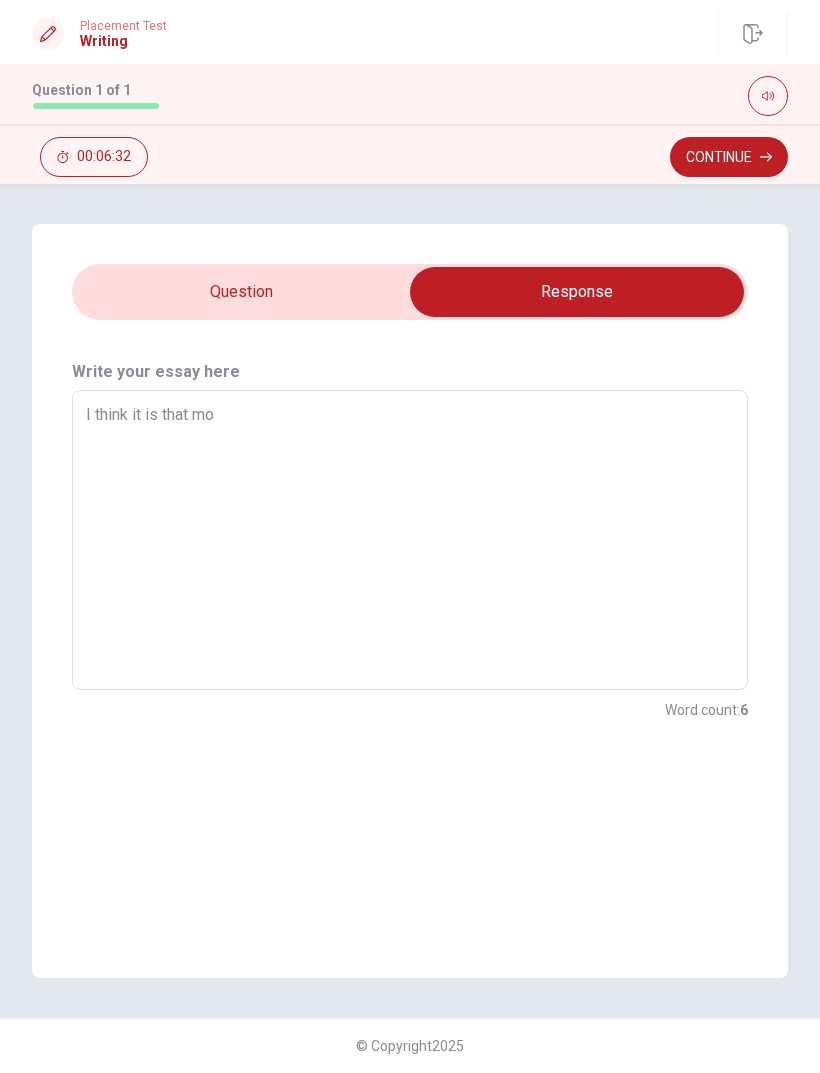 type on "x" 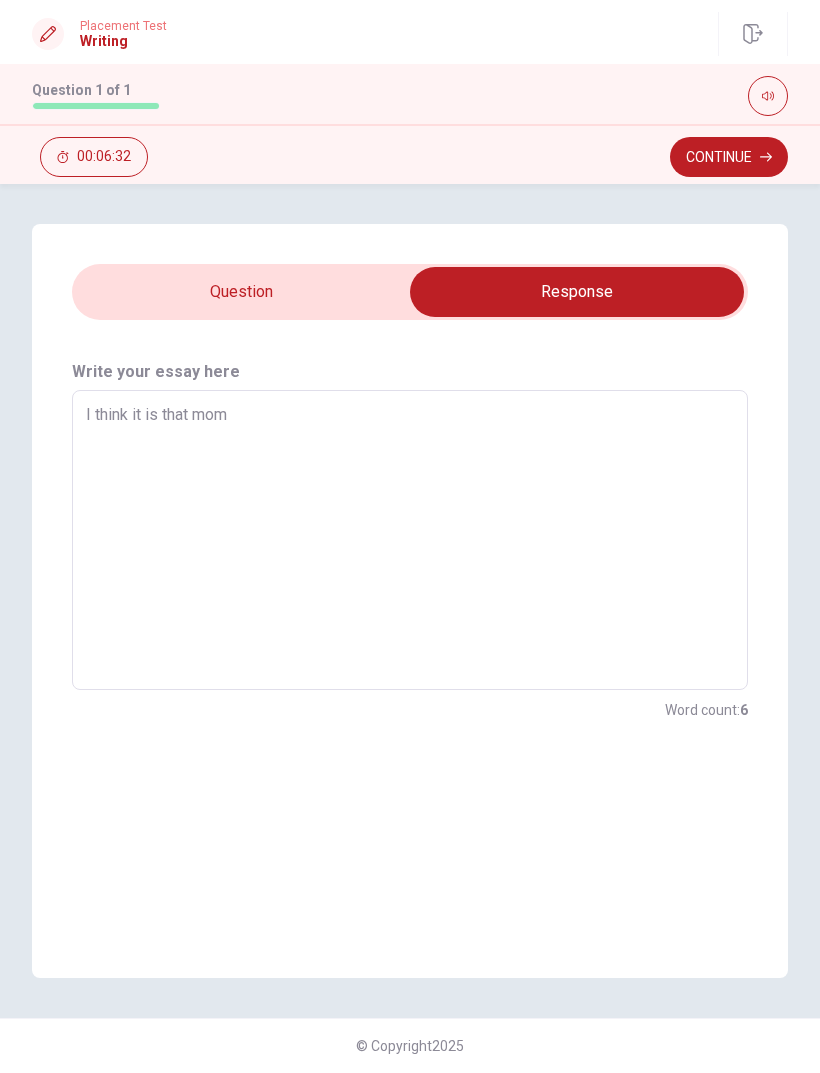 type on "x" 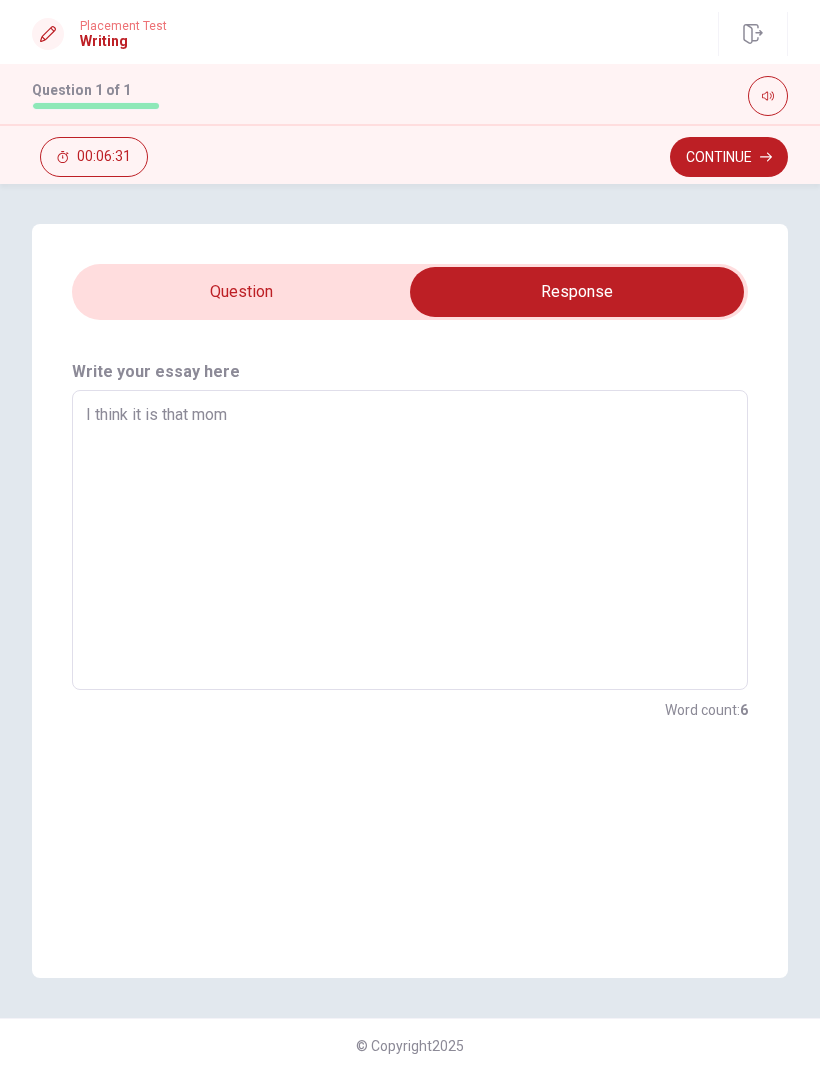 type on "I think it is that mome" 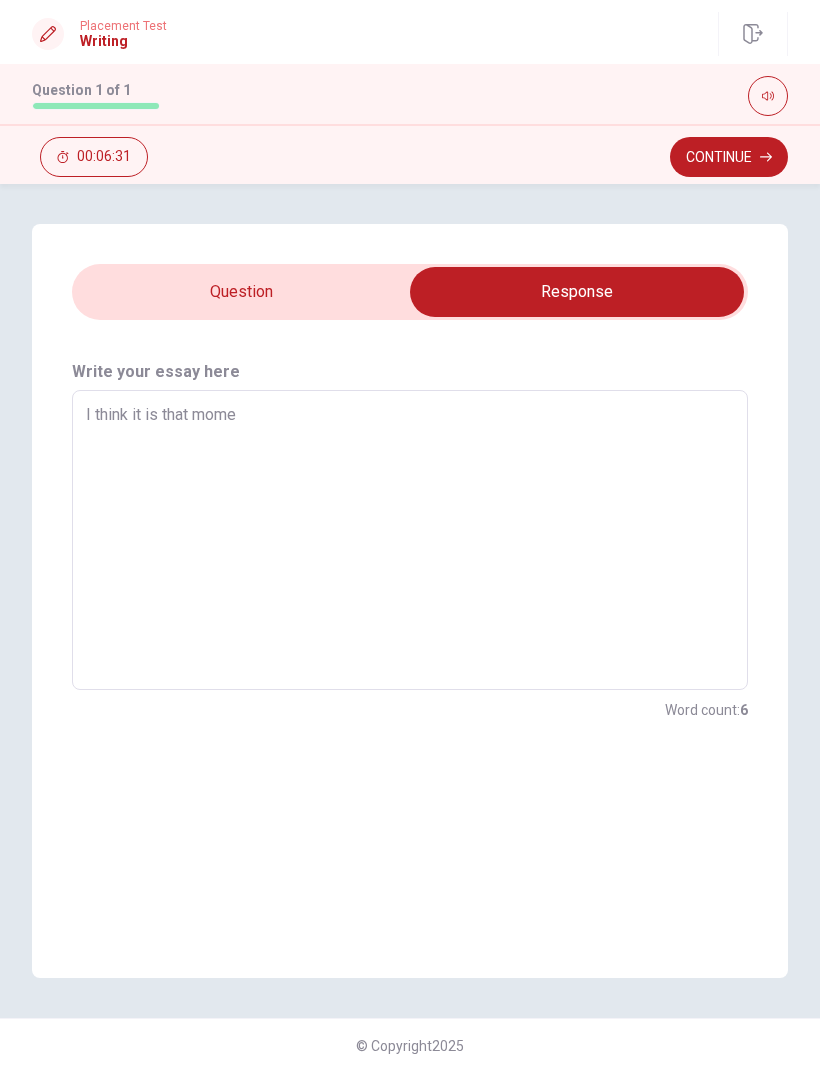 type on "x" 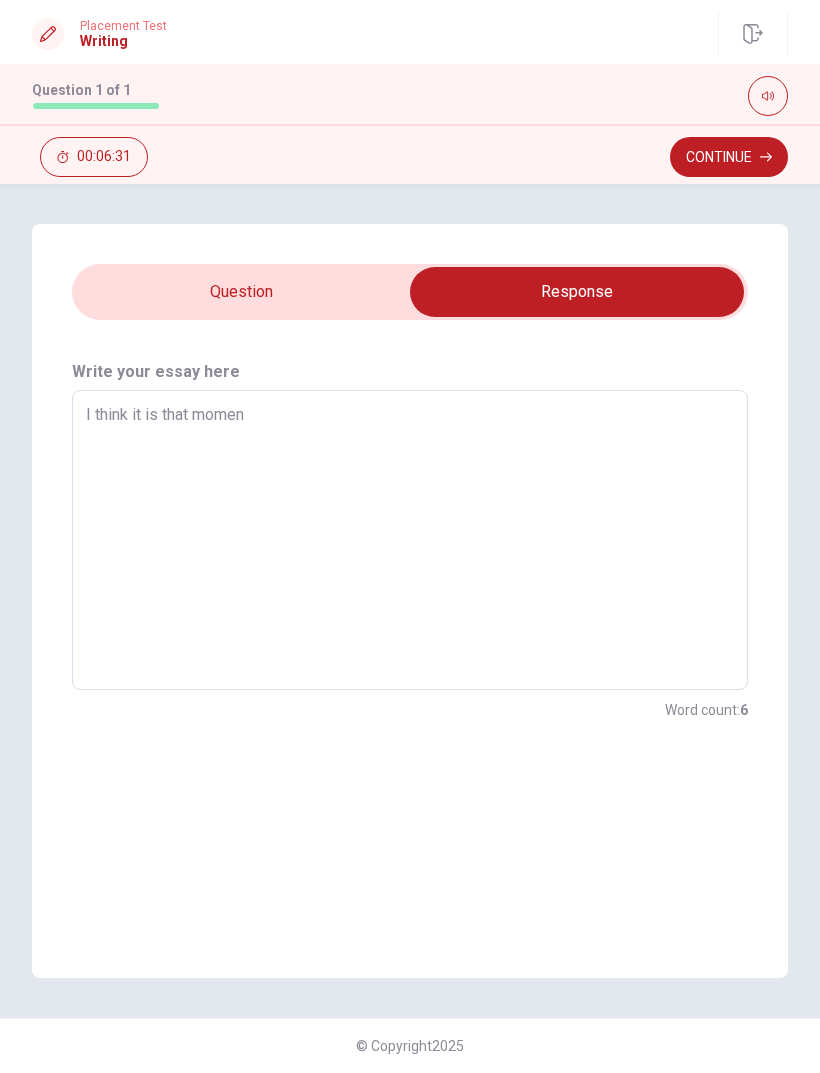 type on "x" 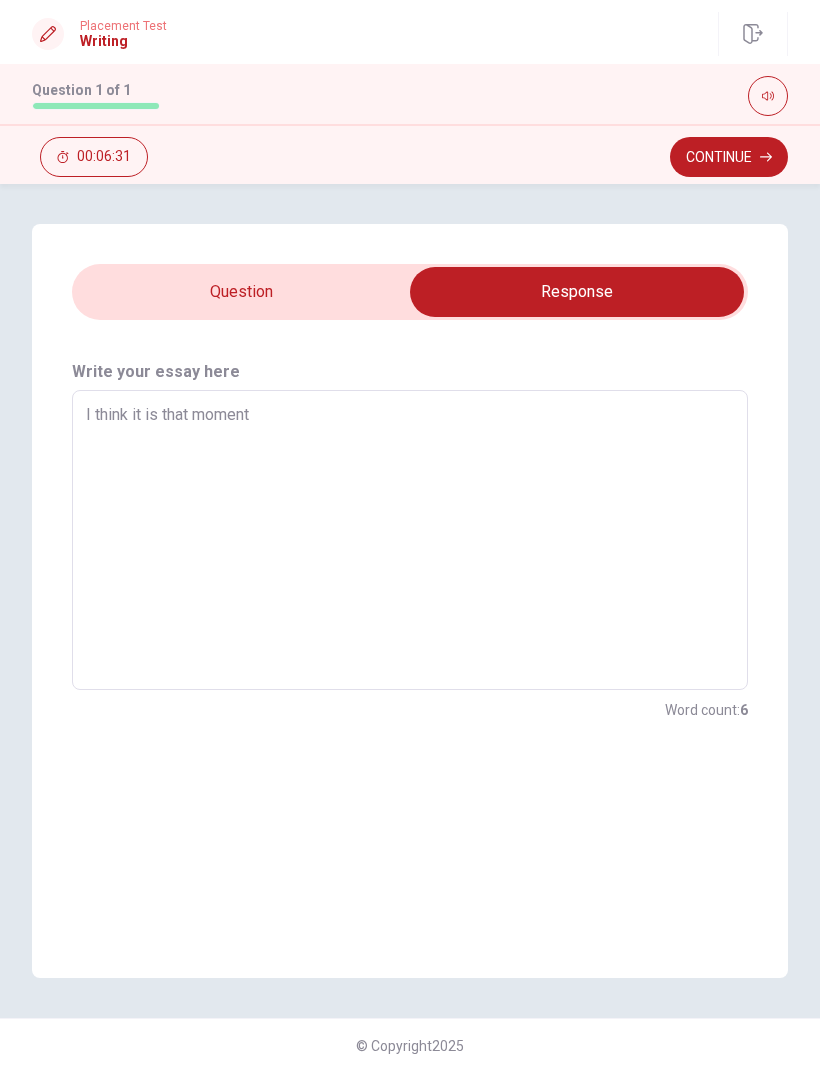 type on "x" 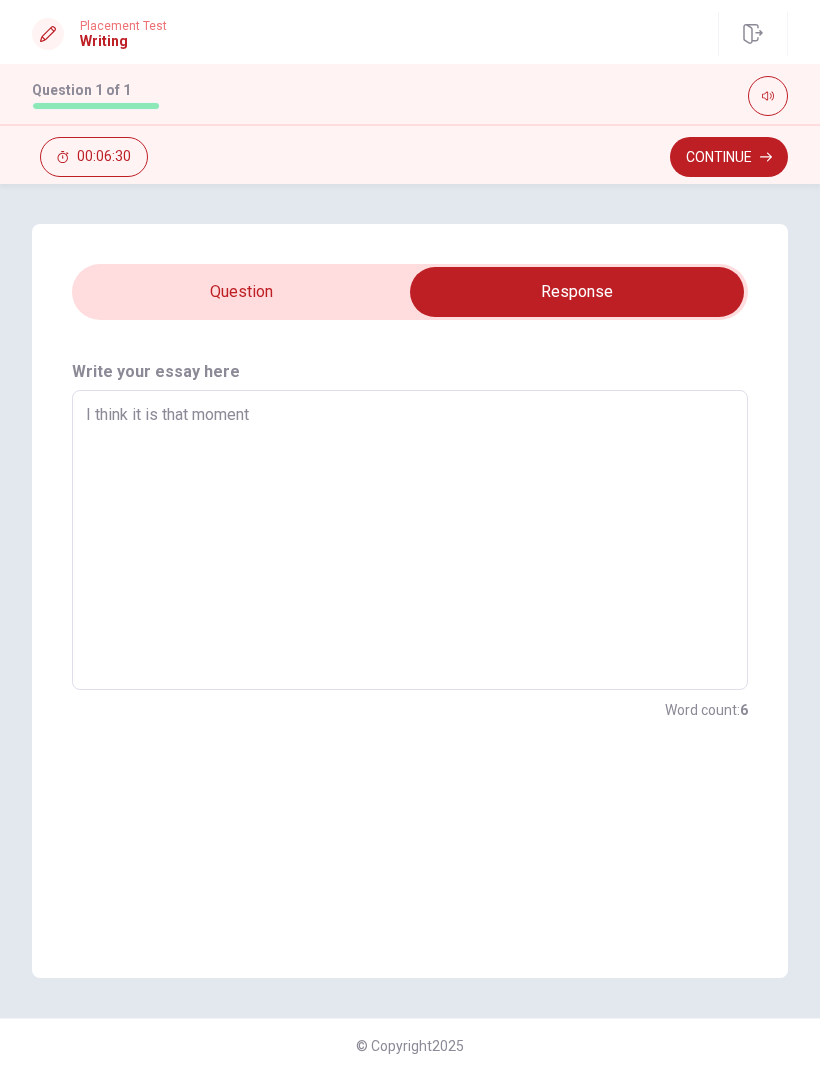 type on "I think it is that moment" 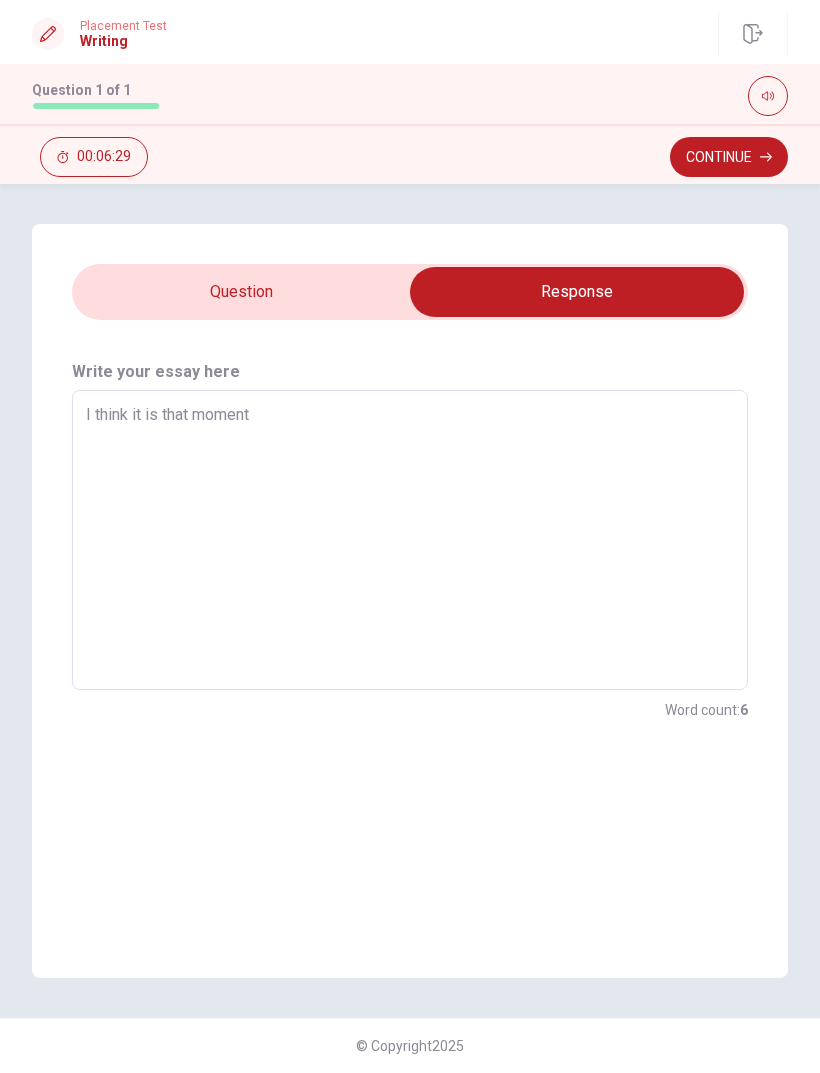 type on "I think it is that moment e" 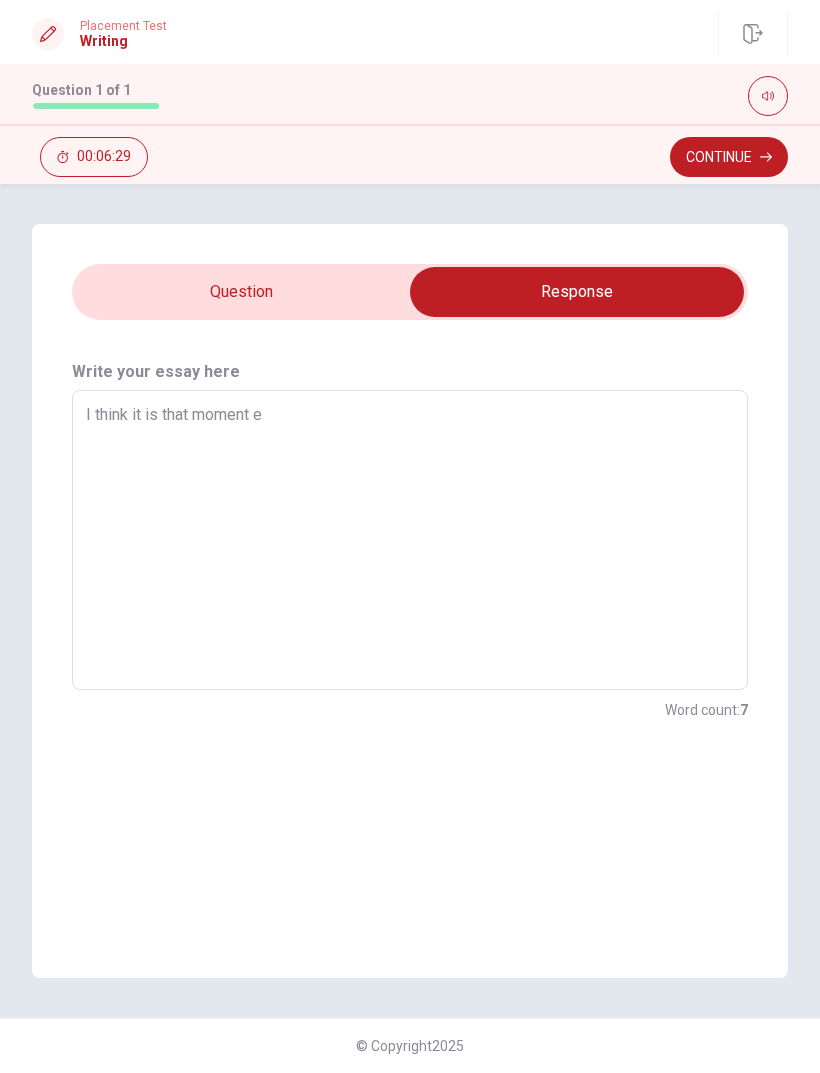 type on "x" 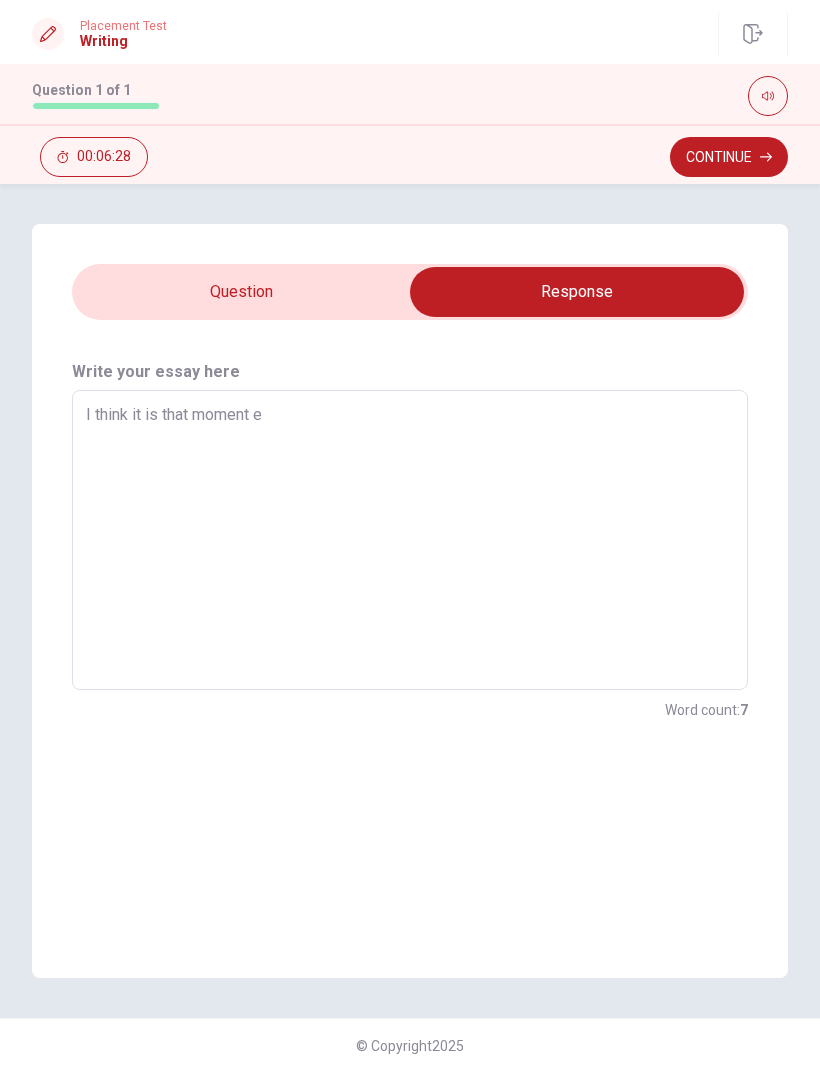 type on "I think it is that moment ev" 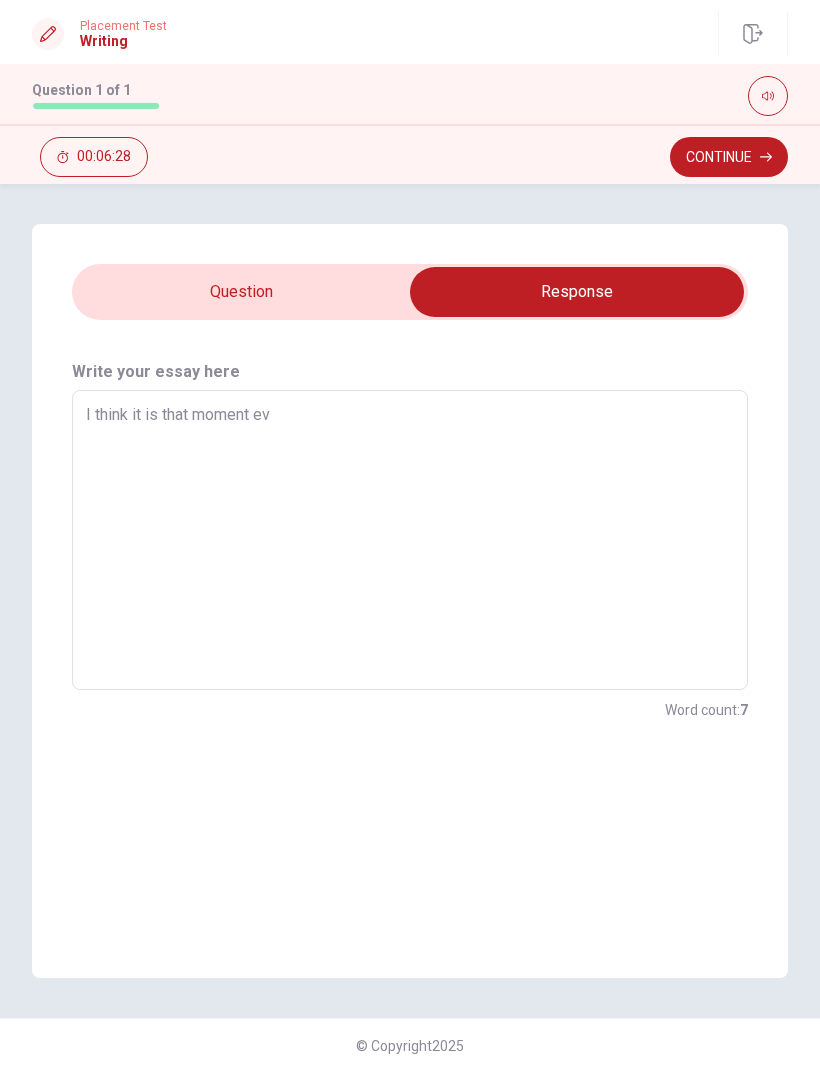 type on "x" 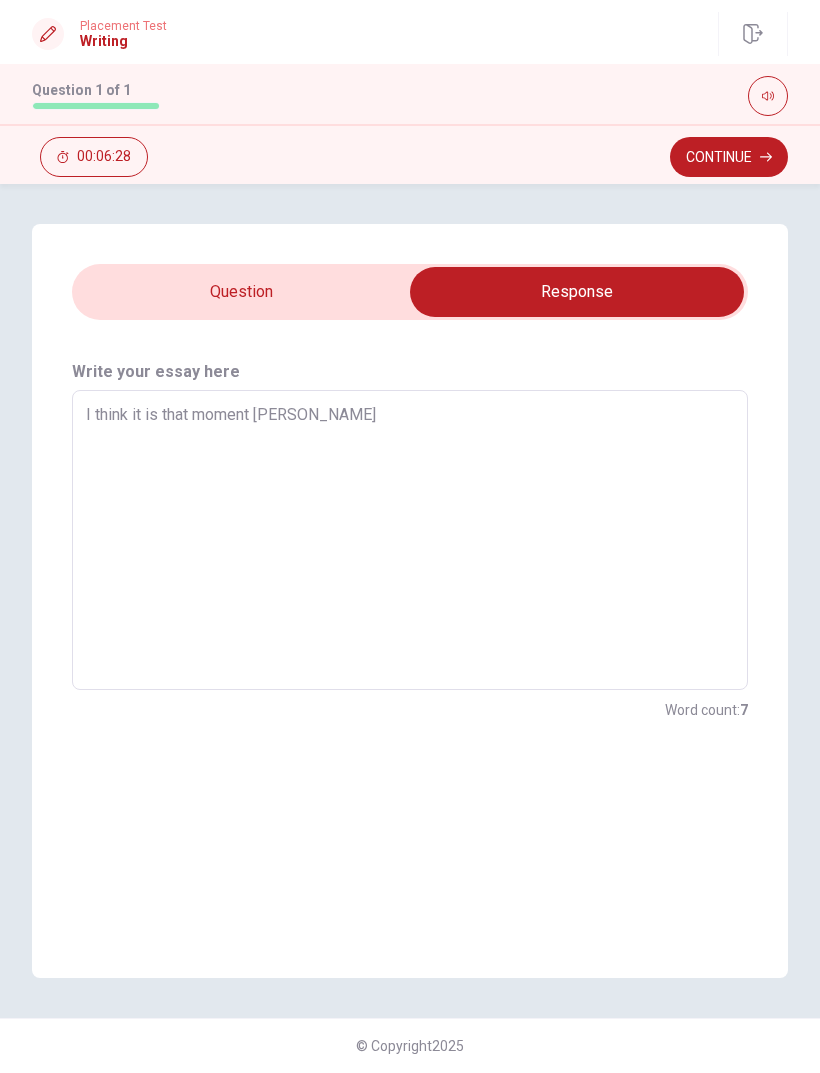 type on "x" 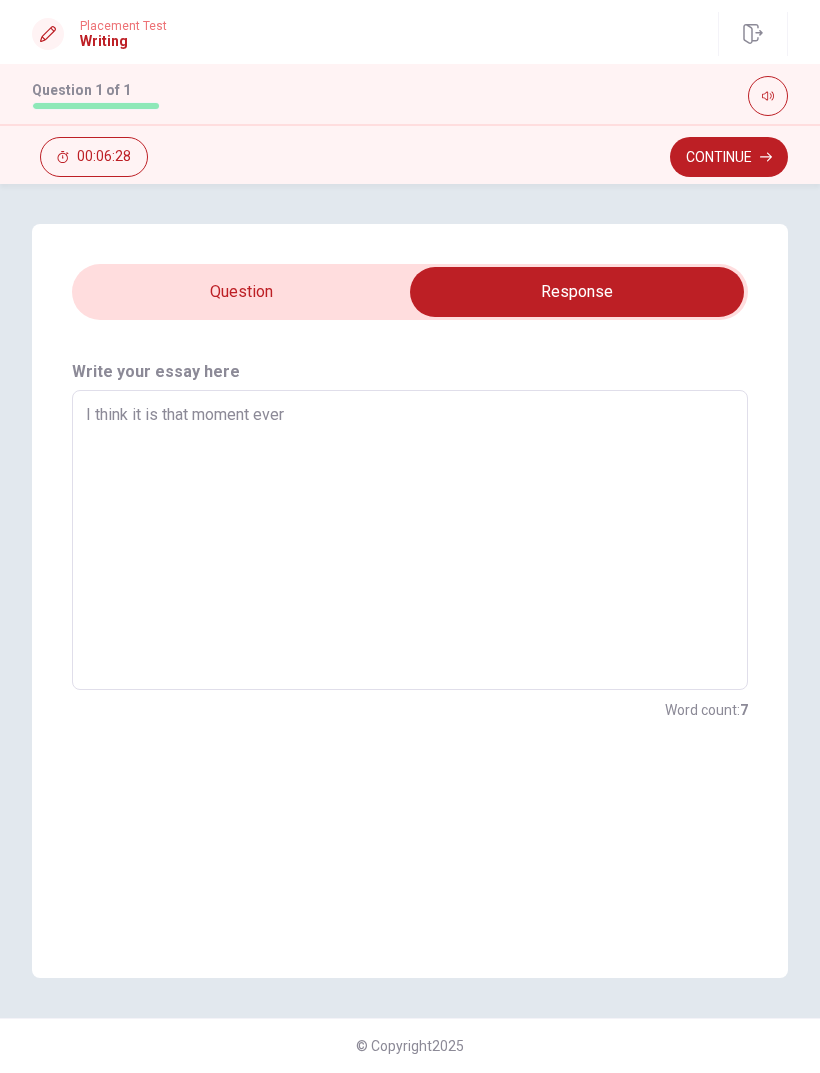type on "x" 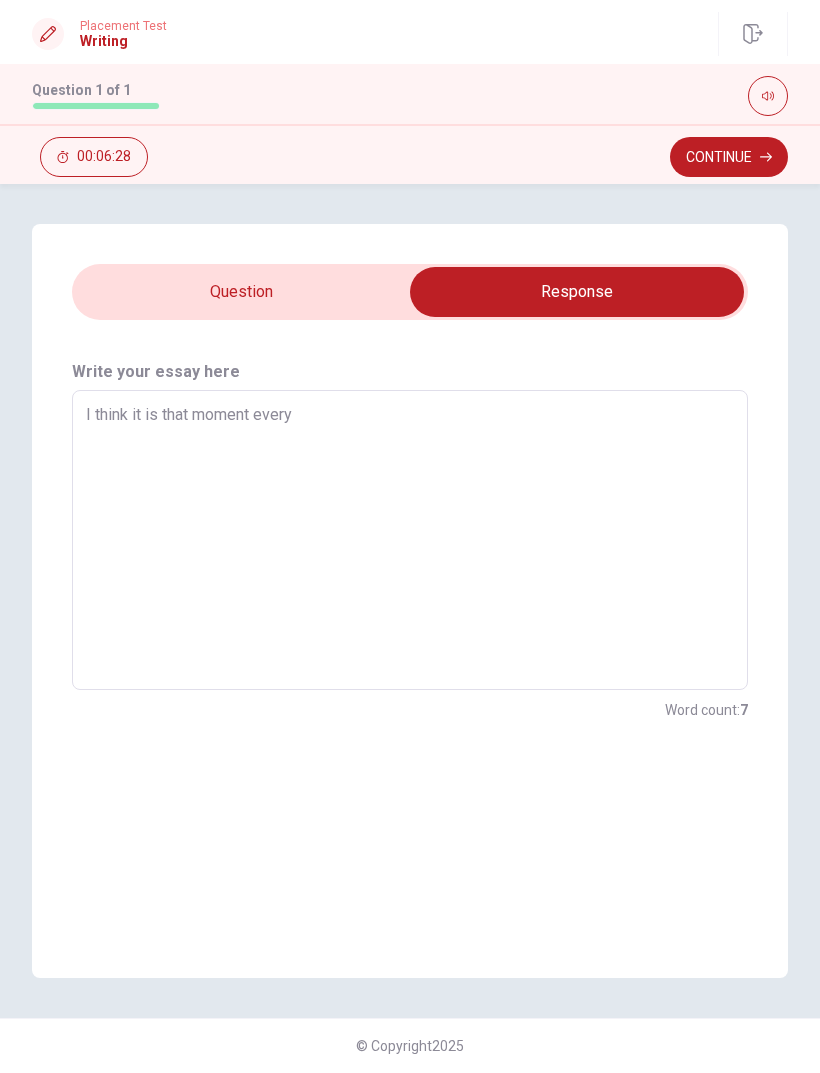 type on "x" 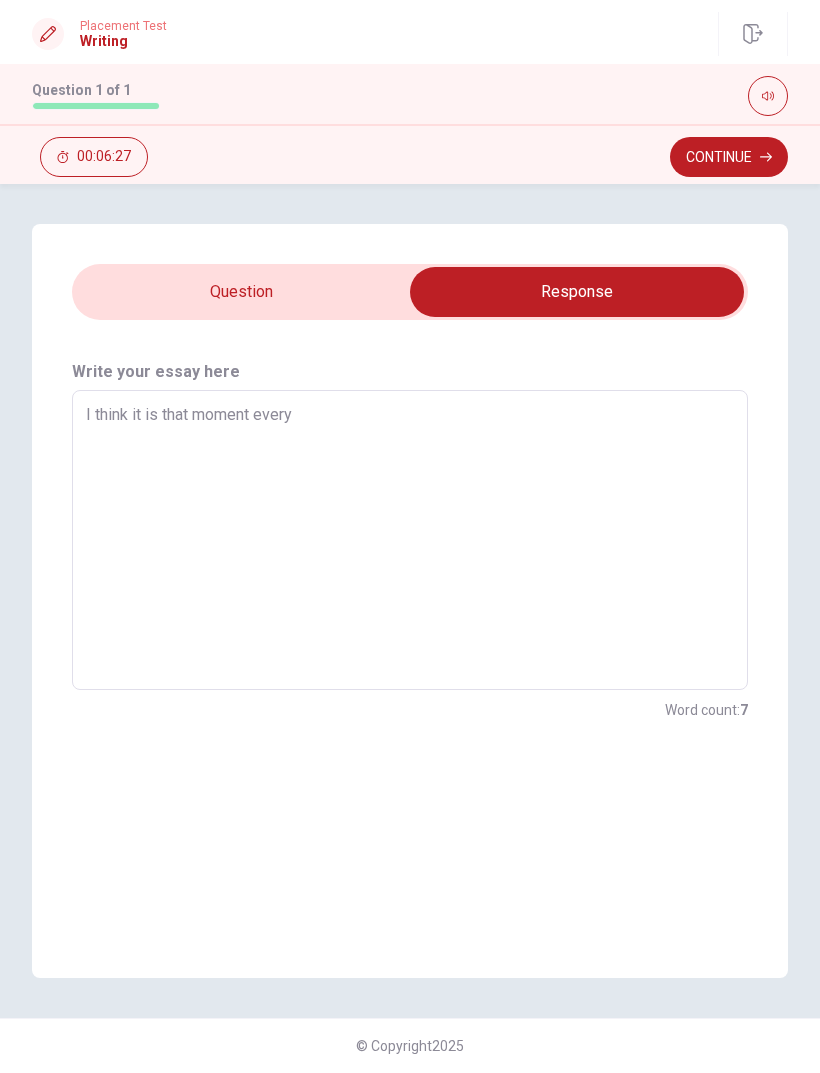type on "I think it is that moment every" 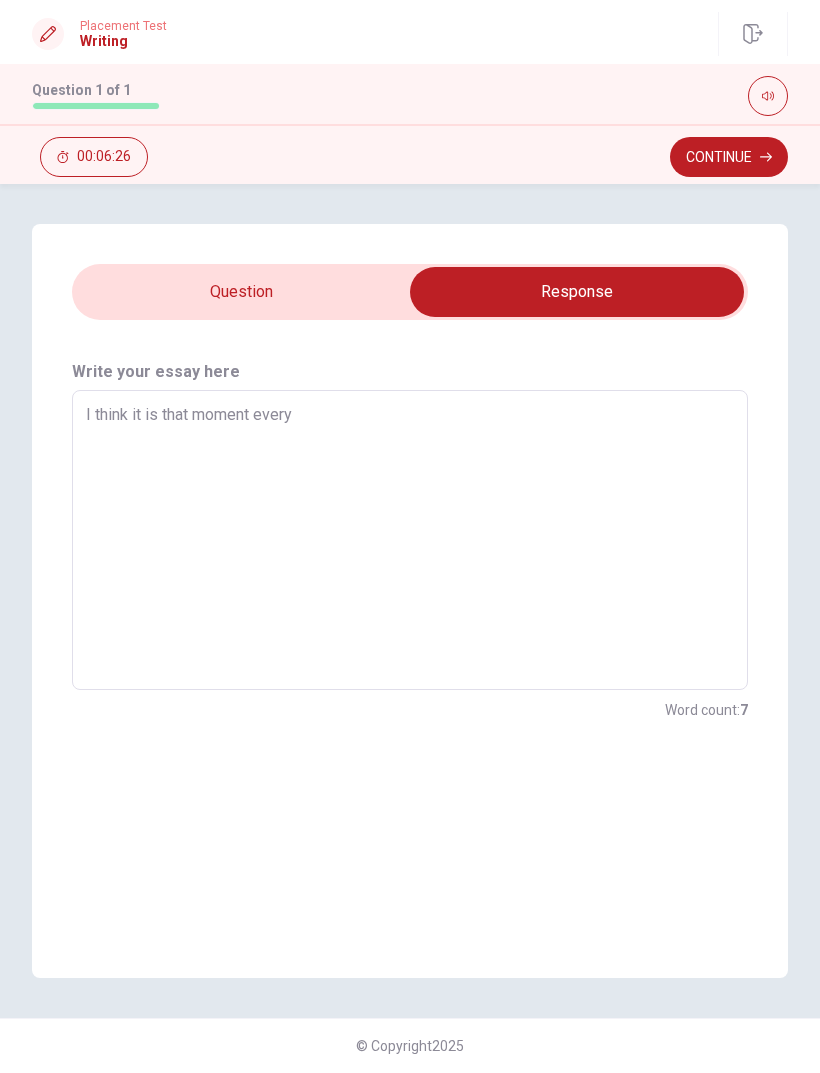 type on "x" 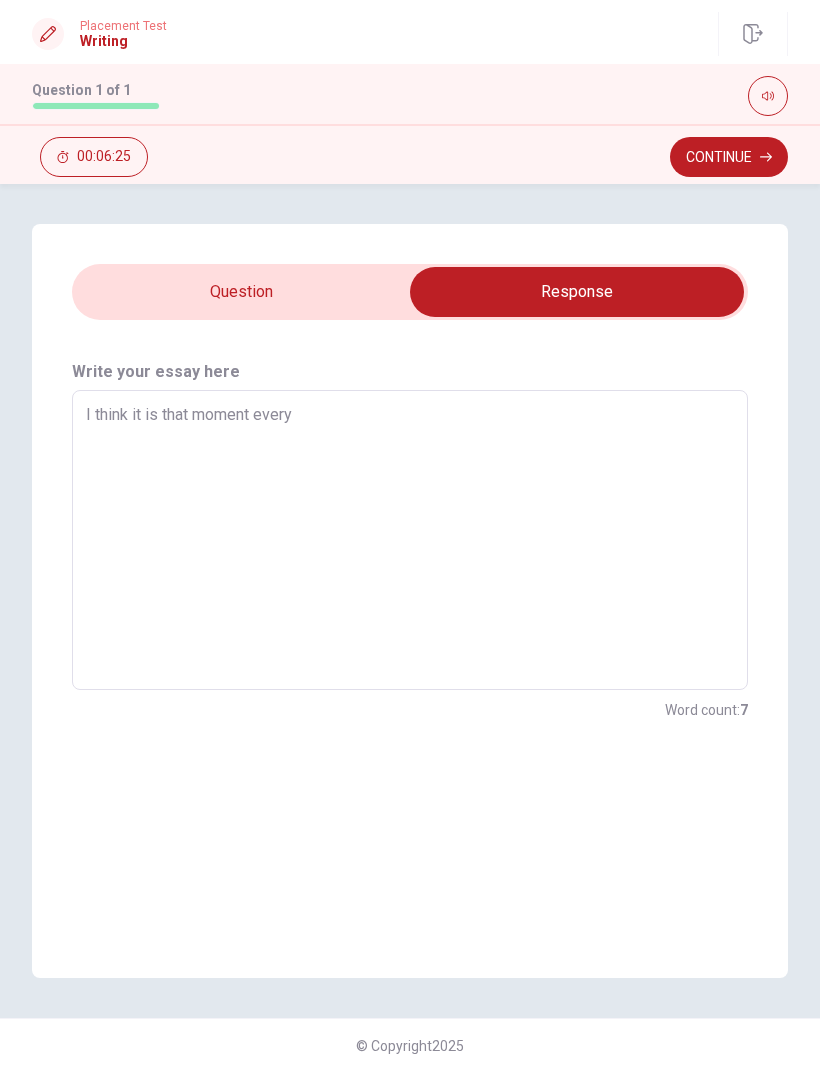 type on "I think it is that moment every y" 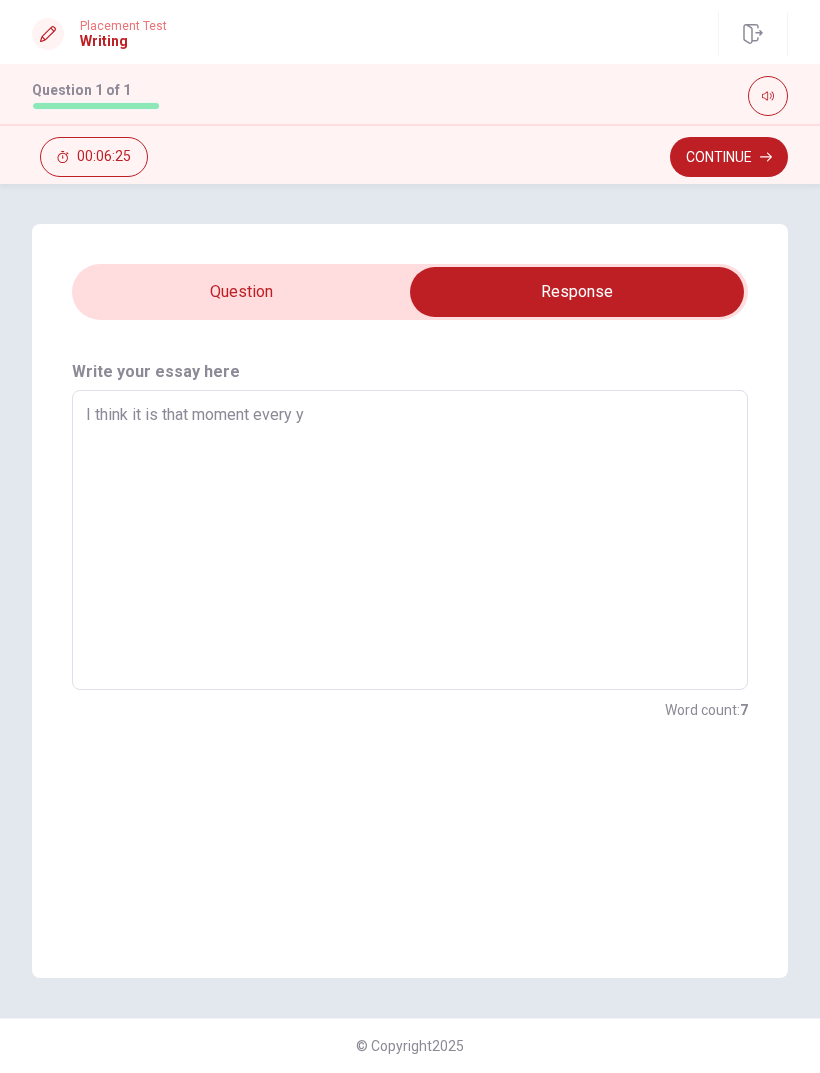type on "x" 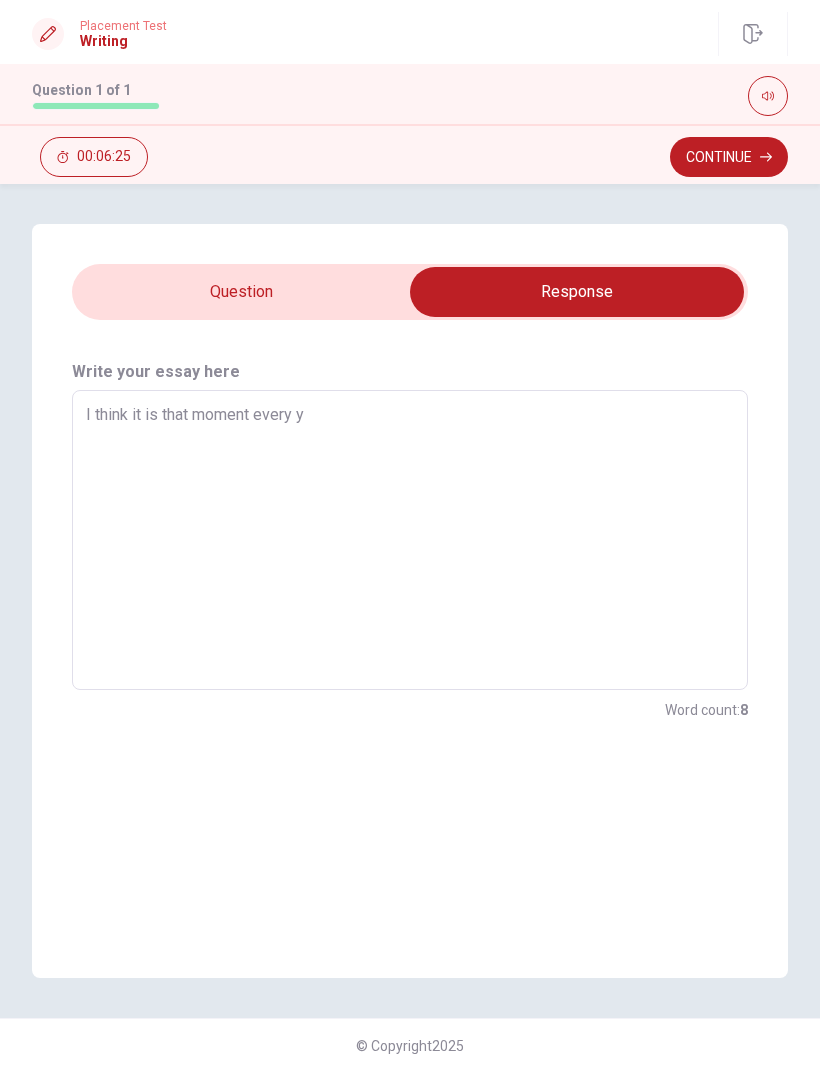 type on "I think it is that moment every ye" 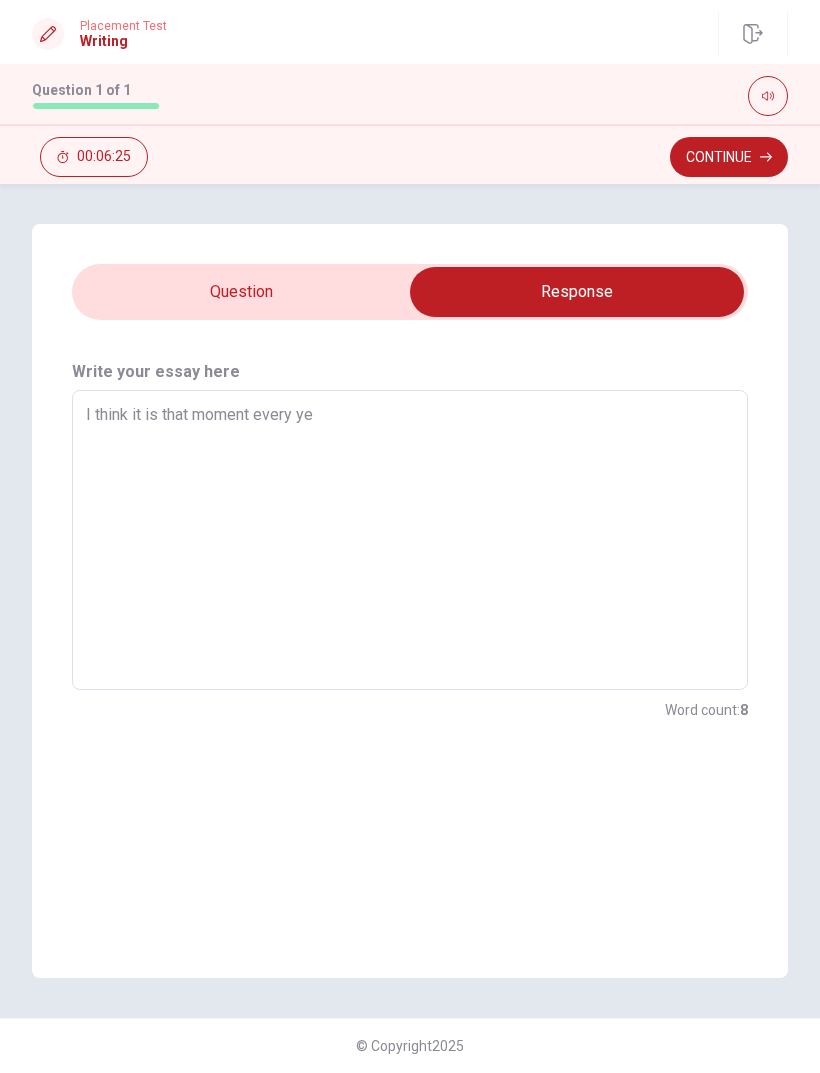 type on "x" 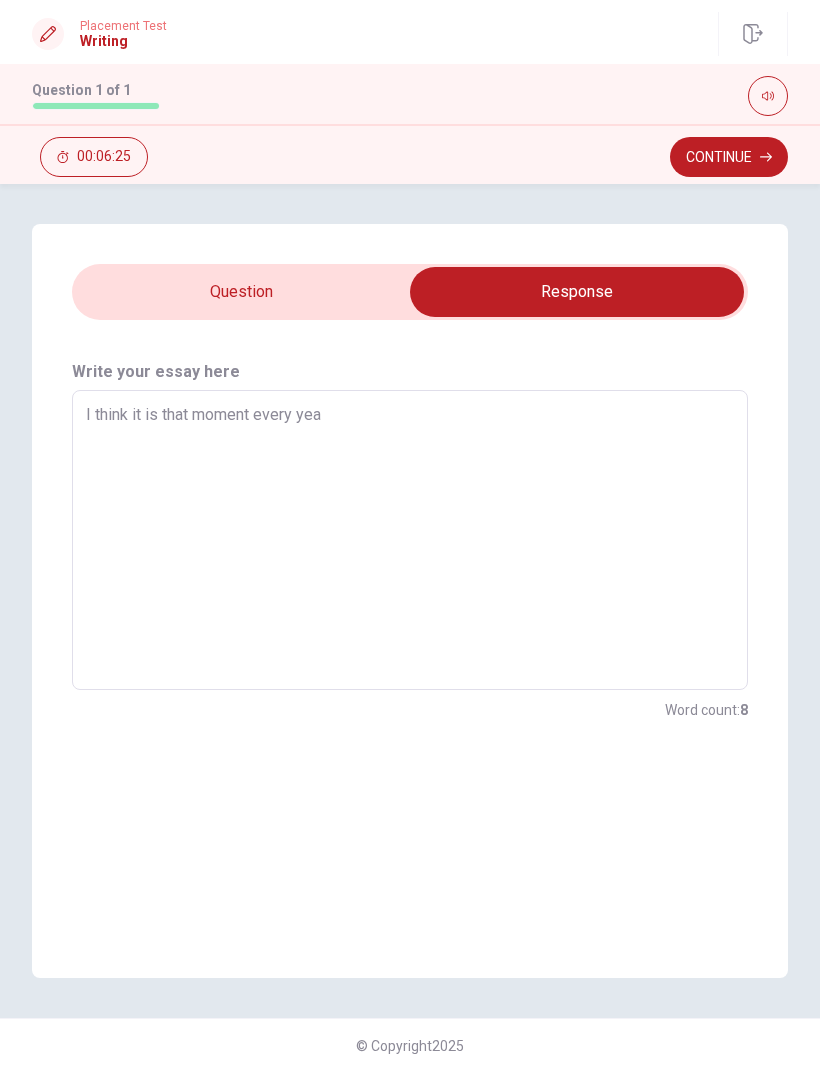 type on "x" 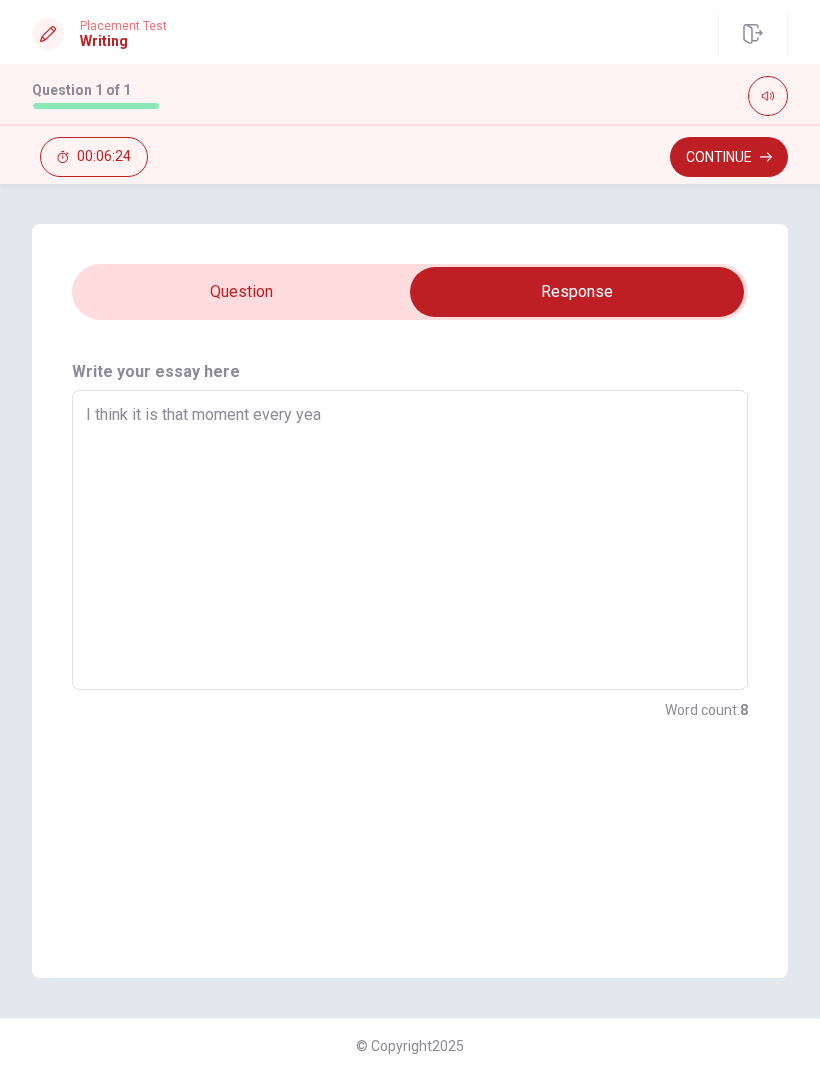 type on "I think it is that moment every year" 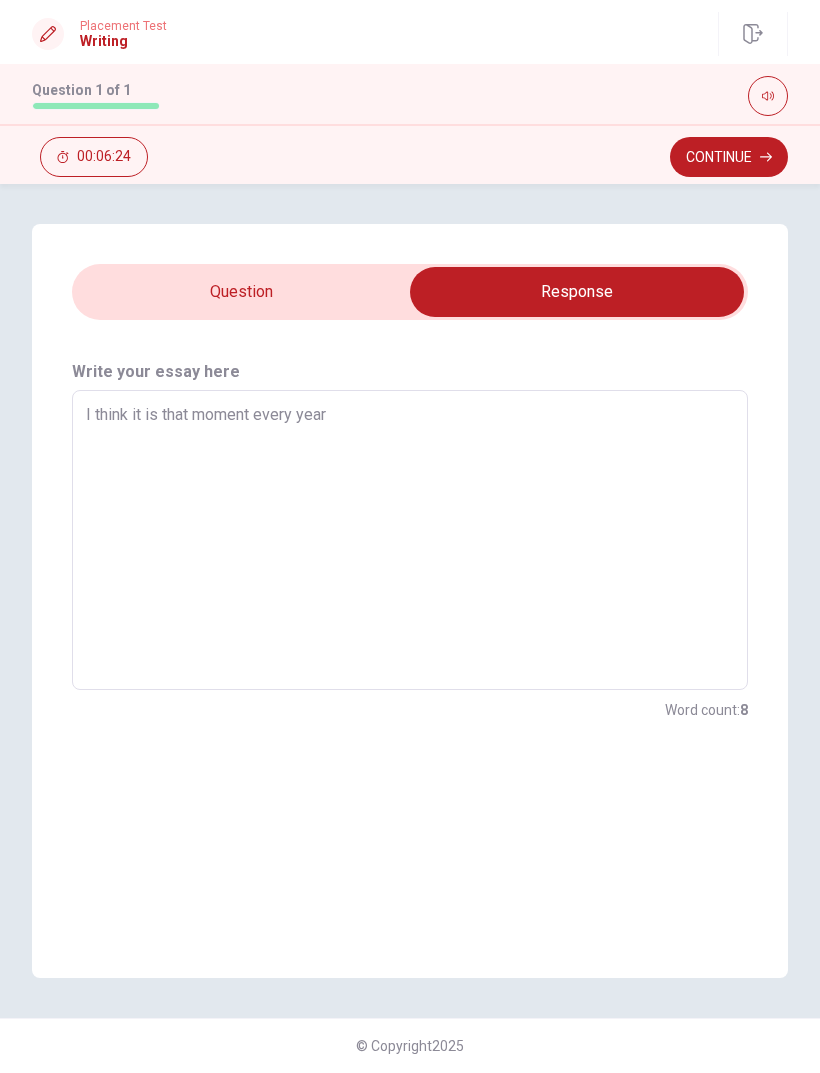 type on "x" 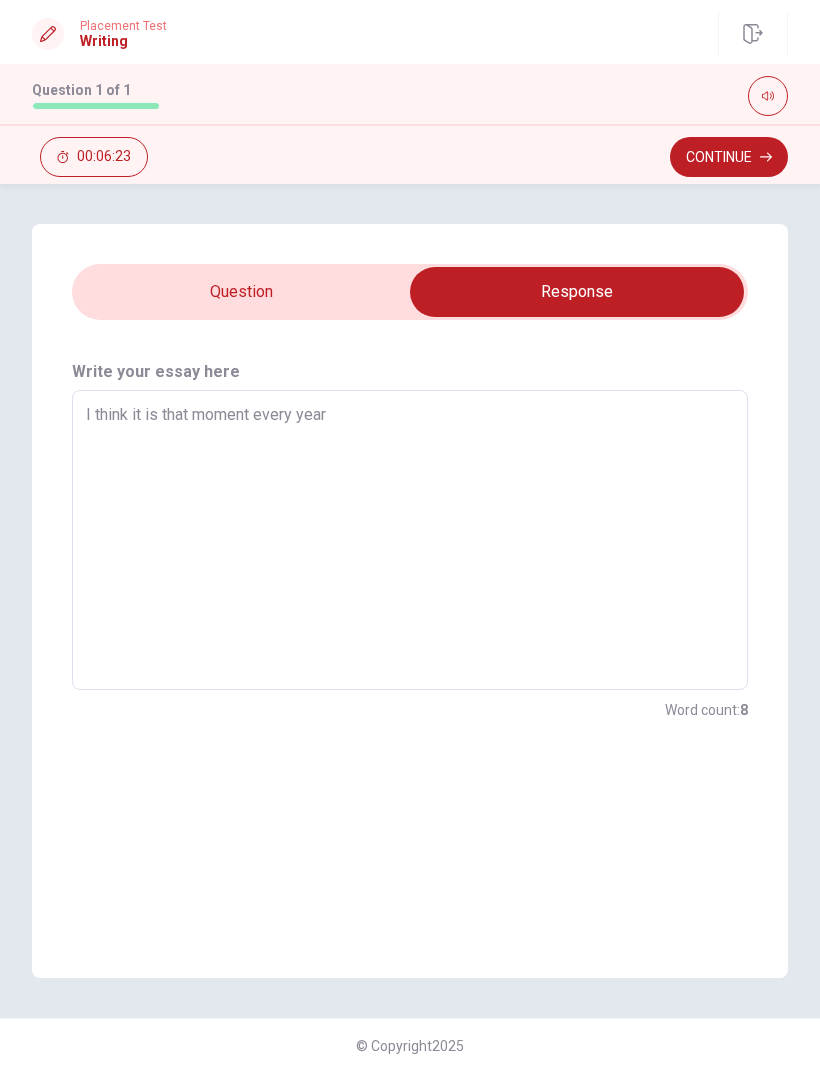 type on "x" 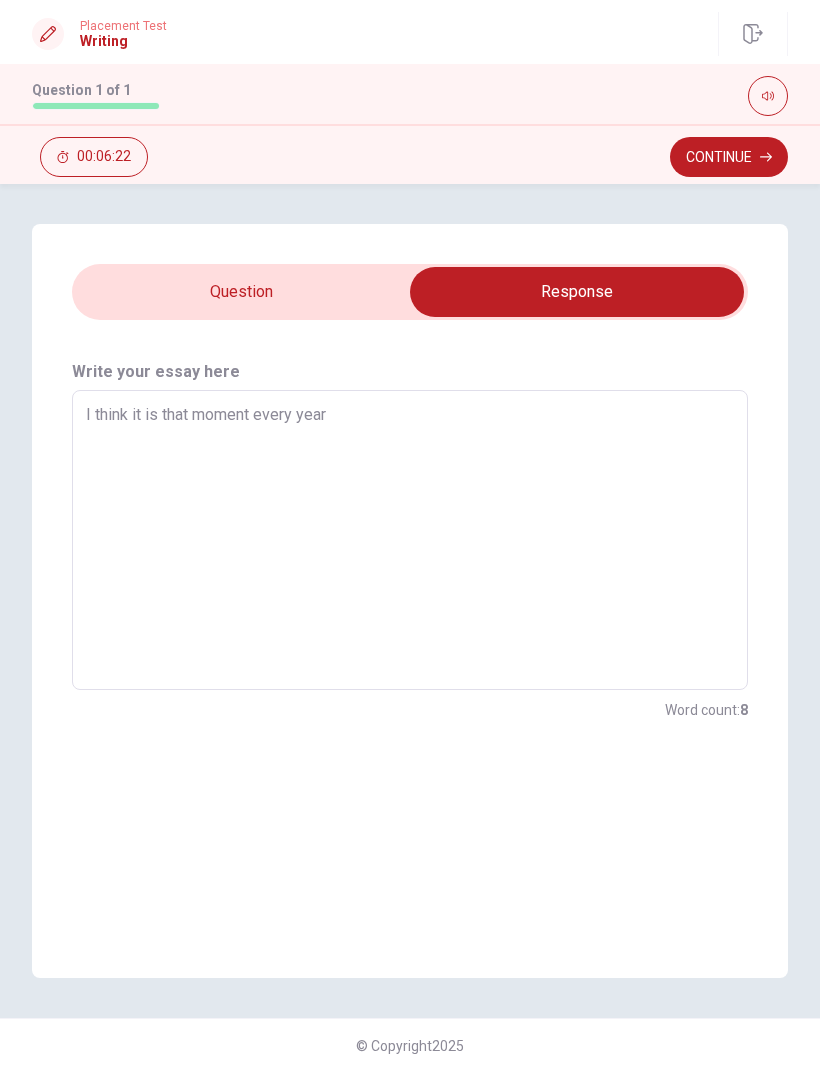type on "I think it is that moment every year w" 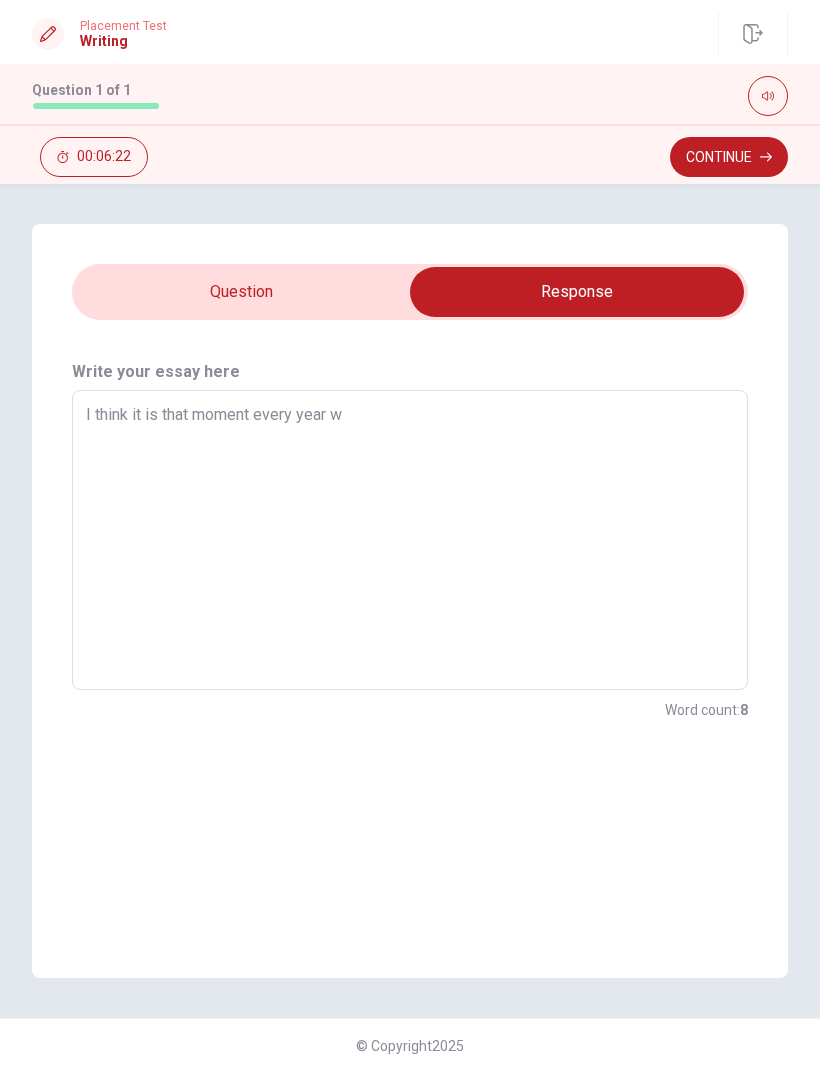 type on "x" 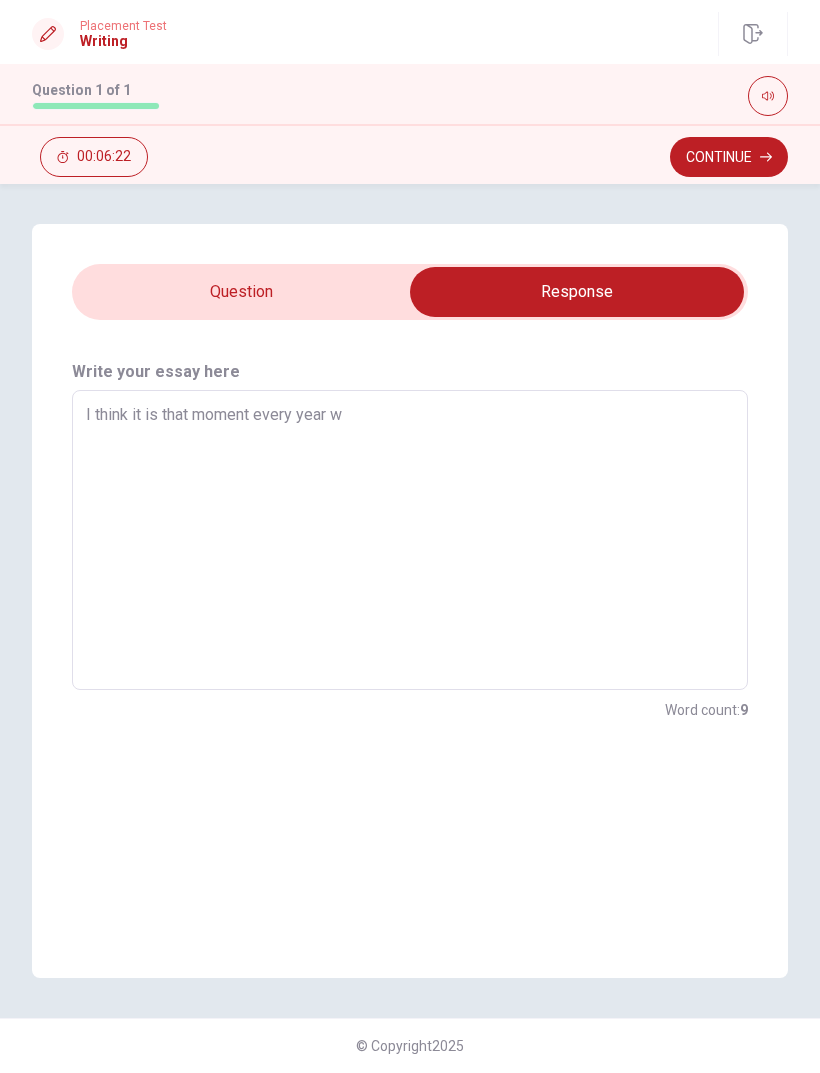 type on "I think it is that moment every year wh" 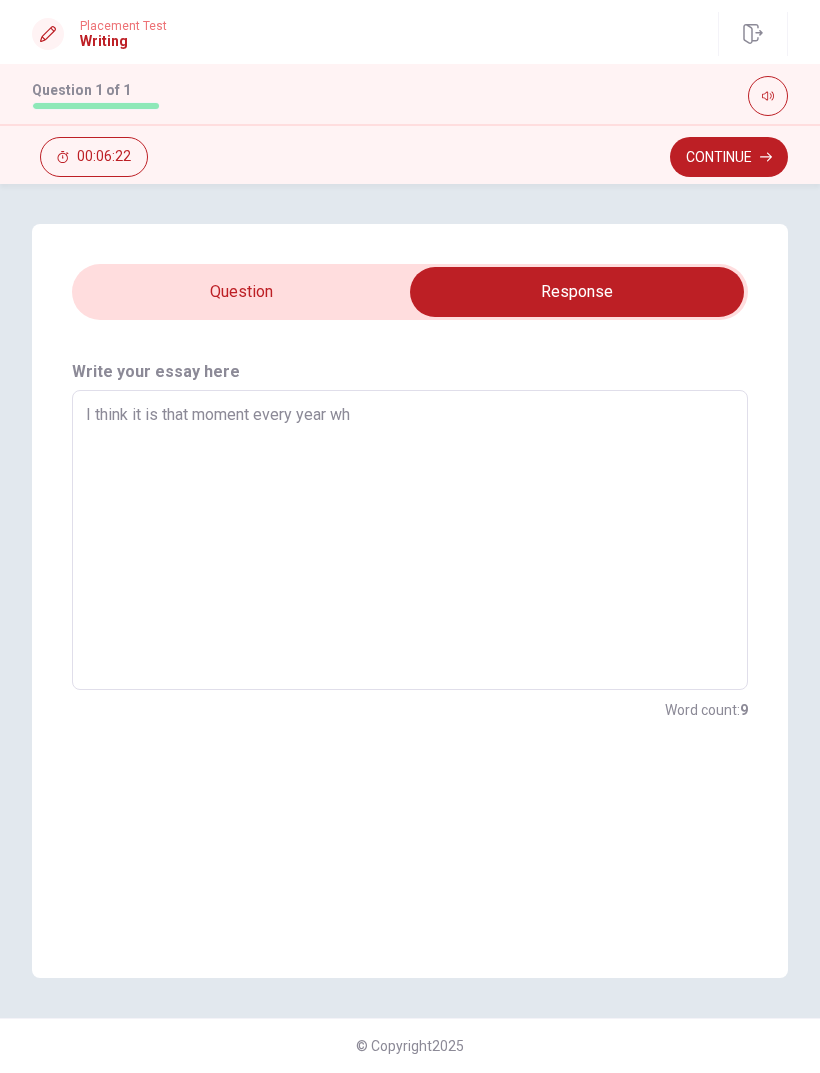 type on "x" 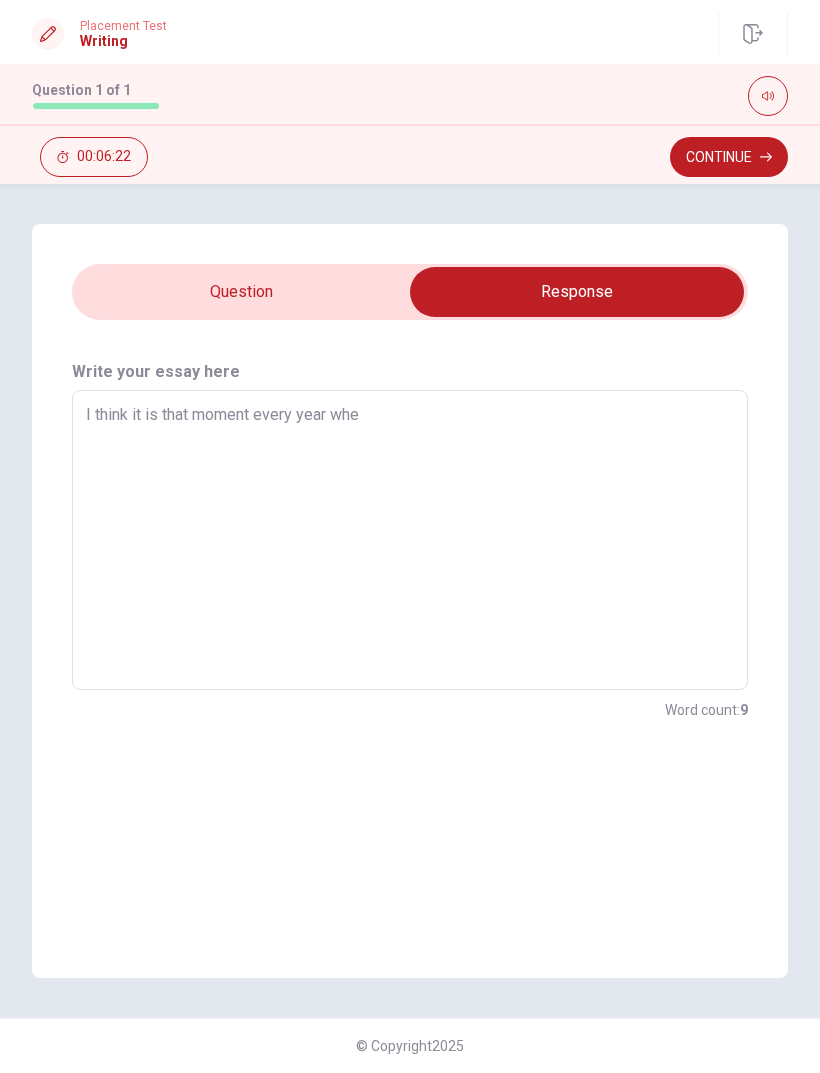 type on "x" 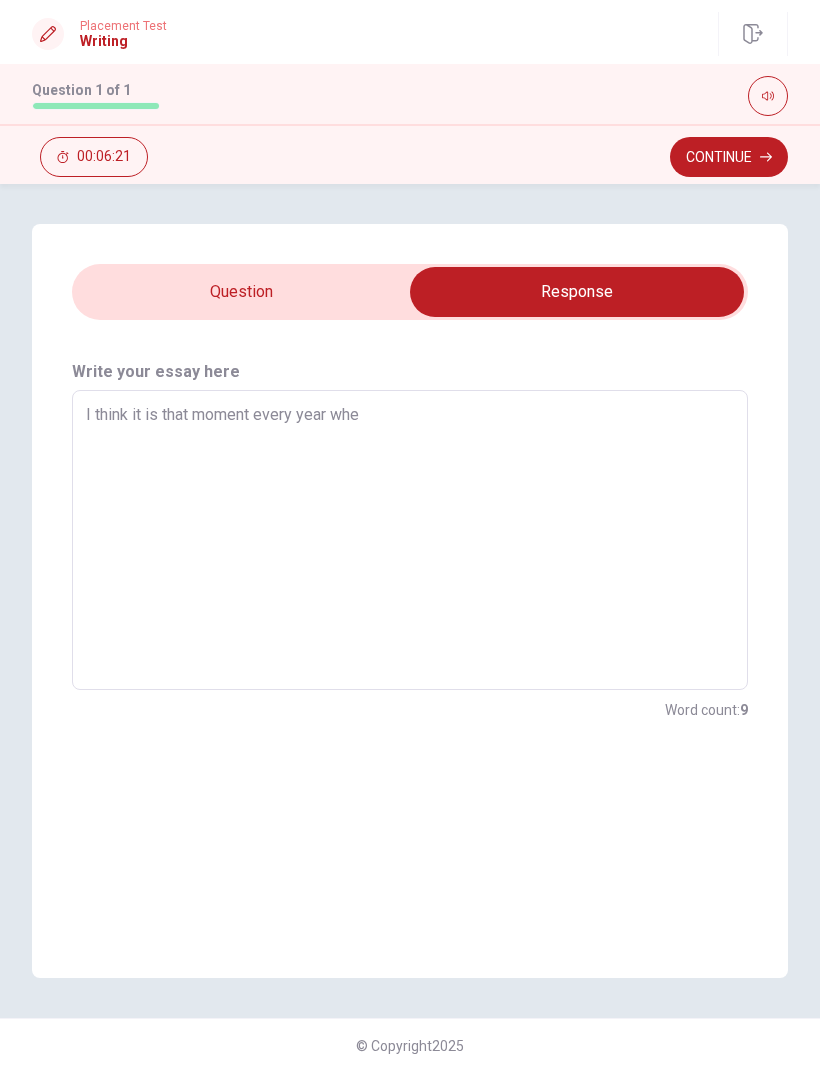 type on "I think it is that moment every year when" 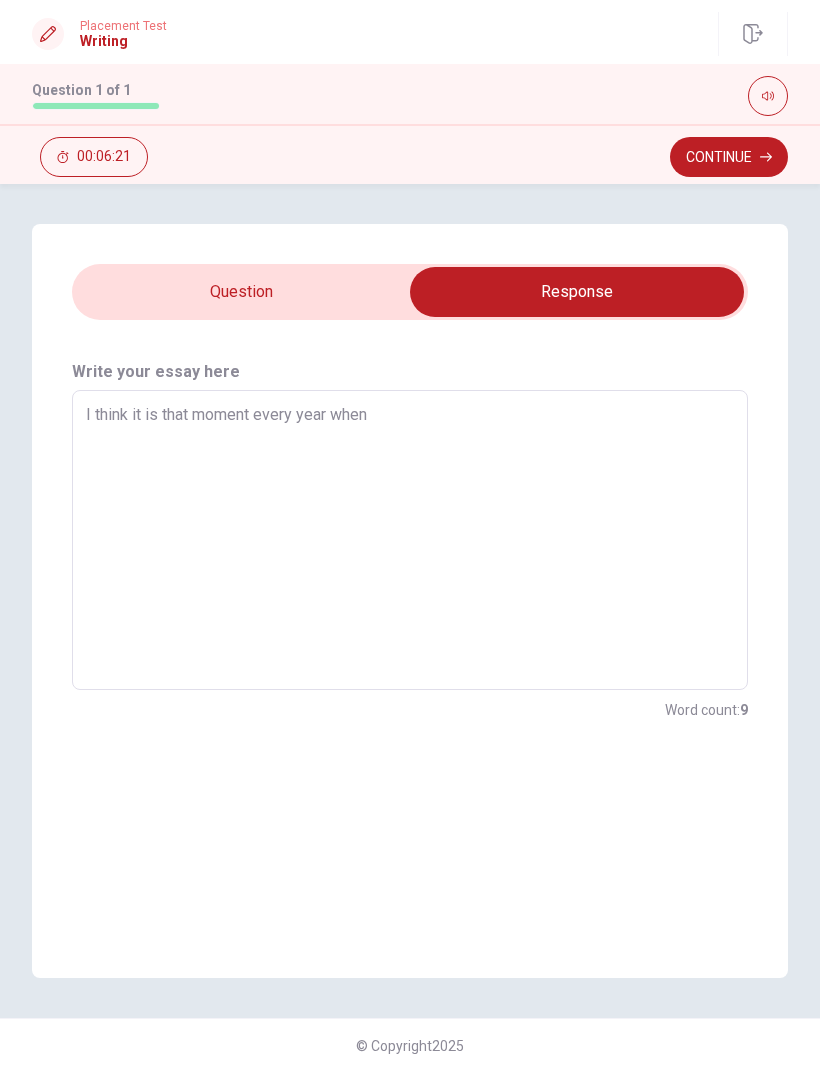 type on "x" 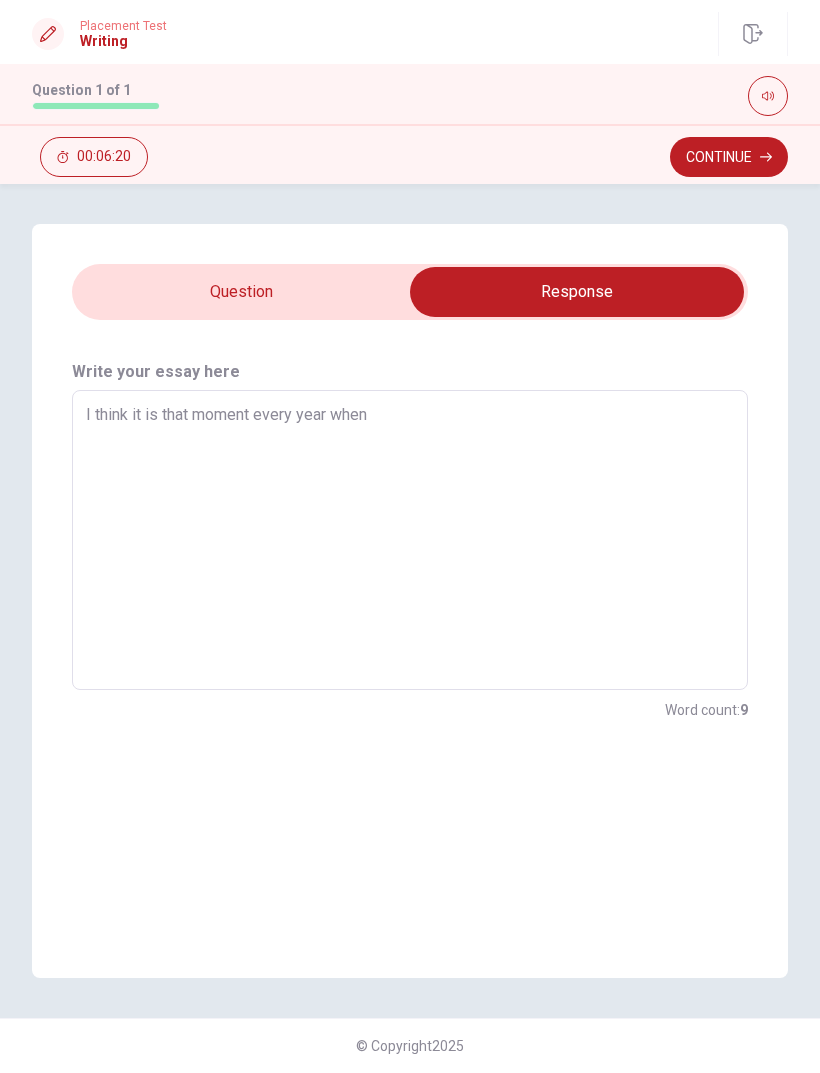 type on "I think it is that moment every year when f" 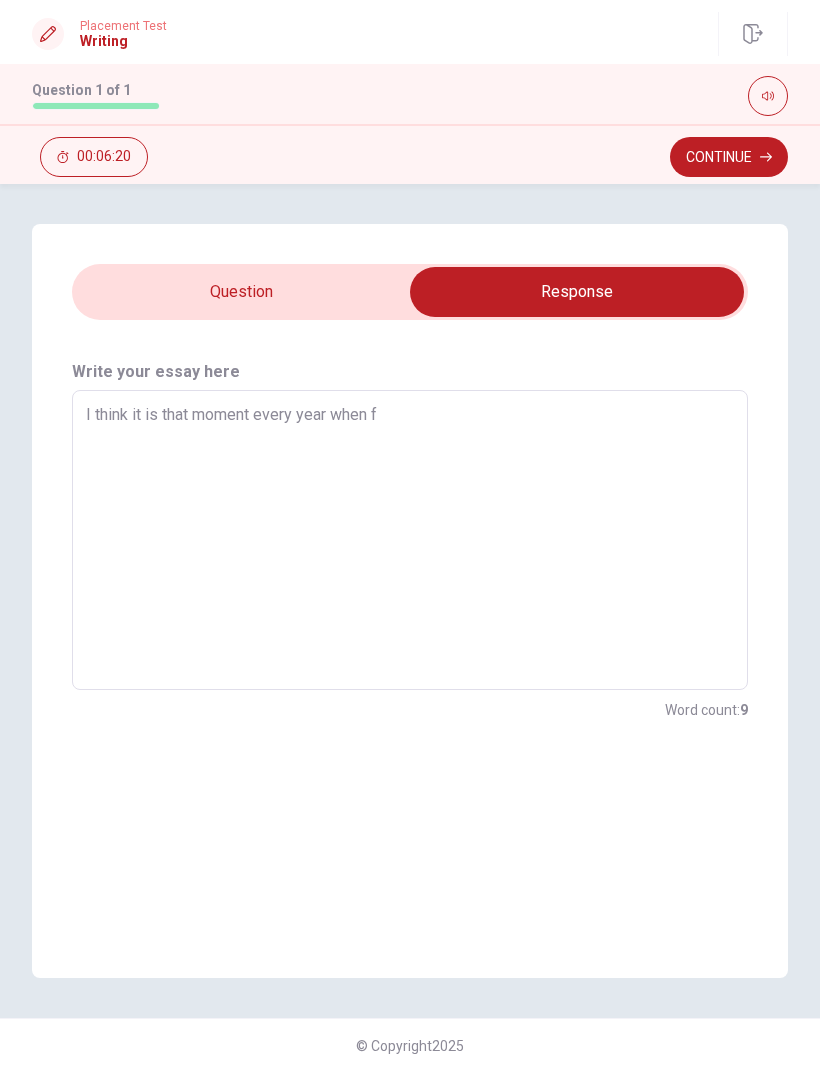 type on "x" 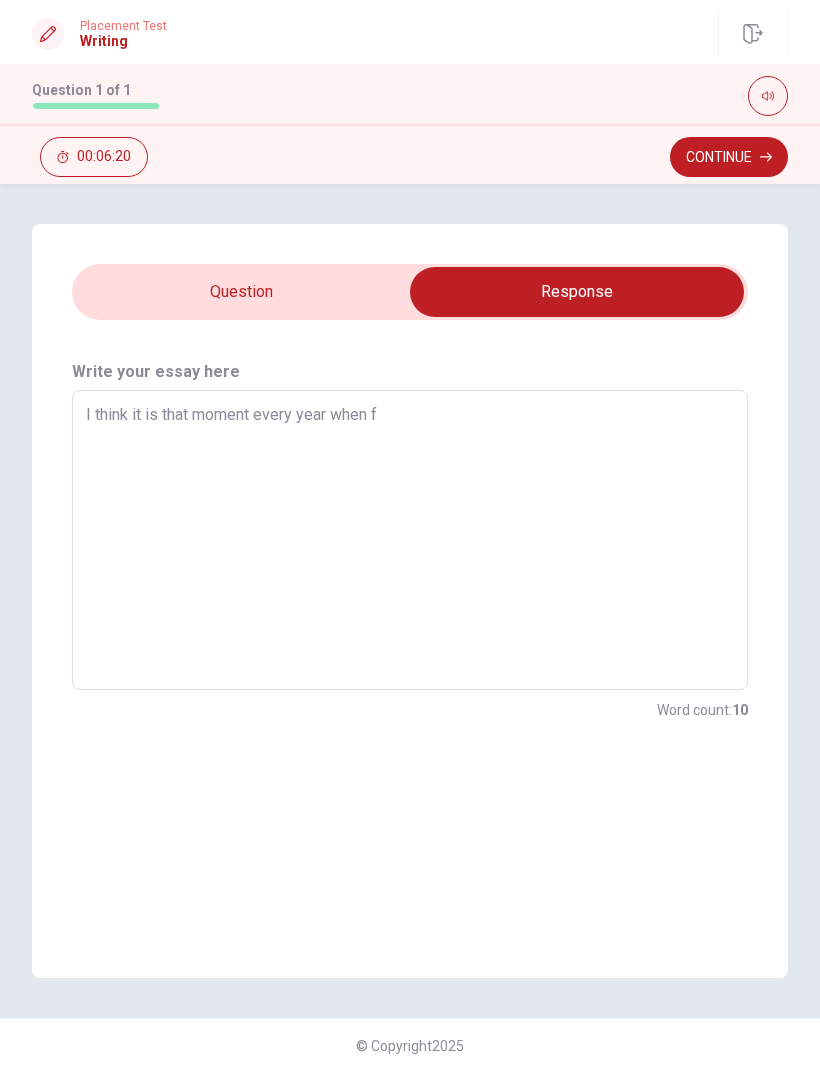 type on "I think it is that moment every year when fa" 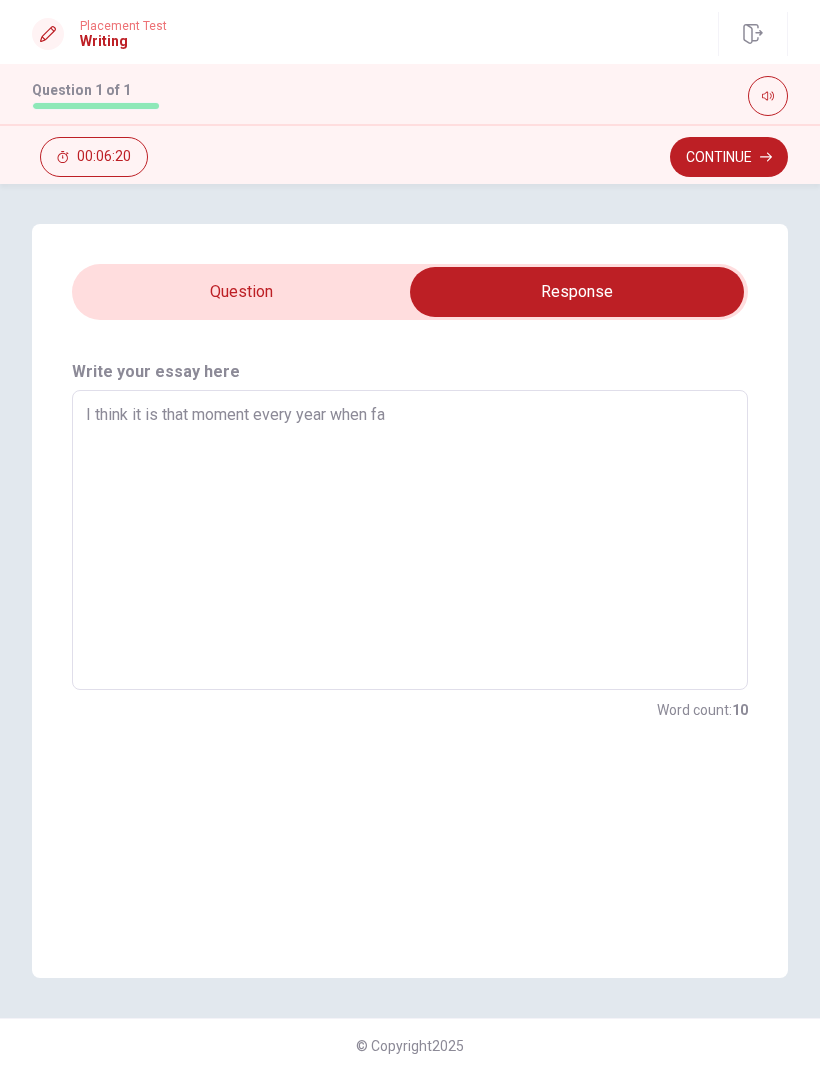 type on "x" 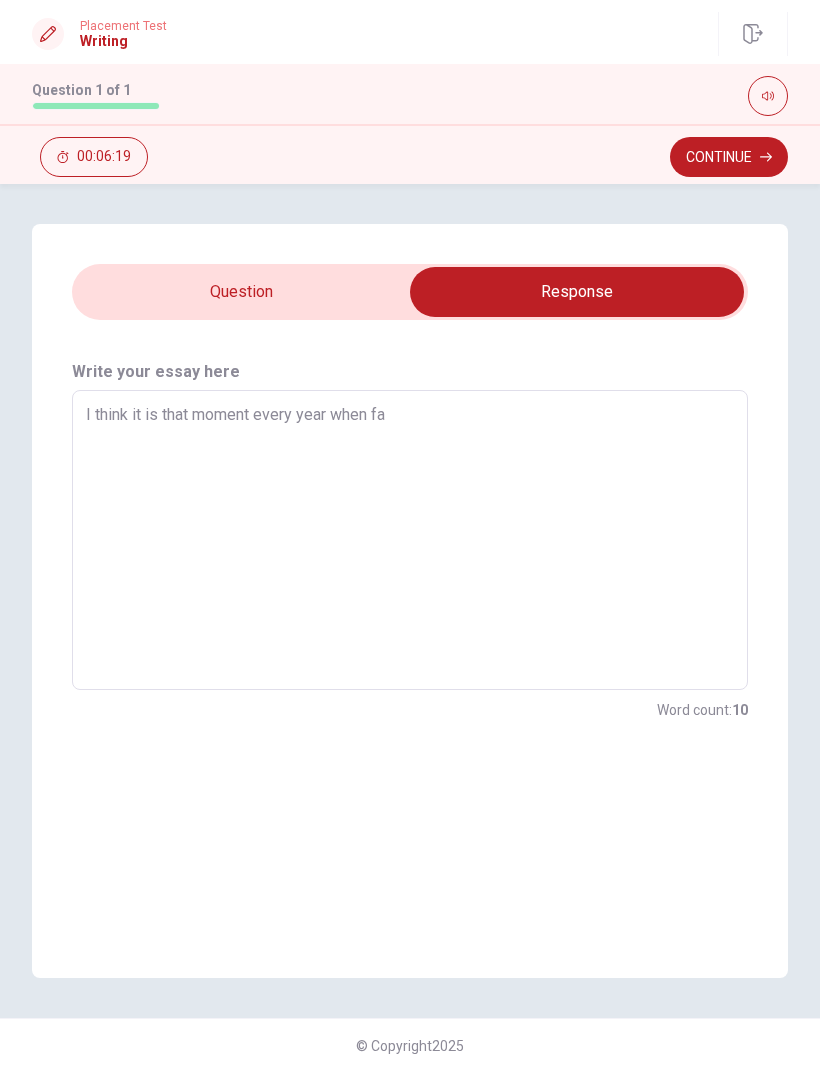 type on "I think it is that moment every year when fam" 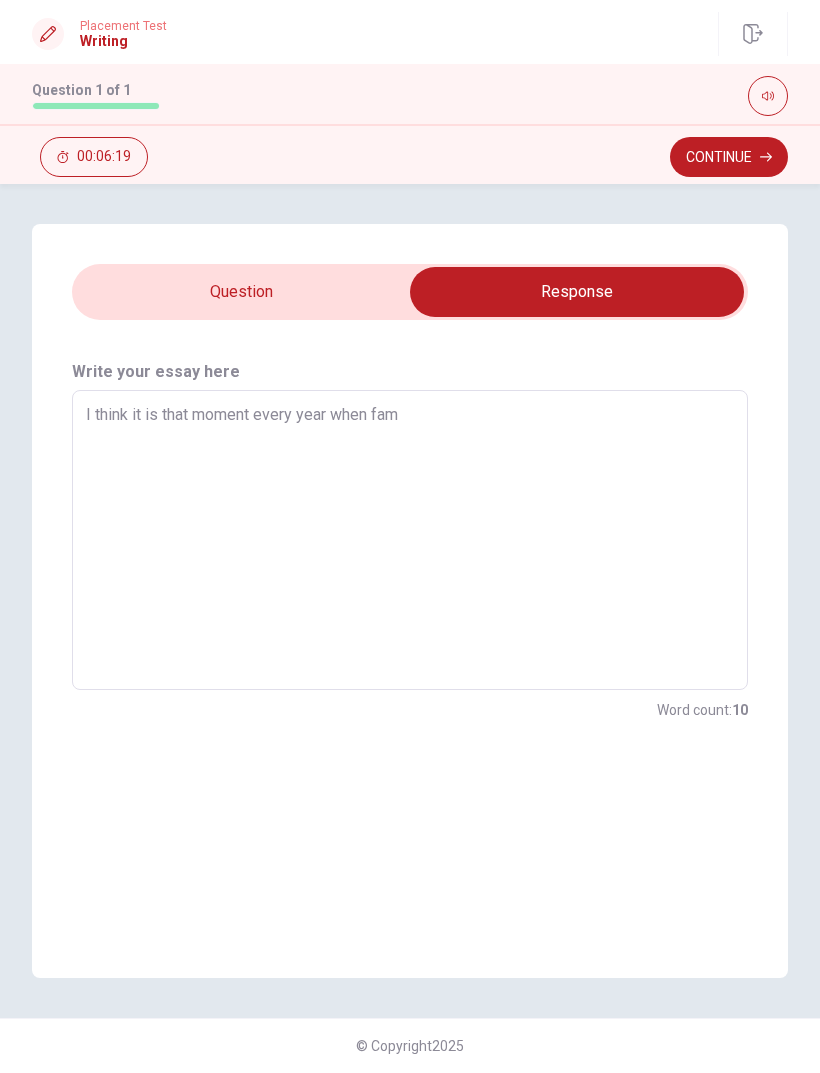 type on "x" 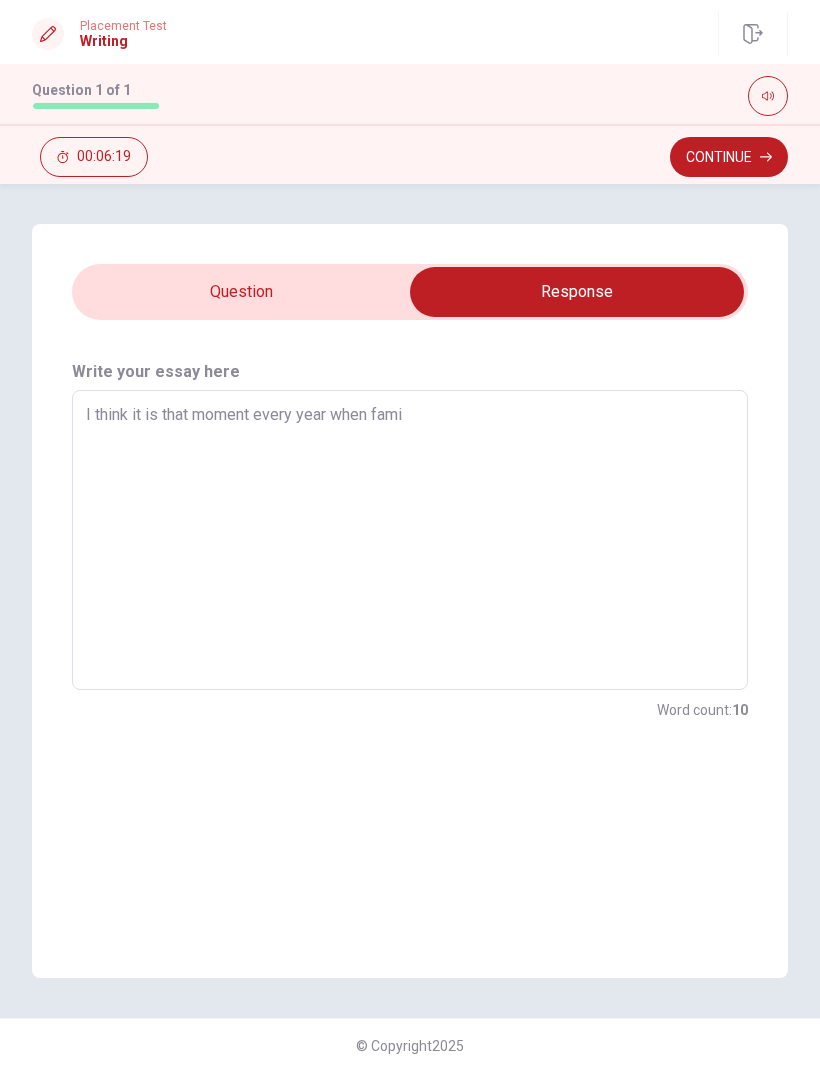 type on "x" 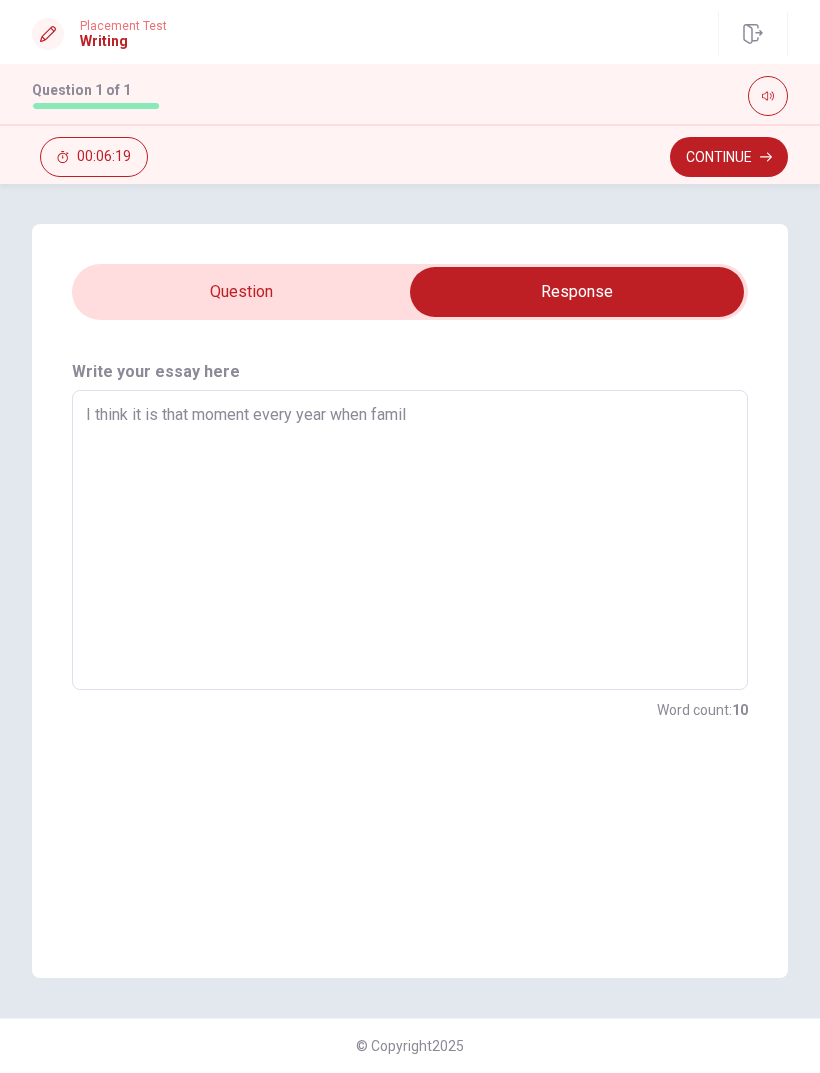 type on "x" 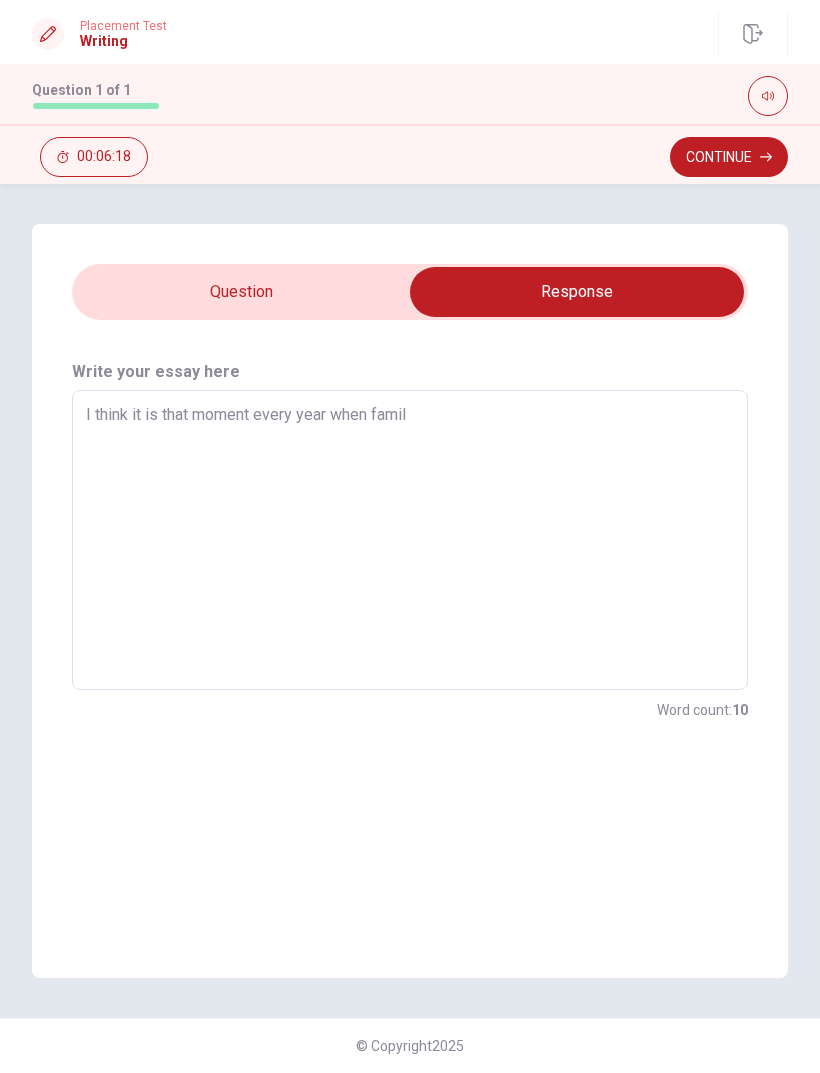 type on "I think it is that moment every year when family" 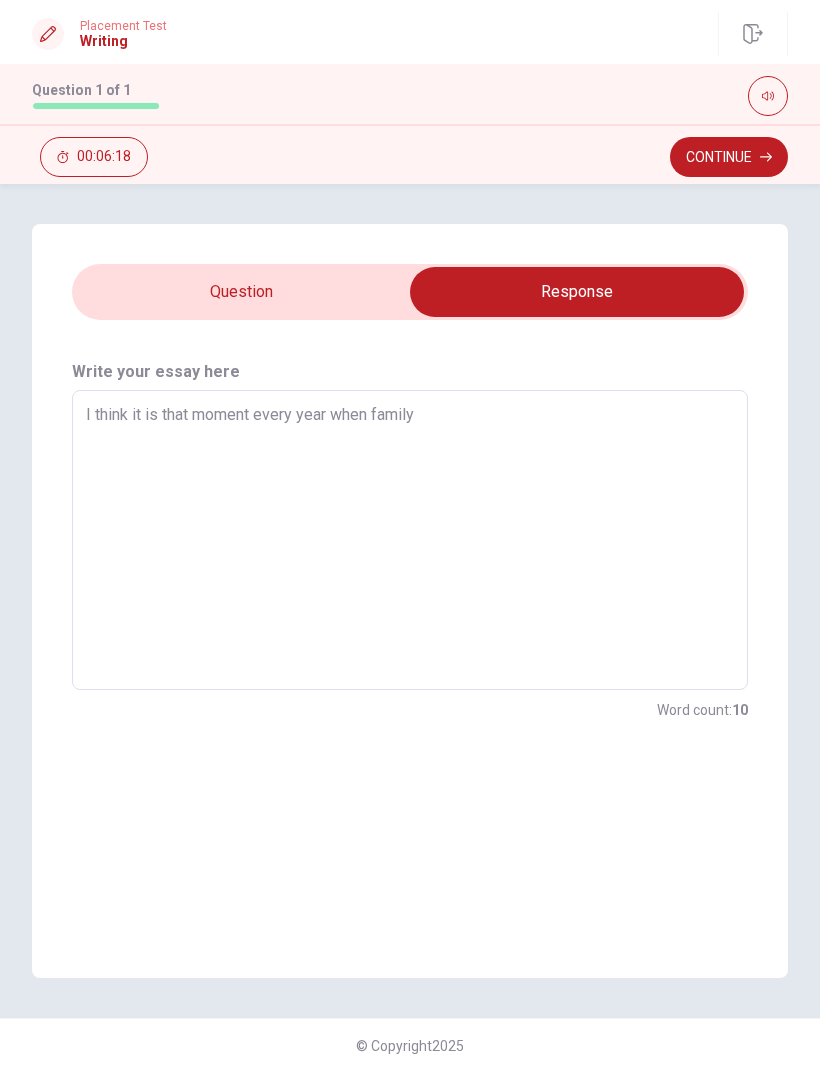 type on "x" 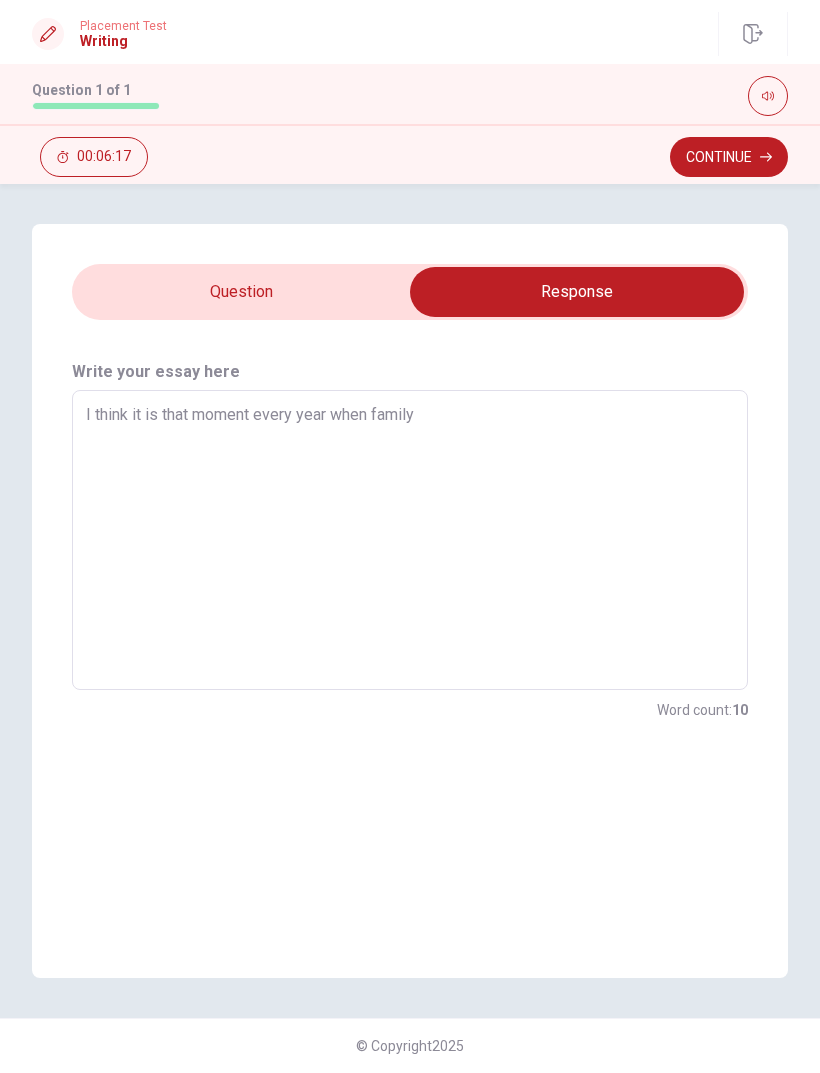 type on "x" 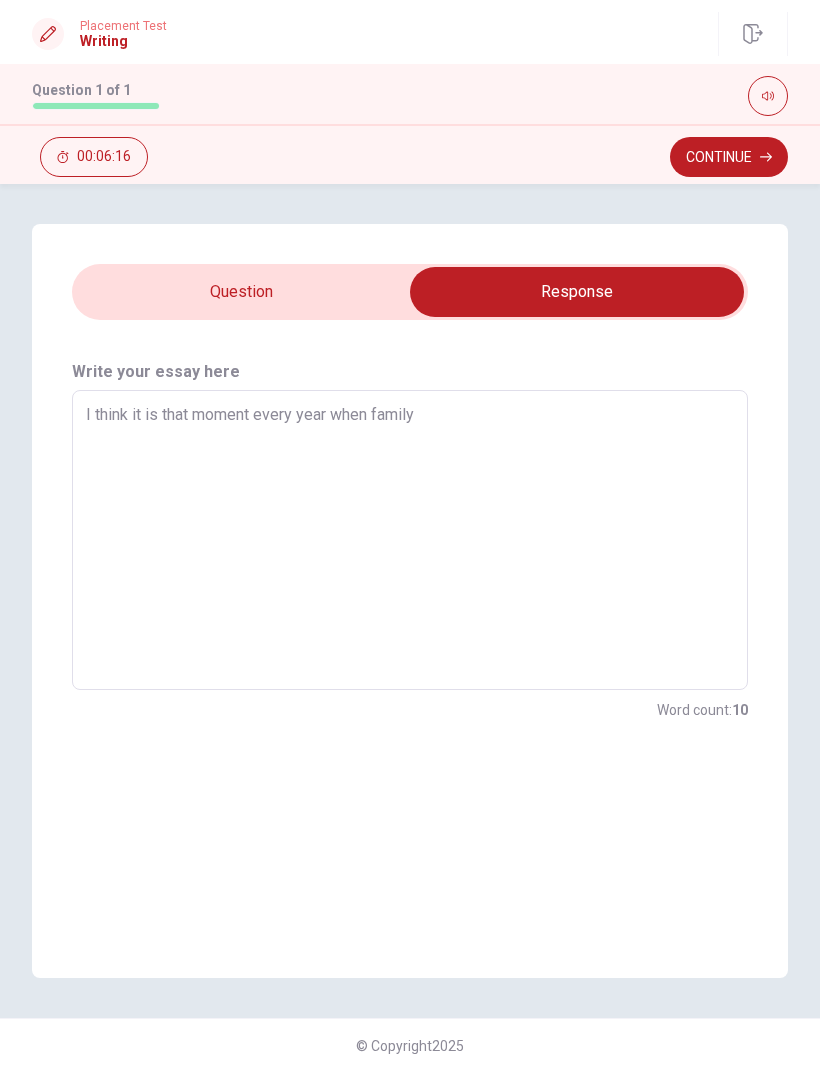 type on "I think it is that moment every year when family m" 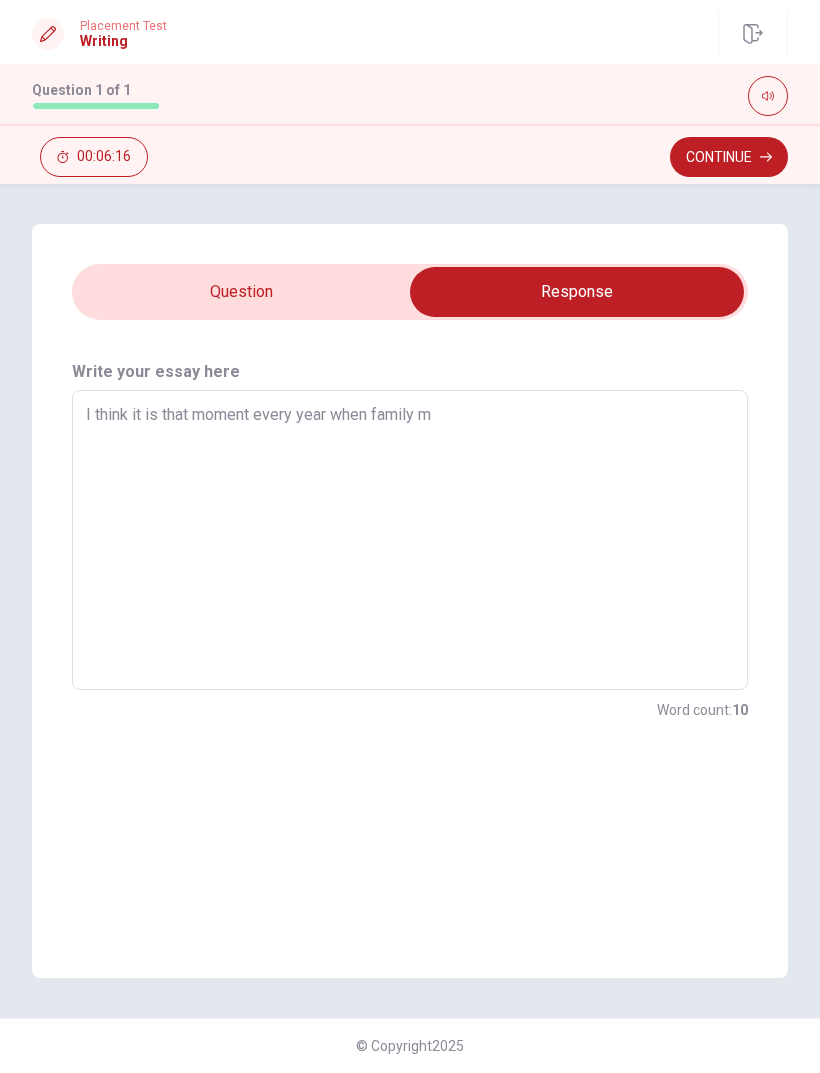 type on "x" 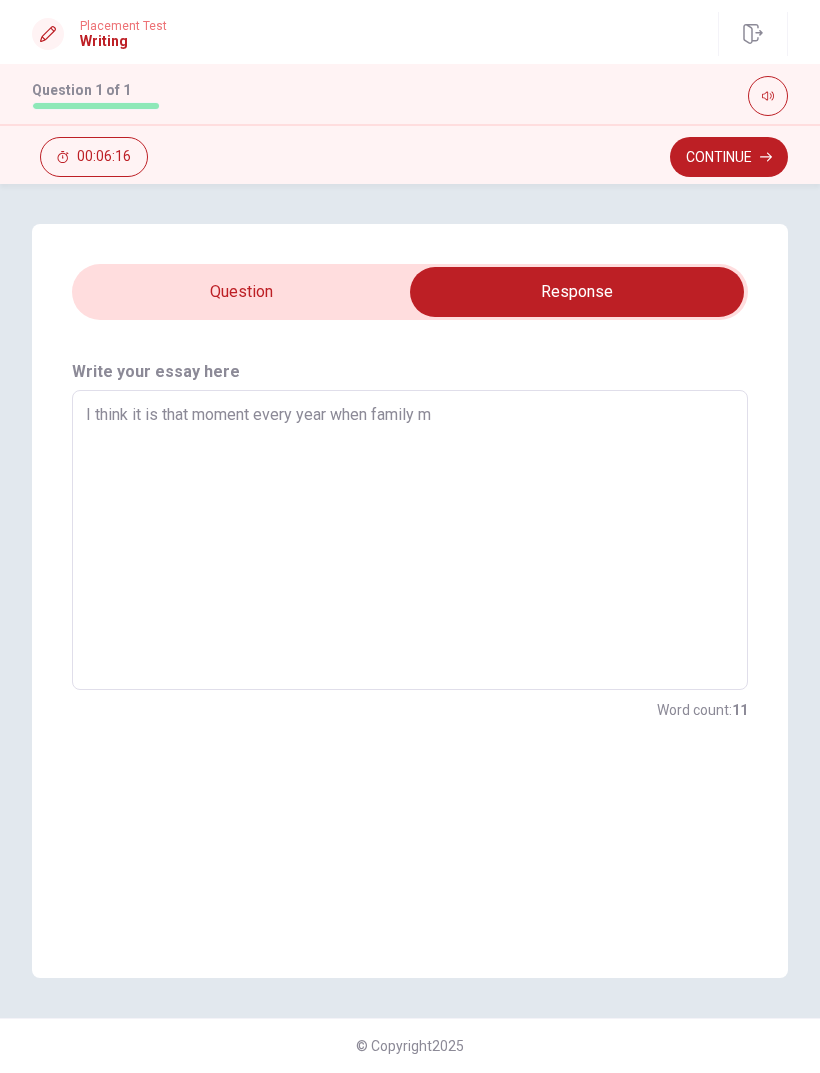type on "I think it is that moment every year when family me" 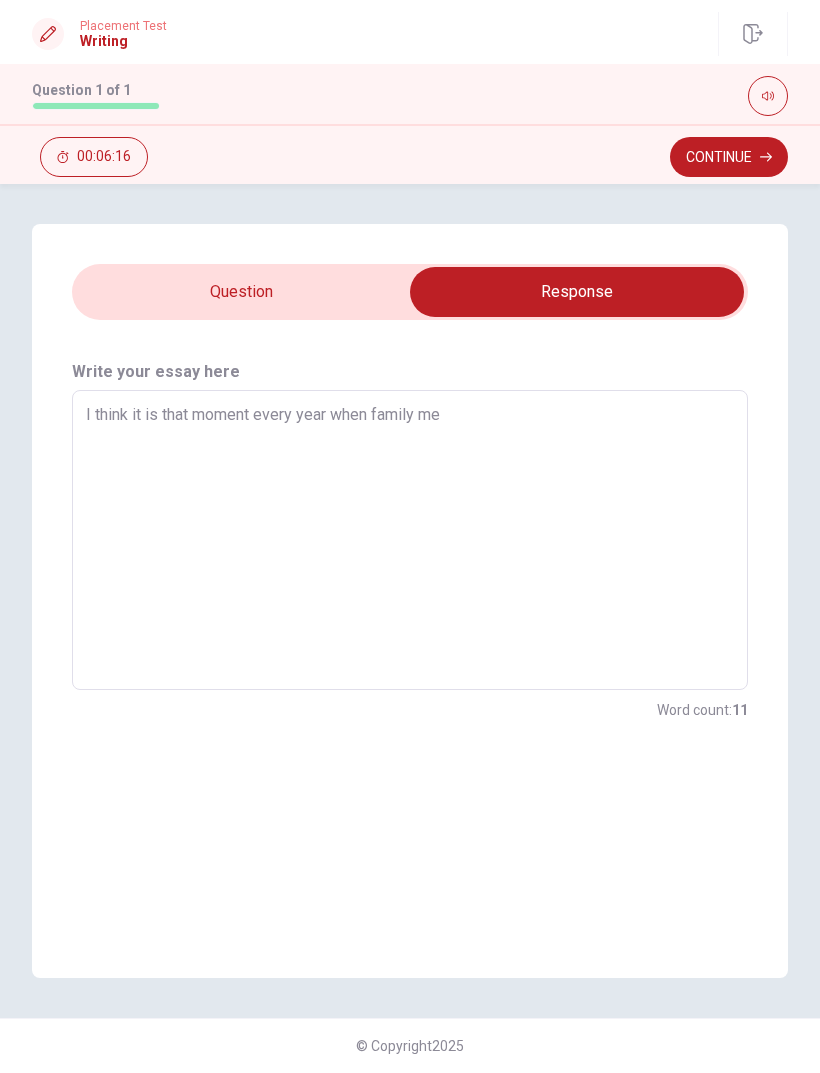 type on "x" 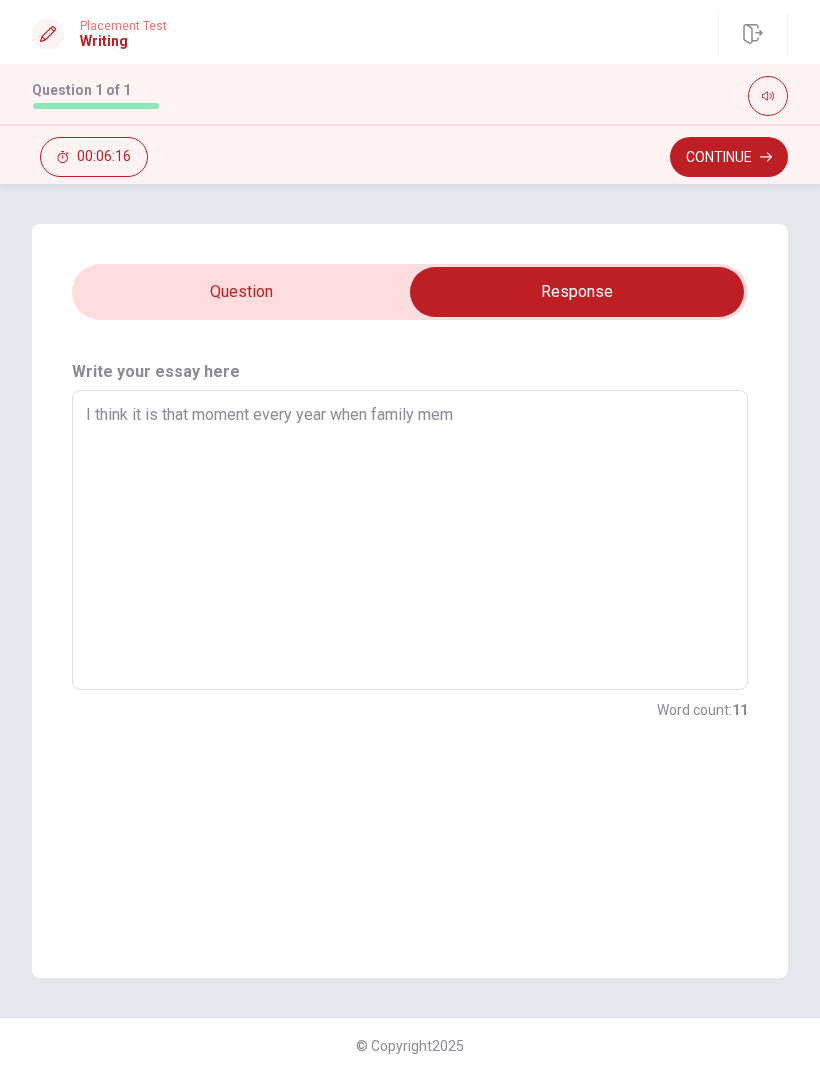 type on "x" 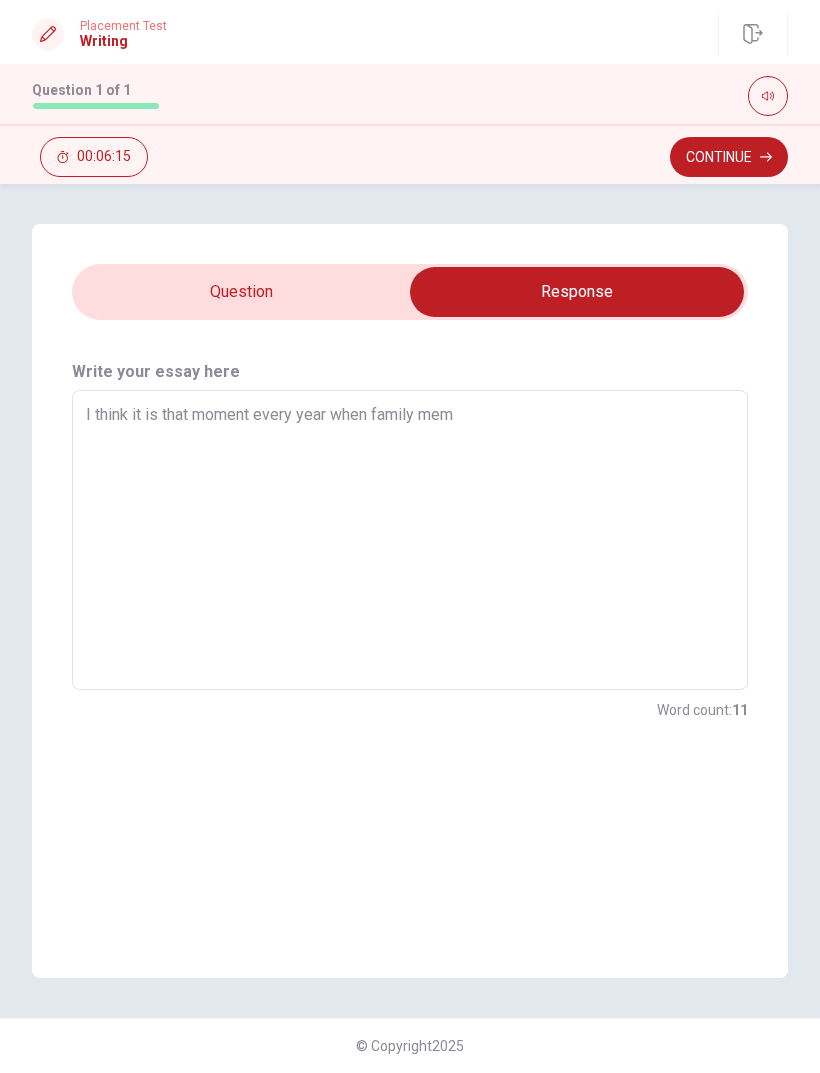 type on "I think it is that moment every year when family memb" 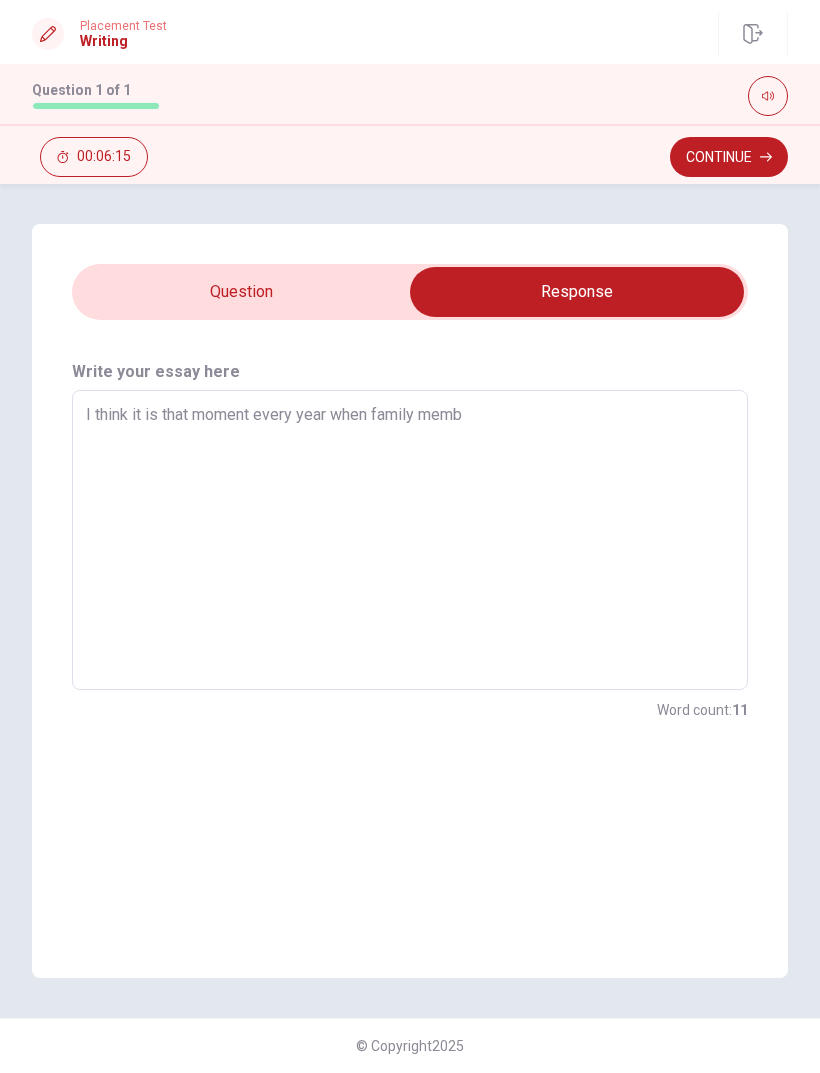 type on "x" 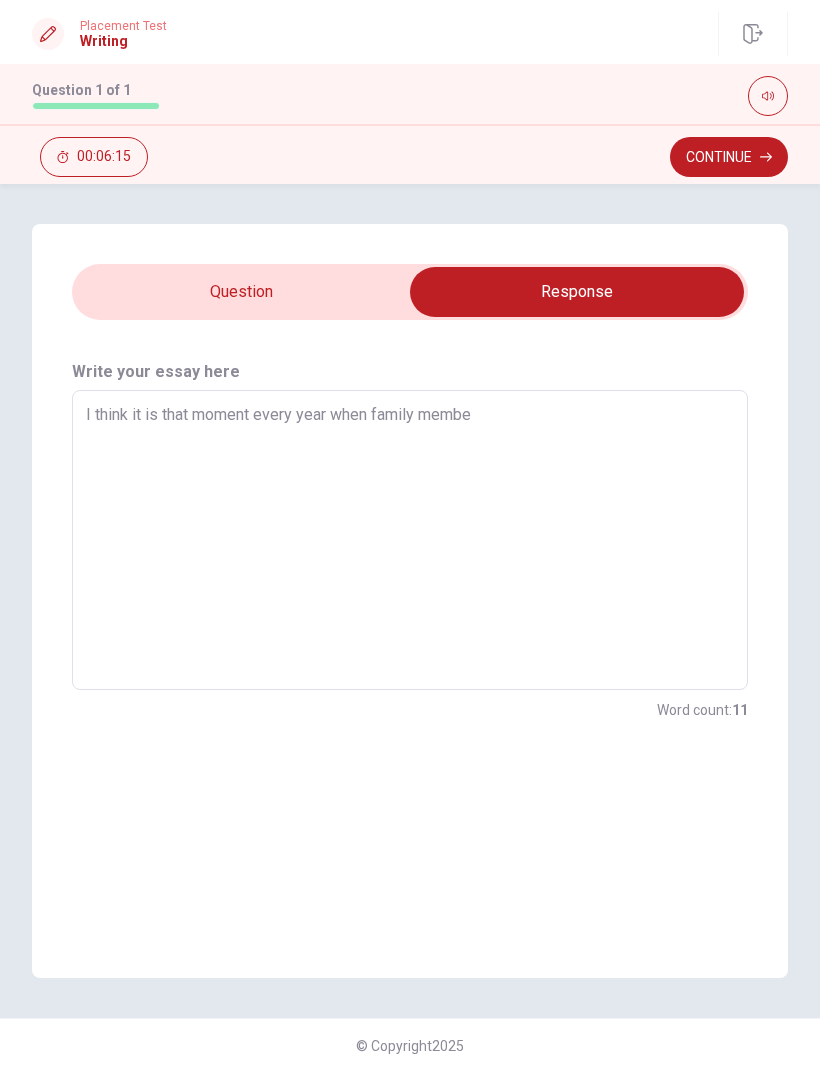 type on "x" 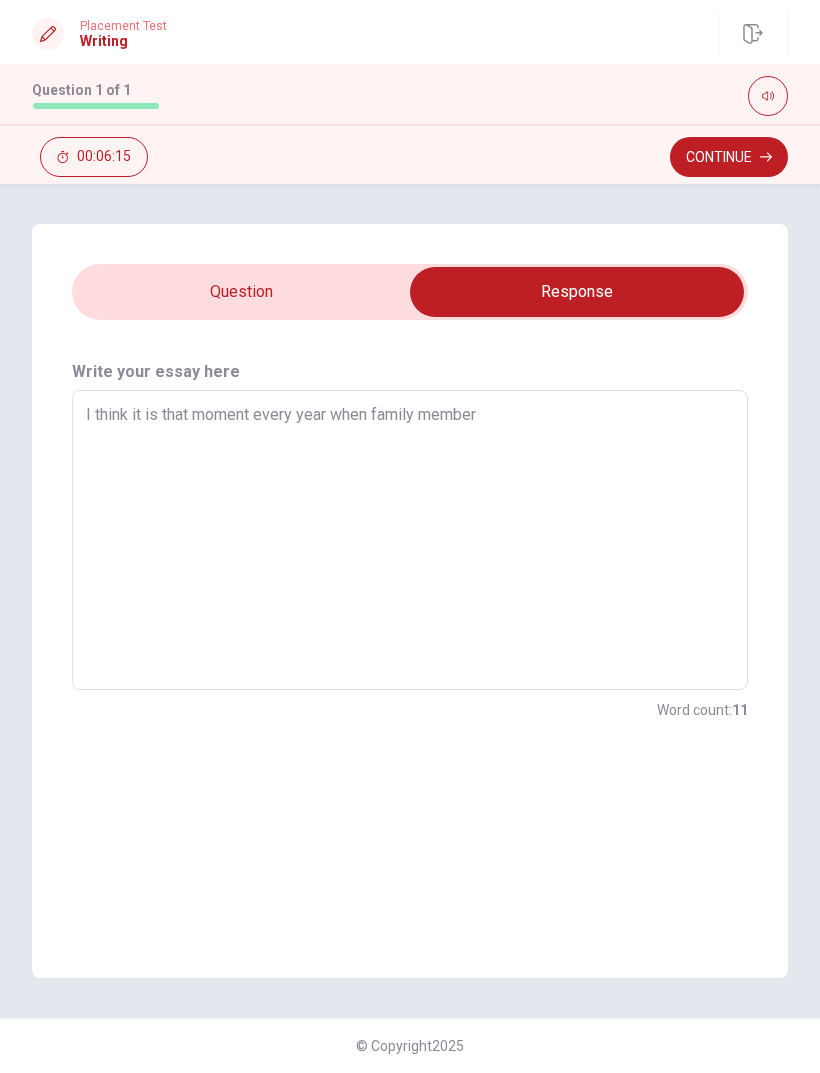 type on "x" 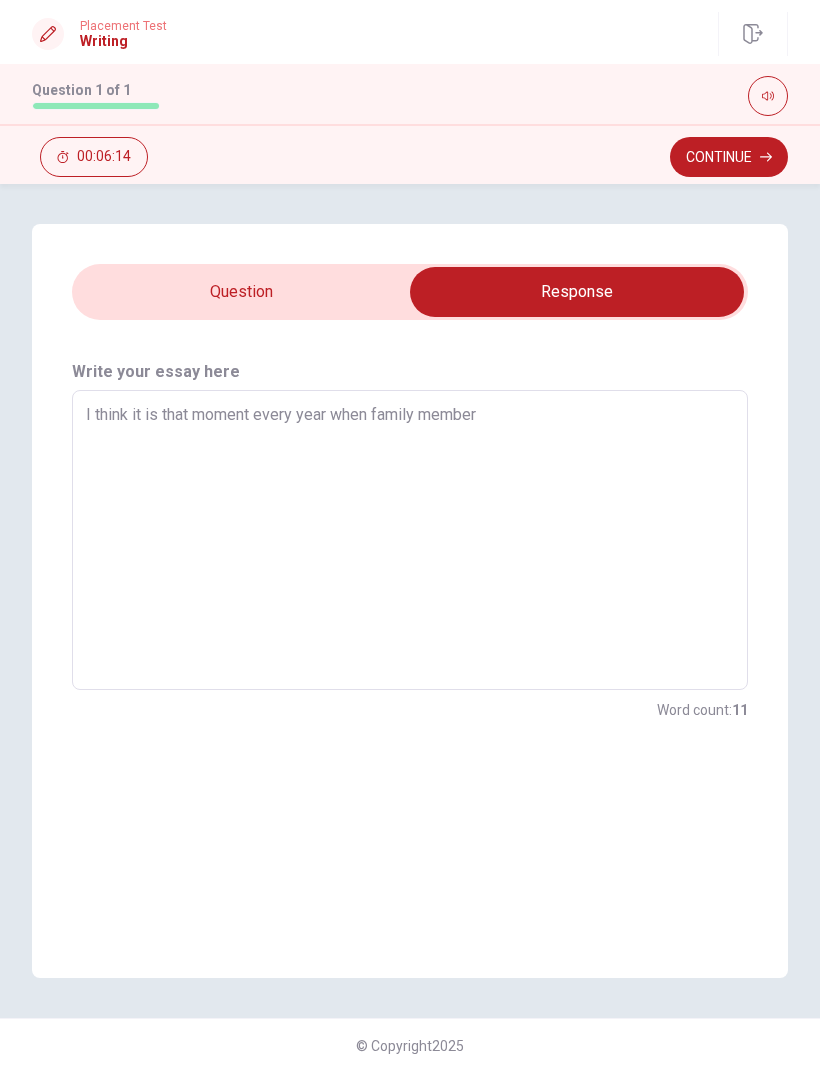 type on "I think it is that moment every year when family members" 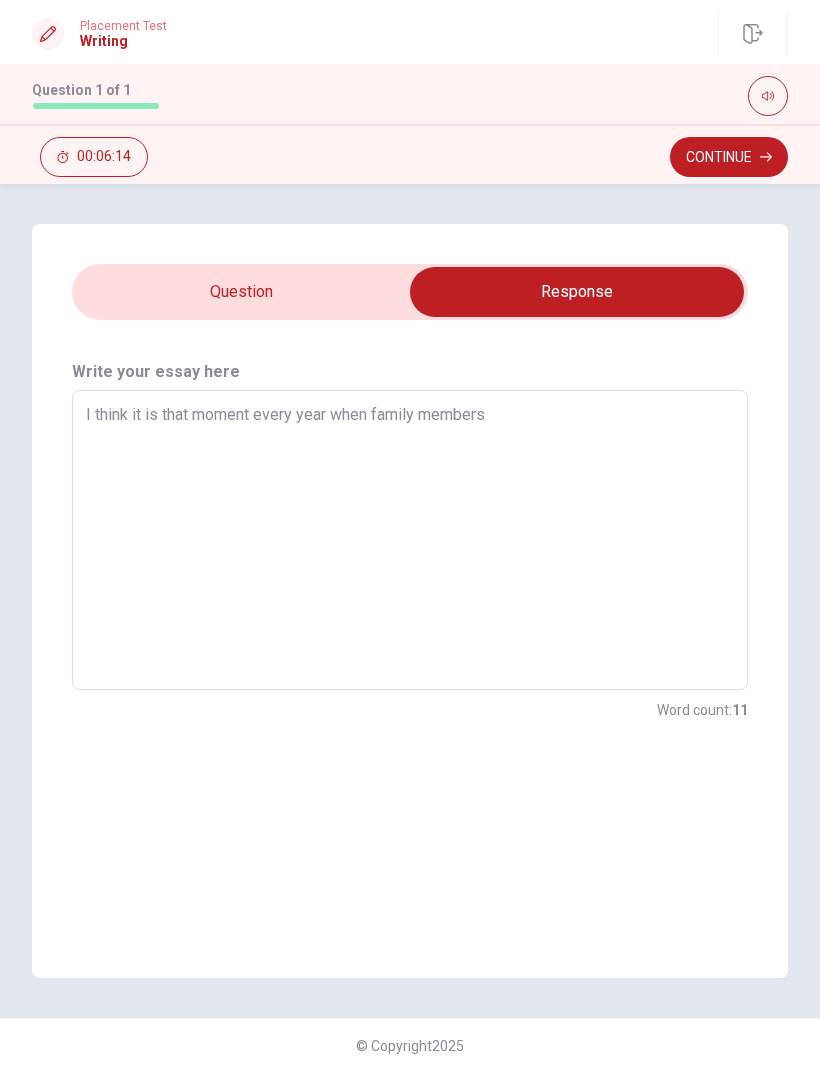 type on "x" 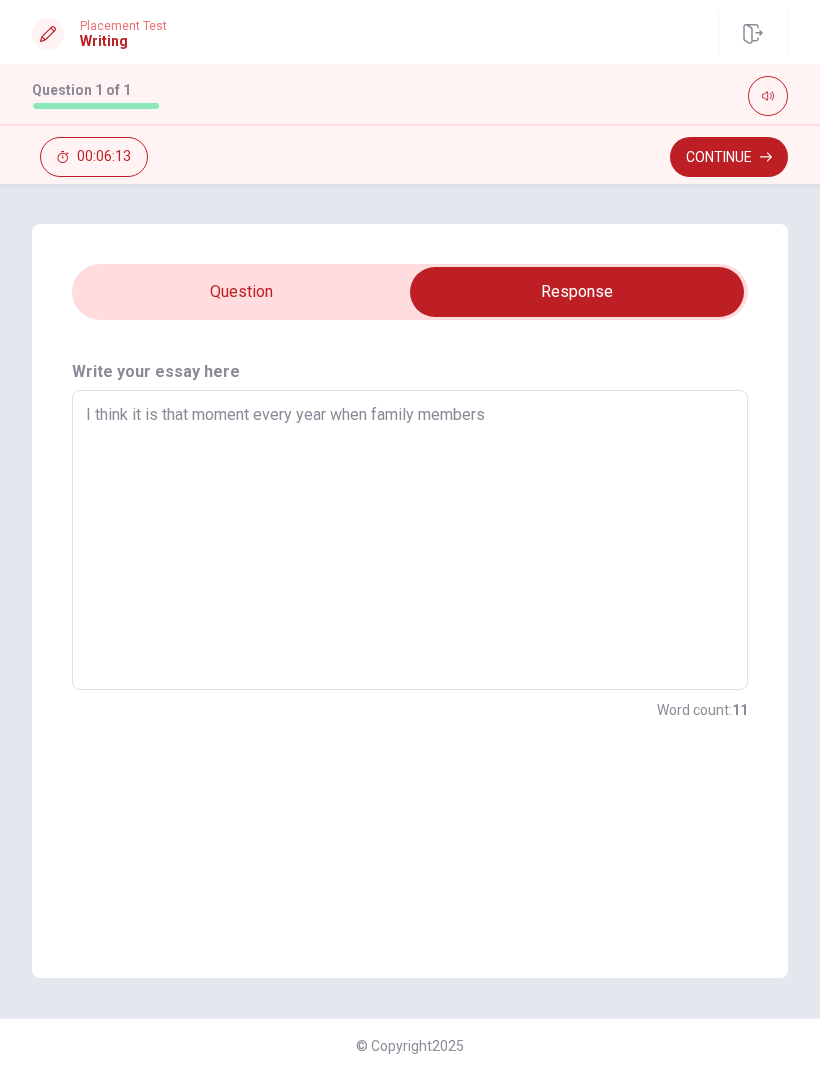 type on "x" 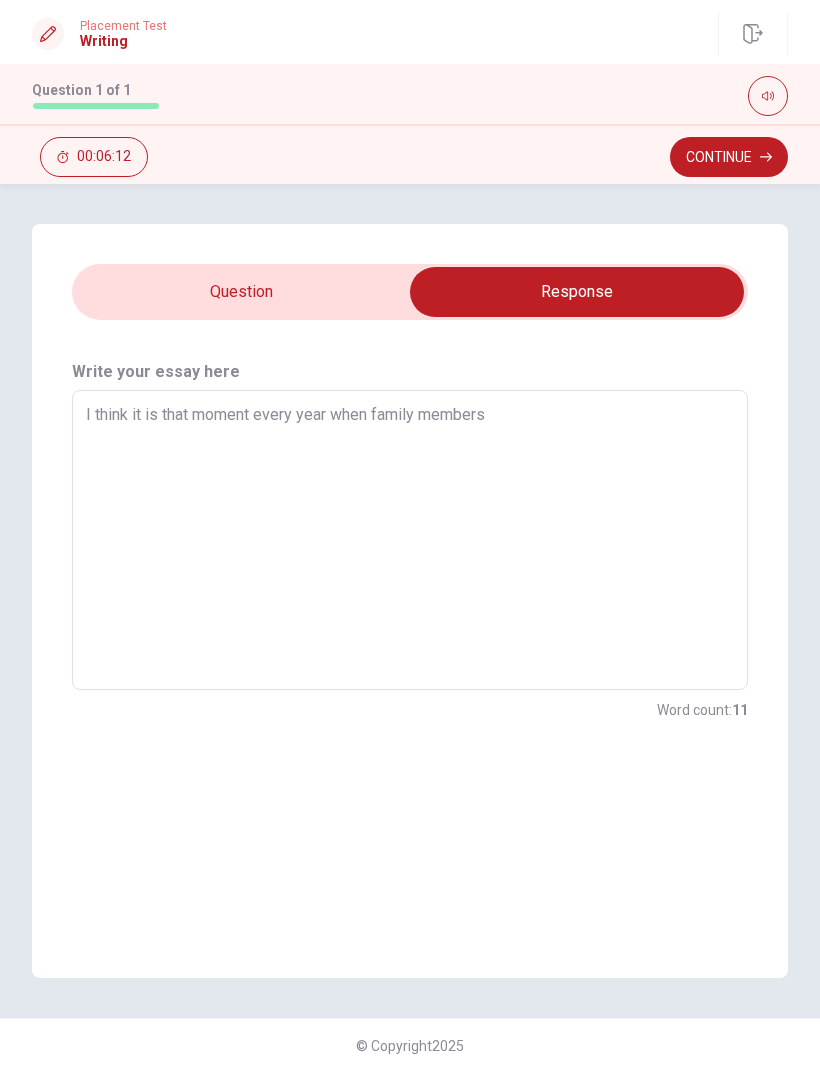 type on "I think it is that moment every year when family members f" 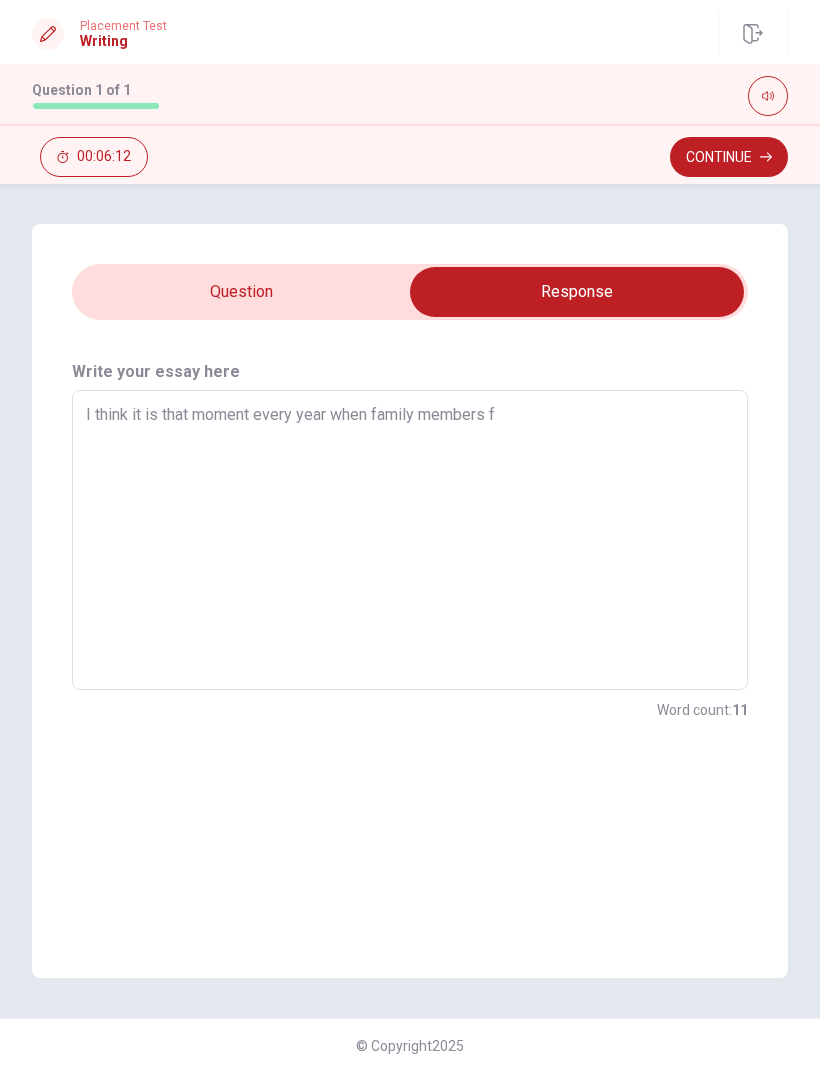 type on "x" 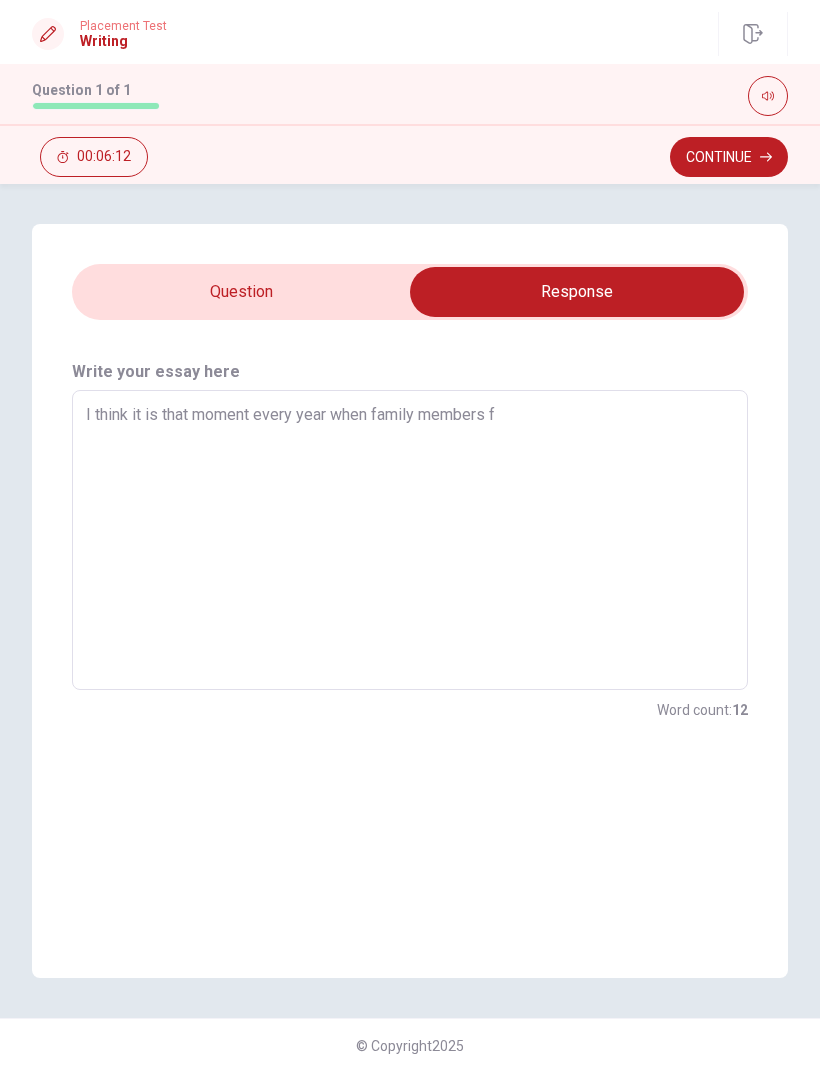 type on "I think it is that moment every year when family members fr" 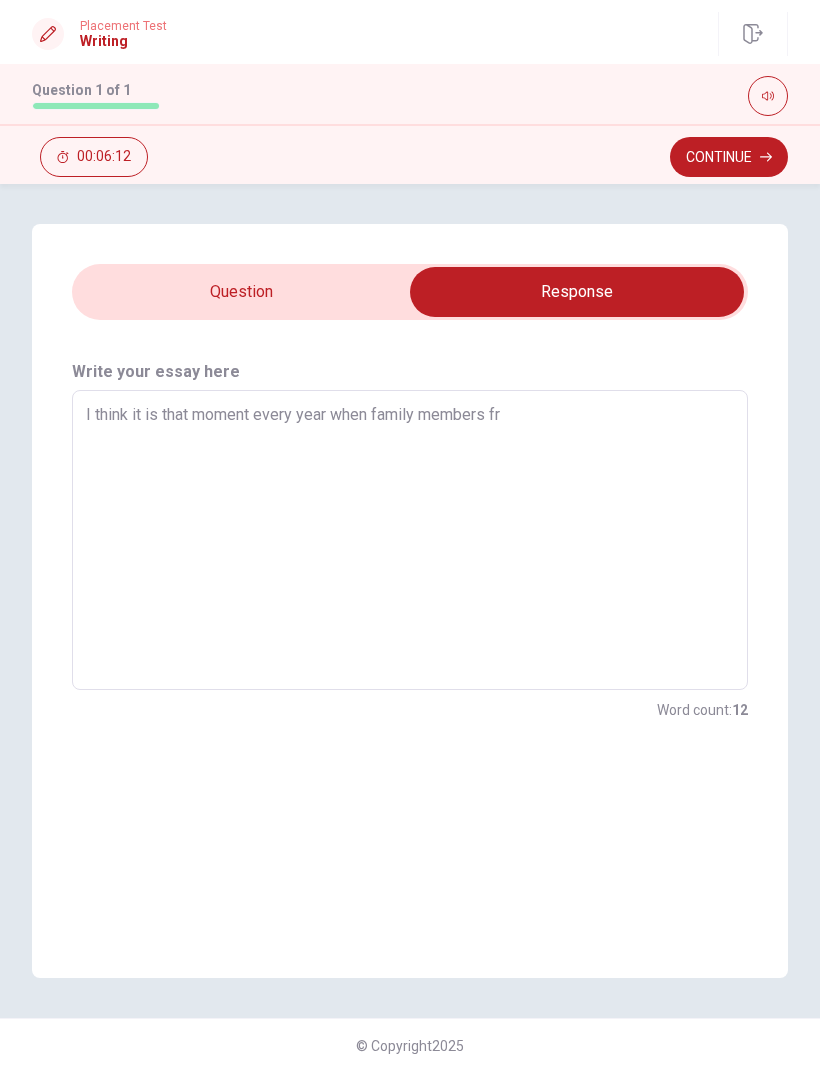 type on "x" 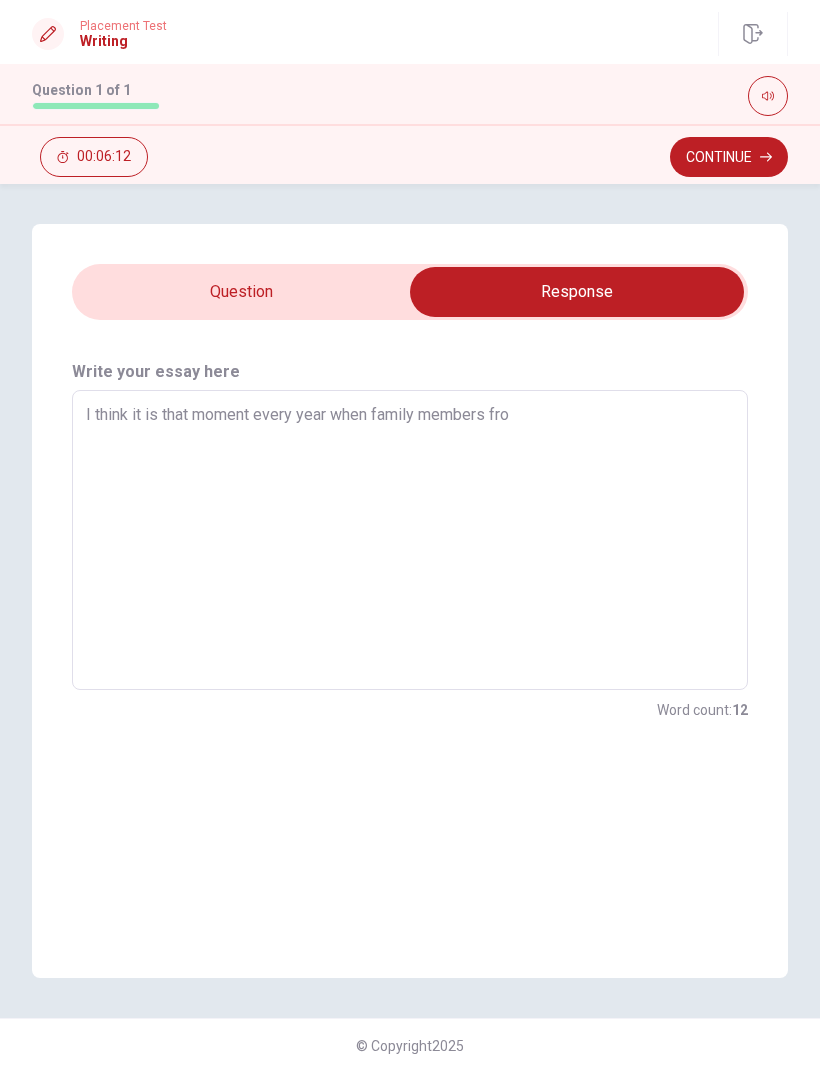 type on "x" 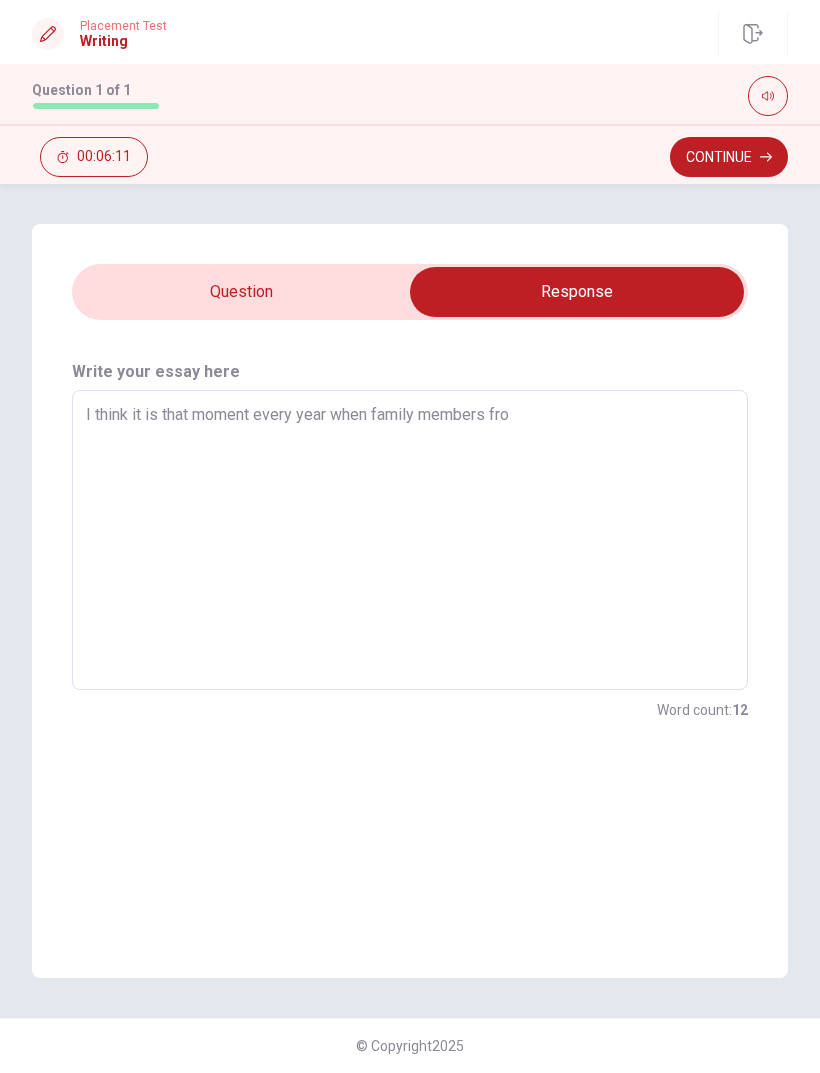 type on "I think it is that moment every year when family members from" 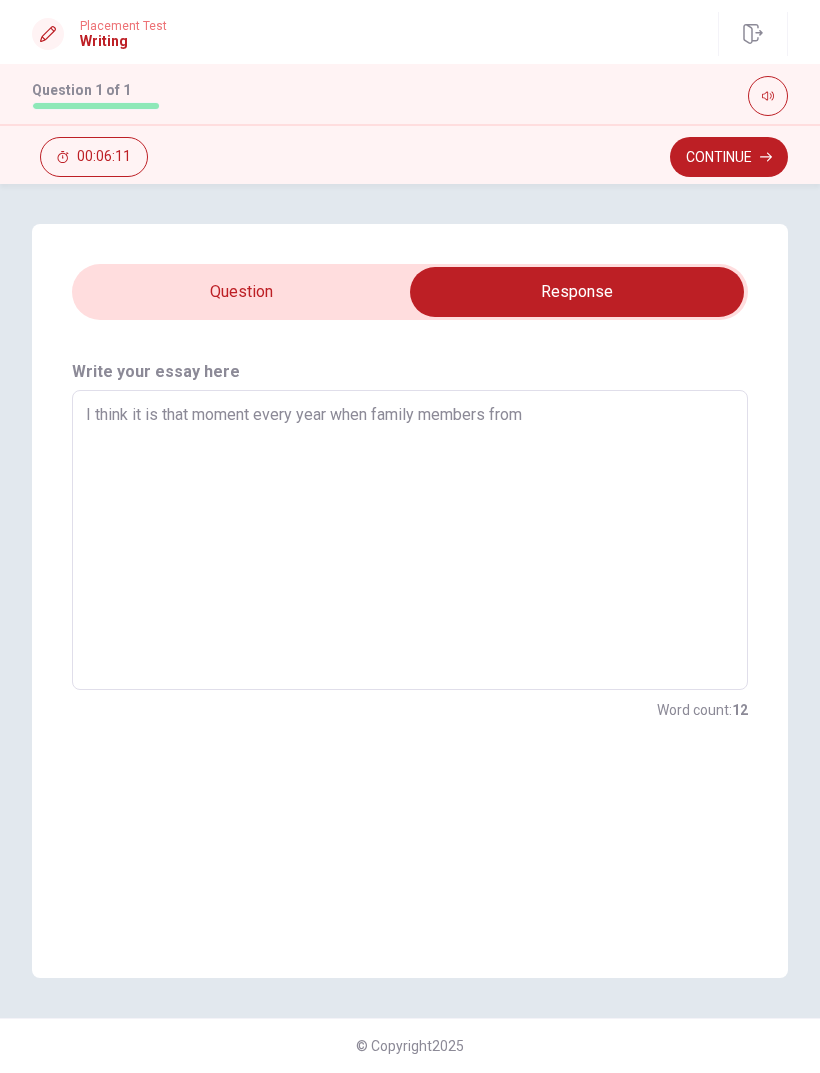 type on "x" 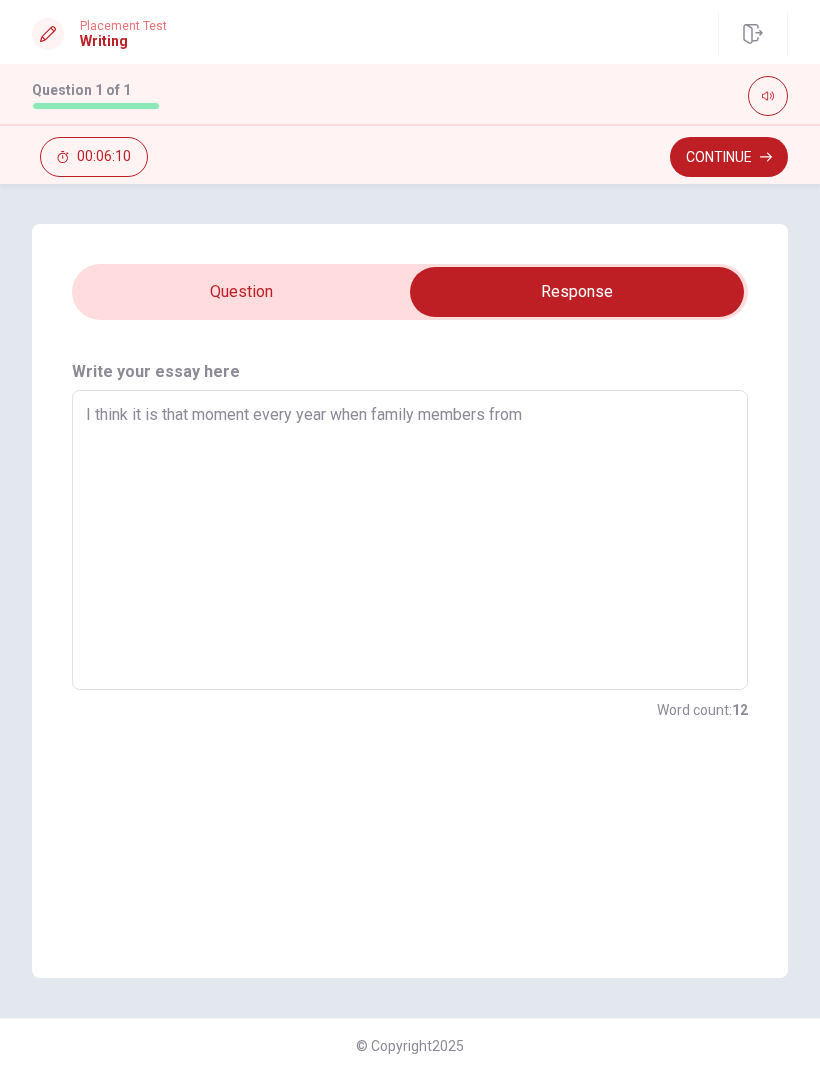 type on "I think it is that moment every year when family members from d" 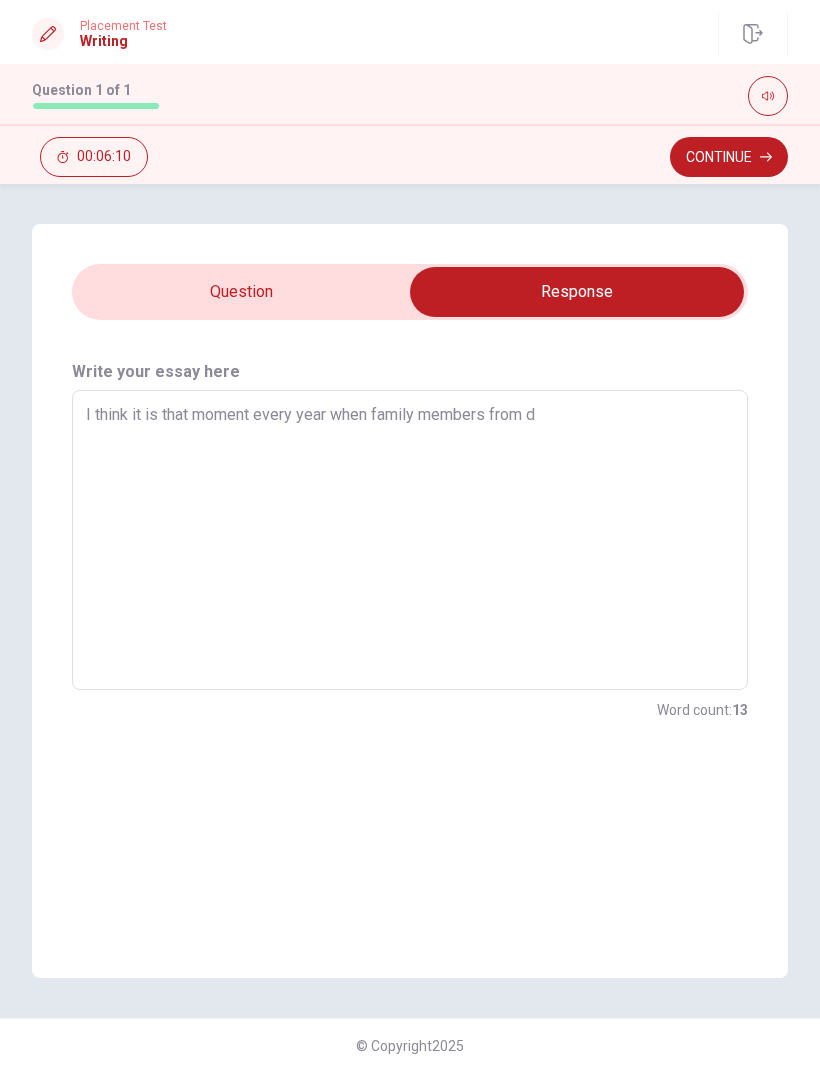 type on "x" 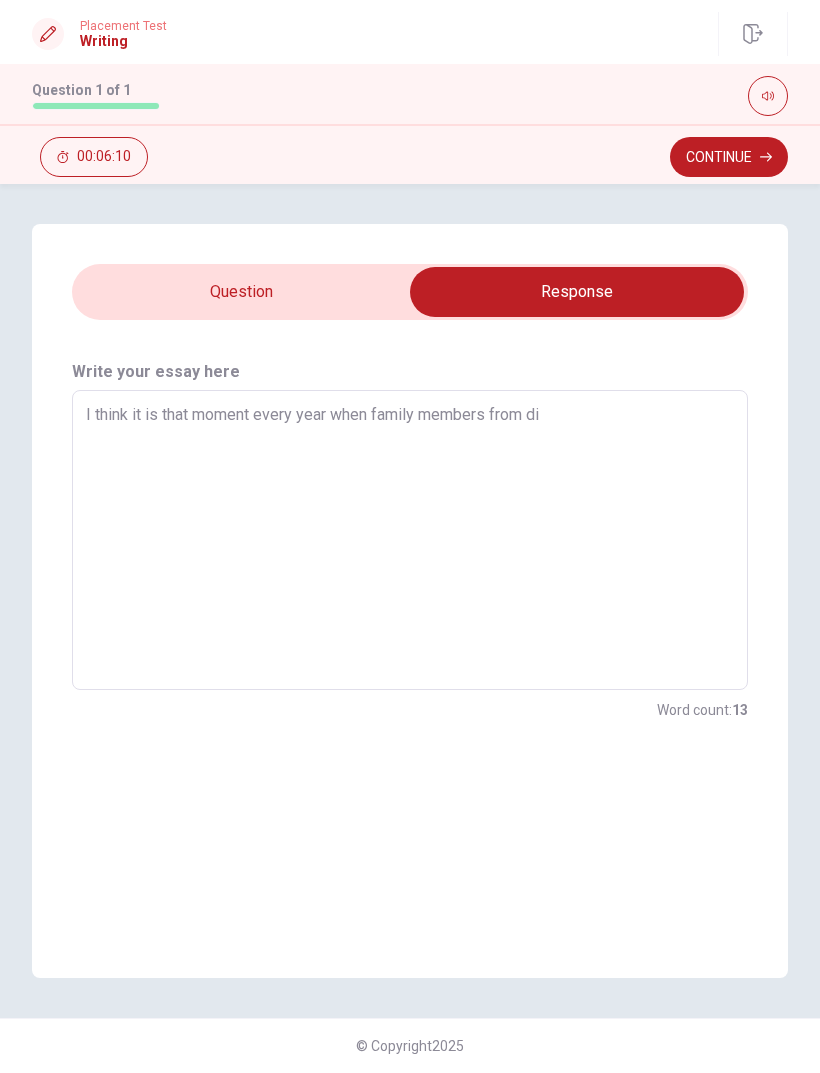 type on "x" 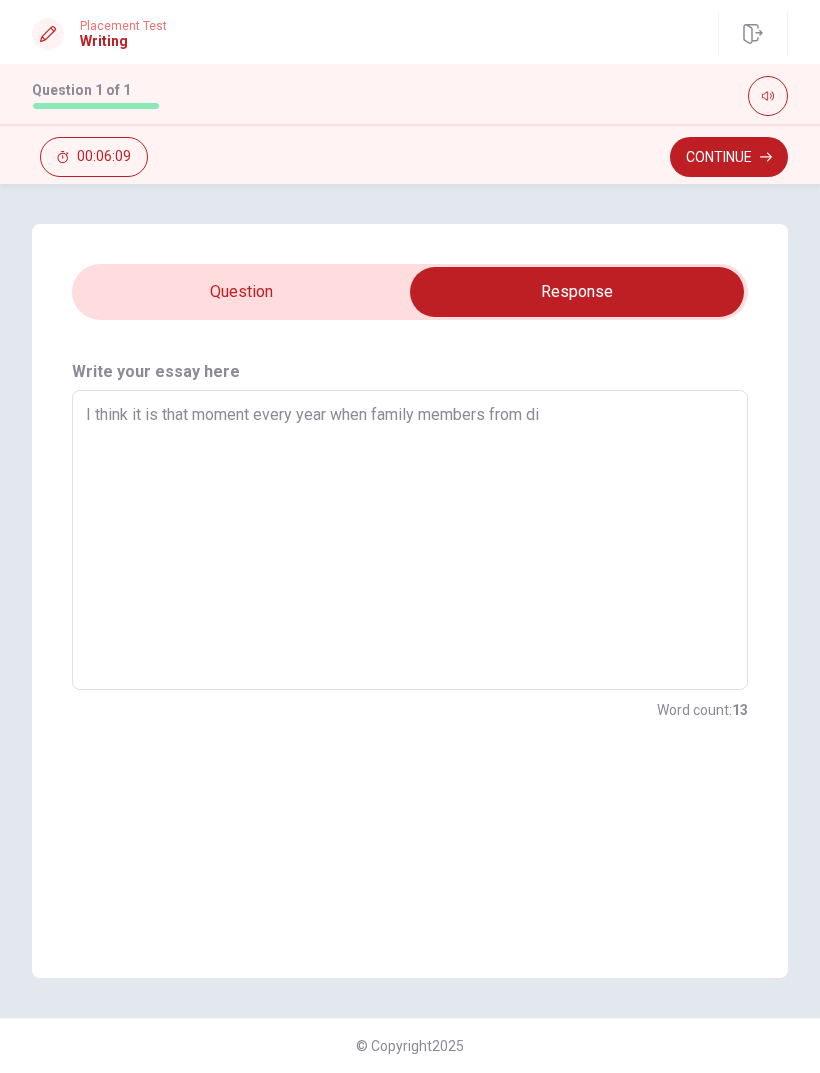 type on "I think it is that moment every year when family members from dif" 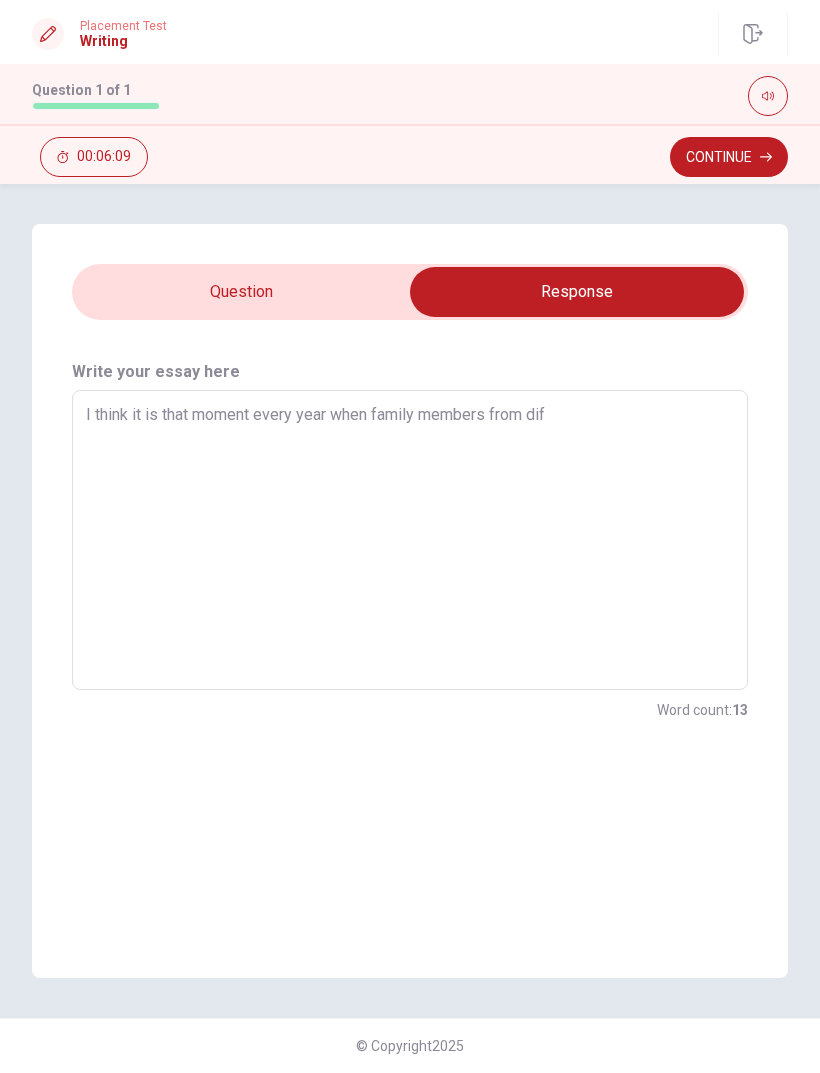 type on "x" 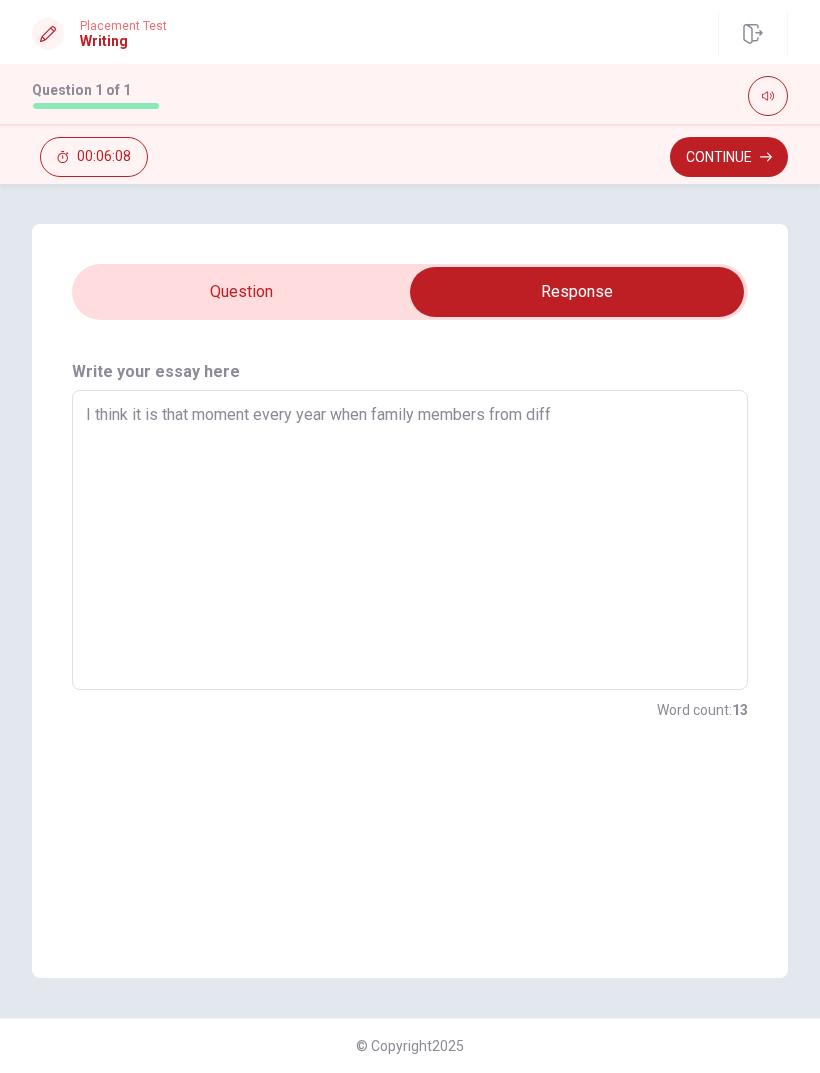 type on "x" 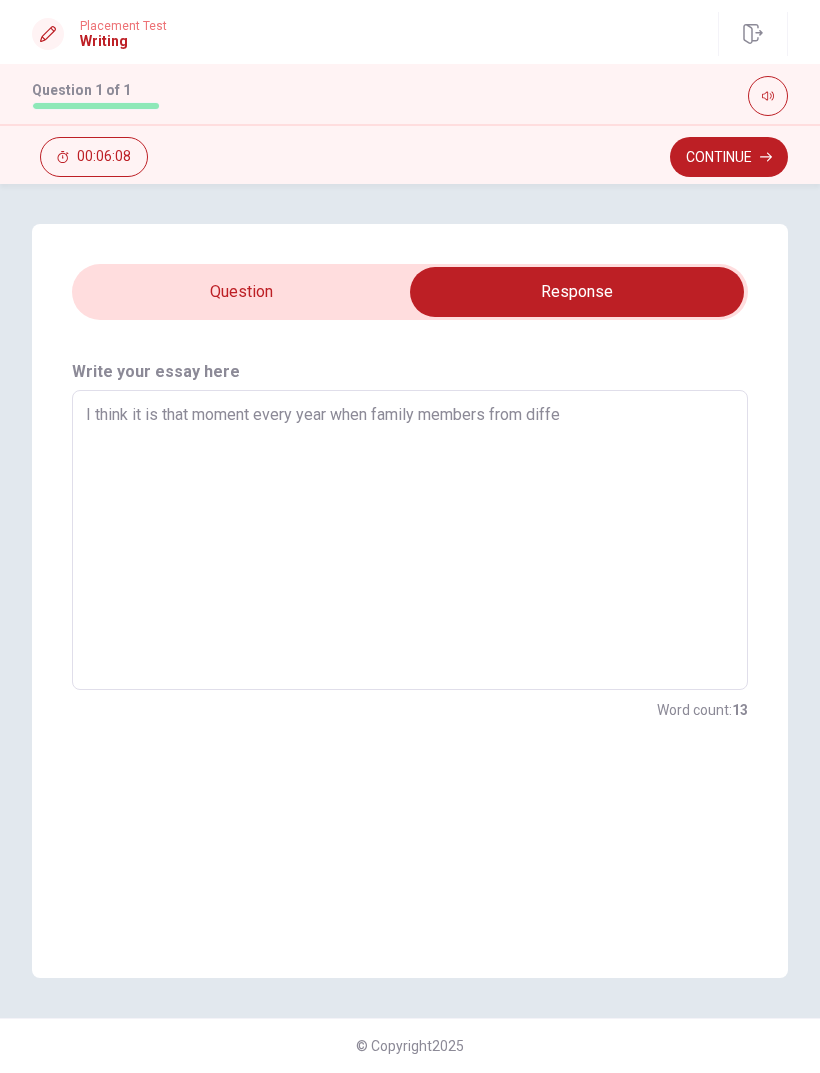 type on "x" 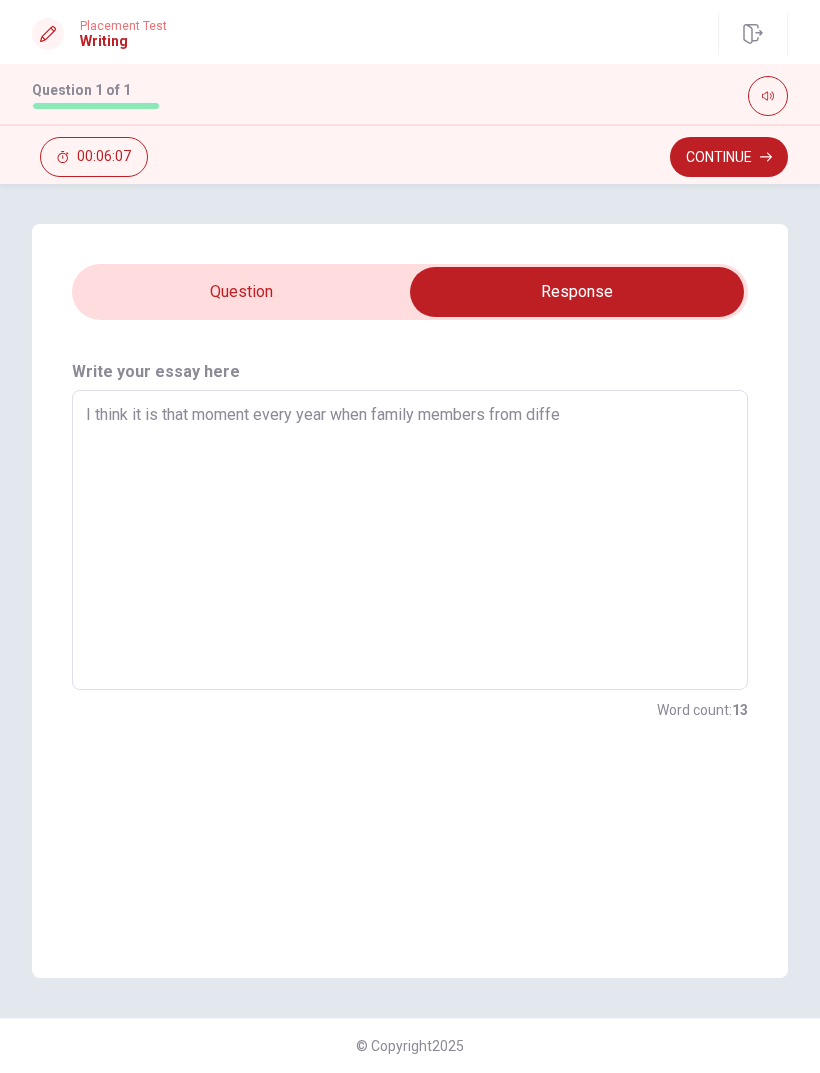type on "I think it is that moment every year when family members from differ" 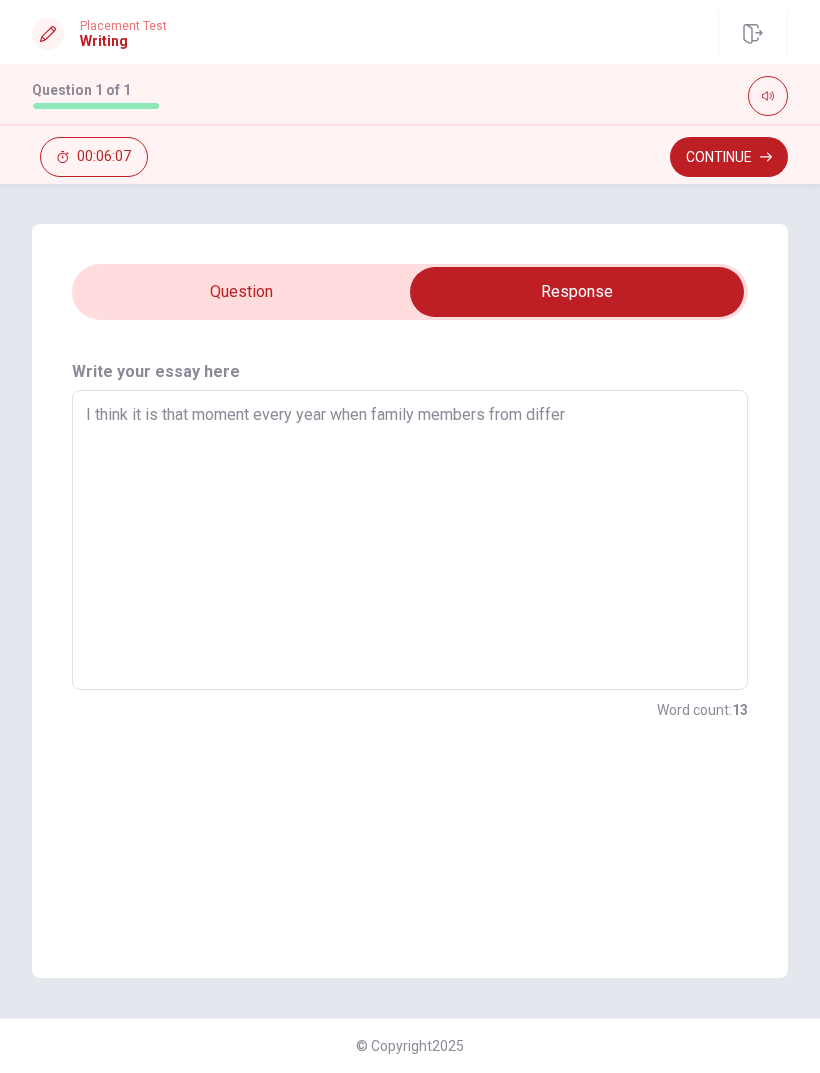 type on "x" 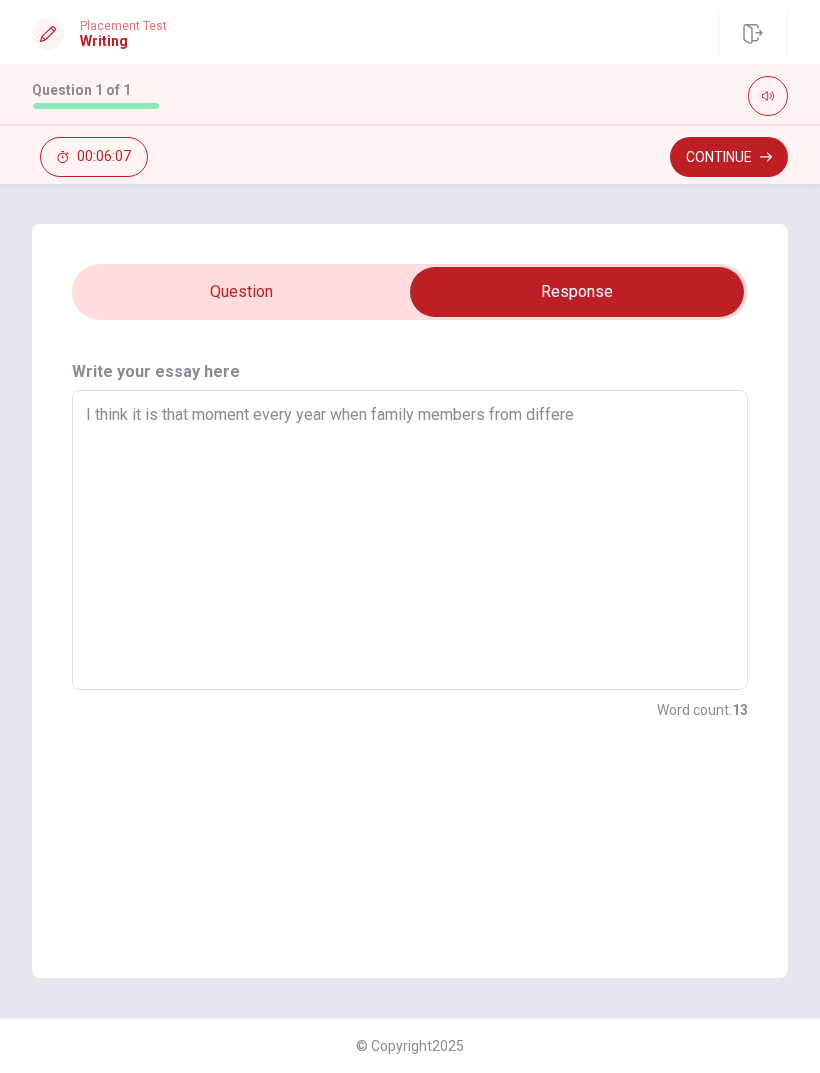 type on "x" 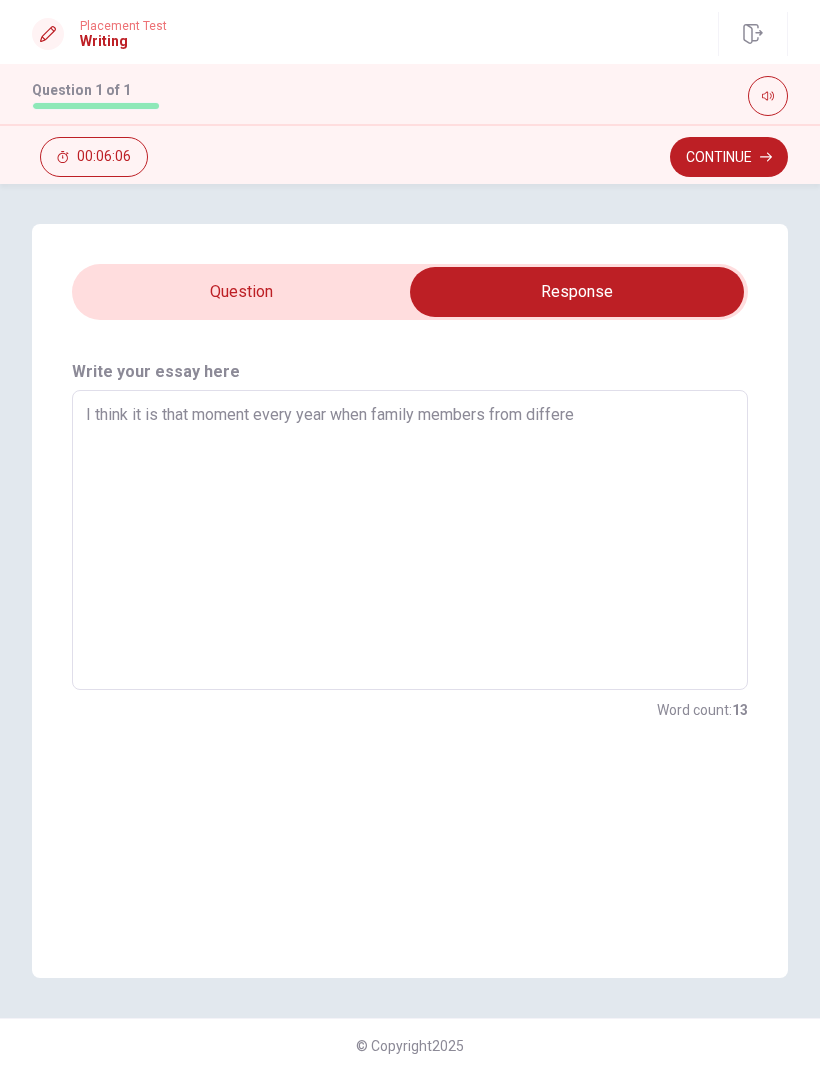 type on "I think it is that moment every year when family members from differen" 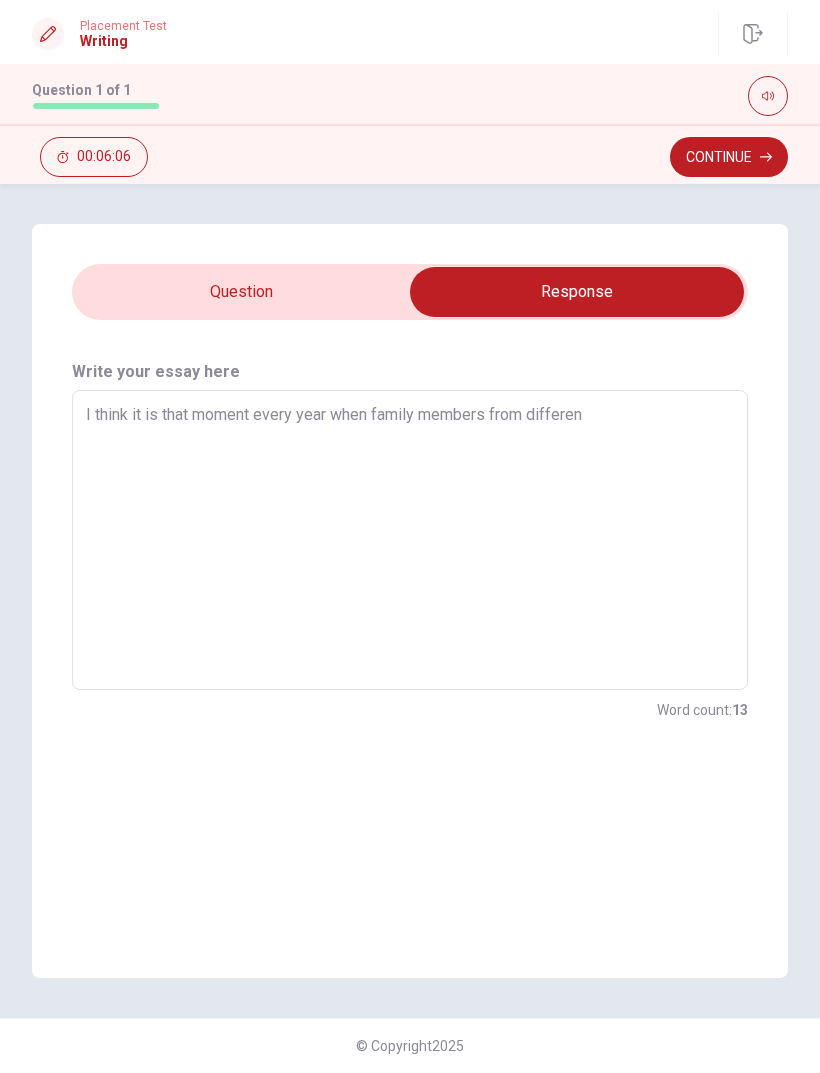 type on "x" 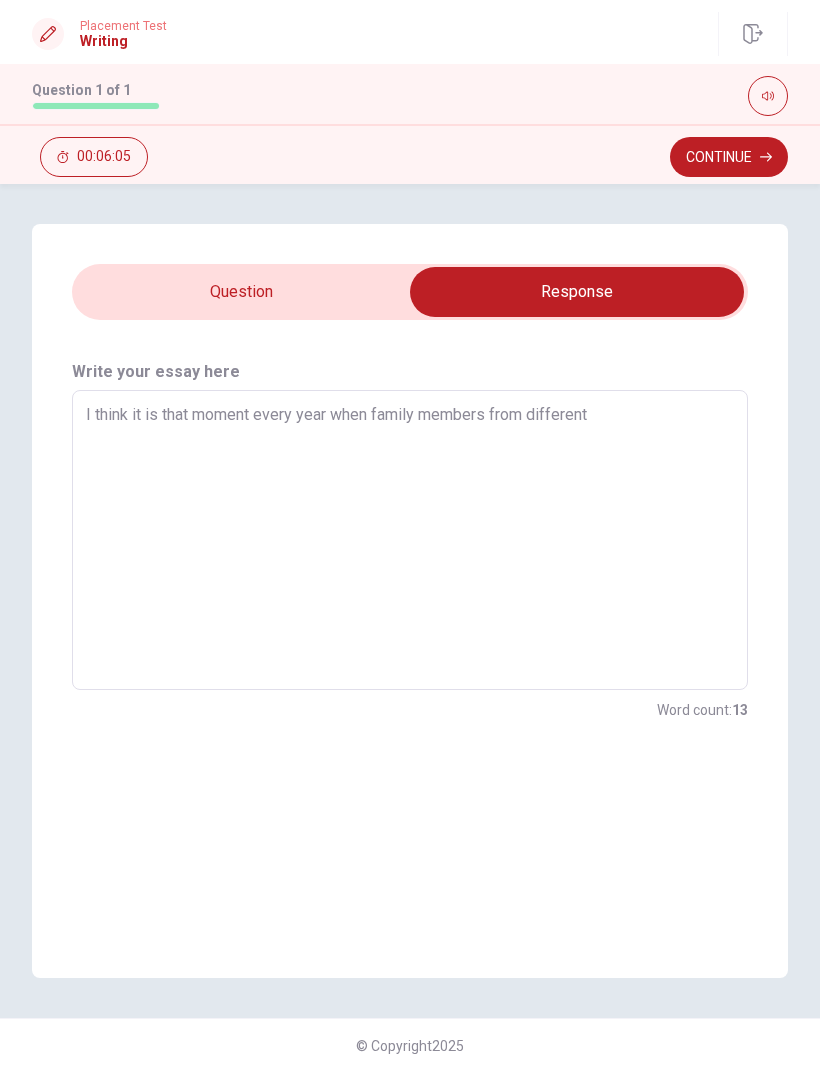 type on "x" 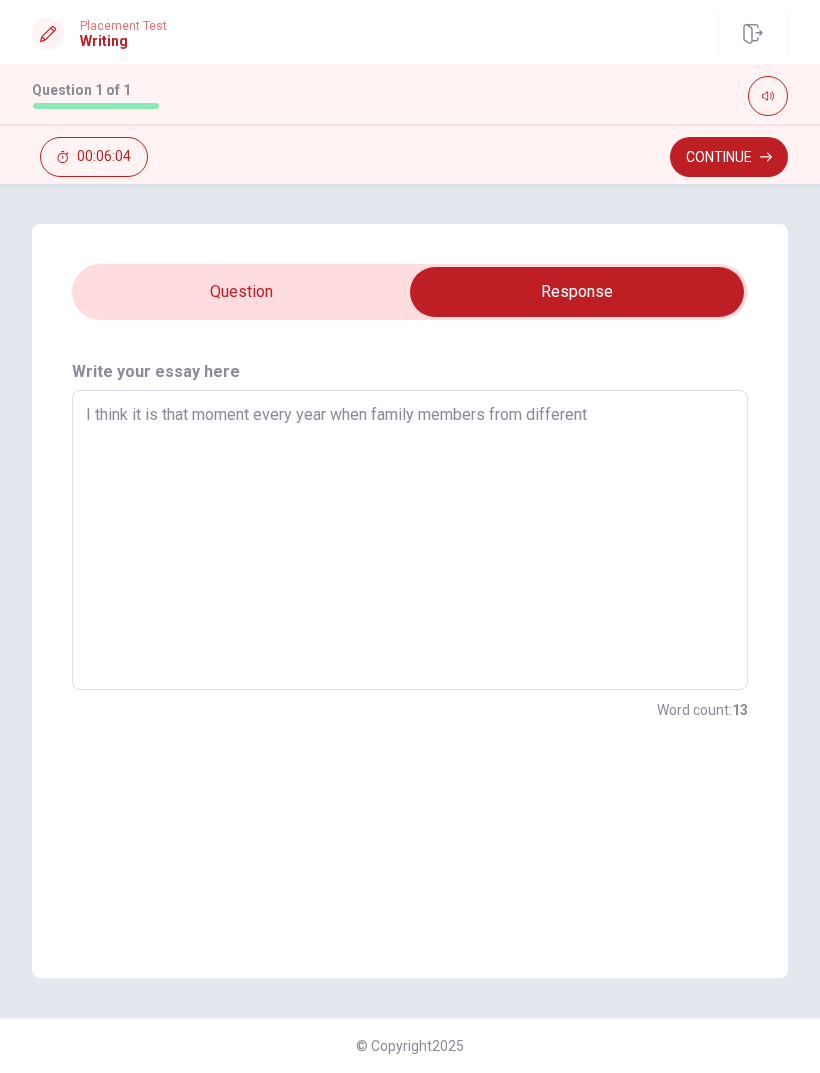 type on "I think it is that moment every year when family members from different" 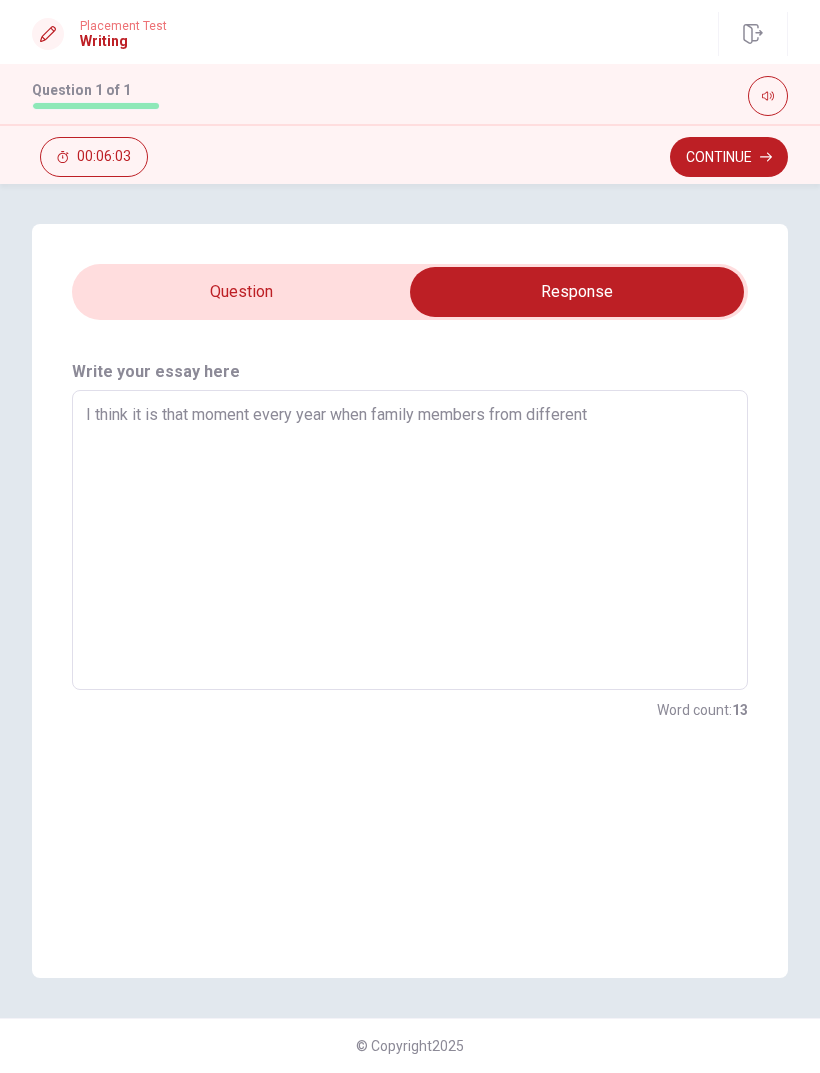 type on "I think it is that moment every year when family members from different p" 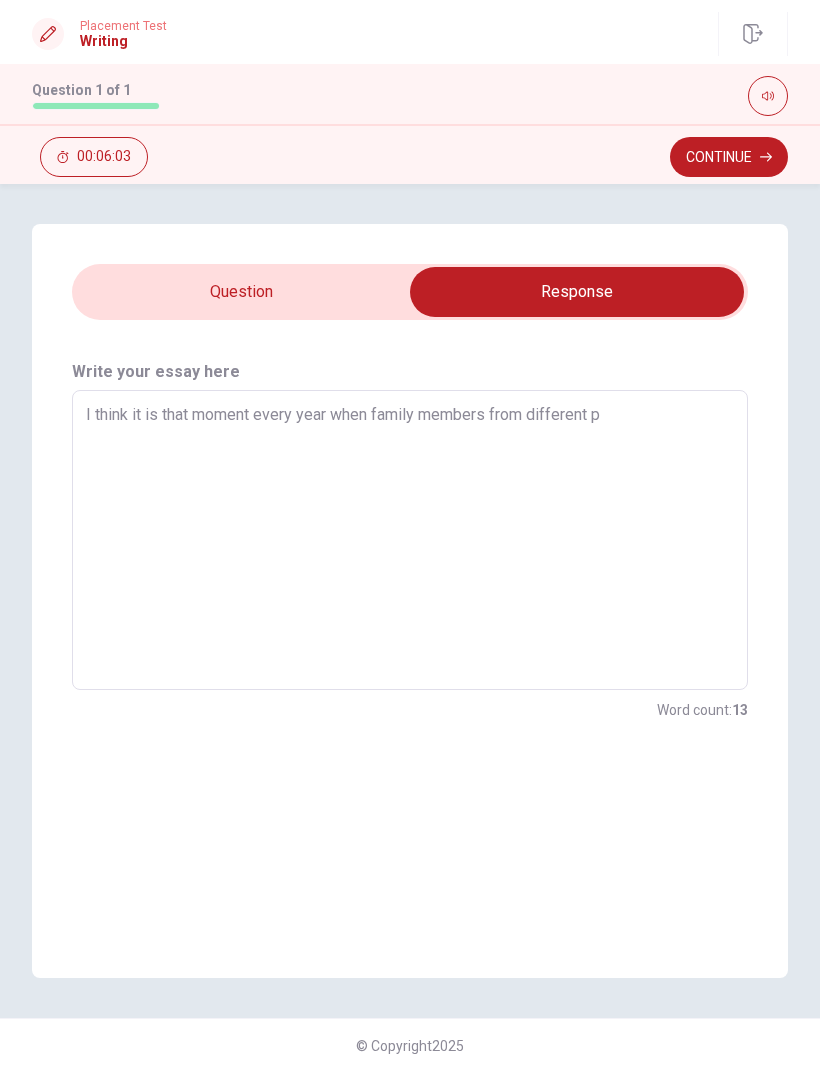 type on "x" 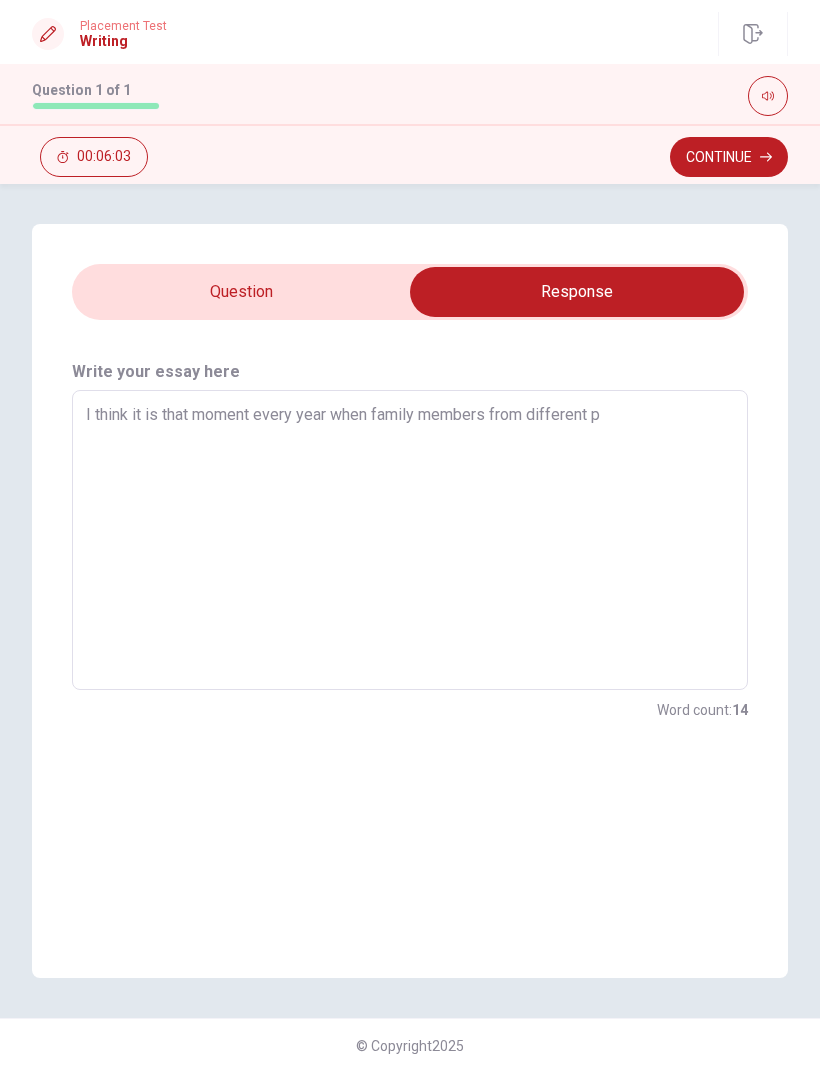 type on "I think it is that moment every year when family members from different" 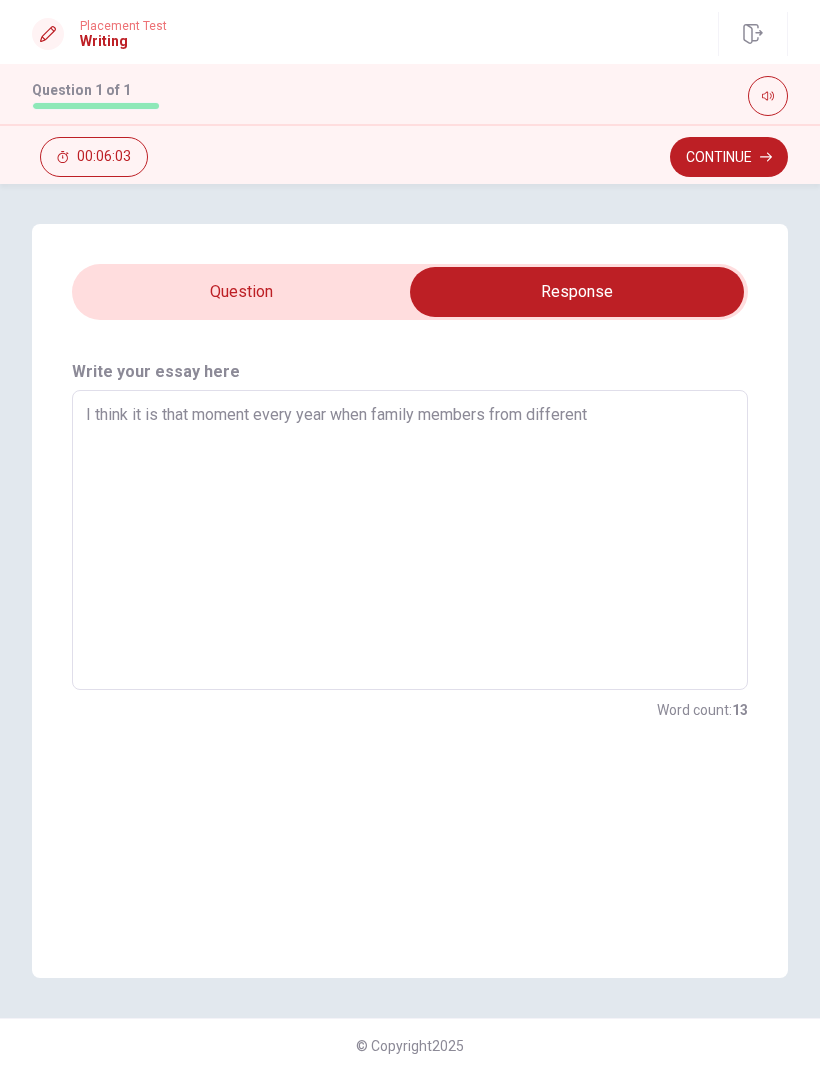 type on "x" 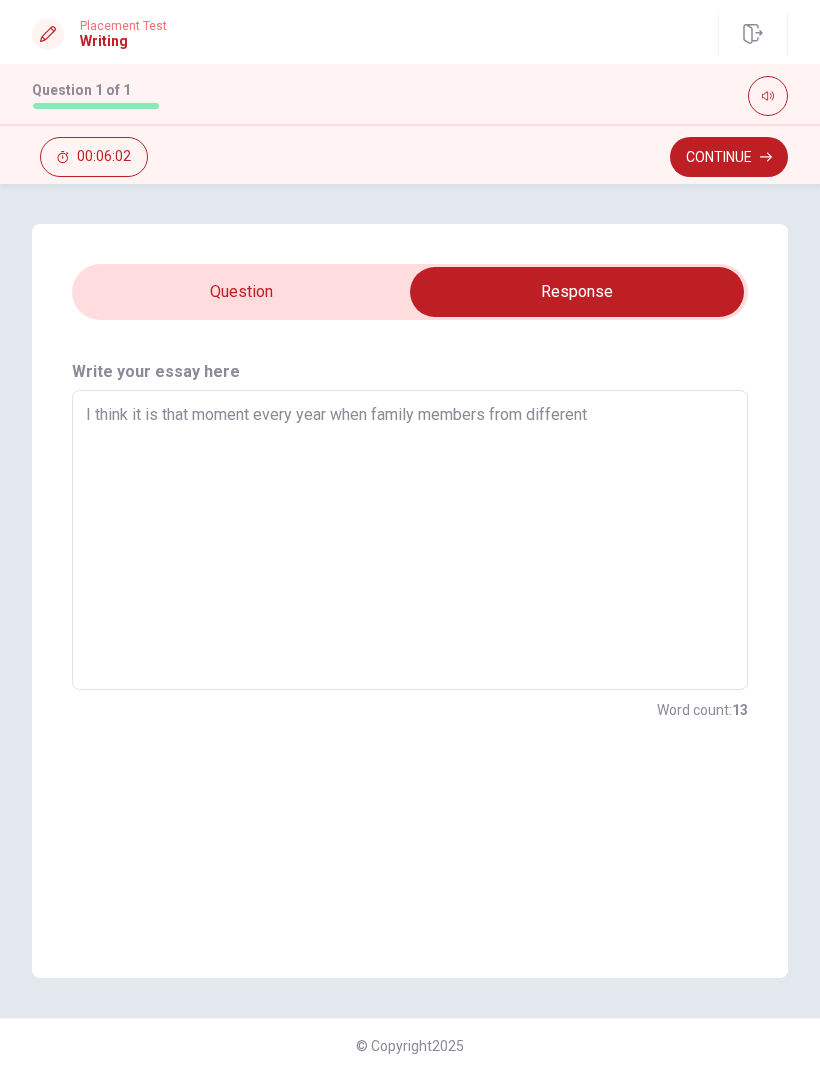 type on "I think it is that moment every year when family members from different c" 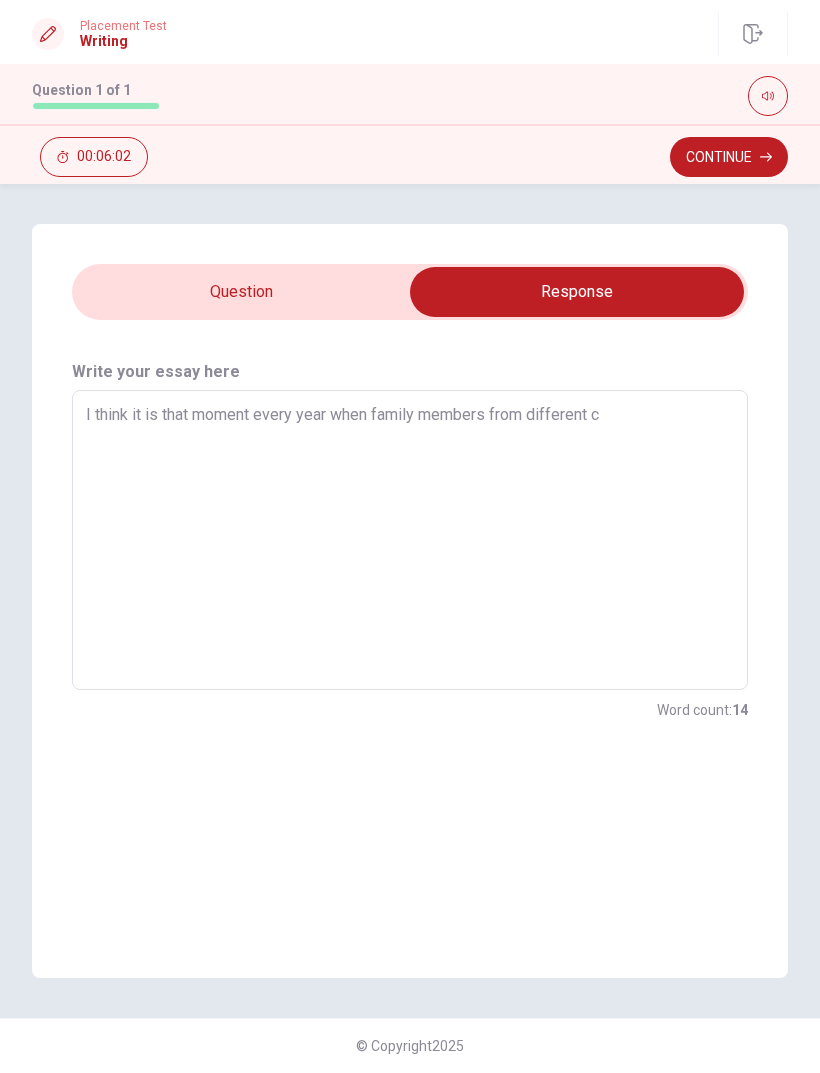 type on "x" 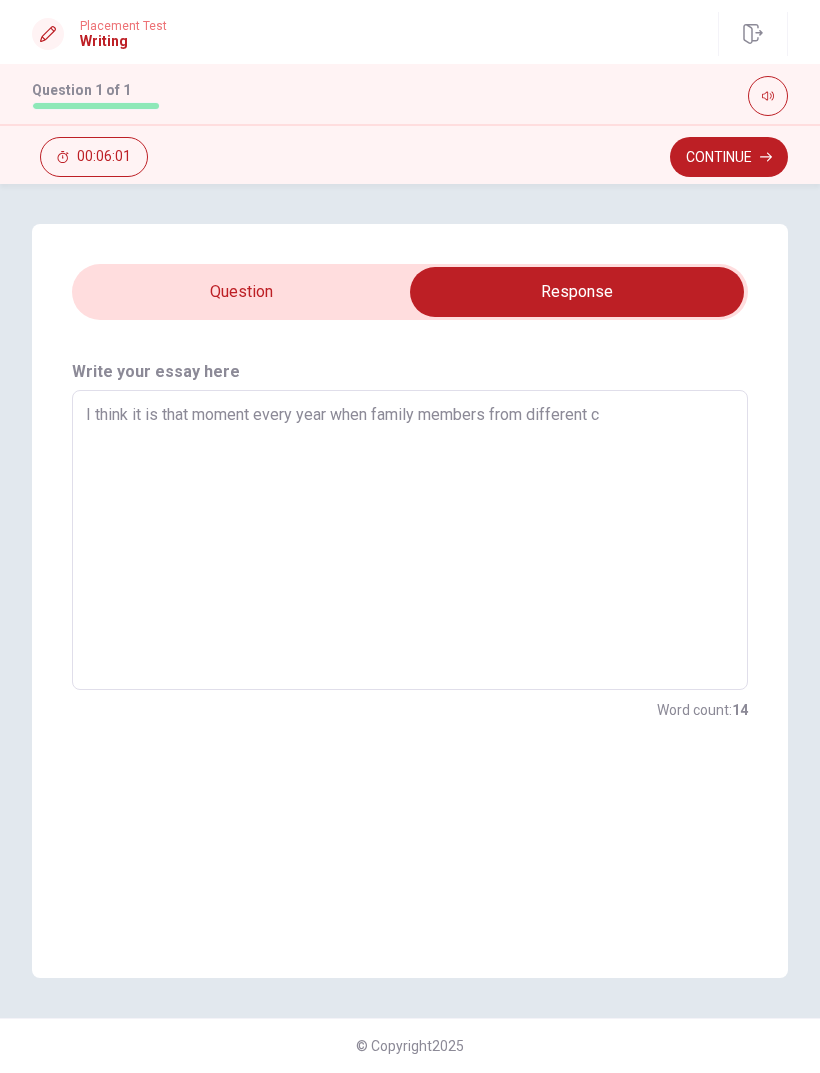 type on "I think it is that moment every year when family members from different ci" 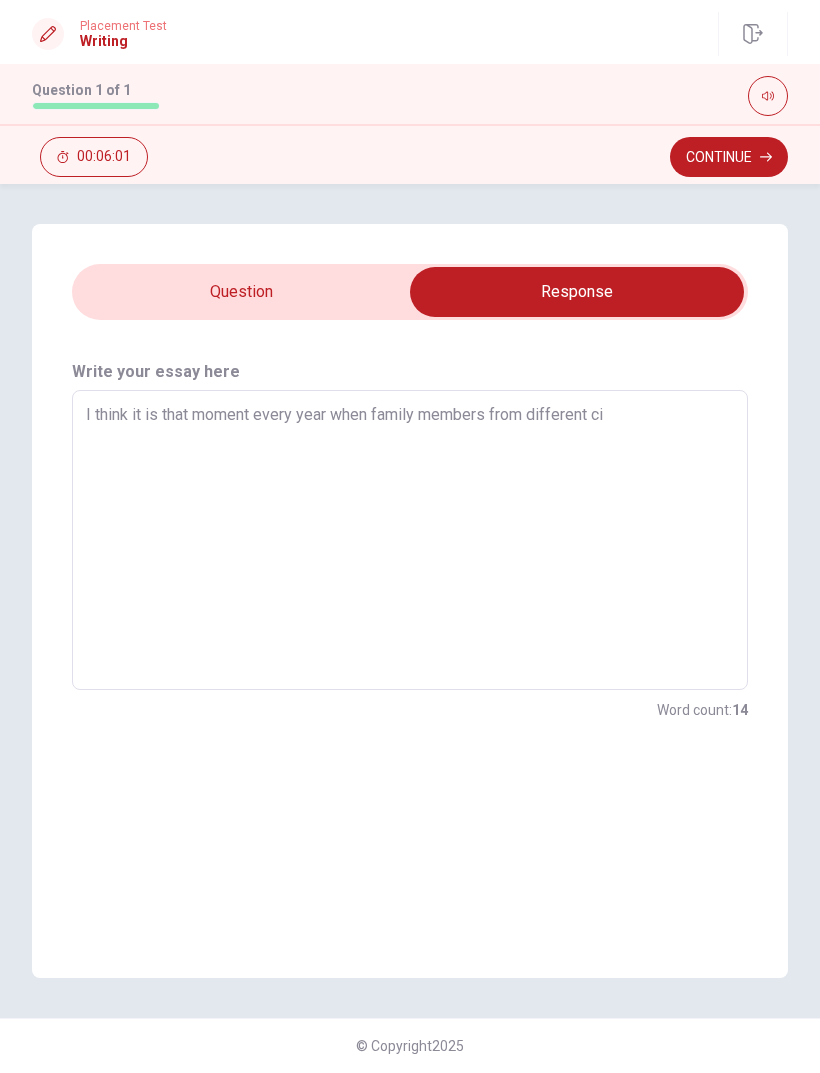 type on "x" 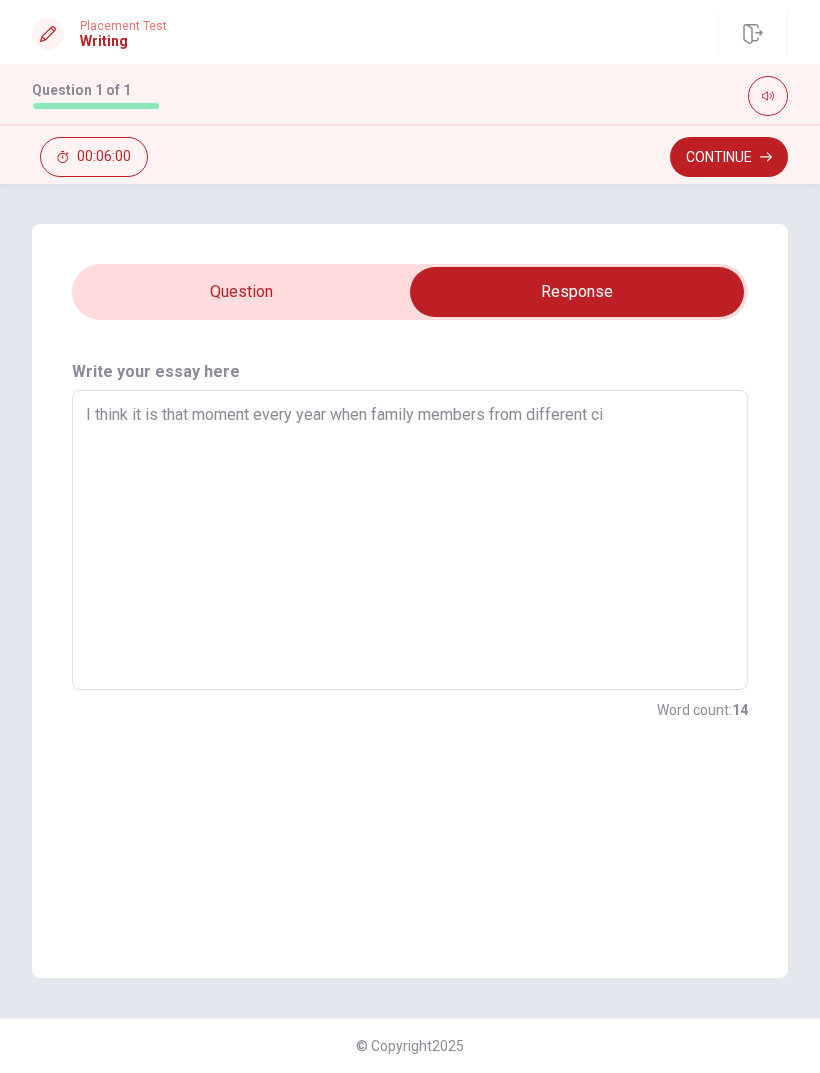 type on "I think it is that moment every year when family members from different cit" 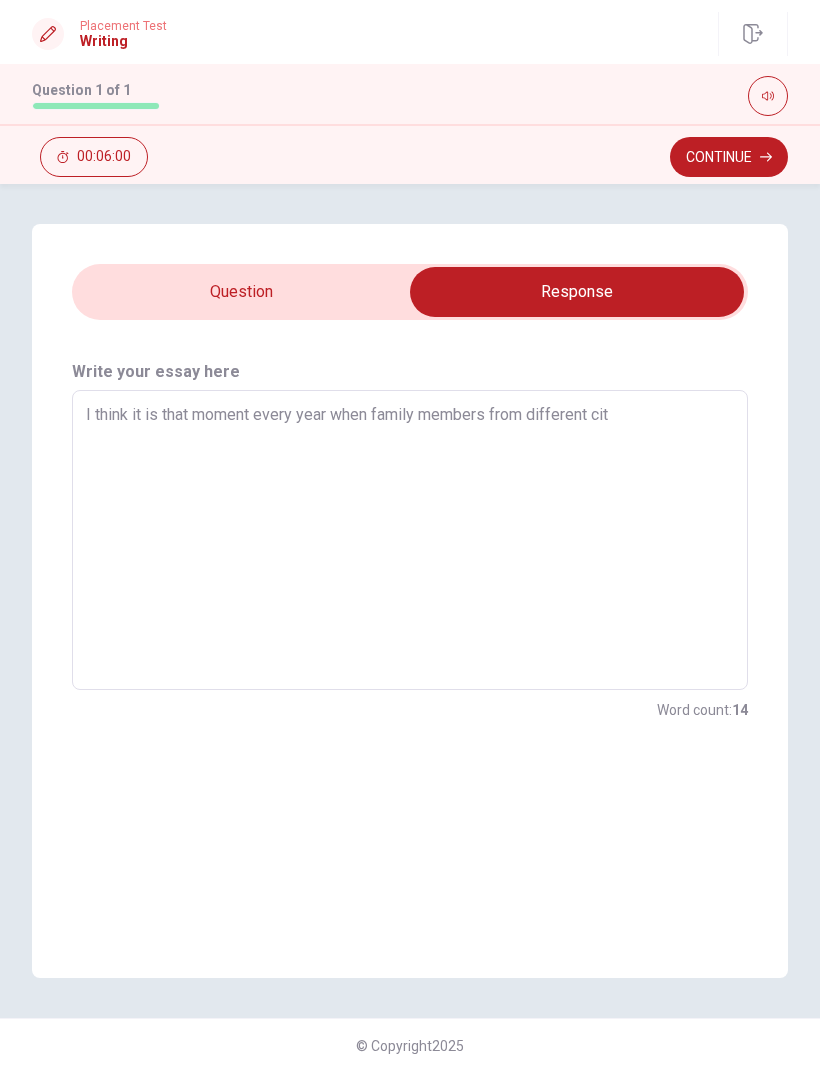 type on "x" 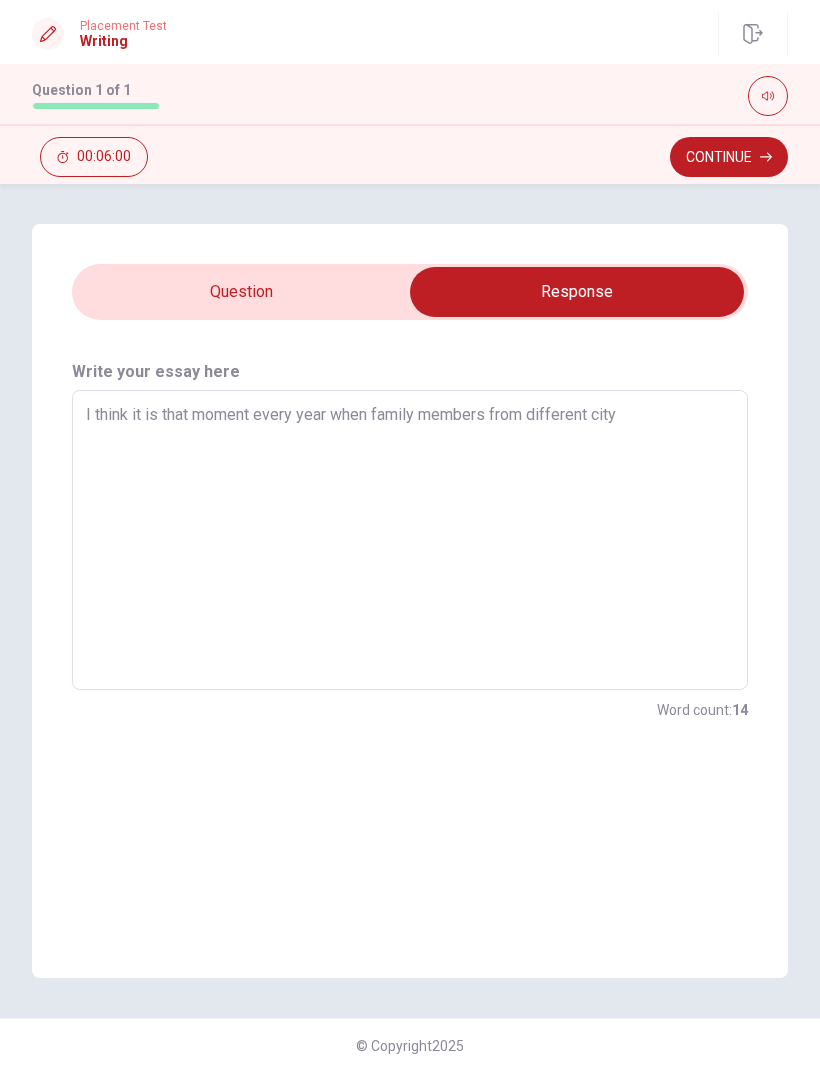 type on "x" 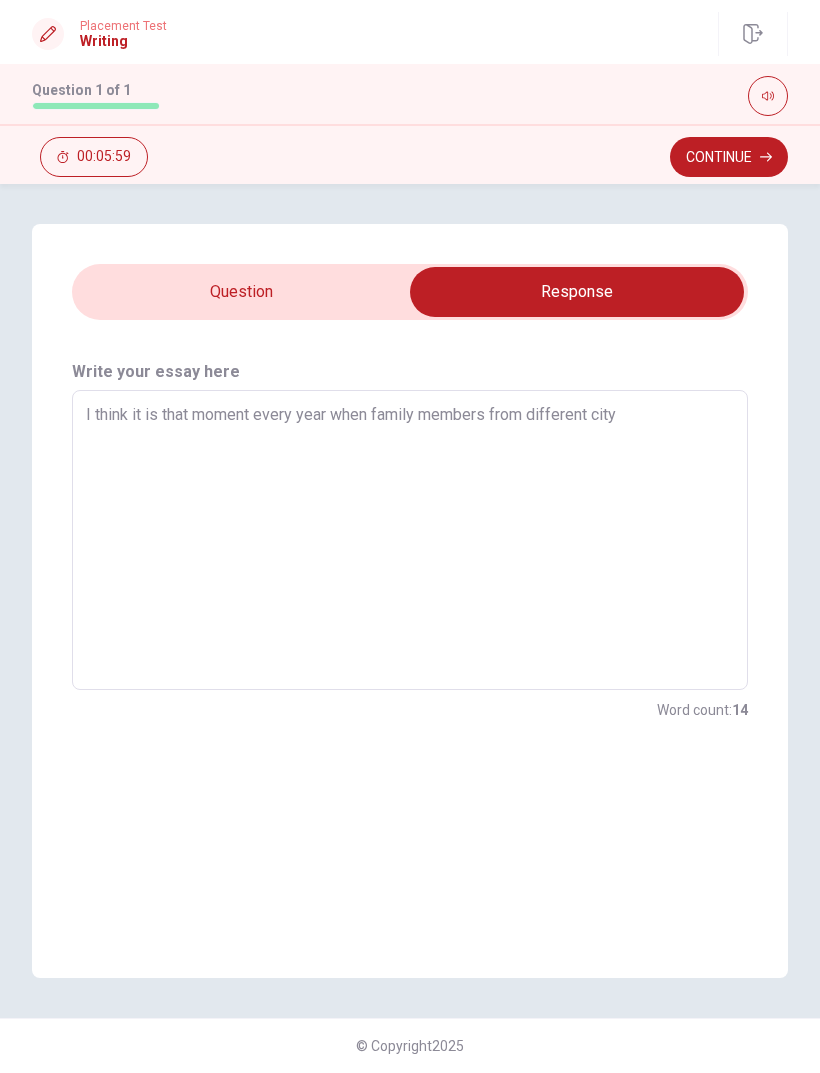 type on "I think it is that moment every year when family members from different city" 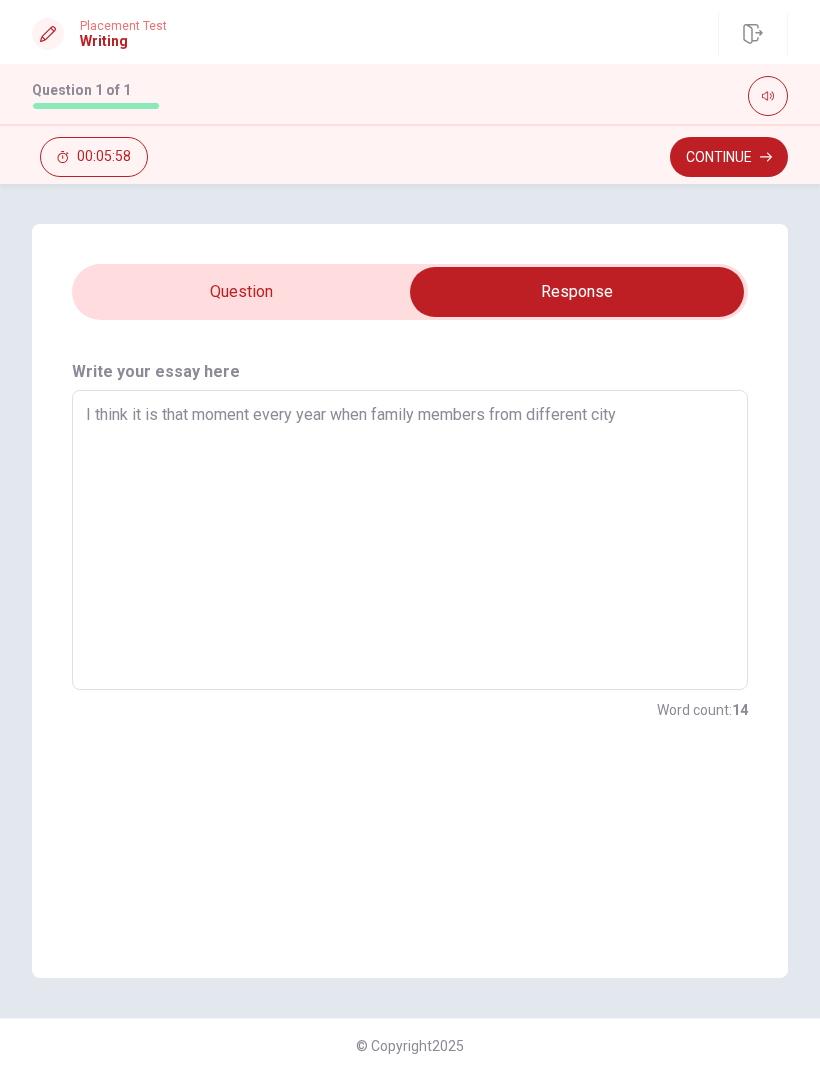 type on "x" 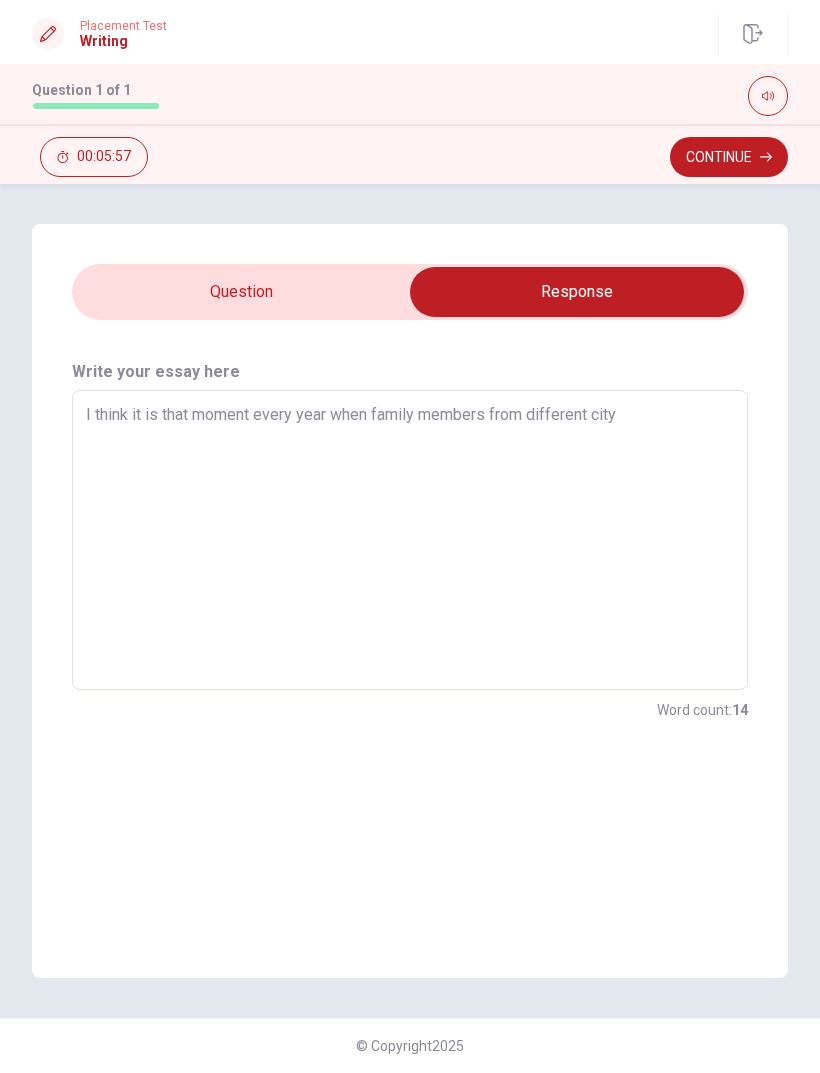 type on "I think it is that moment every year when family members from different city g" 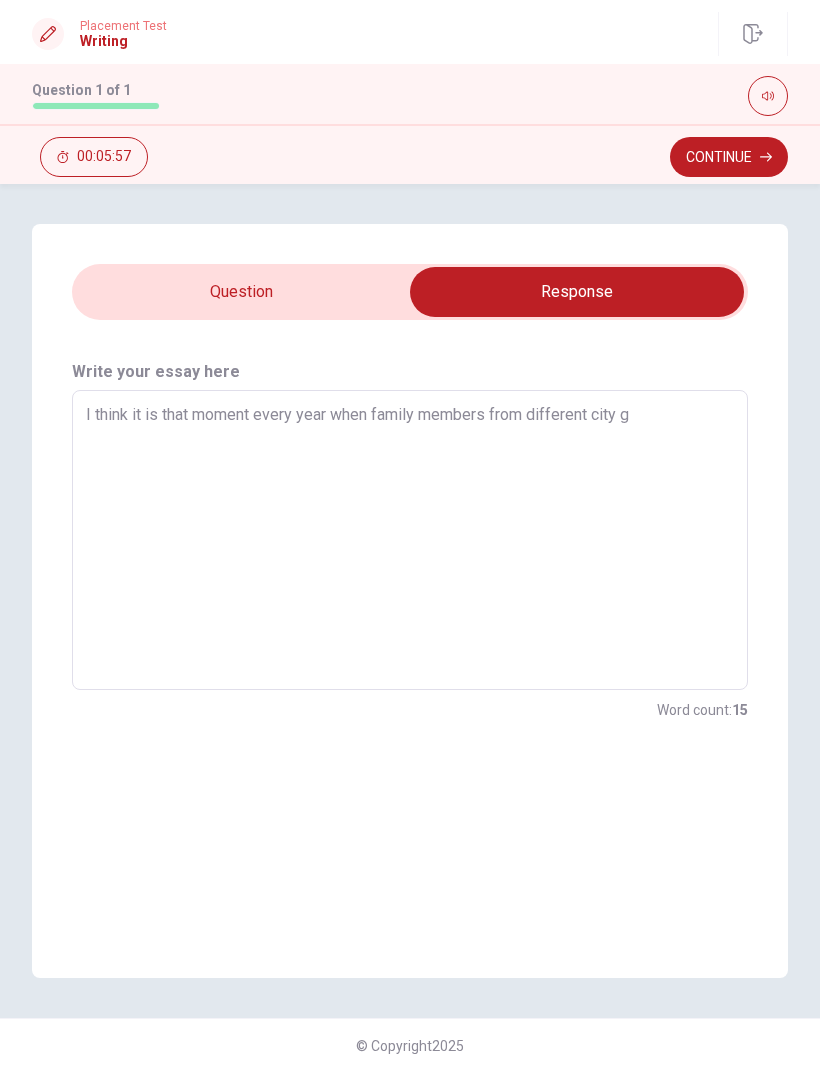 type on "x" 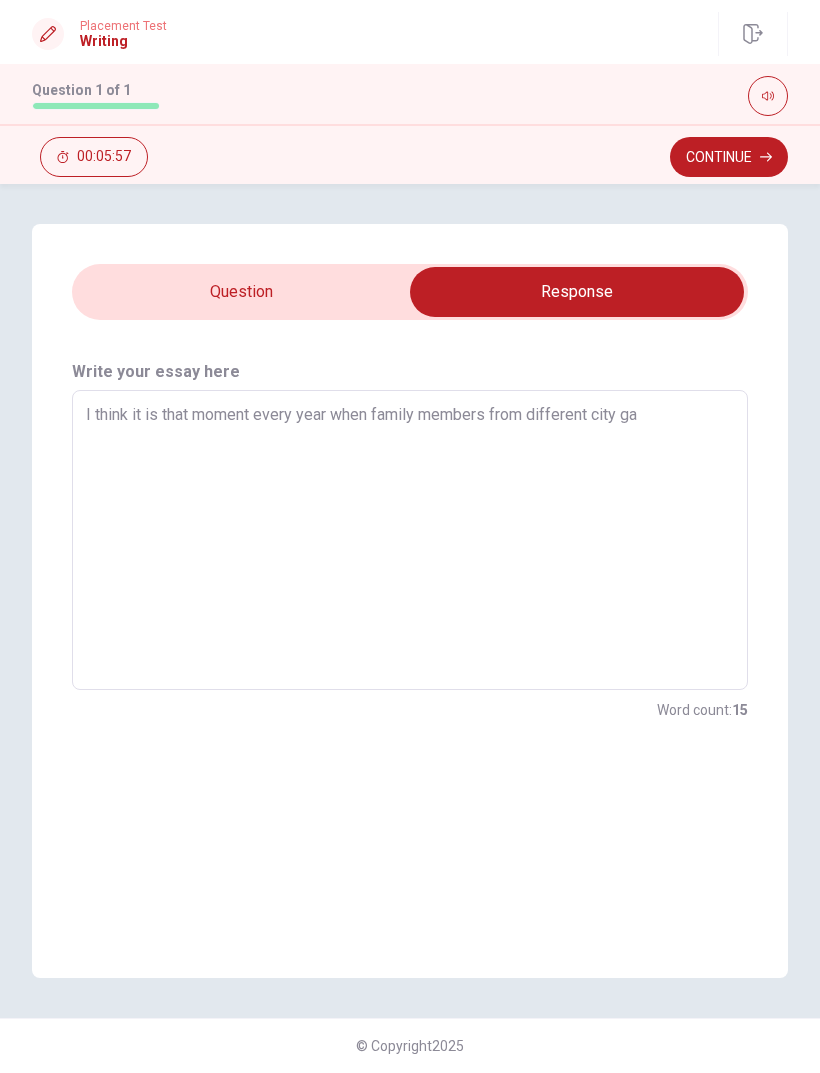type on "x" 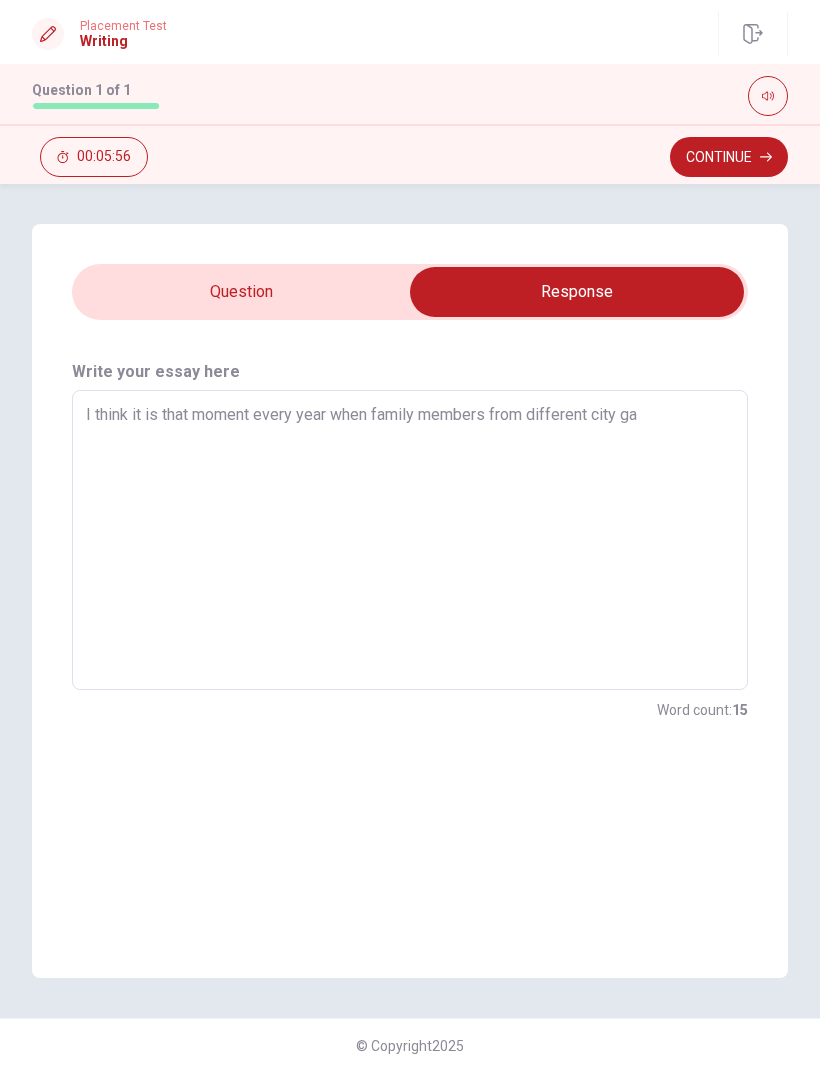 type on "I think it is that moment every year when family members from different city gat" 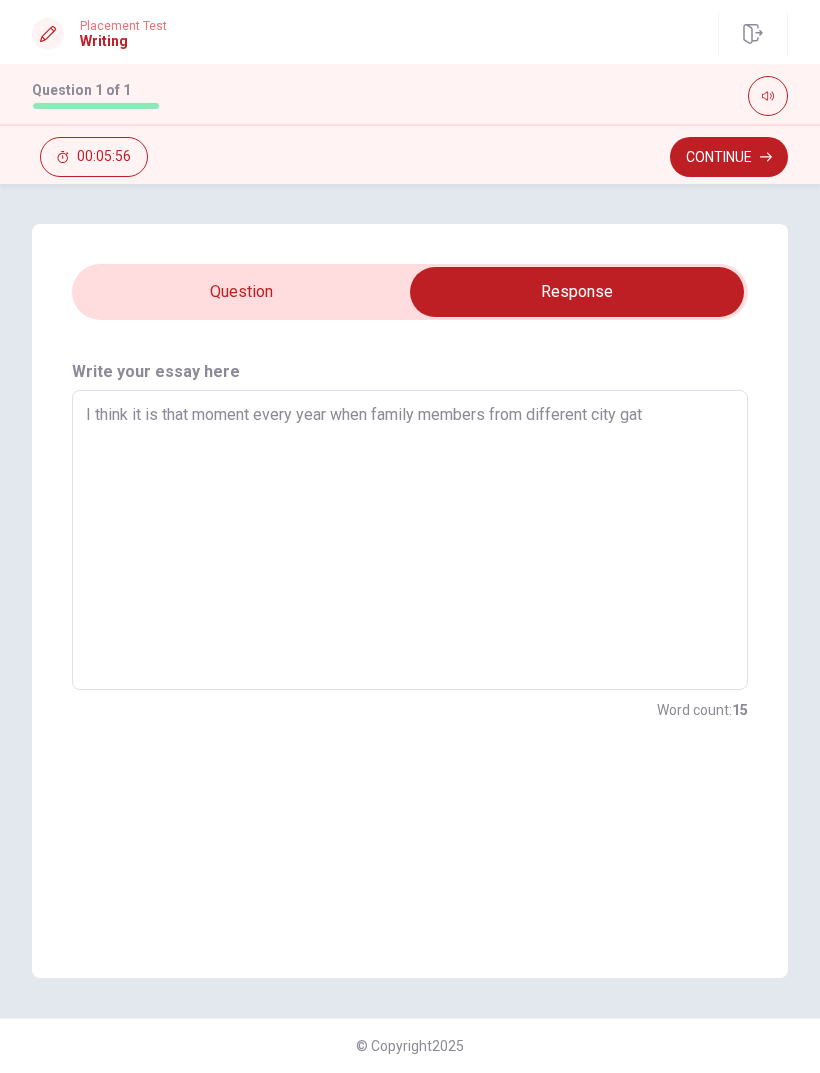 type on "x" 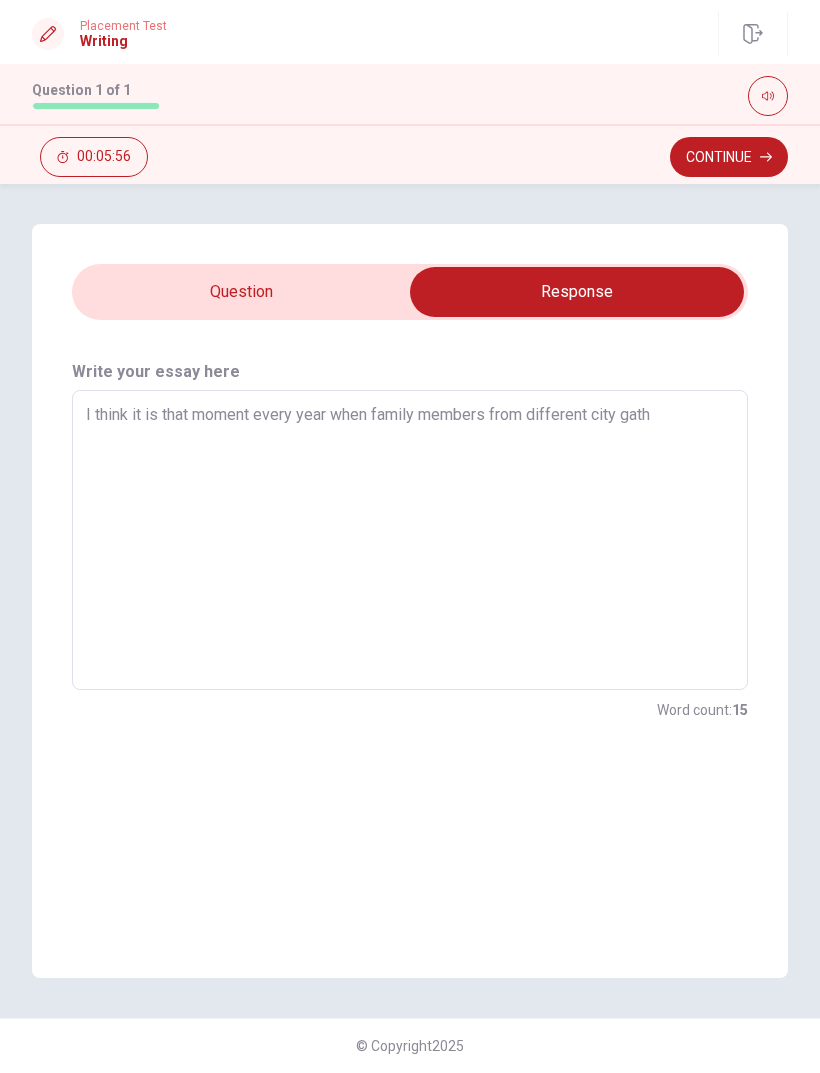 type on "x" 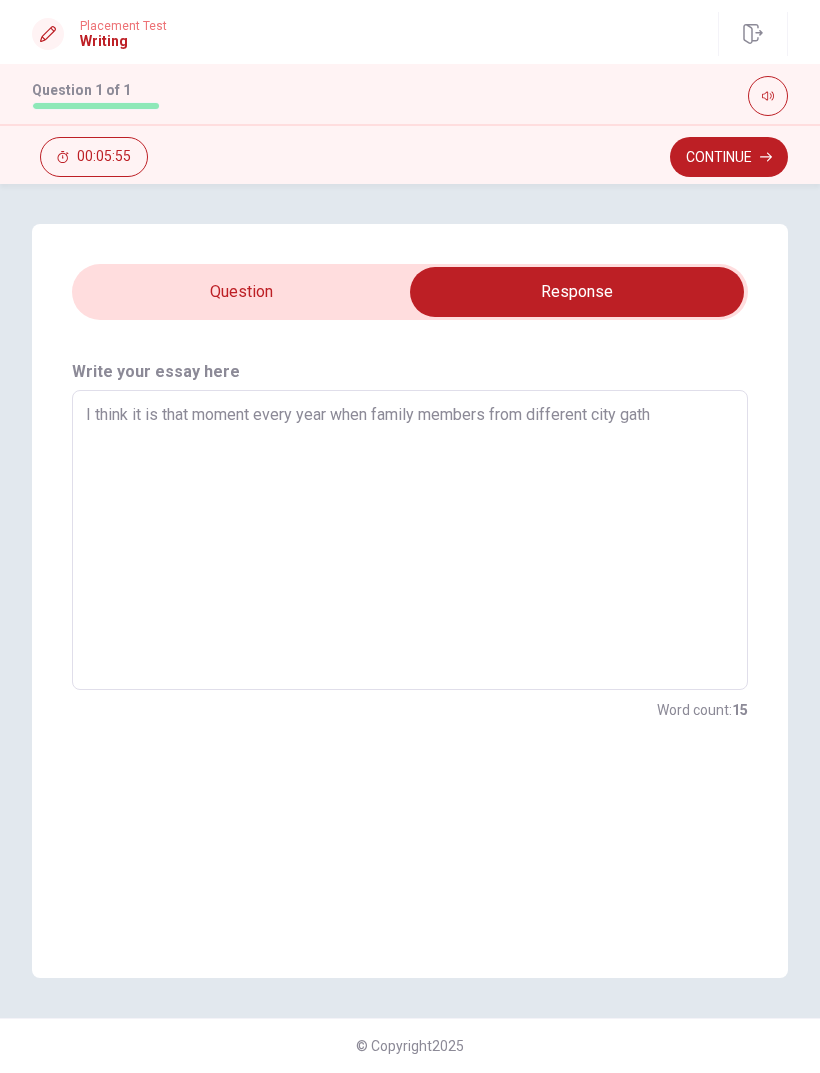 type on "I think it is that moment every year when family members from different city gathe" 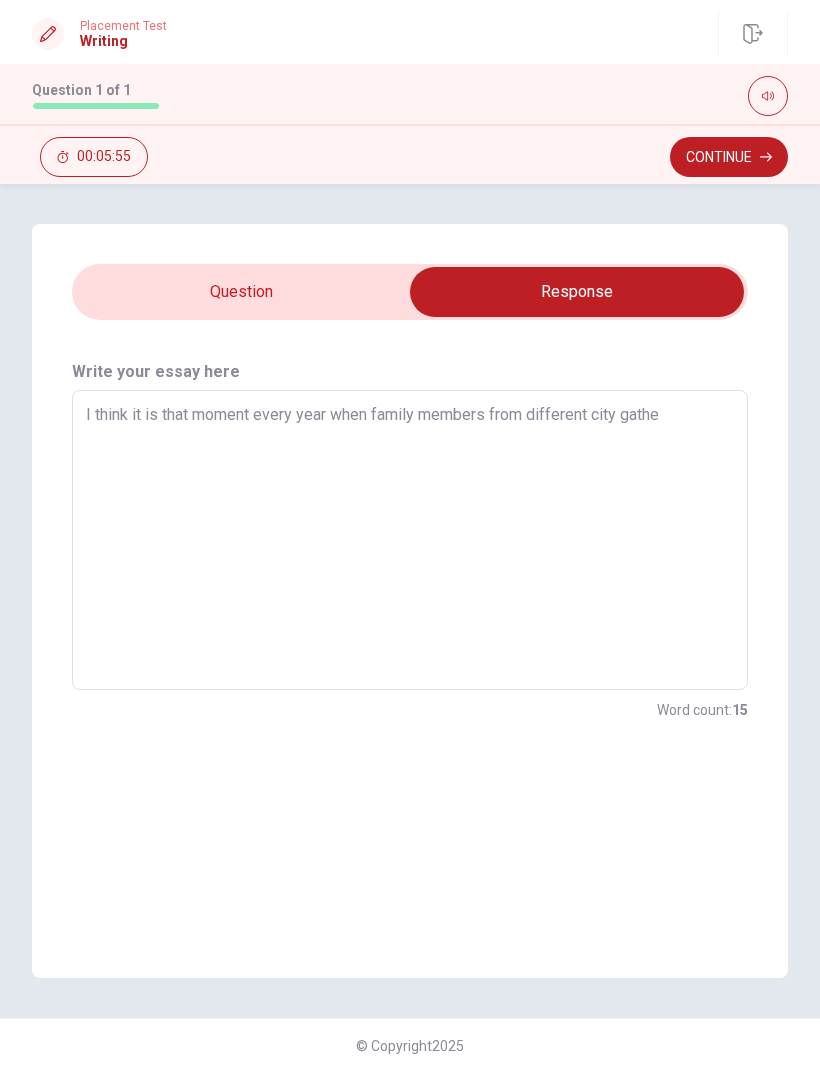 type on "x" 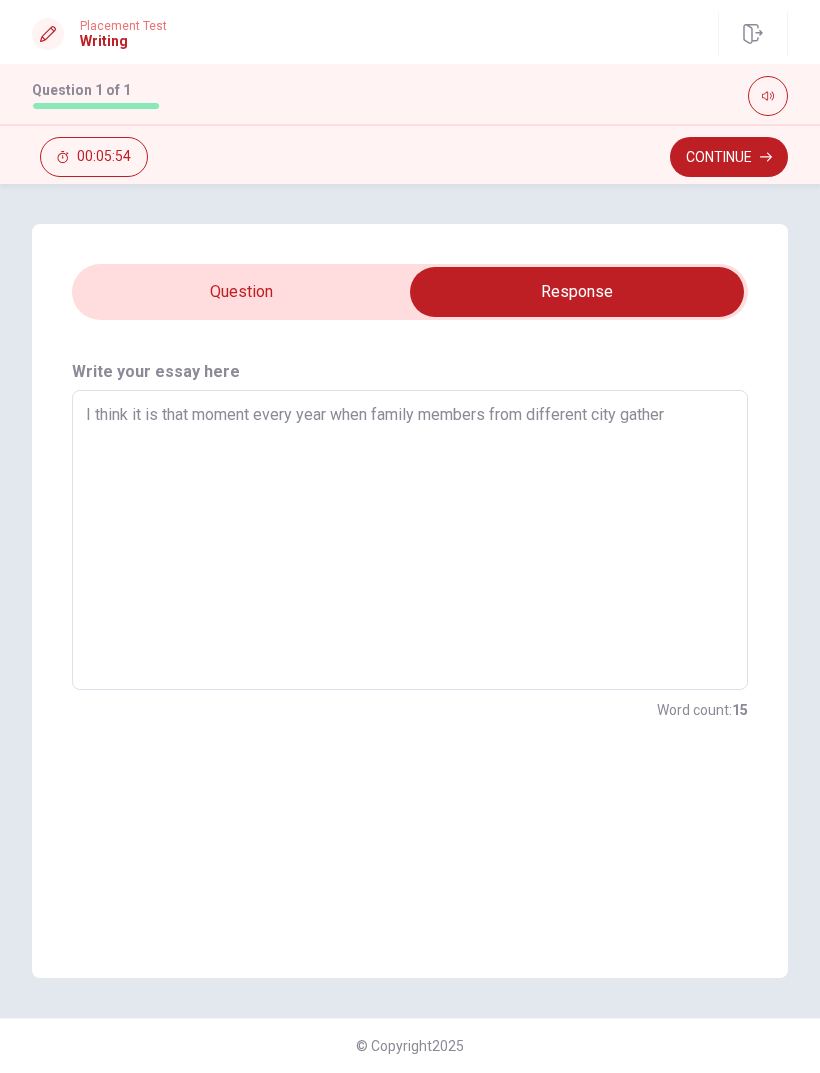 type on "x" 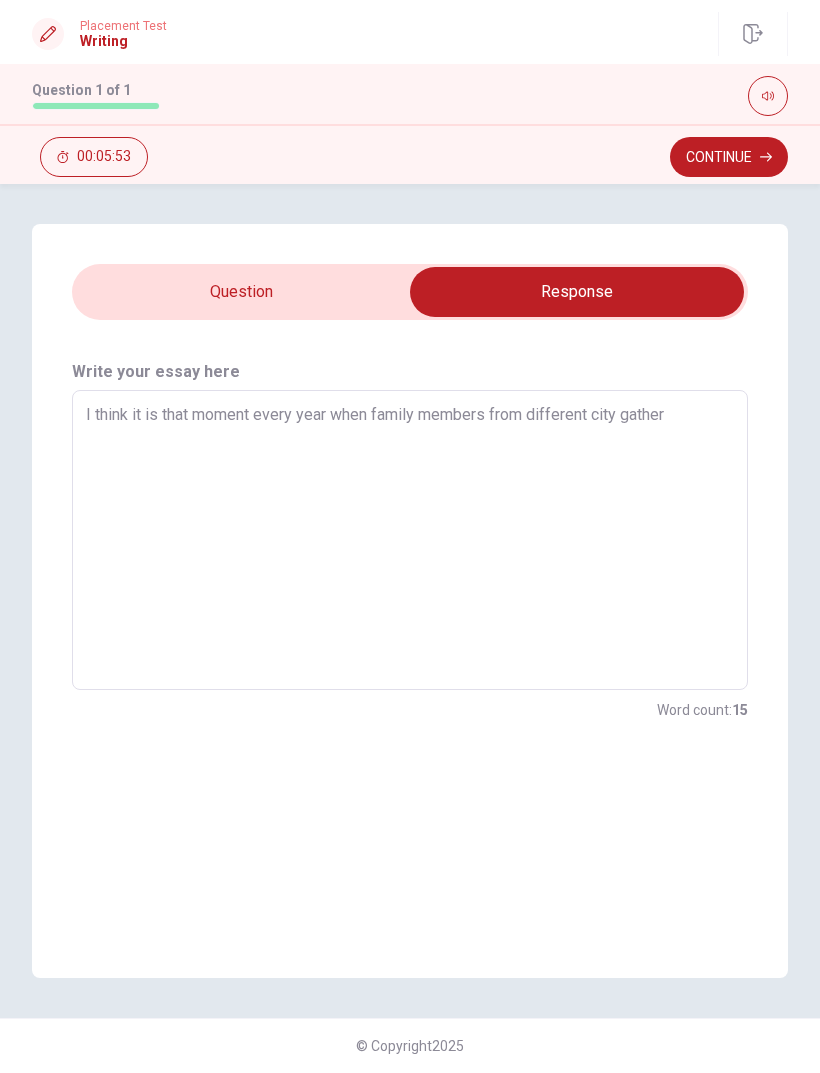 type on "I think it is that moment every year when family members from different city gather" 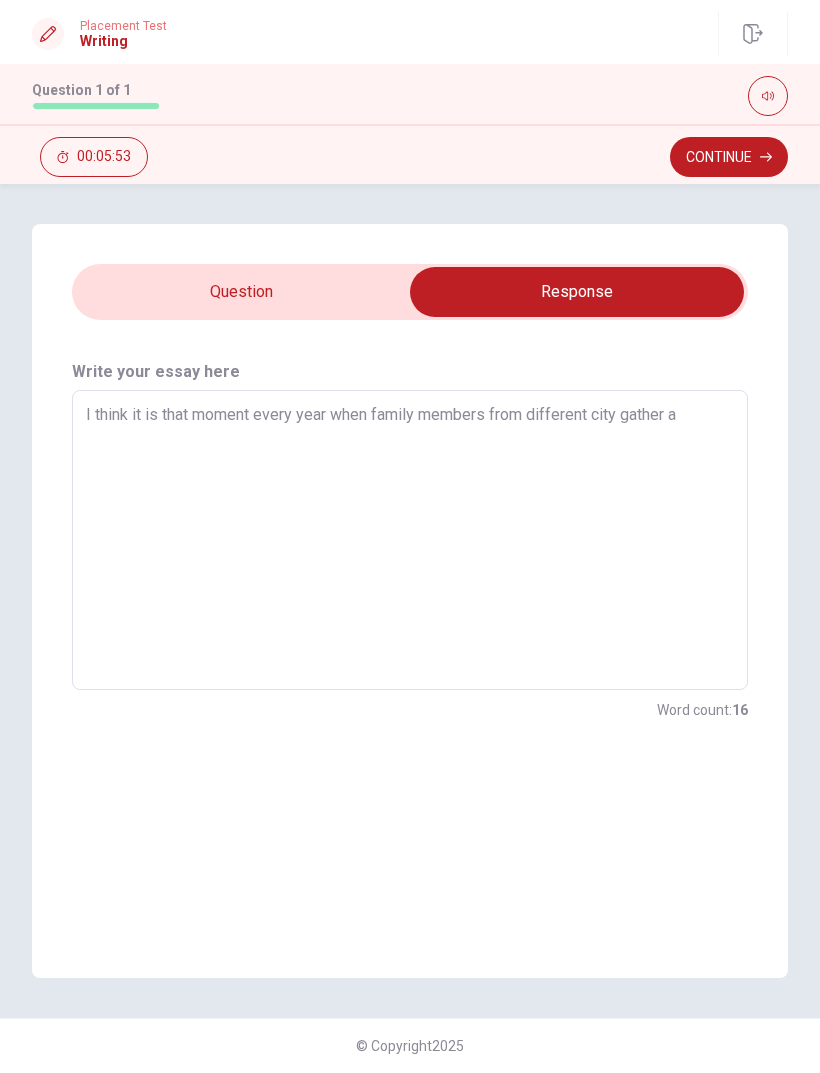 type on "x" 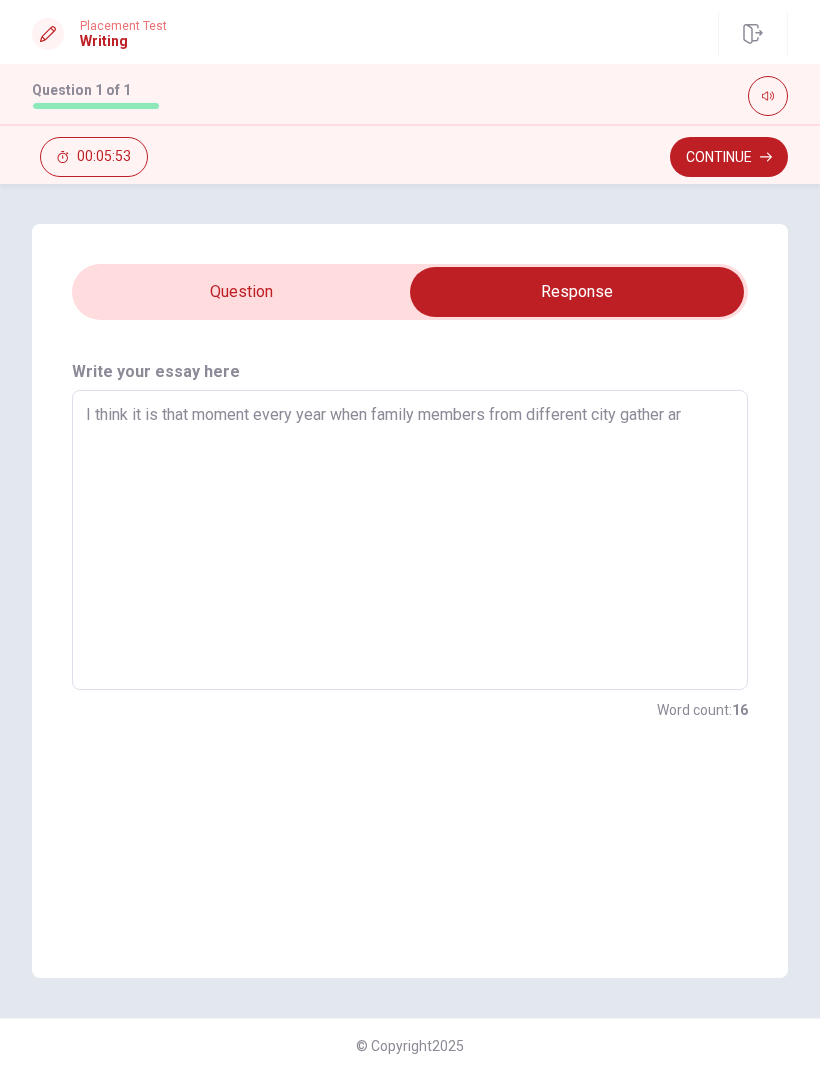 type on "x" 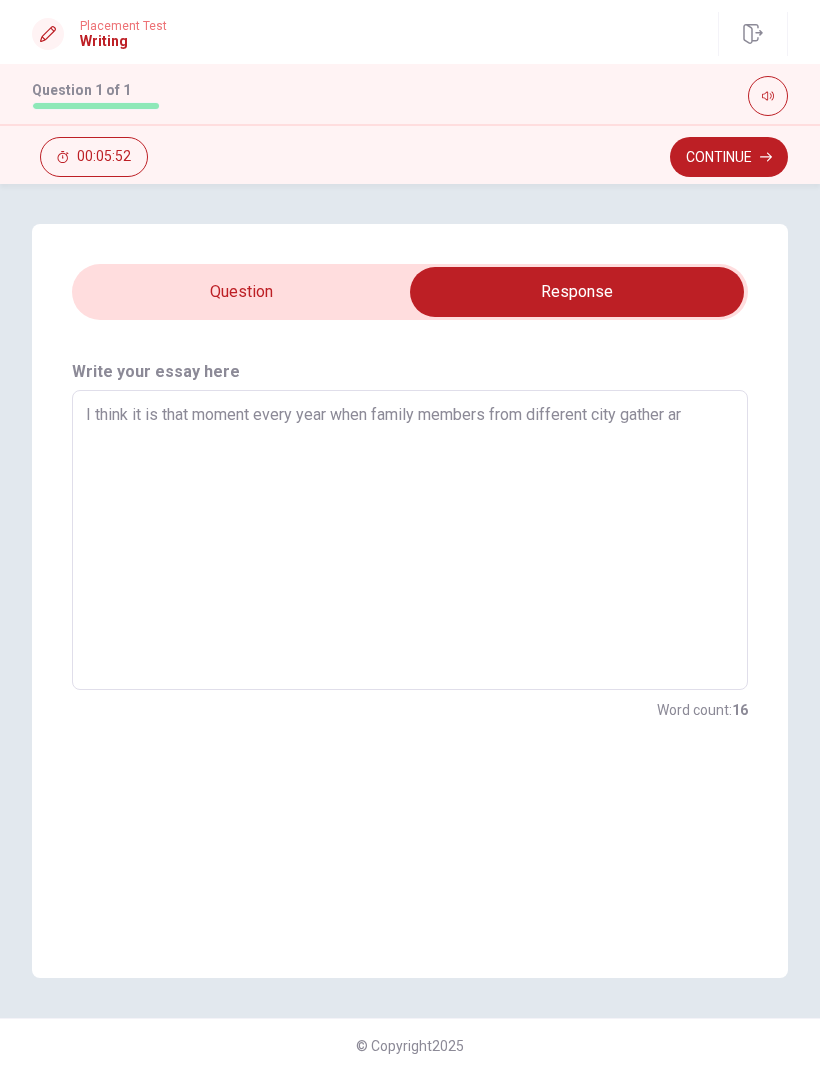 type on "I think it is that moment every year when family members from different city gather aro" 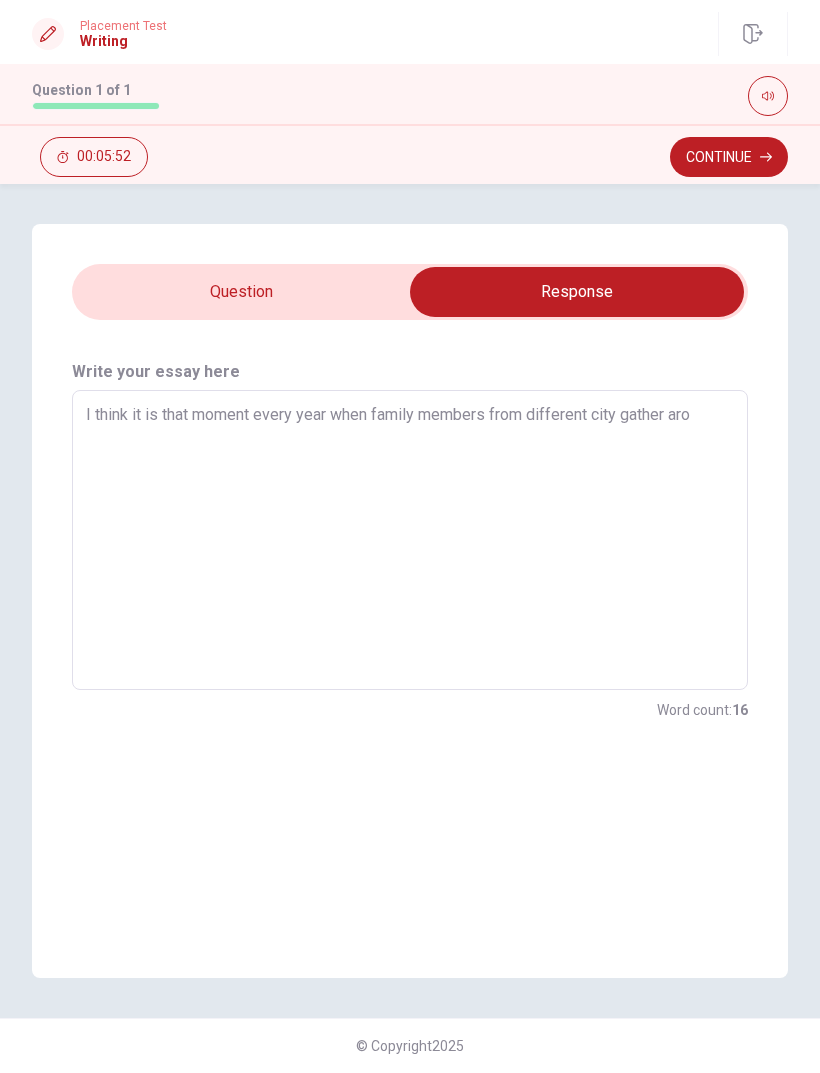 type on "x" 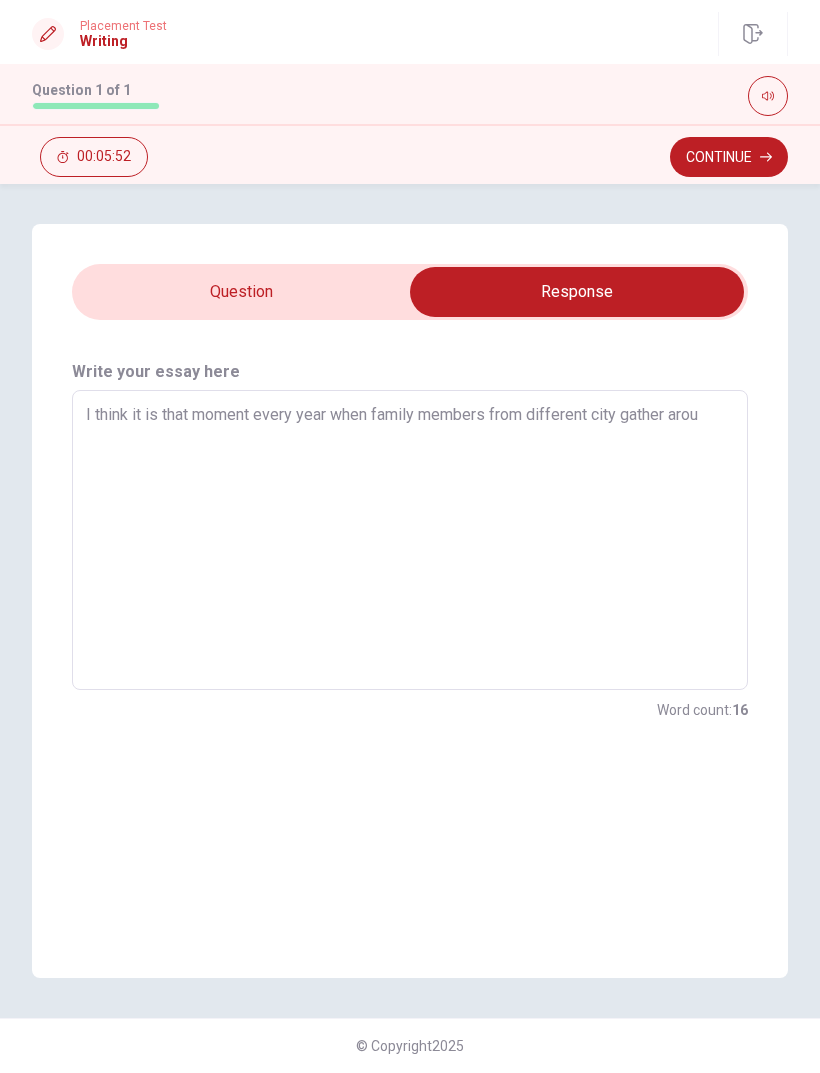 type on "x" 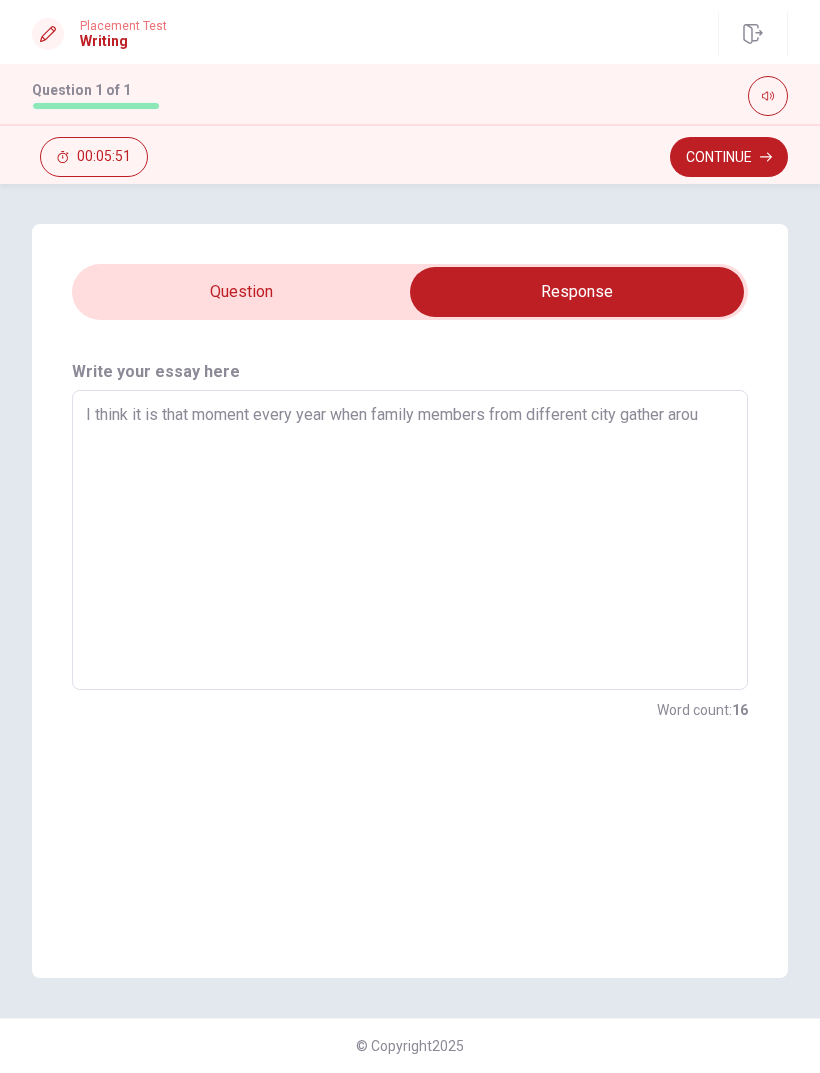 type on "I think it is that moment every year when family members from different city gather aroun" 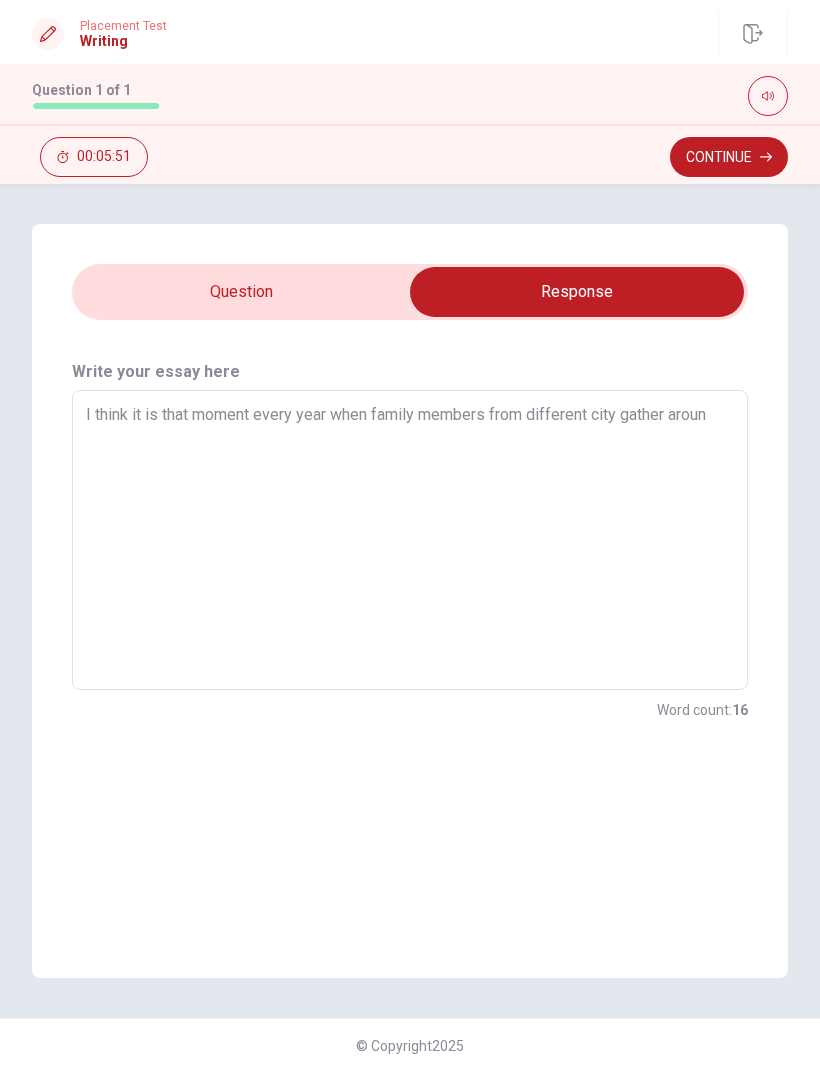 type on "x" 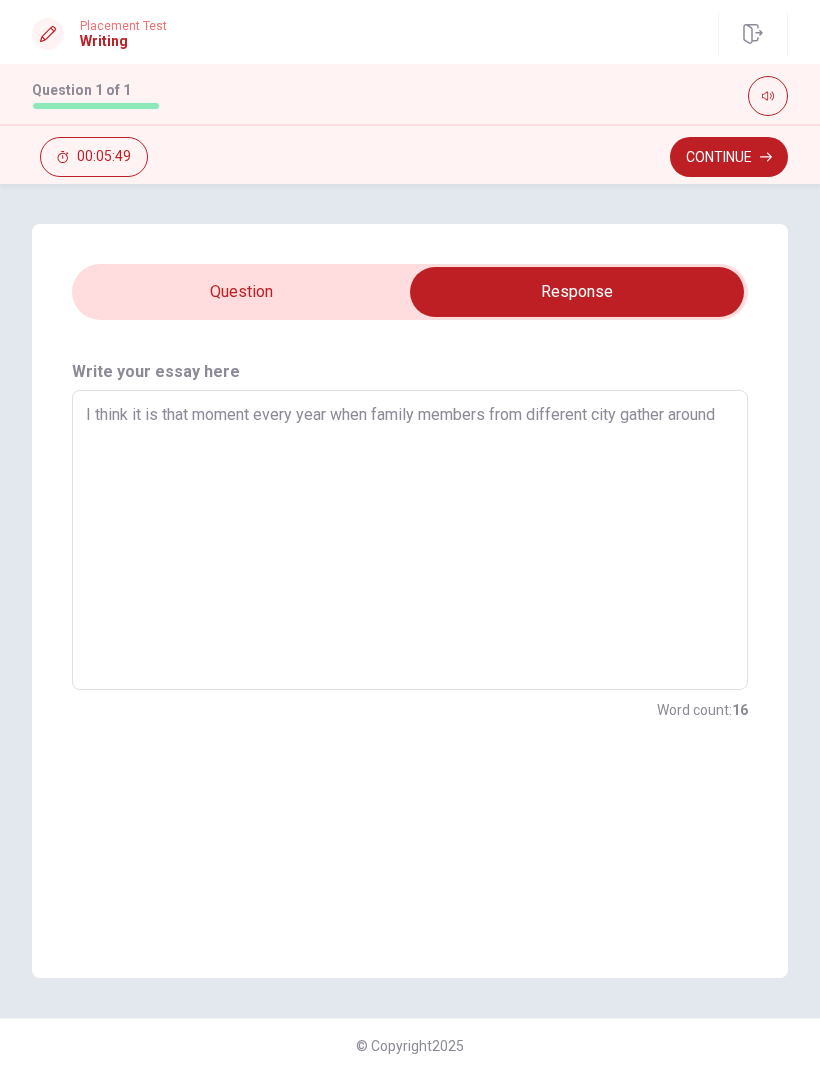 type on "x" 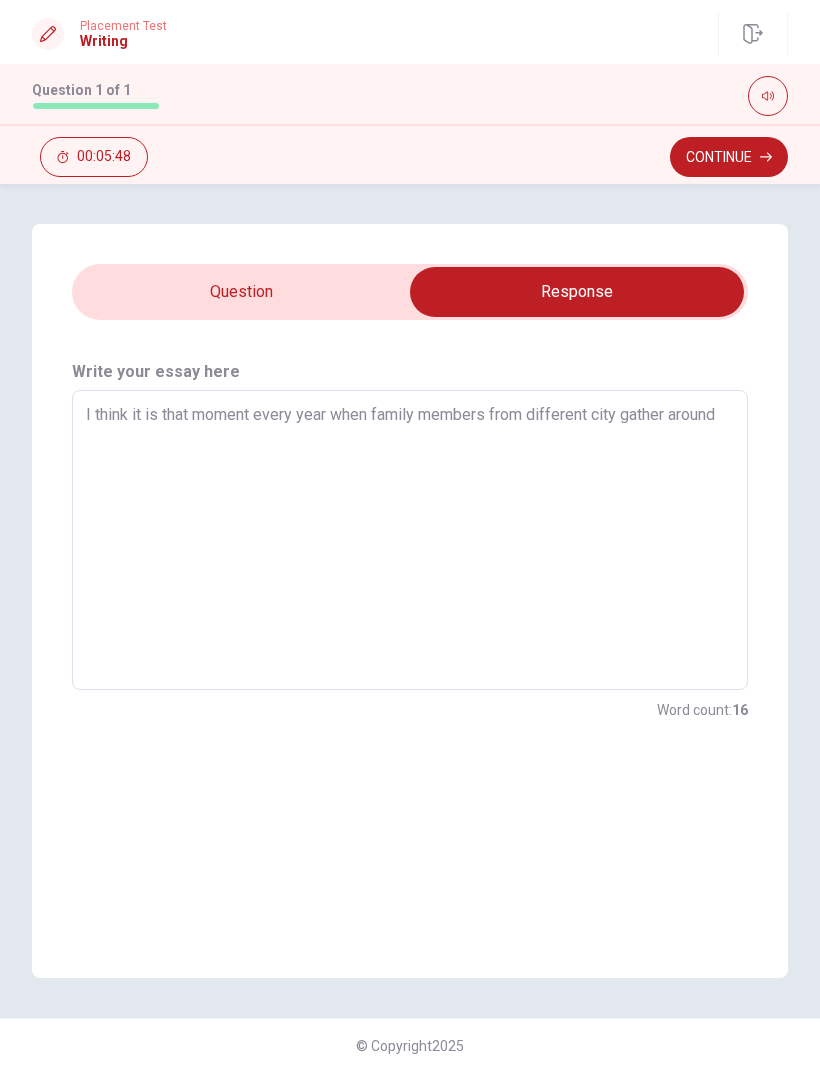 type on "I think it is that moment every year when family members from different city gather around" 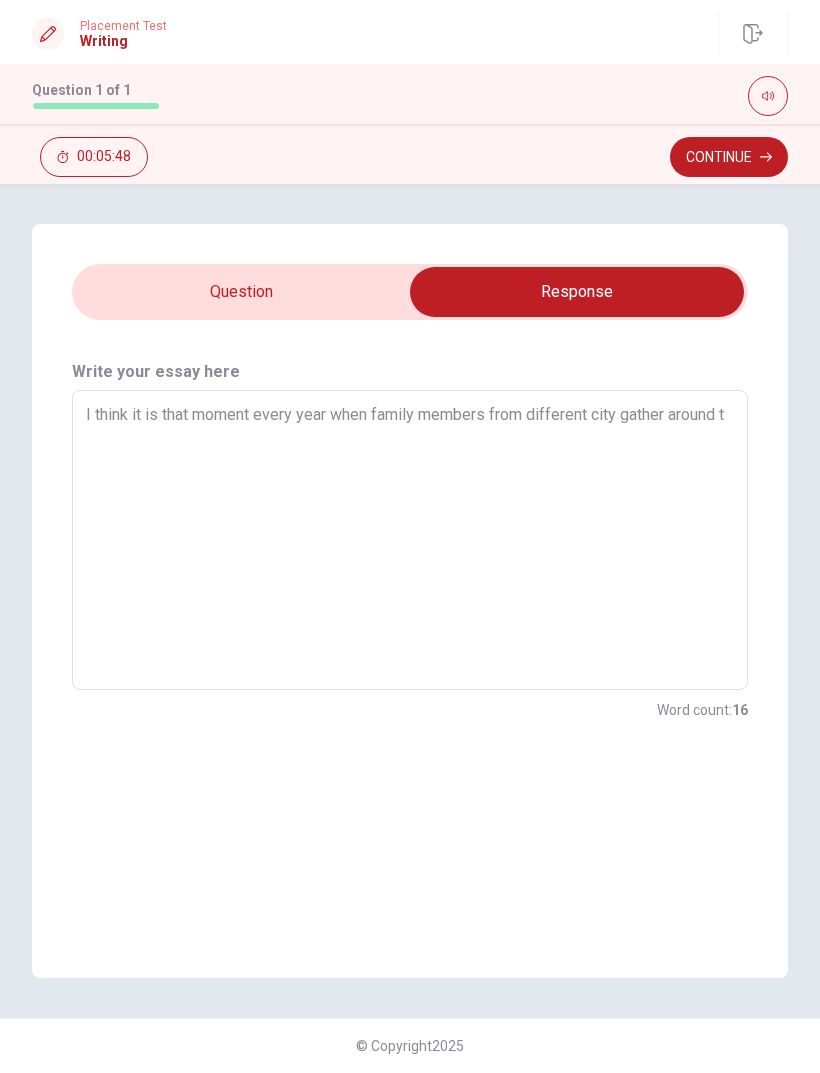 type on "x" 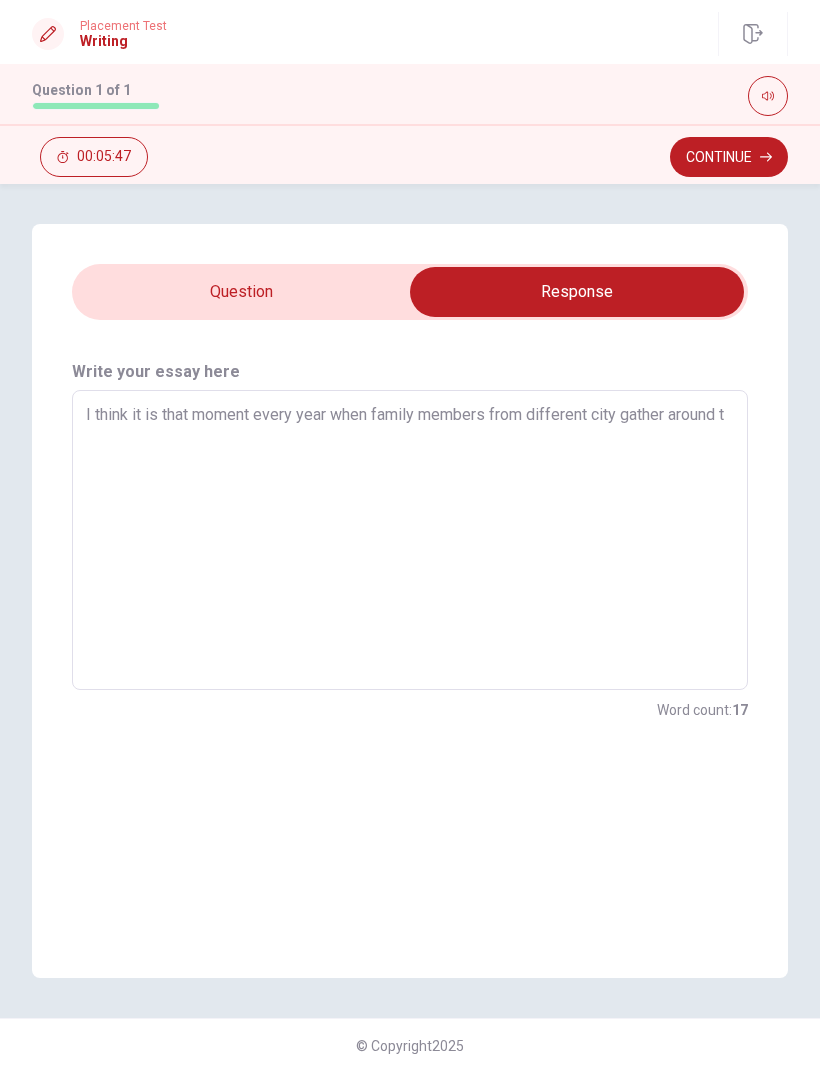 type on "I think it is that moment every year when family members from different city gather around th" 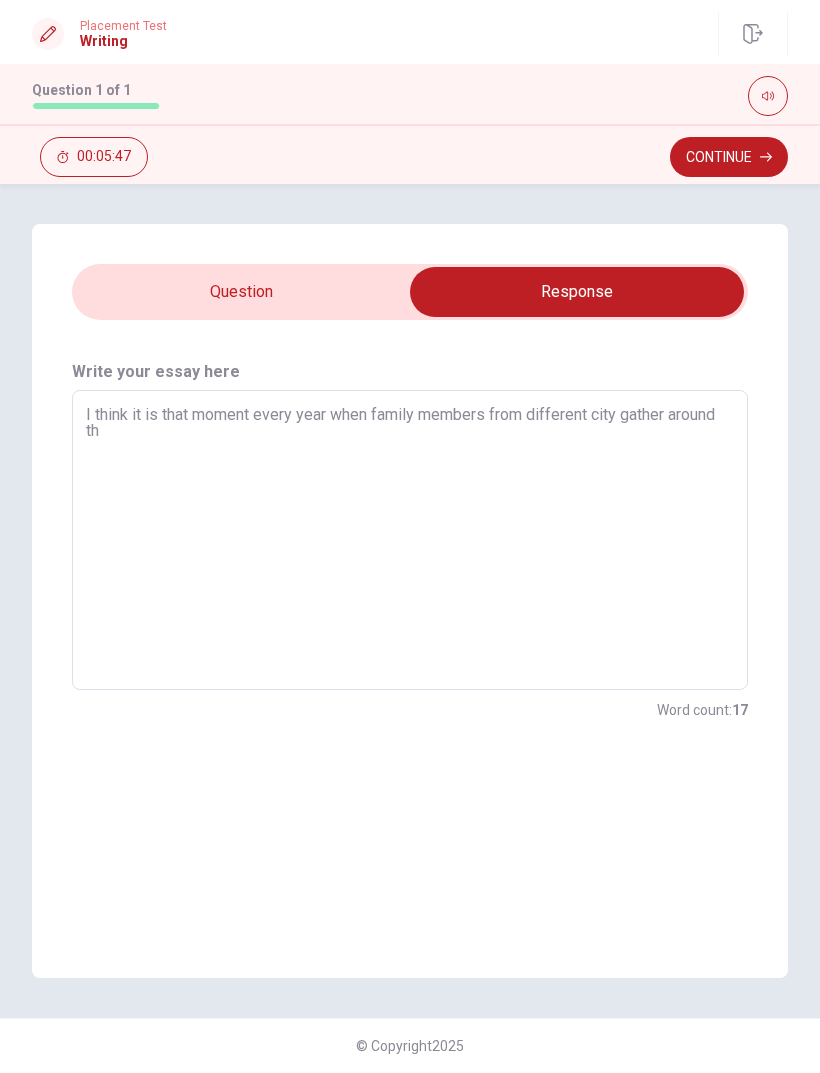 type on "x" 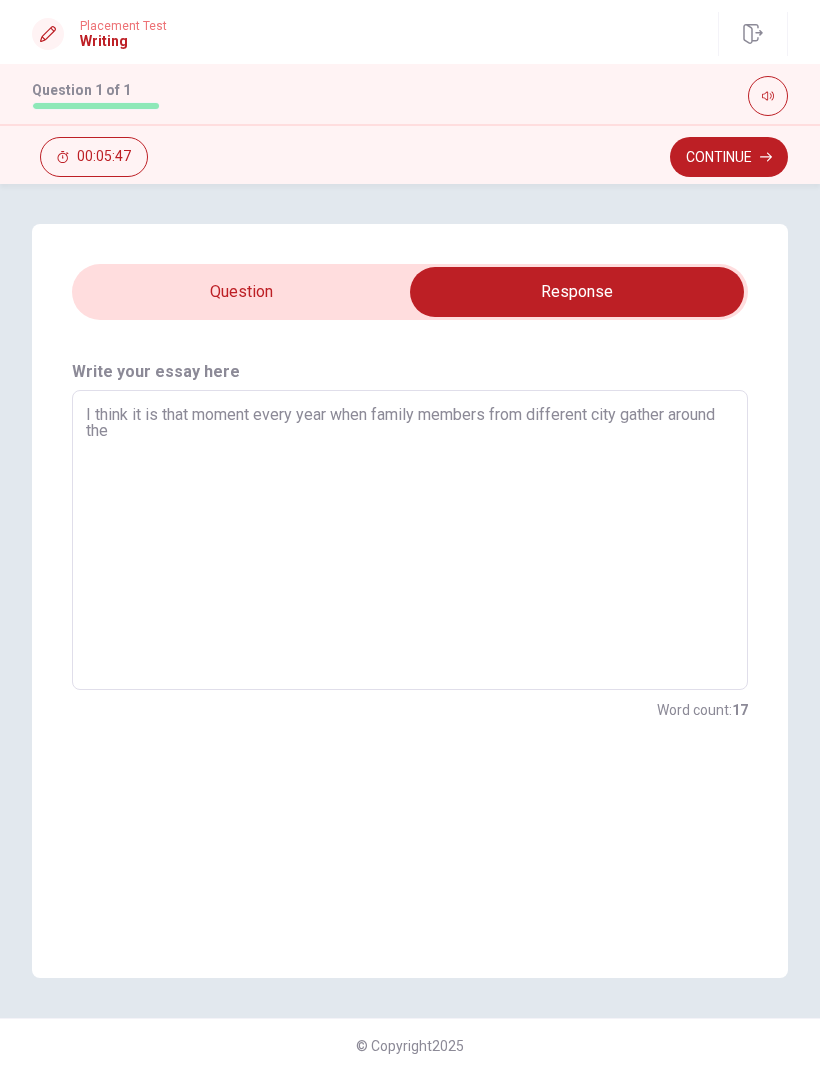 type on "x" 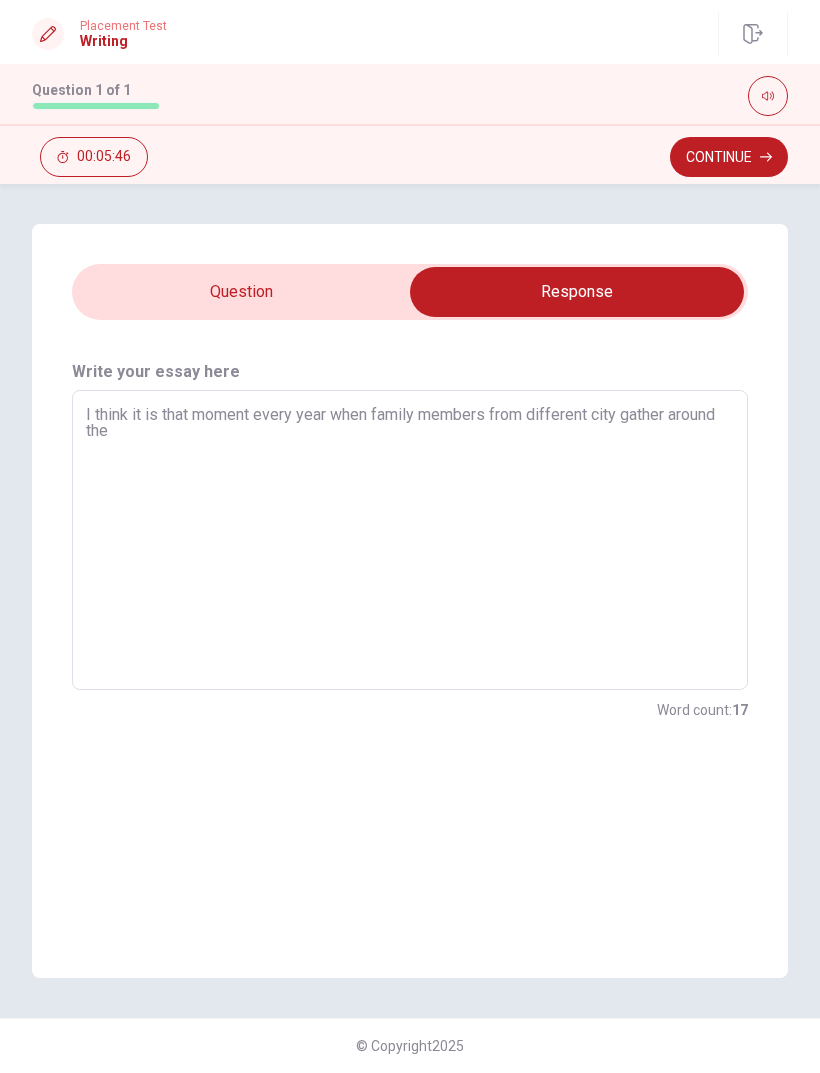 type on "I think it is that moment every year when family members from different city gather around the t" 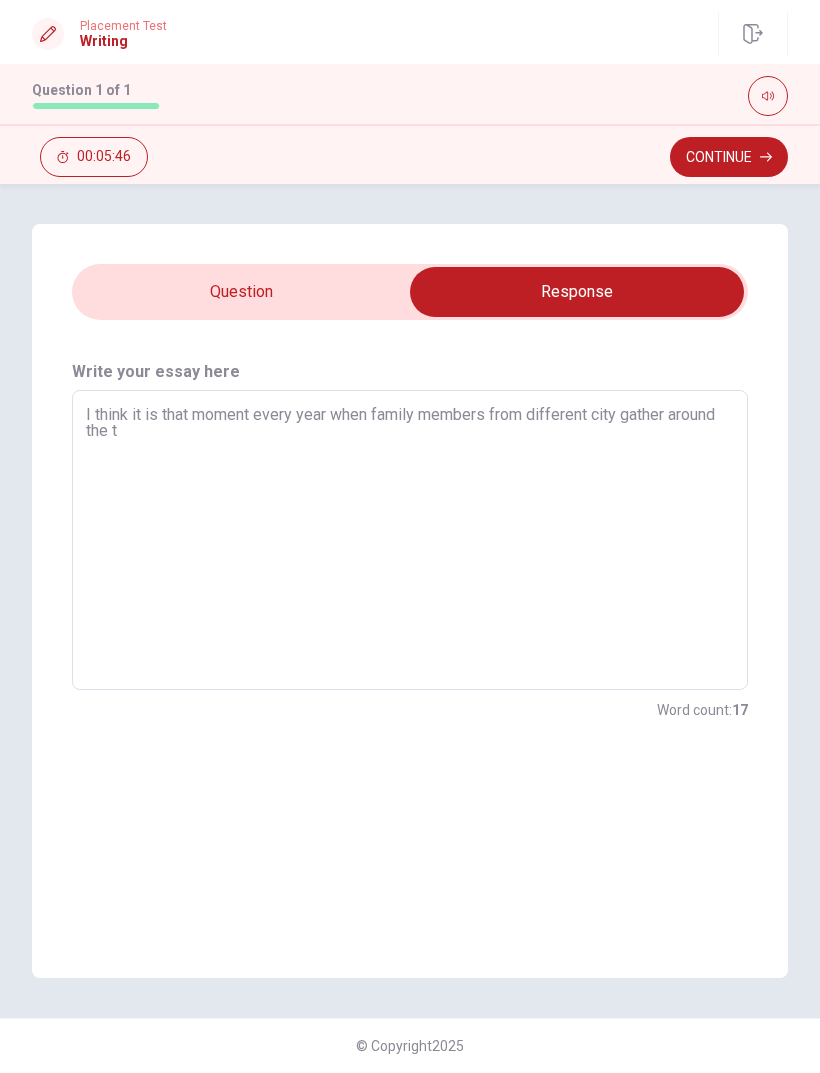 type 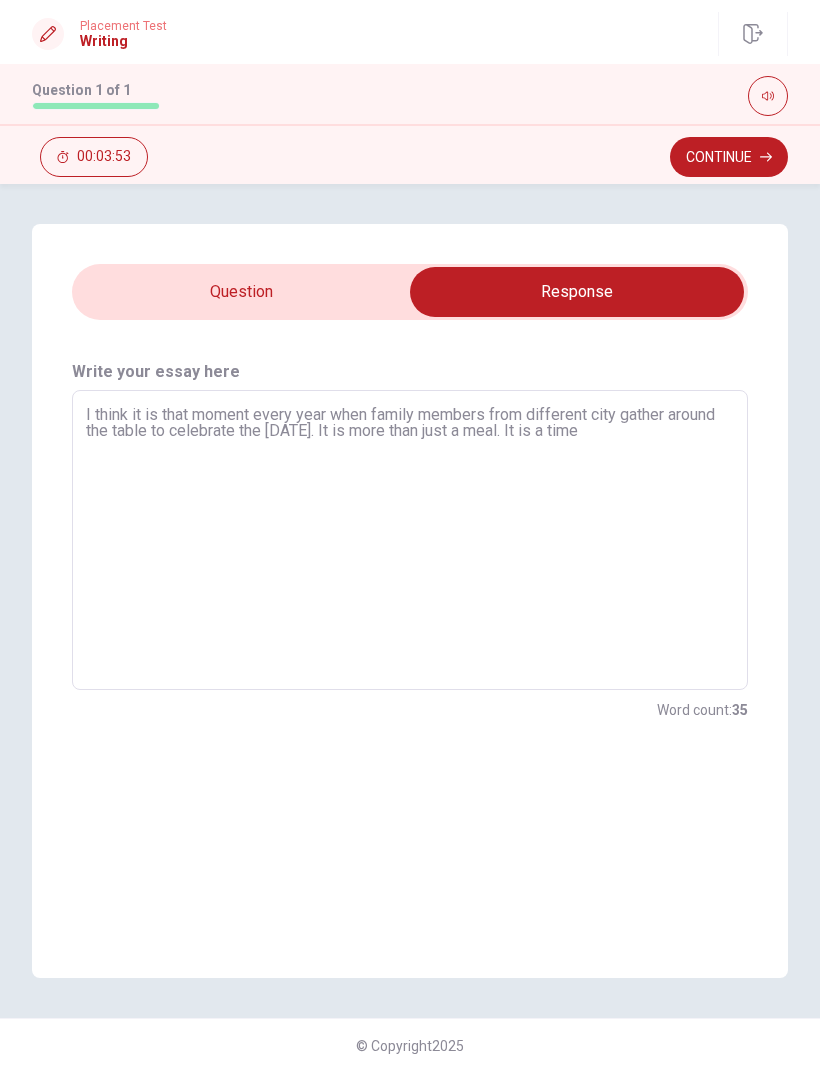 click on "I think it is that moment every year when family members from different city gather around the table to celebrate the [DATE]. It is more than just a meal. It is a time" at bounding box center [410, 540] 